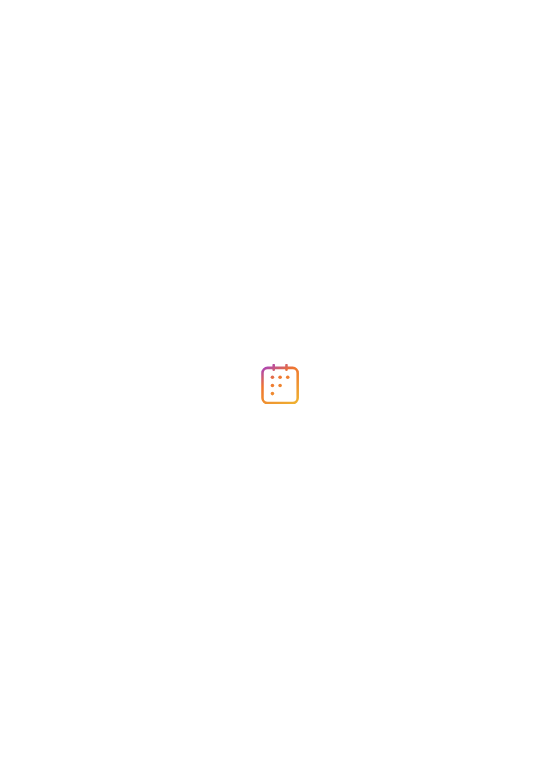 scroll, scrollTop: 0, scrollLeft: 0, axis: both 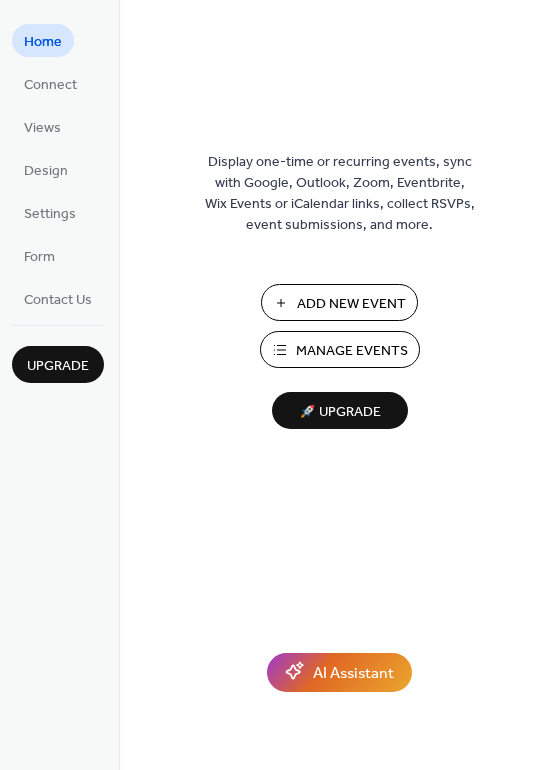 click on "Manage Events" at bounding box center [352, 351] 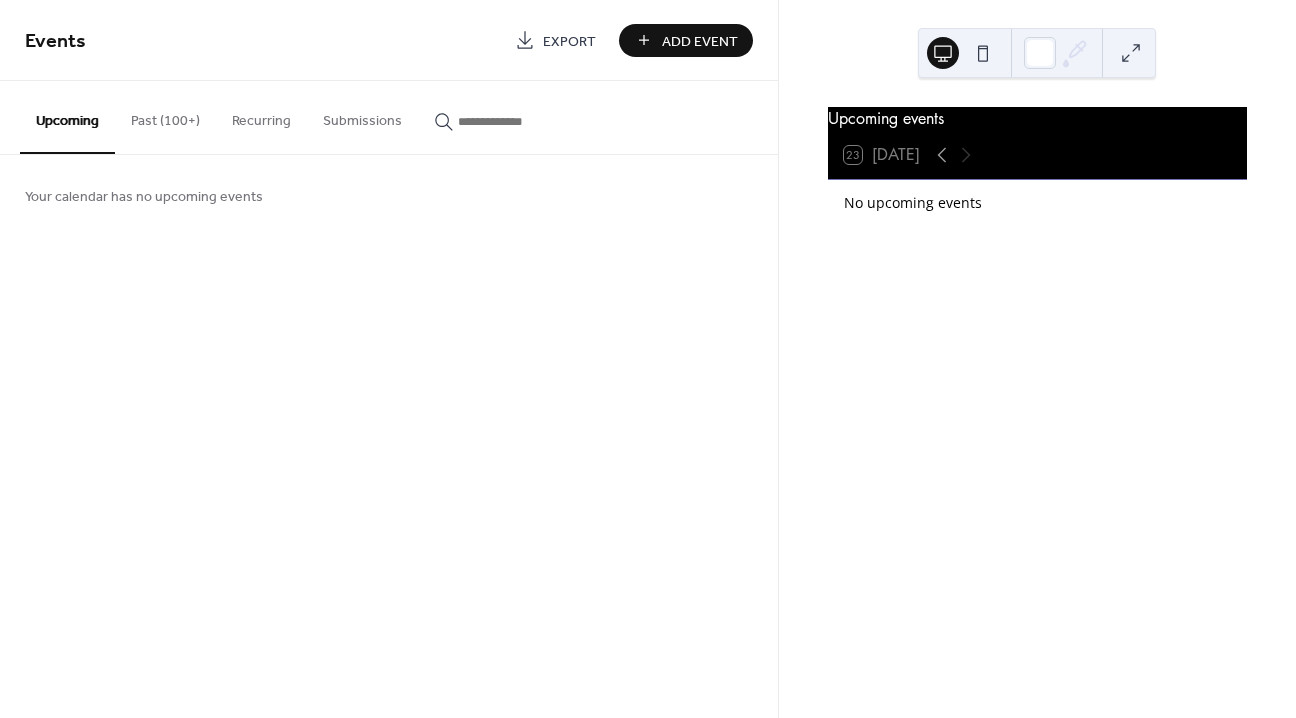 scroll, scrollTop: 0, scrollLeft: 0, axis: both 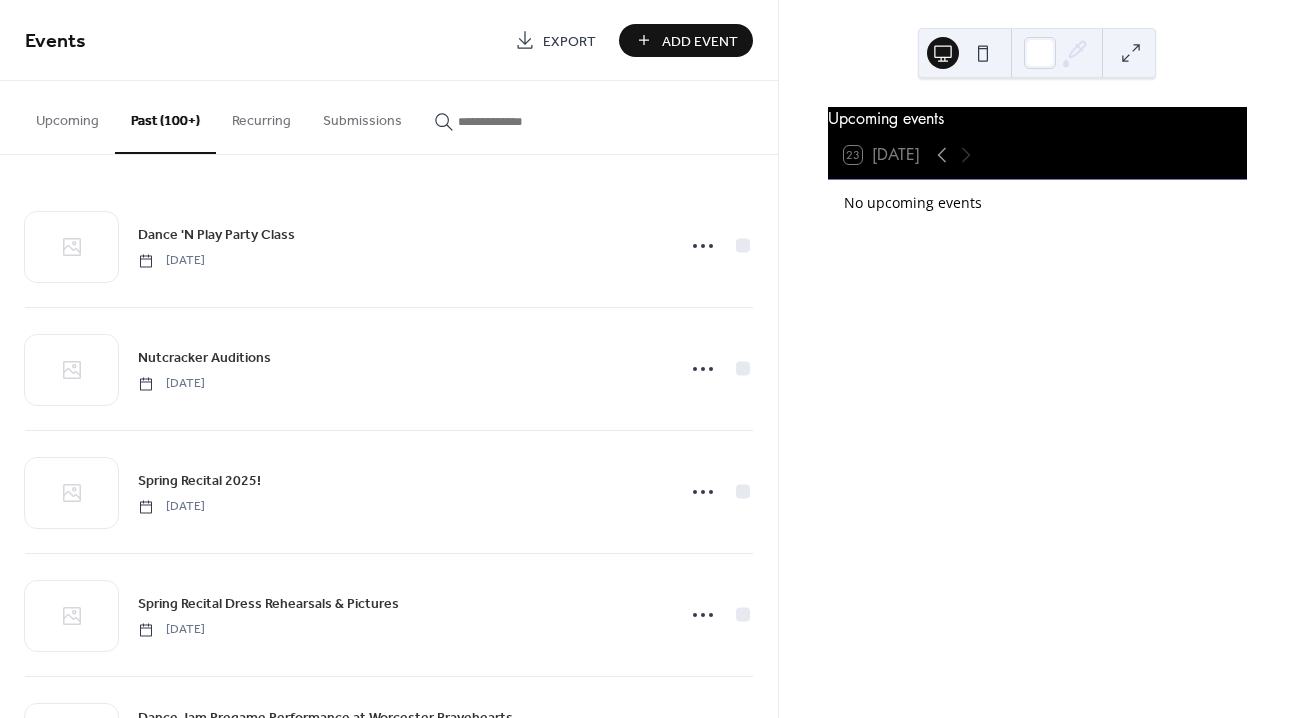 click on "Upcoming" at bounding box center (67, 116) 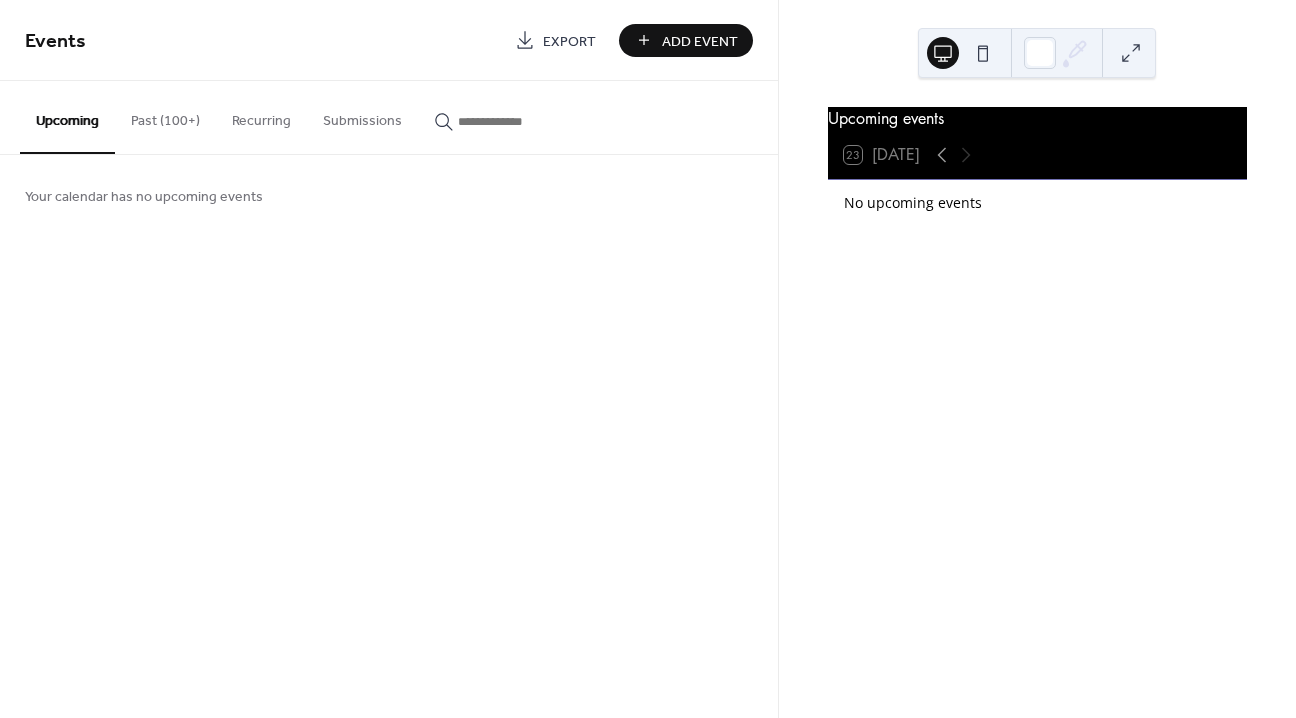click on "Add Event" at bounding box center (700, 41) 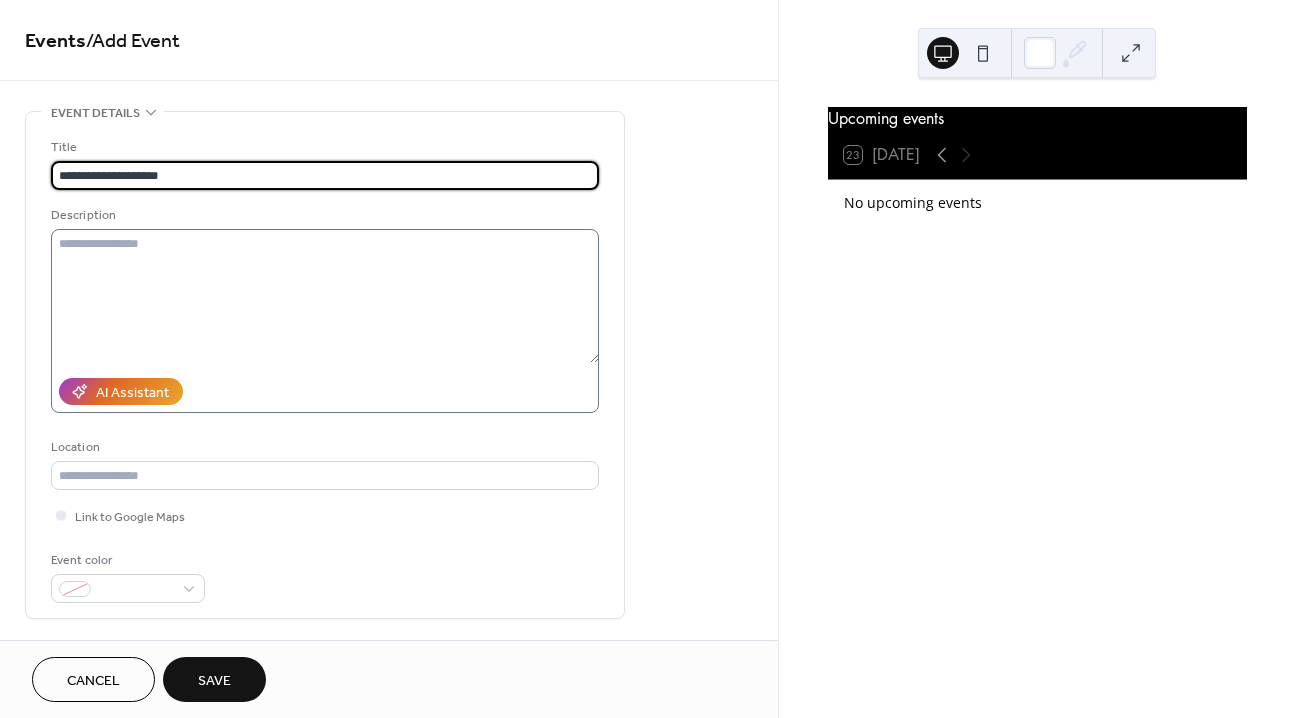 type on "**********" 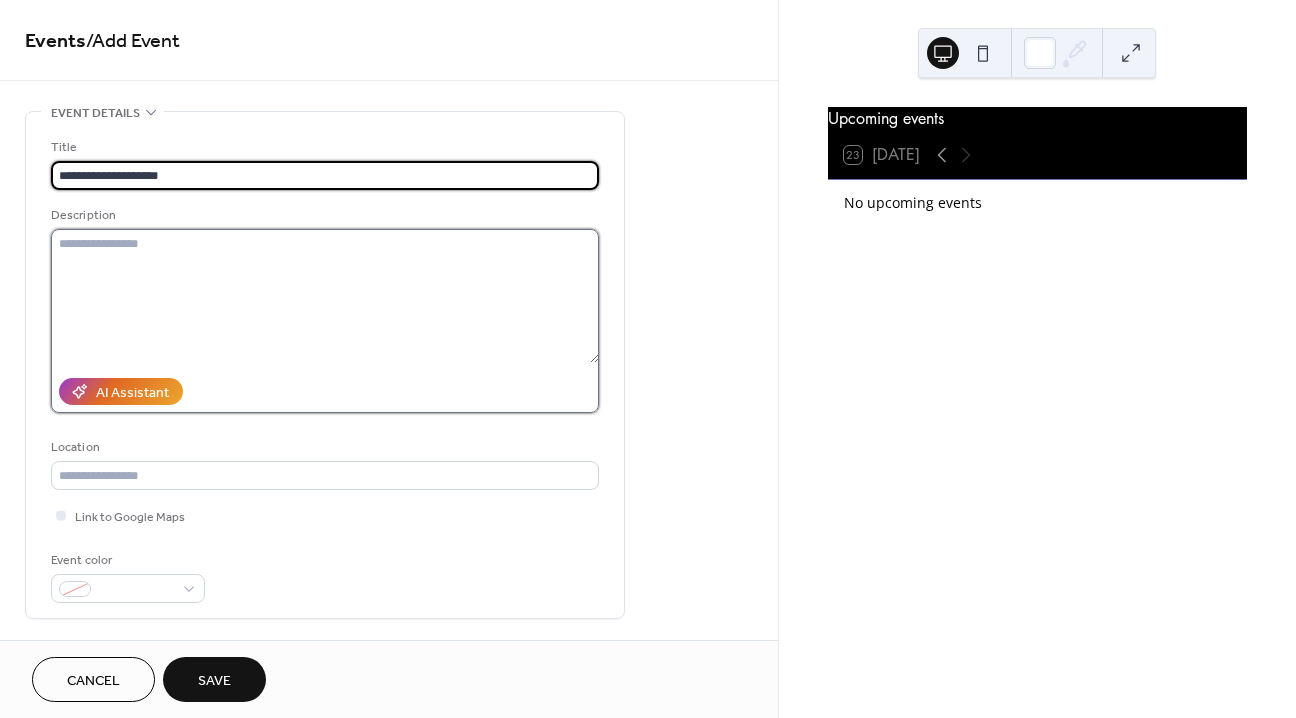 click at bounding box center [325, 296] 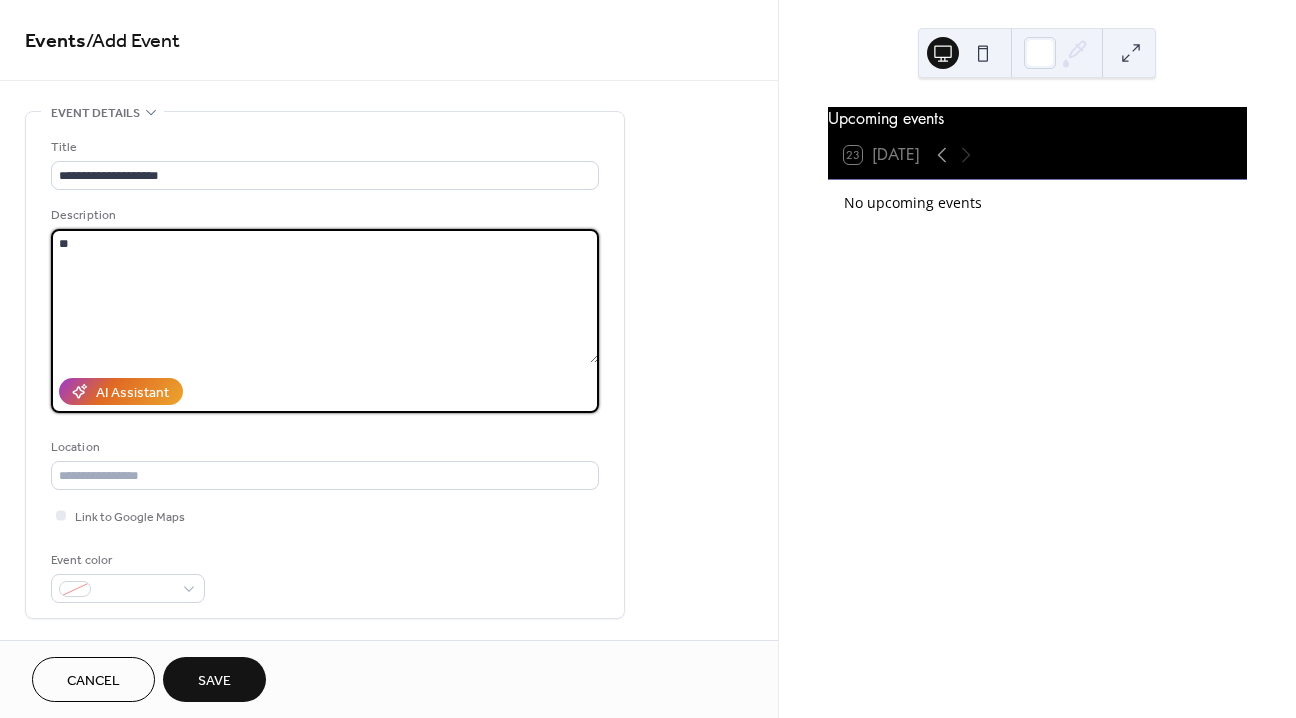 type on "*" 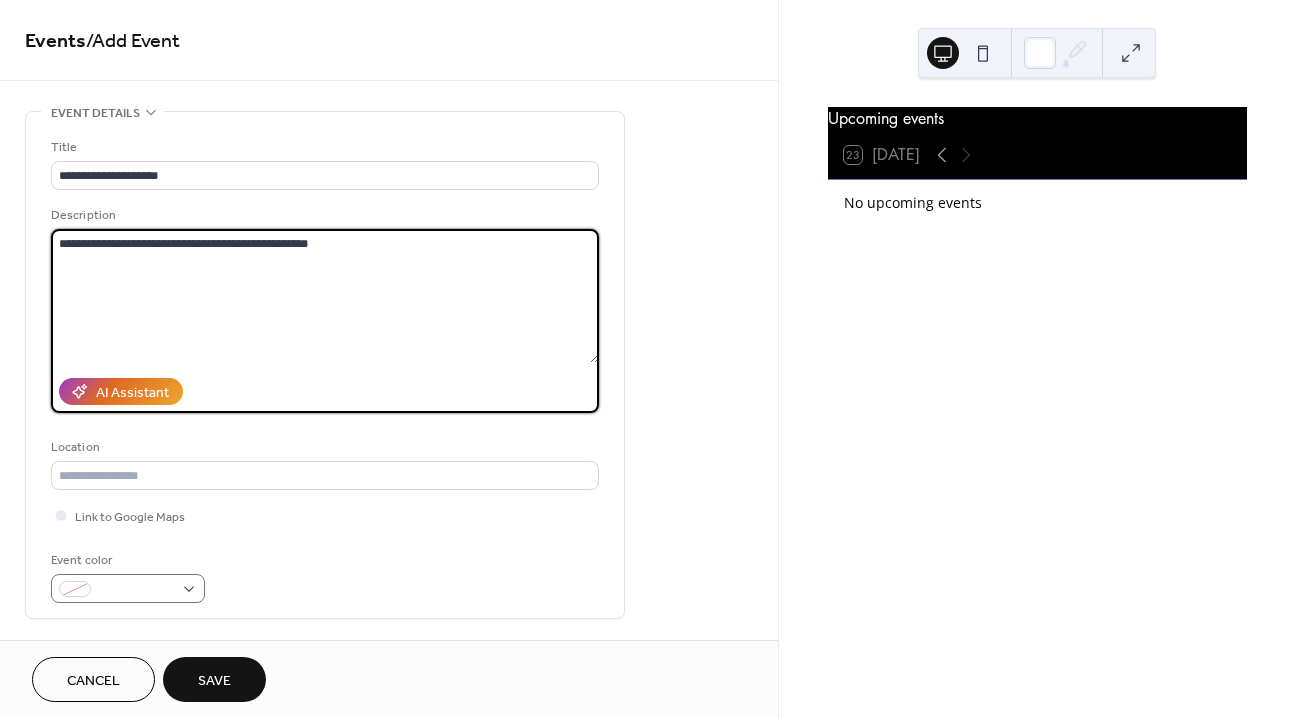 type on "**********" 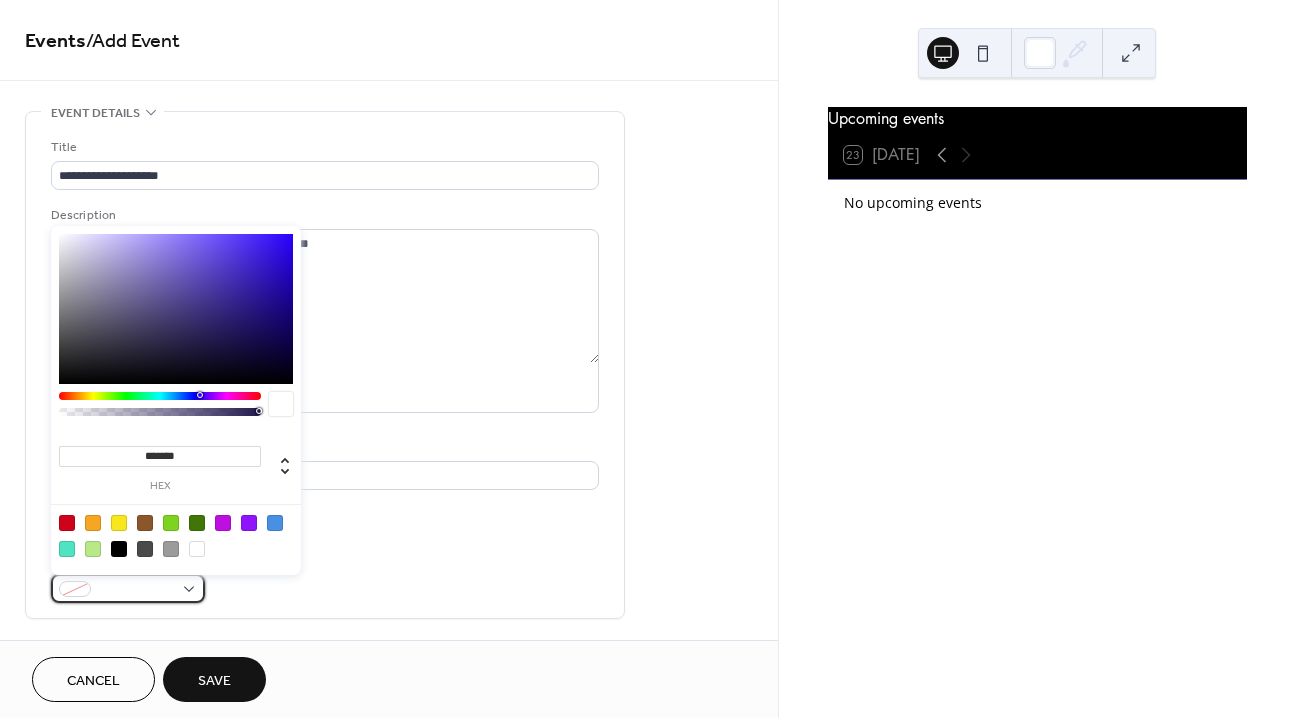 click at bounding box center [128, 588] 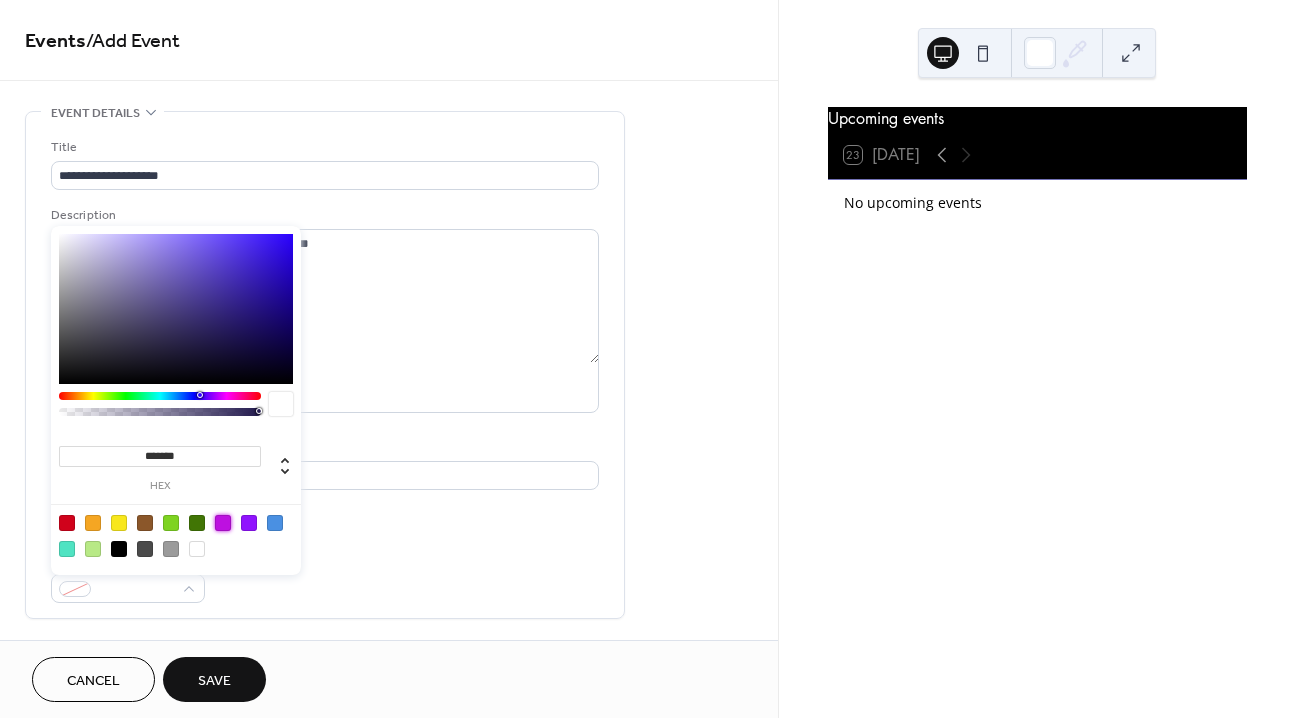 click at bounding box center (223, 523) 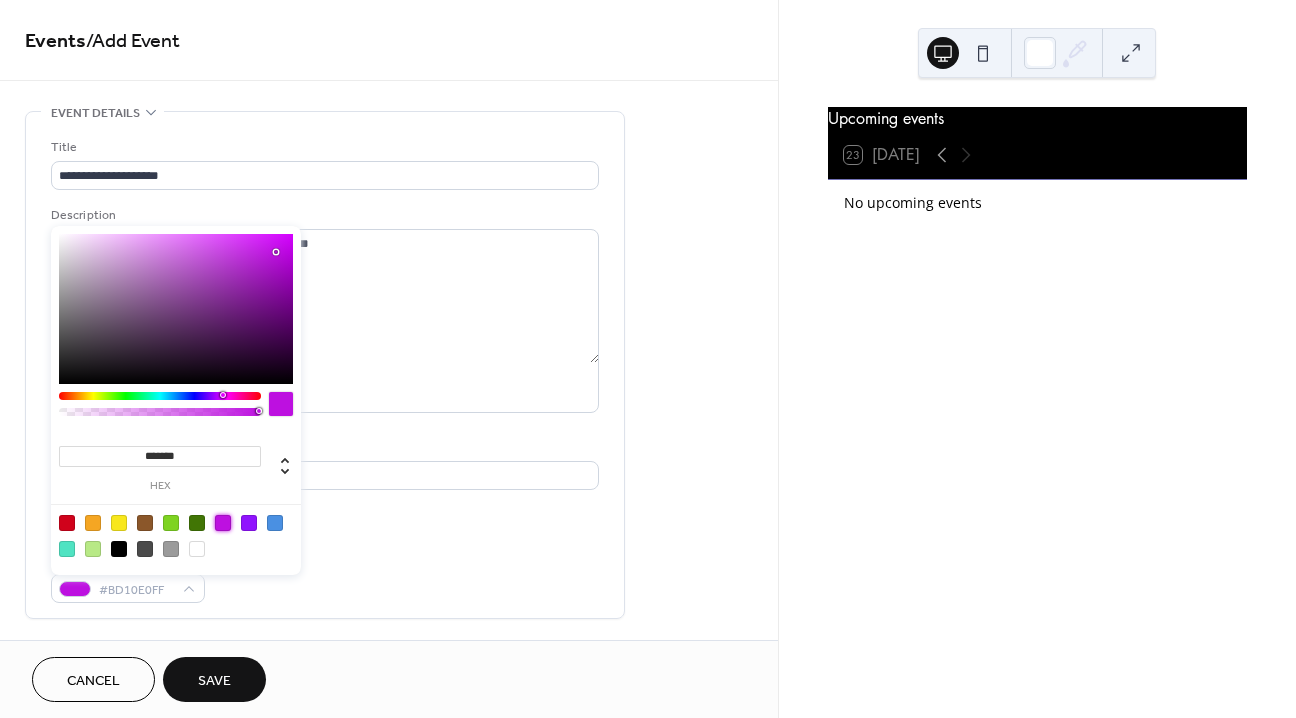 click at bounding box center (249, 523) 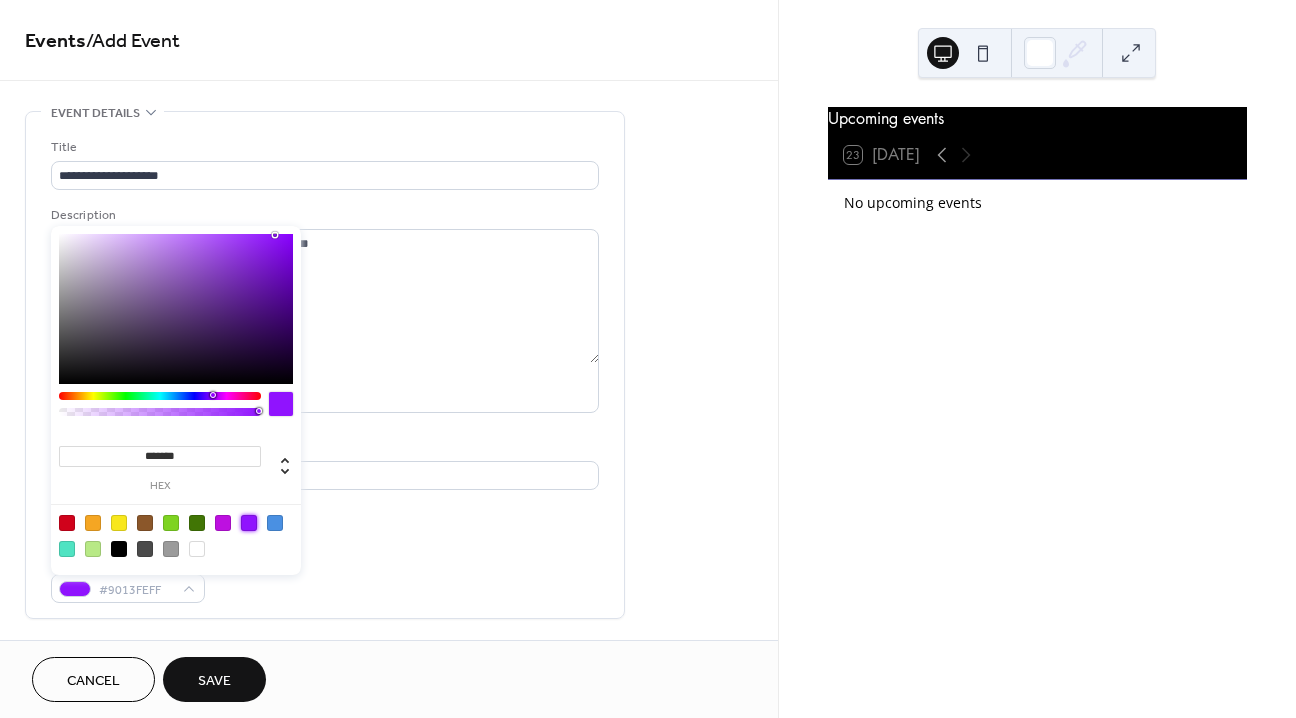click on "Save" at bounding box center (214, 681) 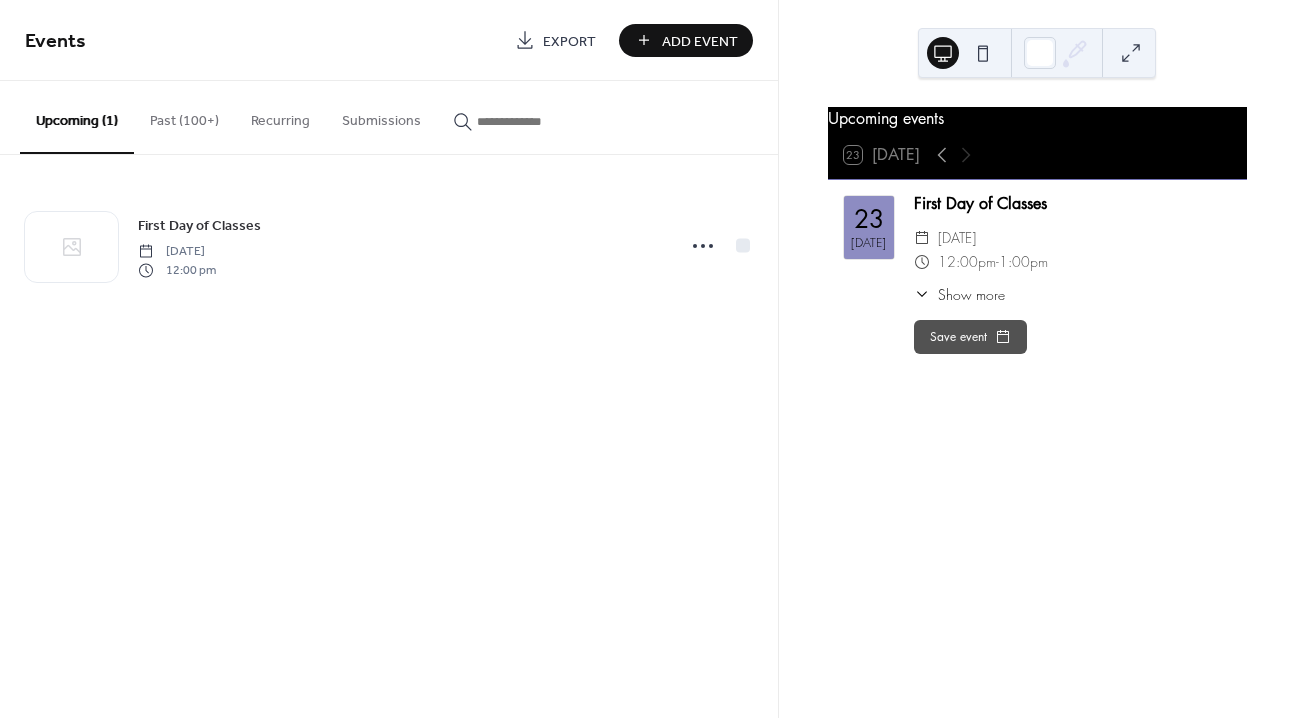 click on "Add Event" at bounding box center [700, 41] 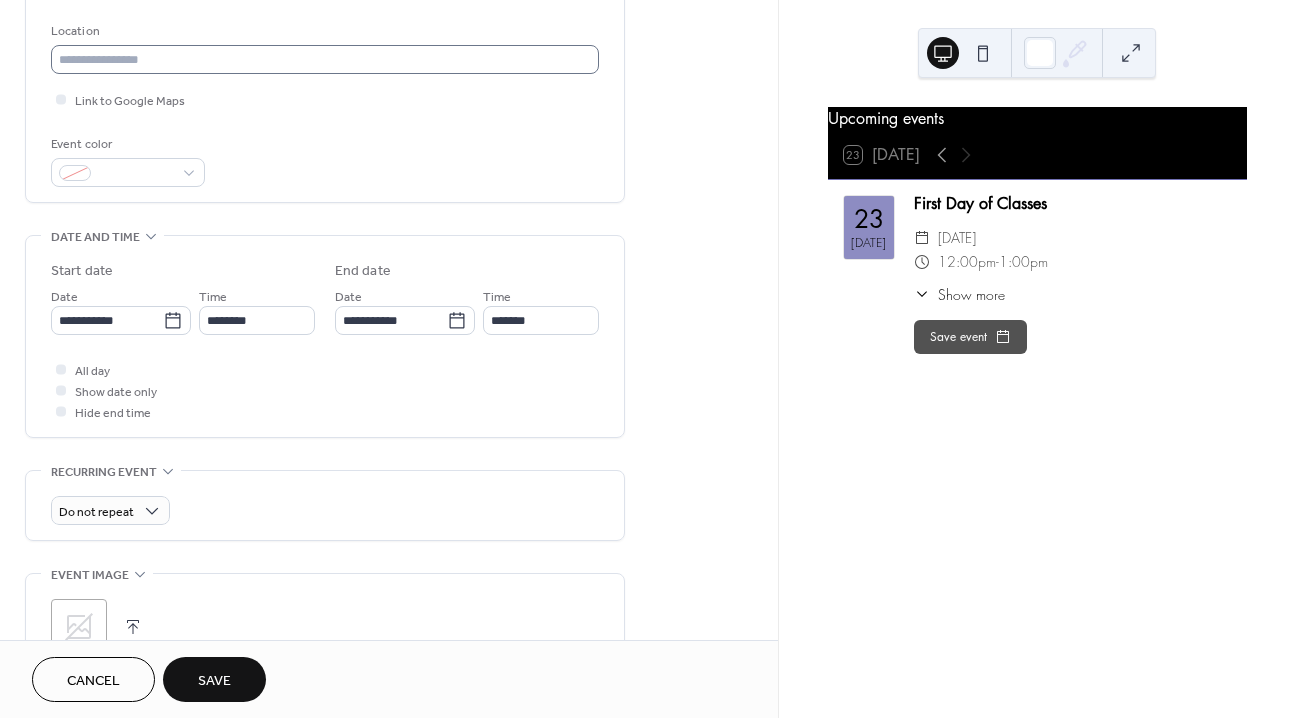 scroll, scrollTop: 413, scrollLeft: 0, axis: vertical 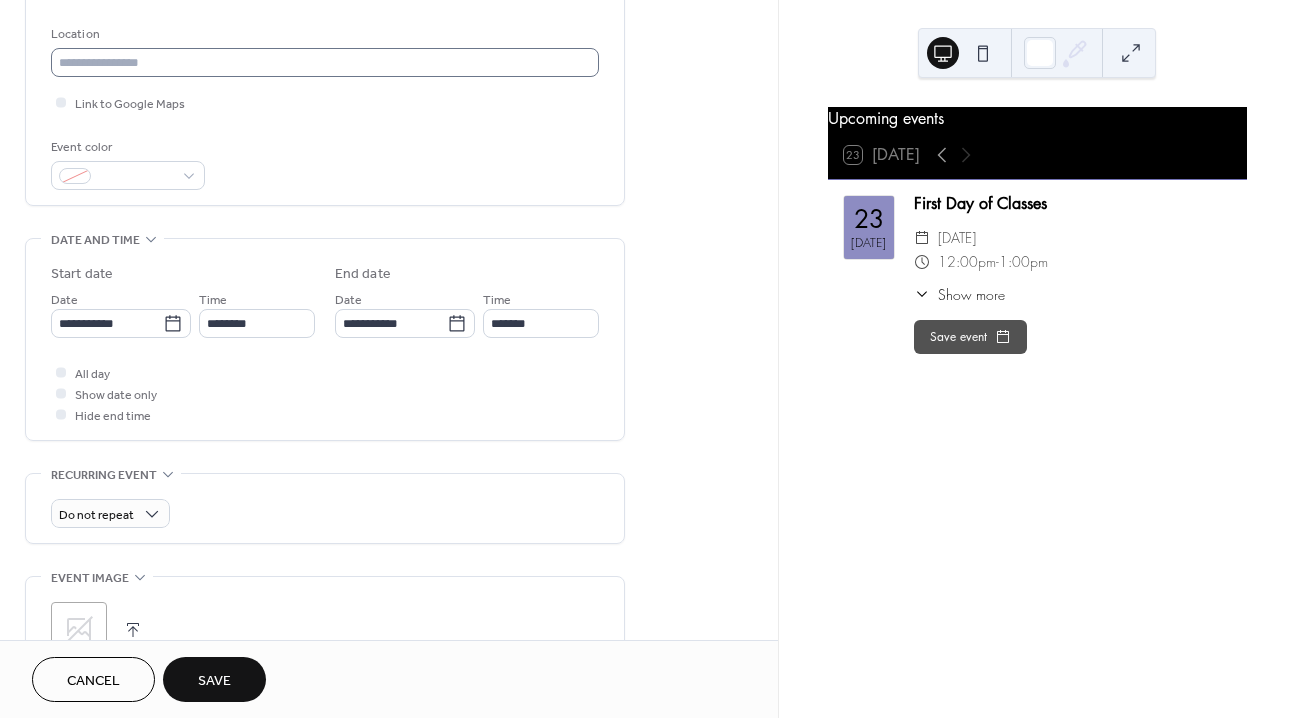type on "**********" 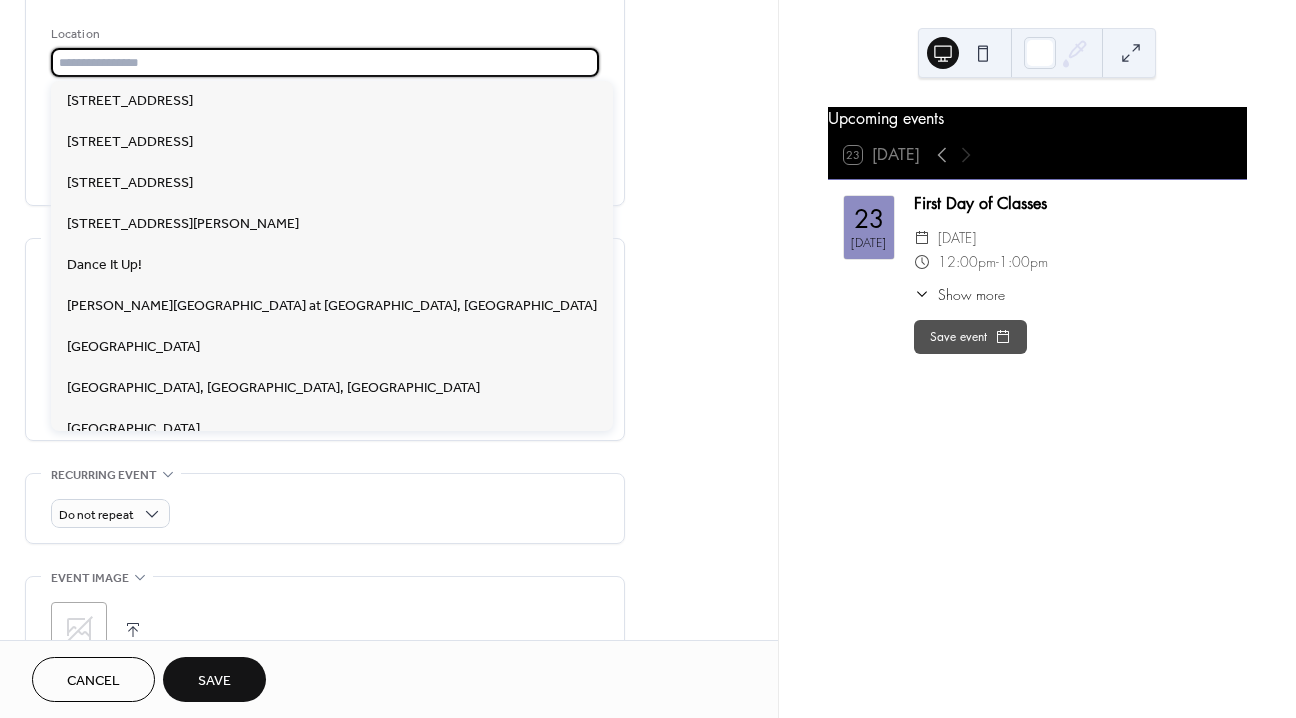 click at bounding box center [325, 62] 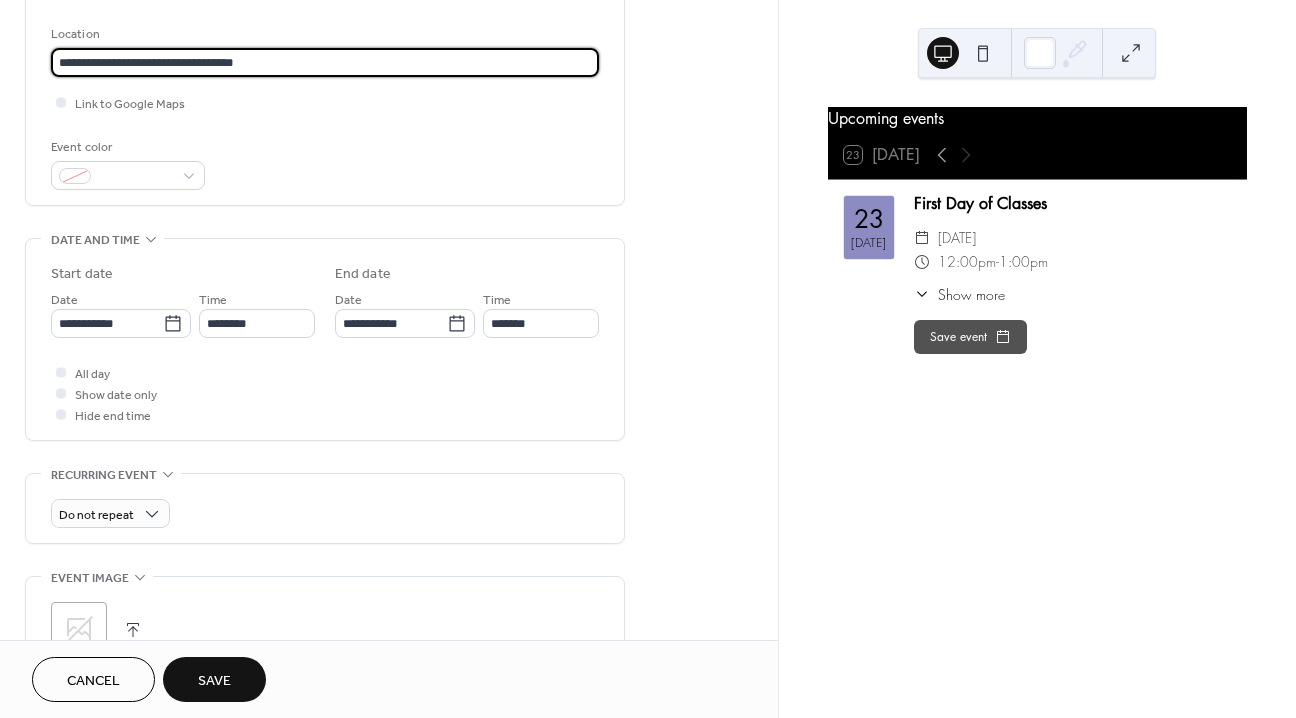 type on "**********" 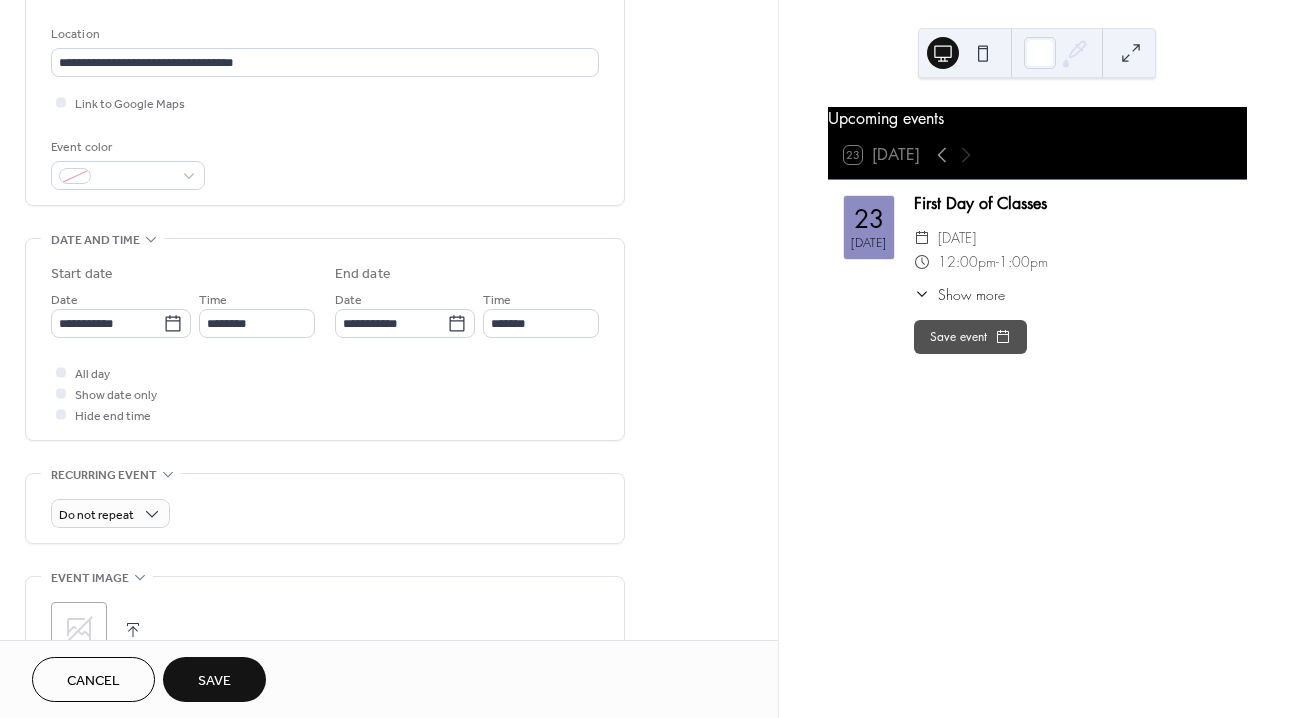 click on "Event color" at bounding box center (325, 163) 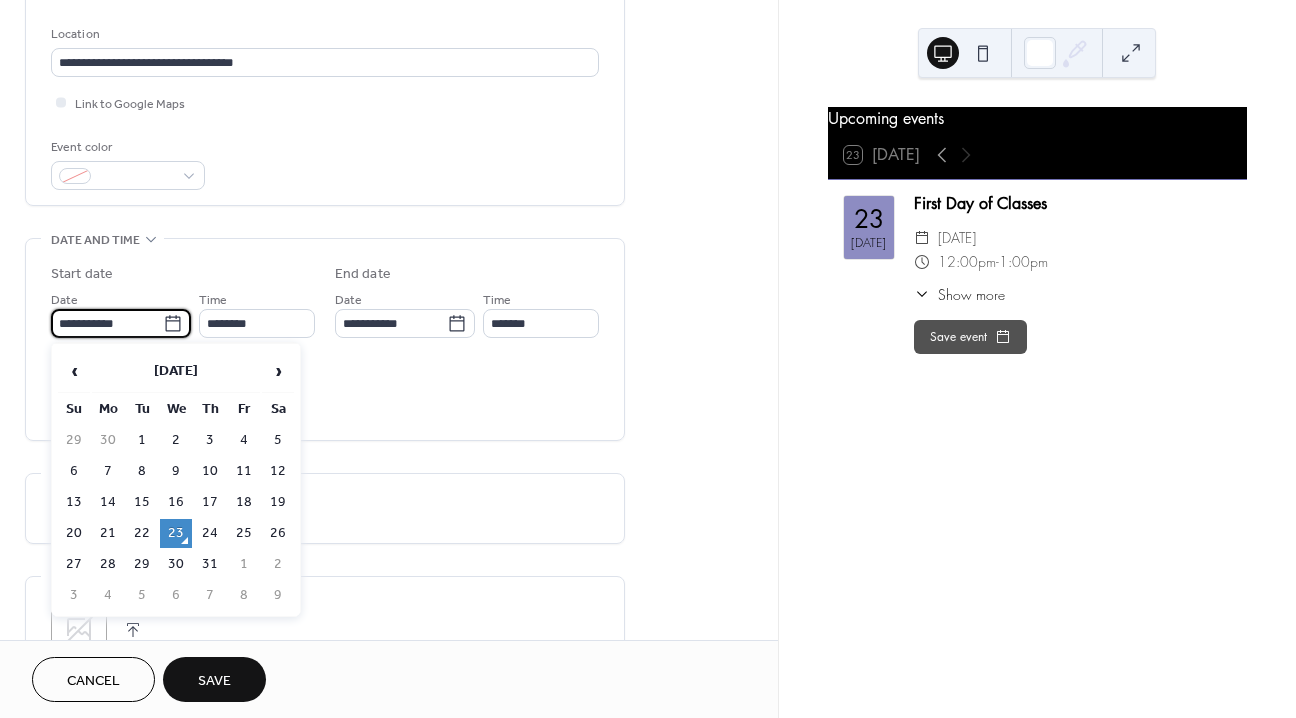 click on "**********" at bounding box center (107, 323) 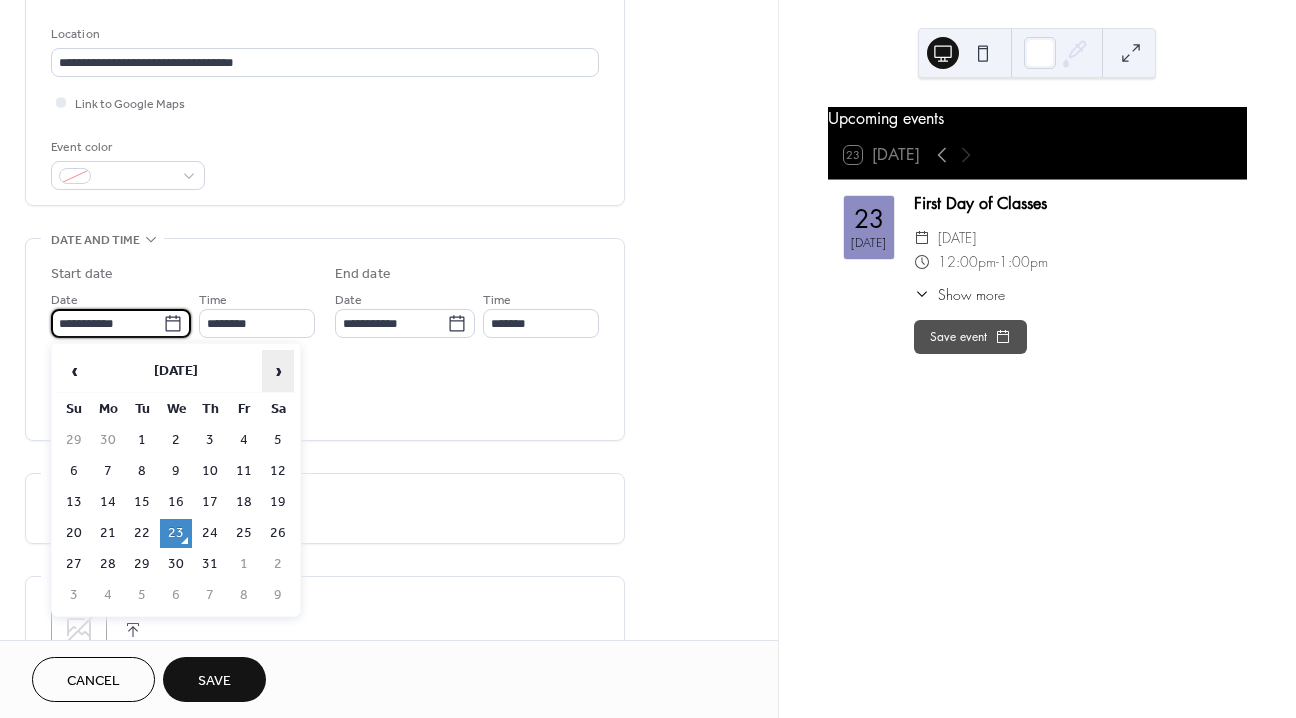 click on "›" at bounding box center [278, 371] 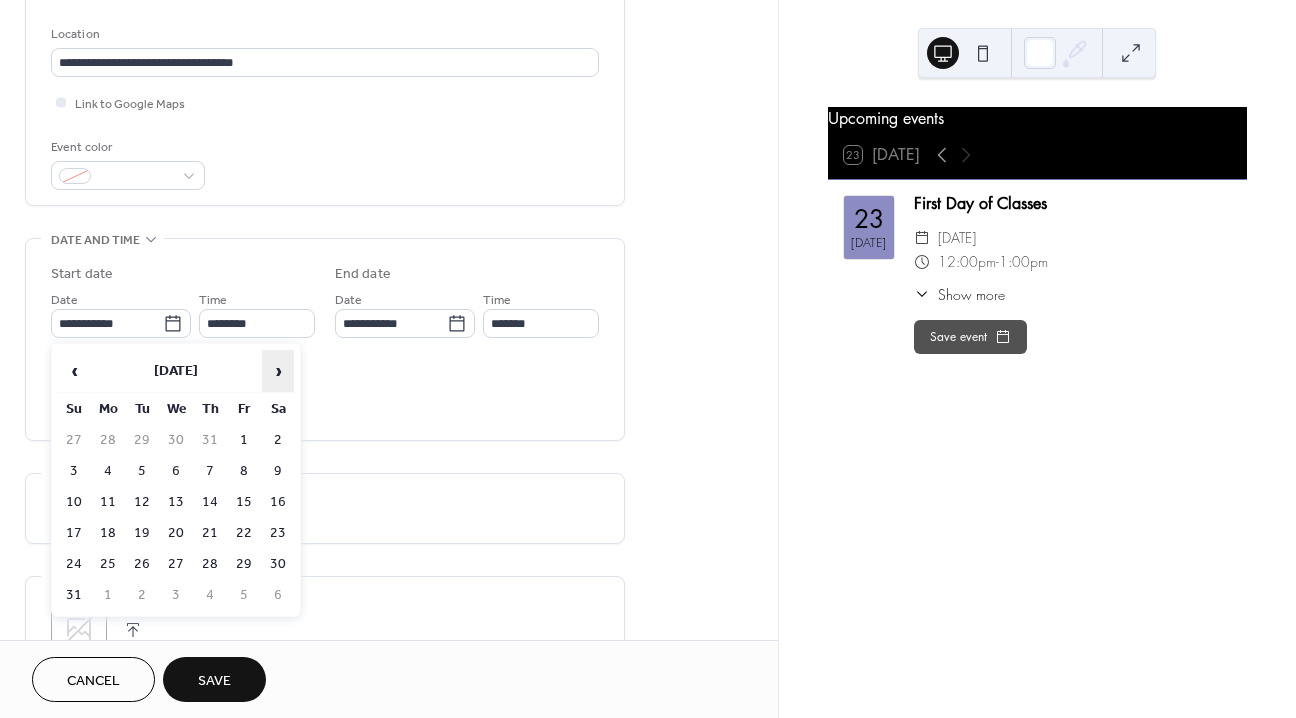 click on "›" at bounding box center [278, 371] 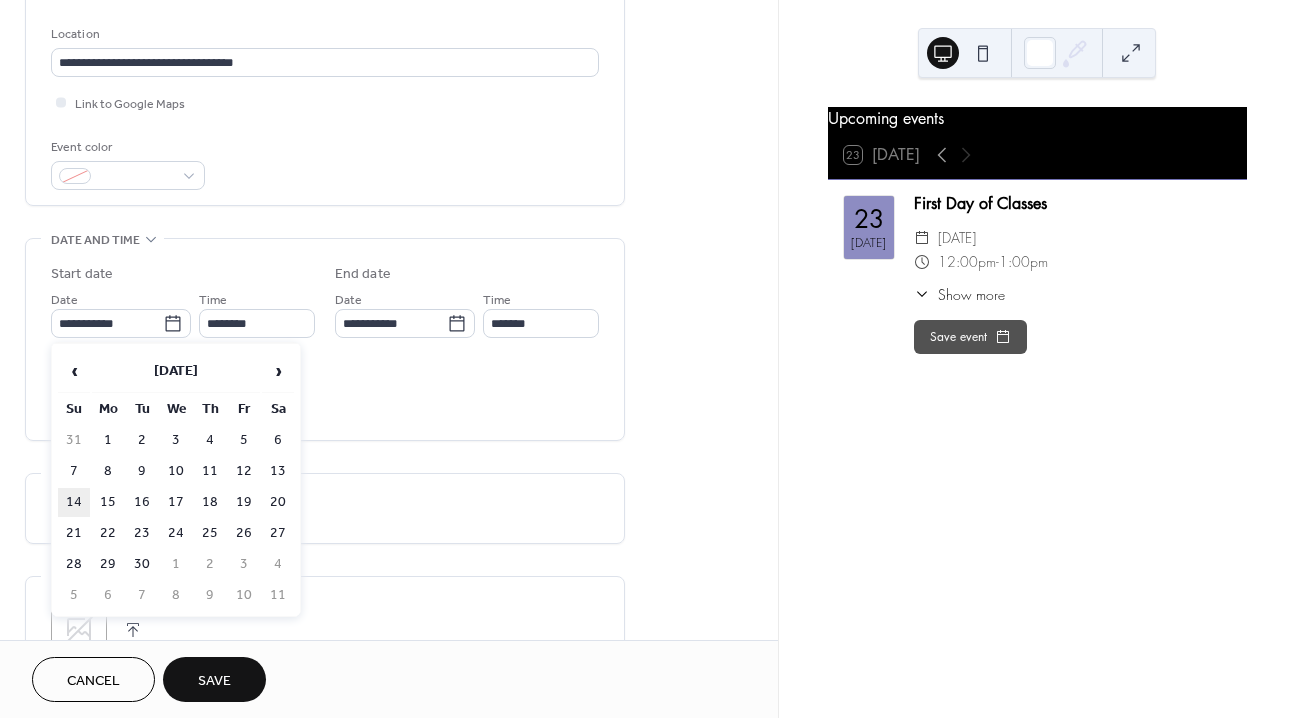 click on "14" at bounding box center [74, 502] 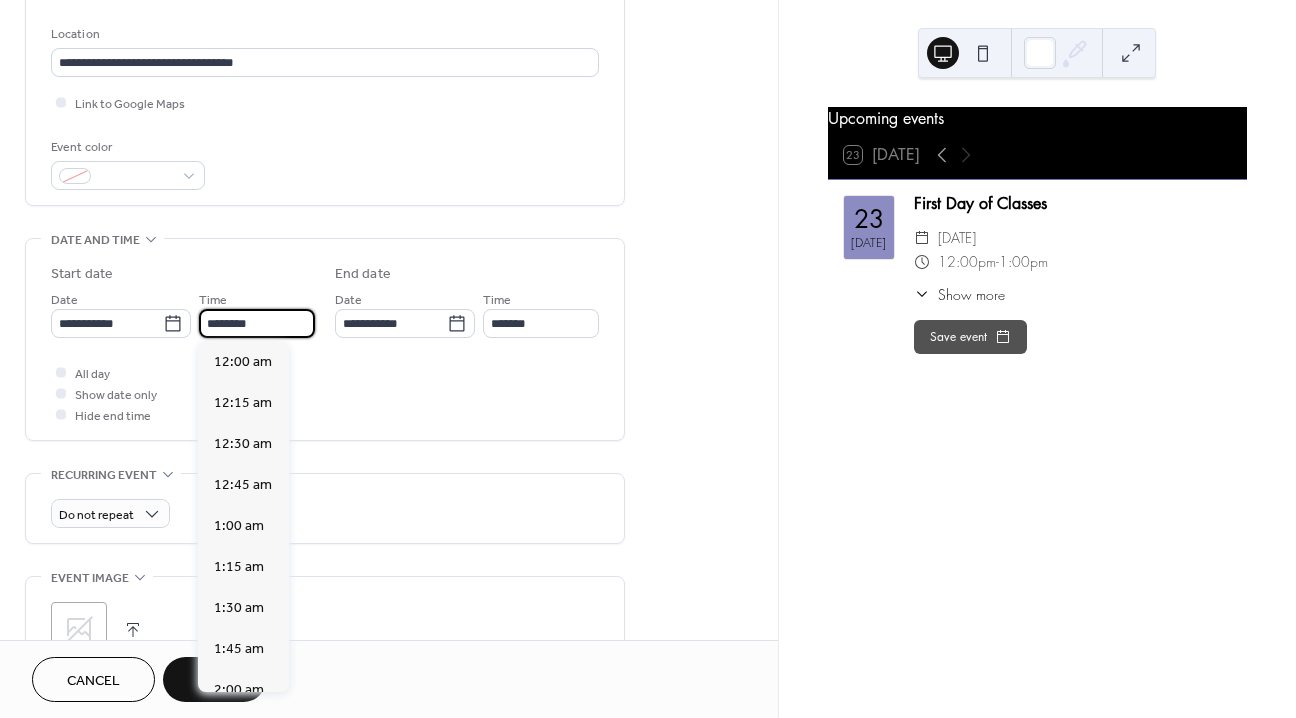 click on "********" at bounding box center [257, 323] 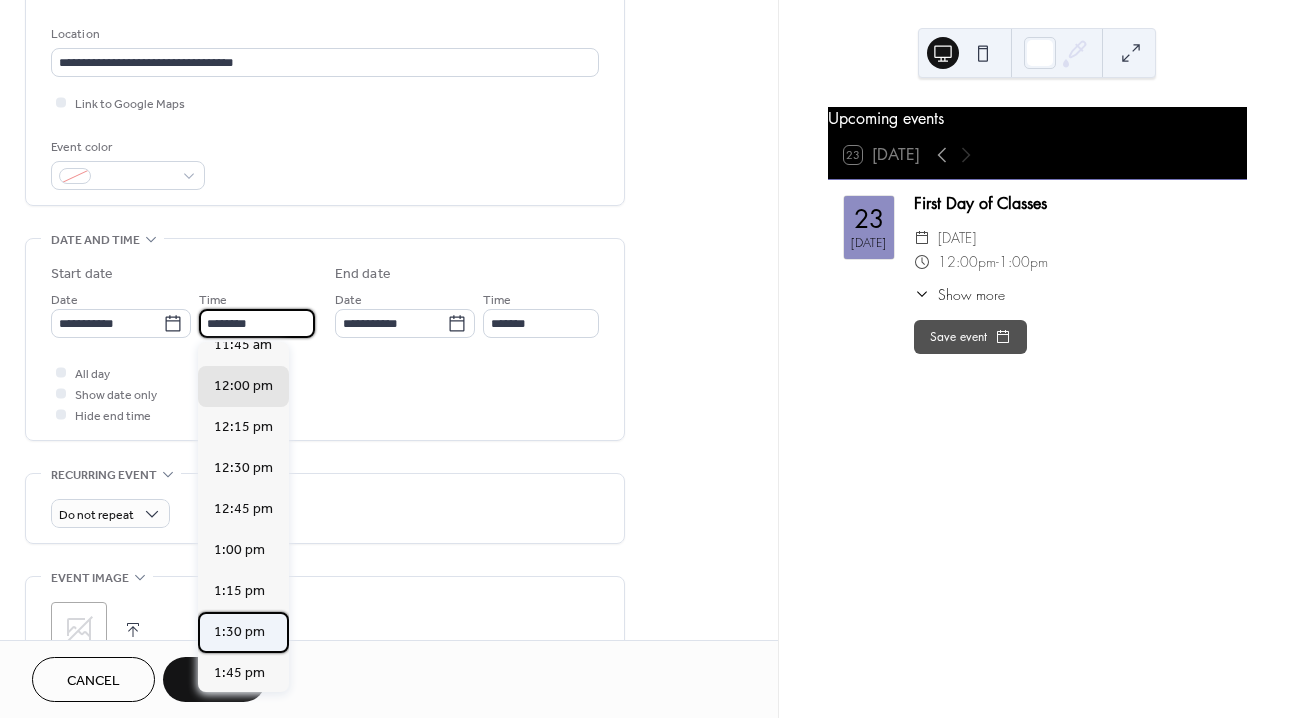 click on "1:30 pm" at bounding box center [239, 632] 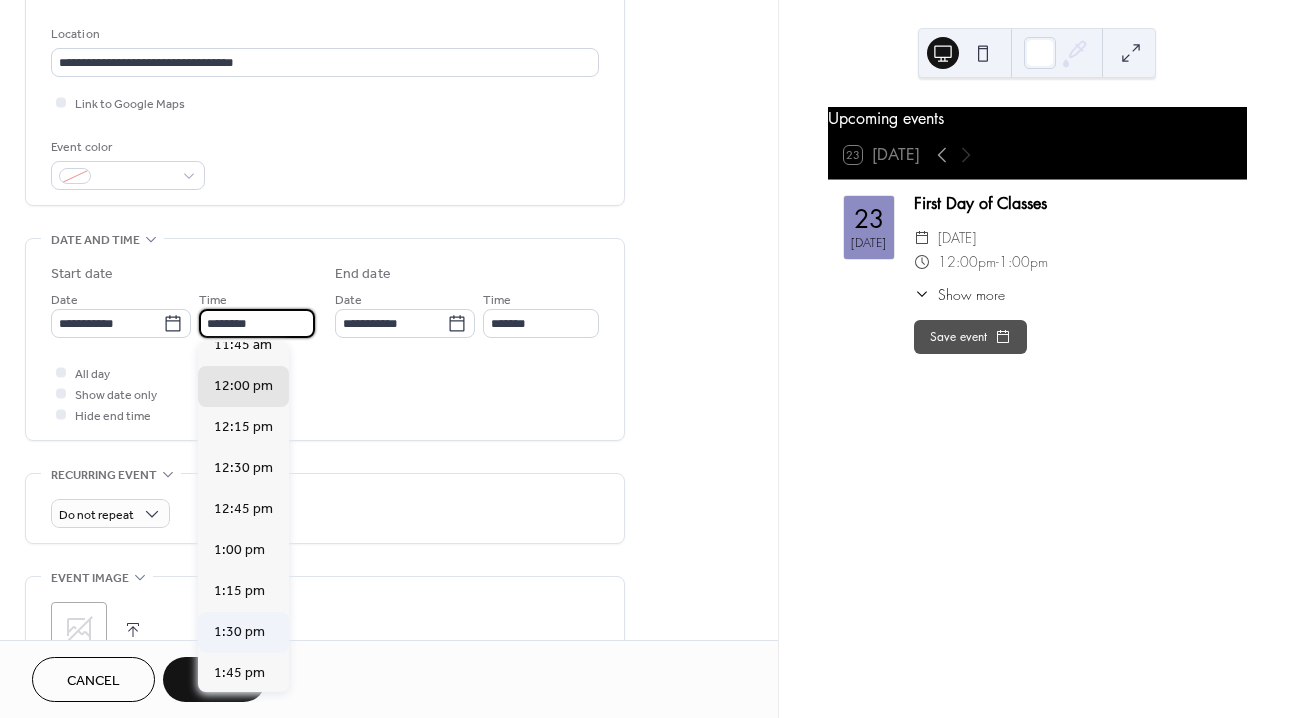 type on "*******" 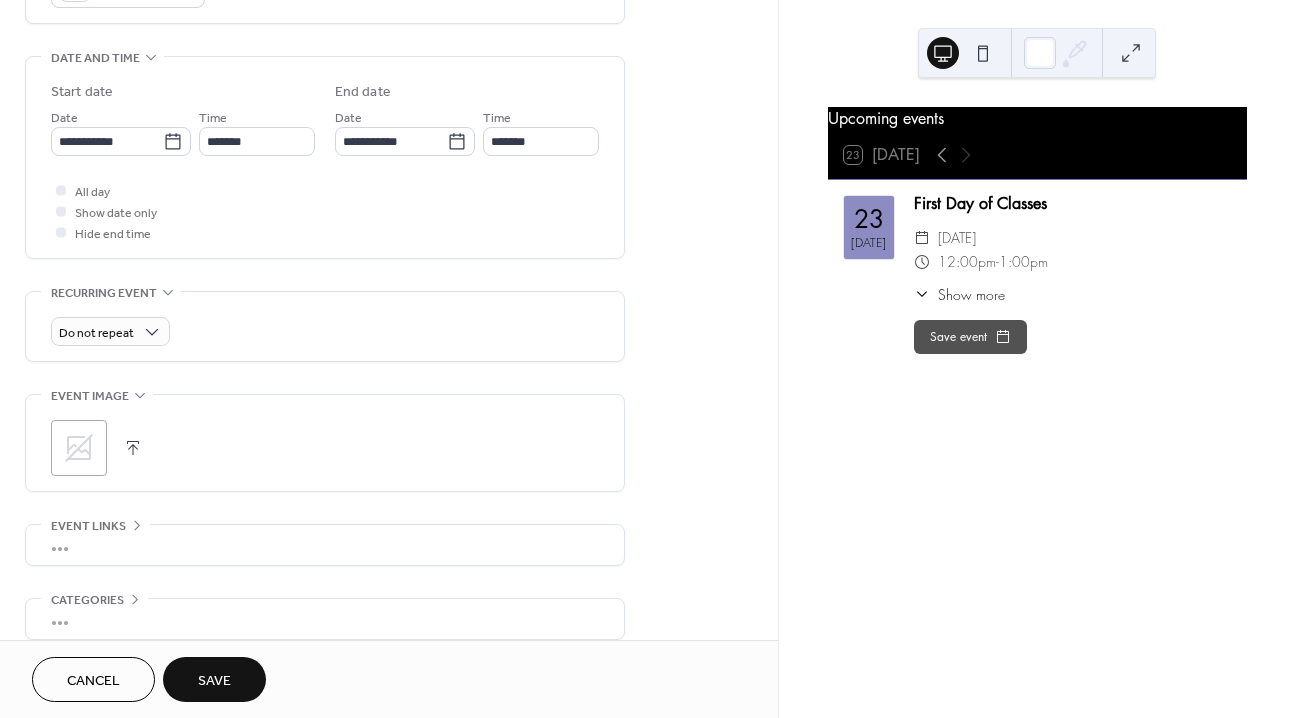 scroll, scrollTop: 689, scrollLeft: 0, axis: vertical 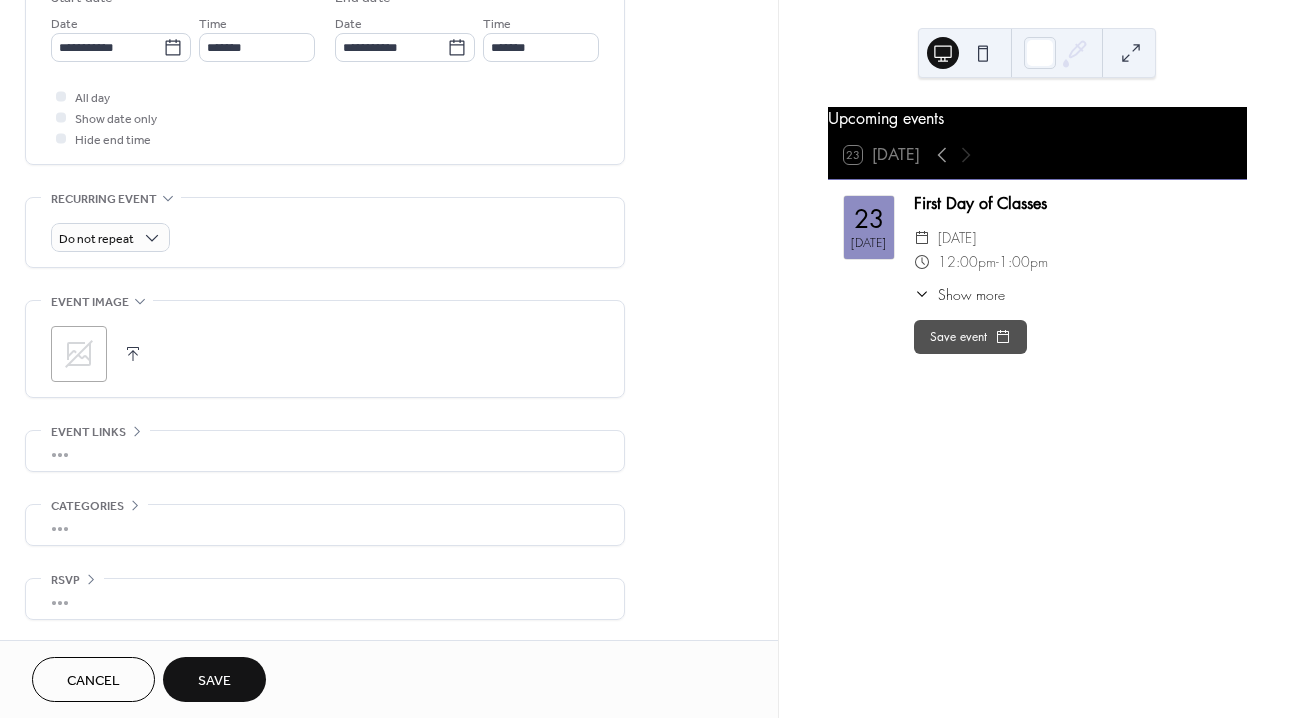 click on "Save" at bounding box center [214, 681] 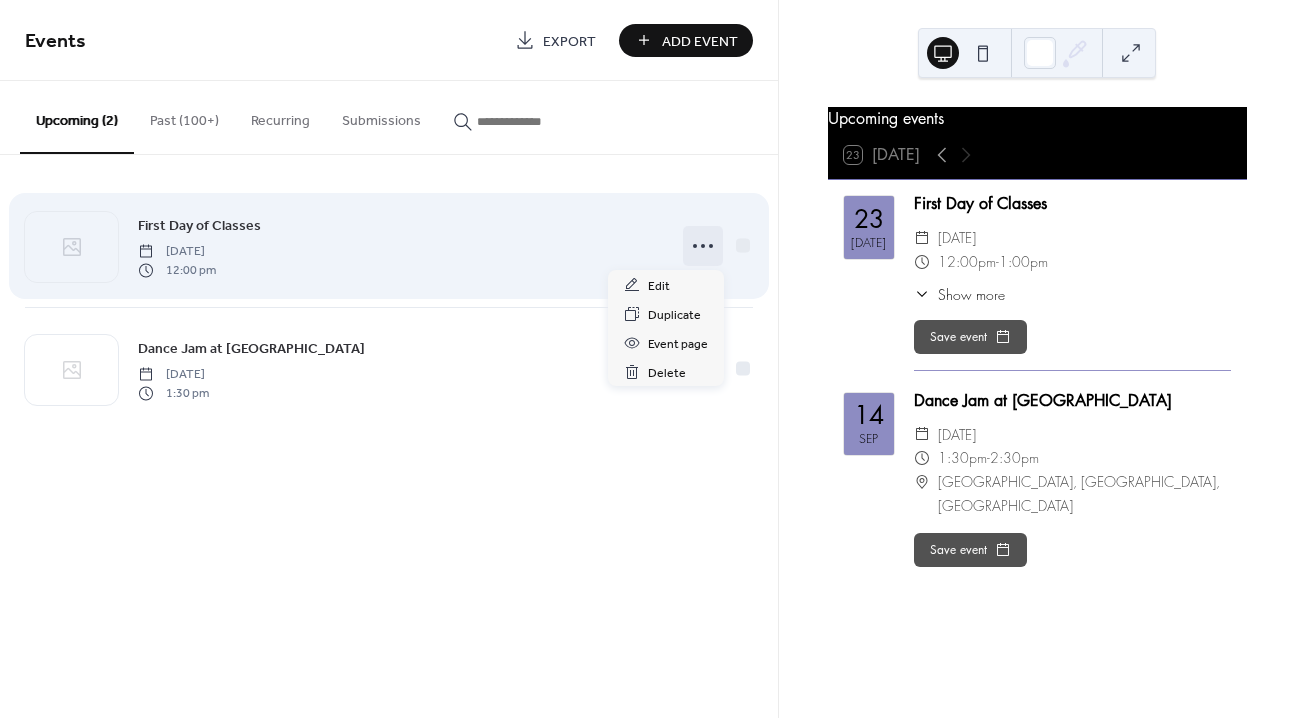 click 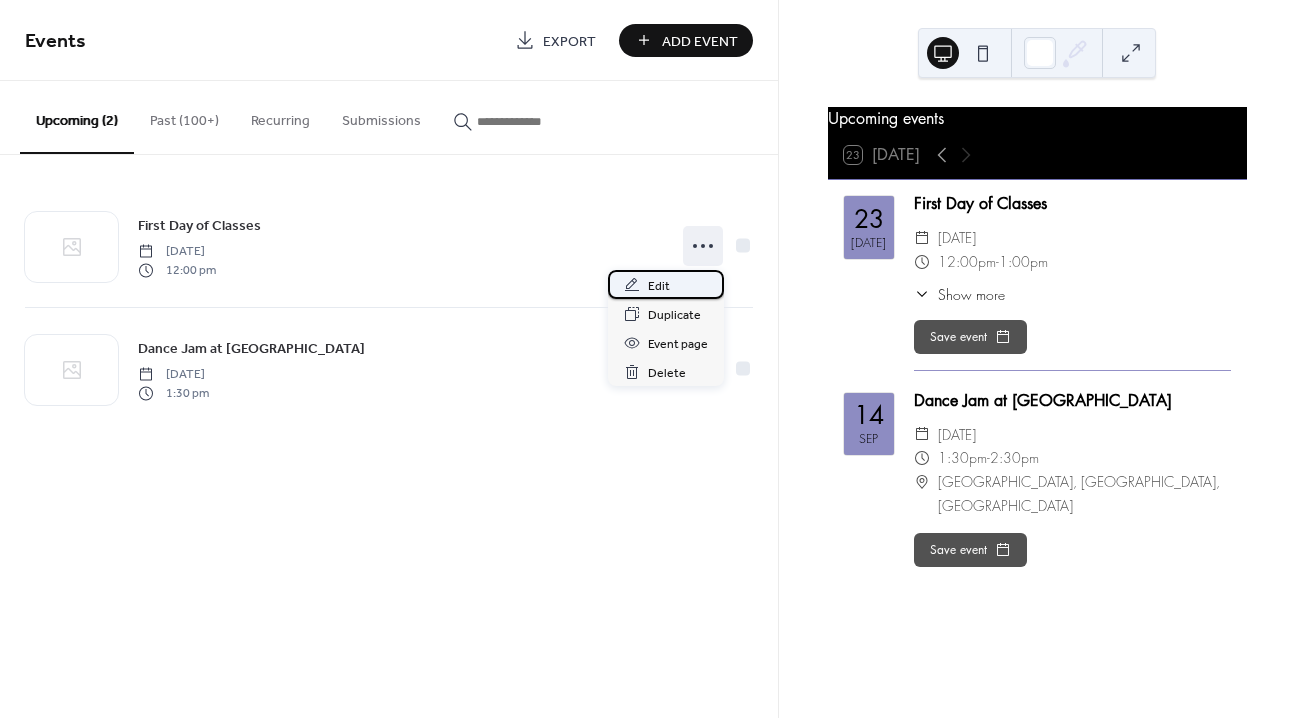 click on "Edit" at bounding box center (659, 286) 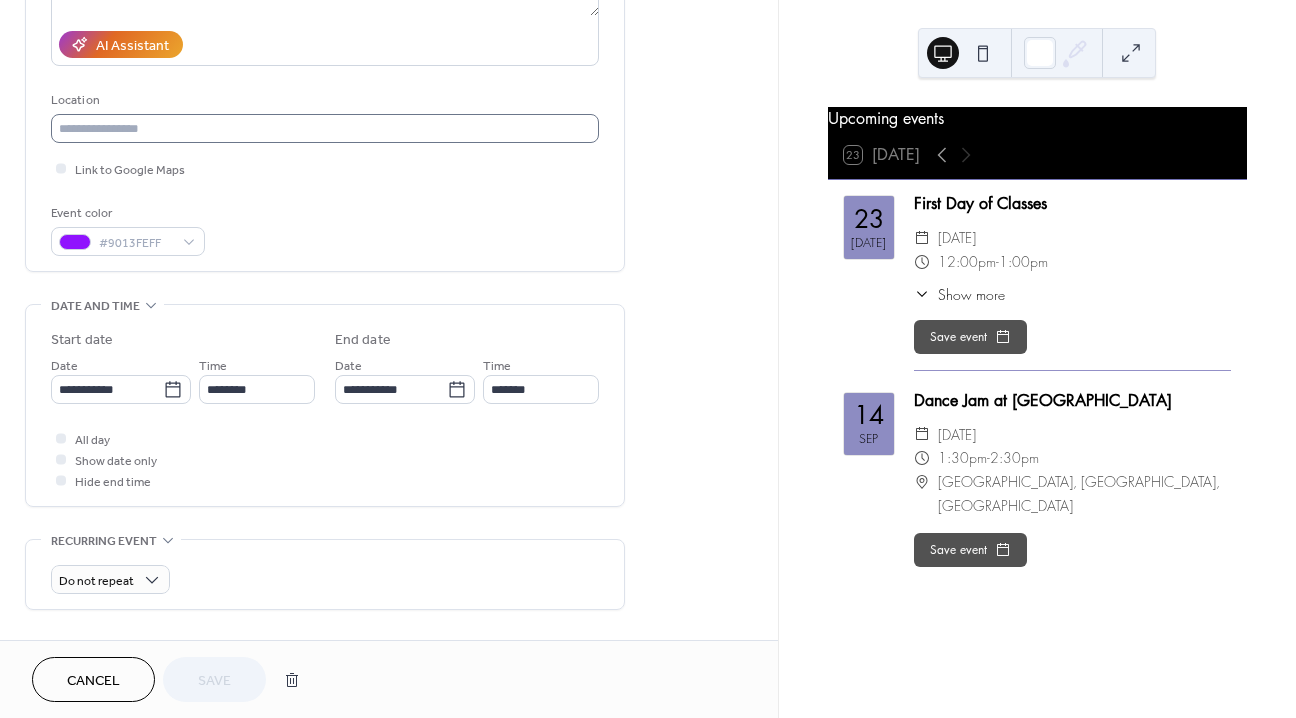 scroll, scrollTop: 346, scrollLeft: 0, axis: vertical 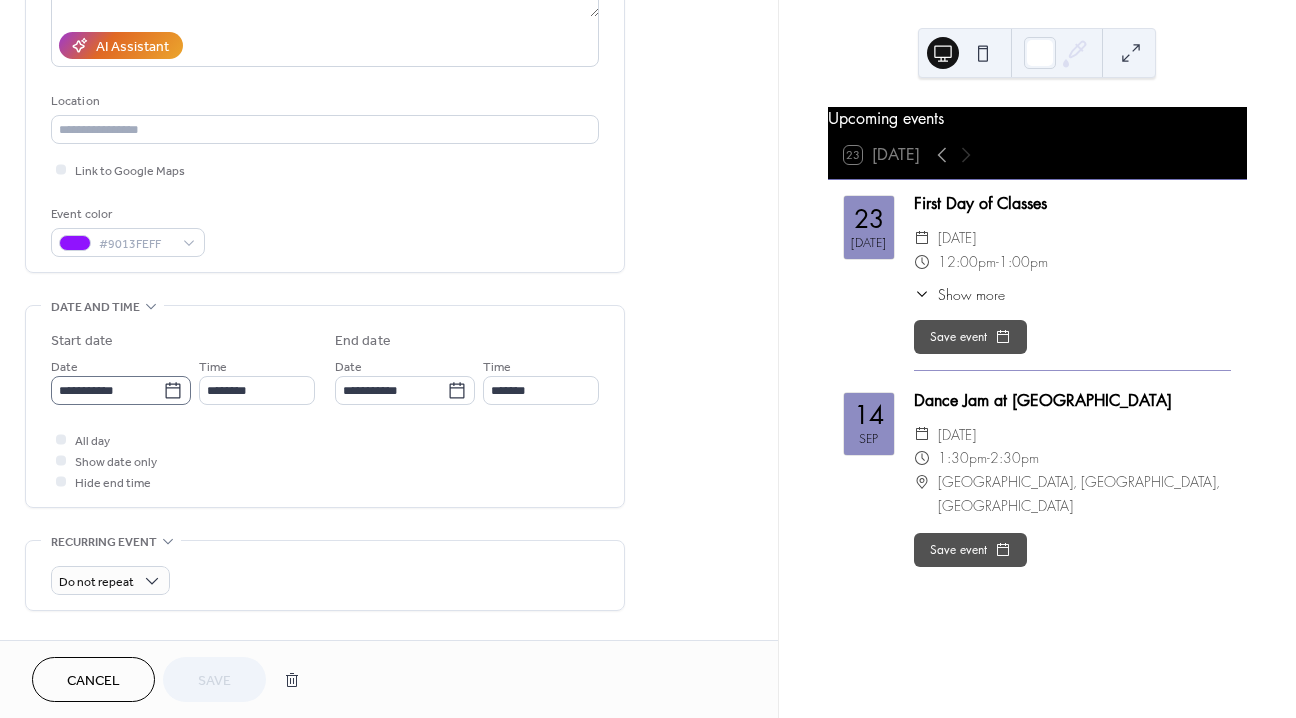 click 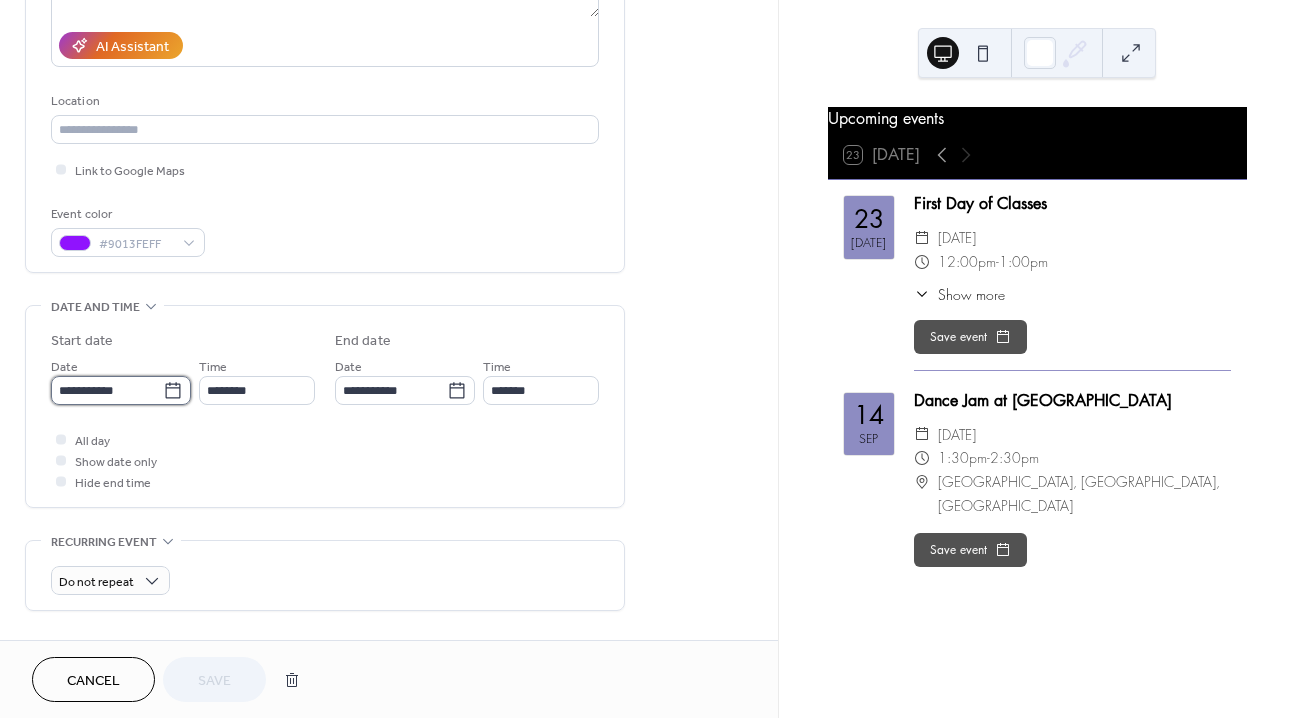 click on "**********" at bounding box center [107, 390] 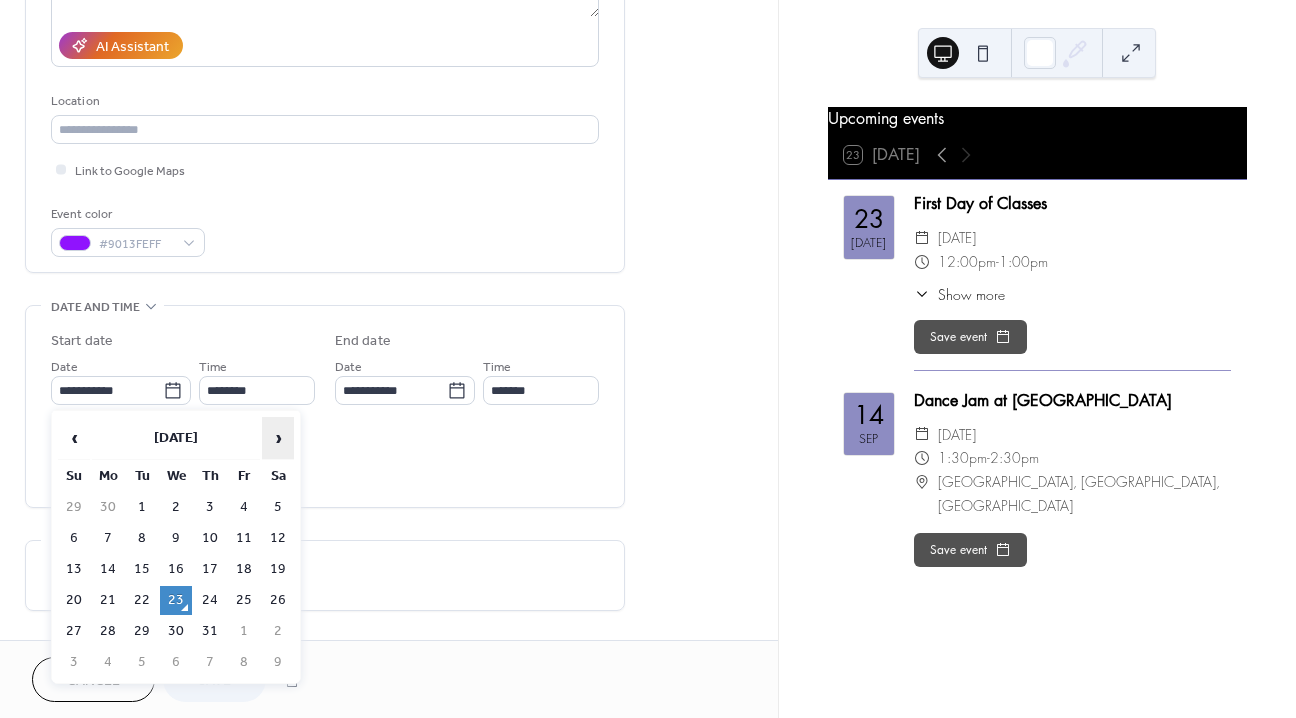 click on "›" at bounding box center (278, 438) 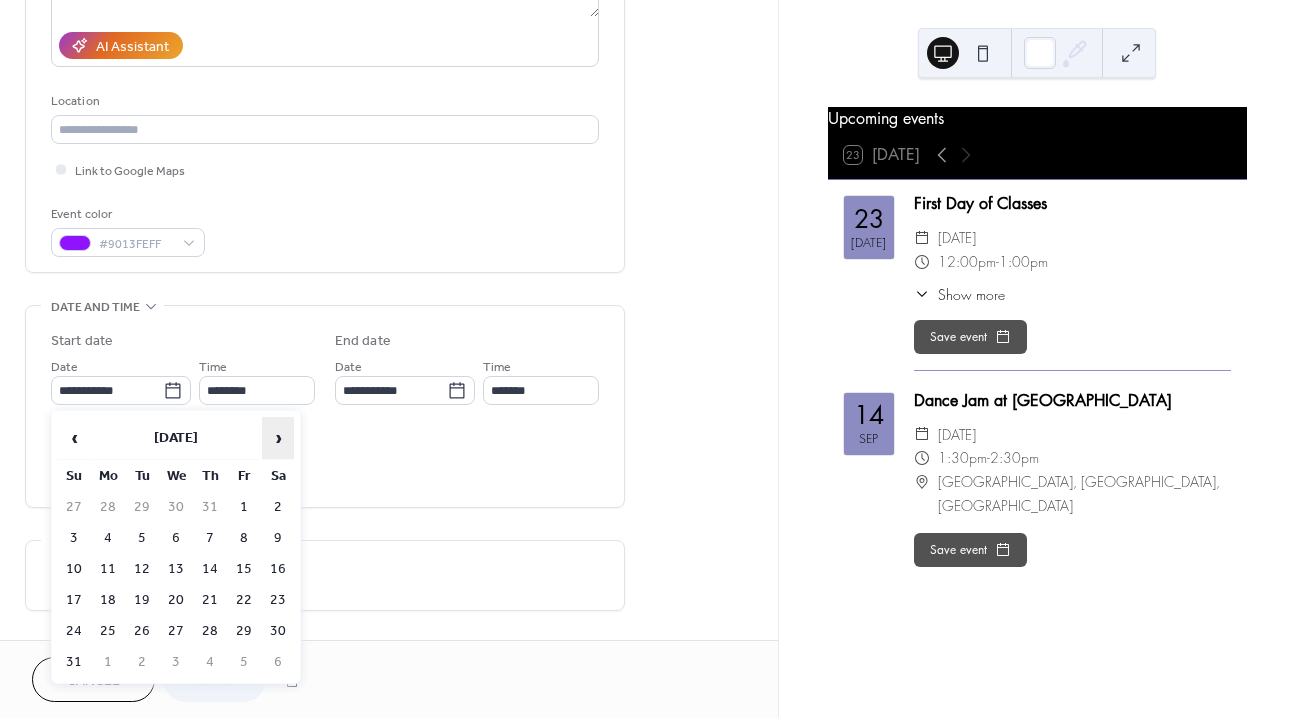 click on "›" at bounding box center (278, 438) 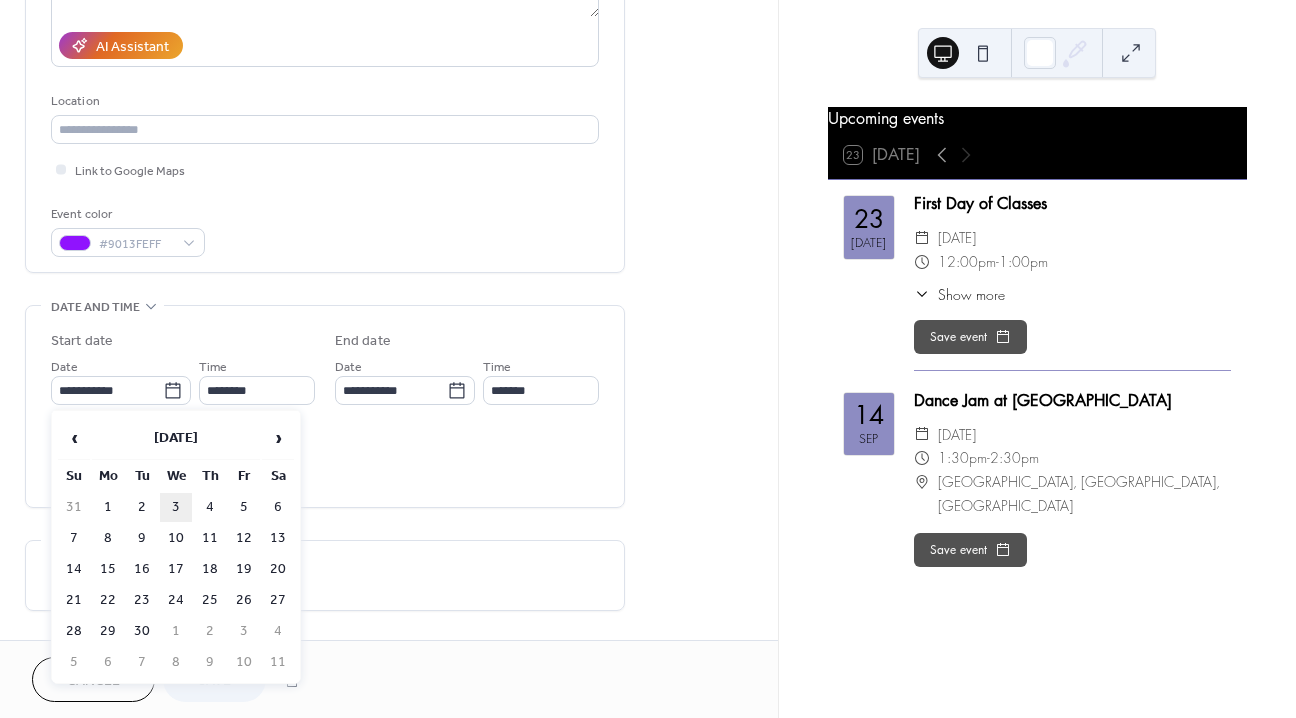 click on "3" at bounding box center (176, 507) 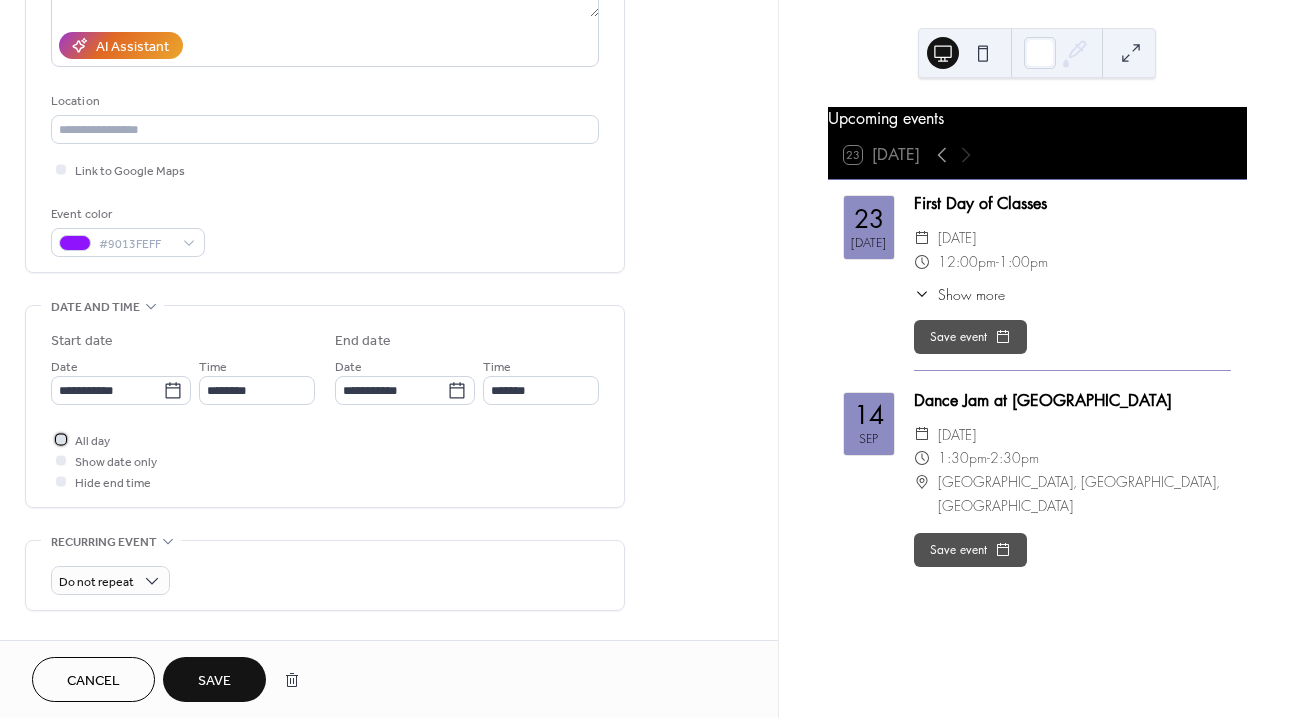 click at bounding box center [61, 439] 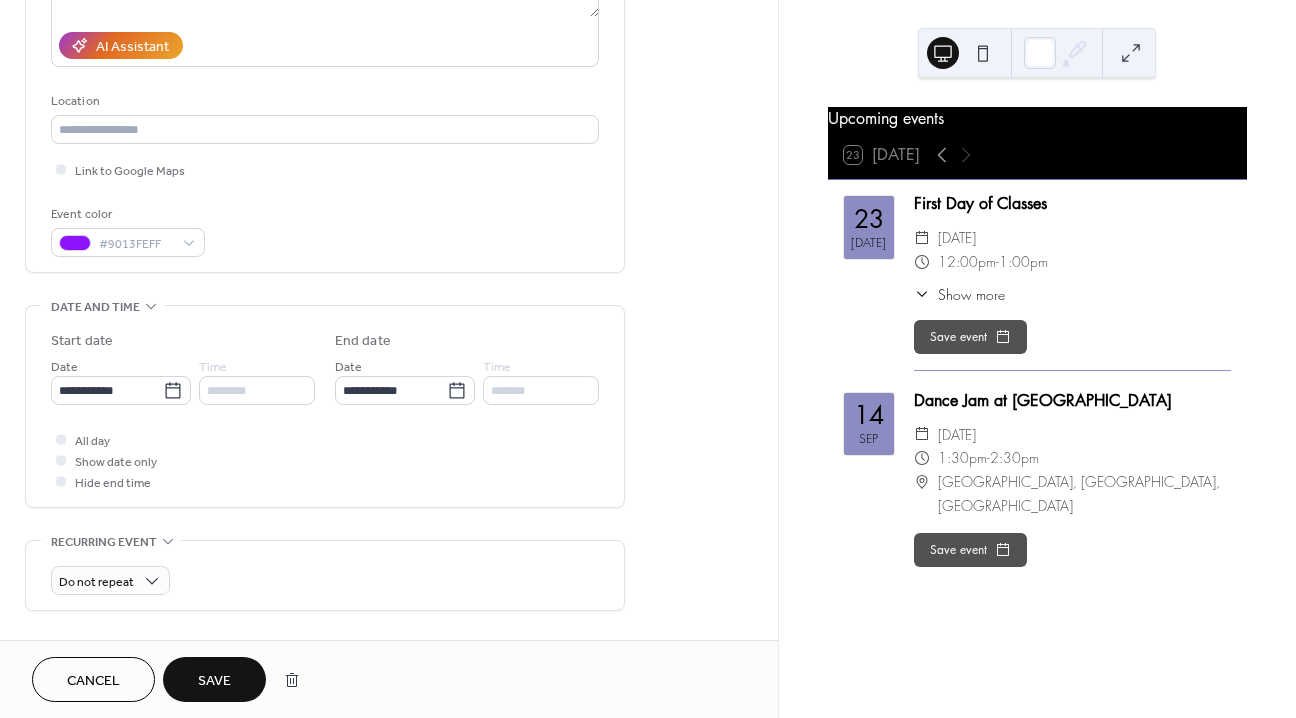 click on "Save" at bounding box center [214, 681] 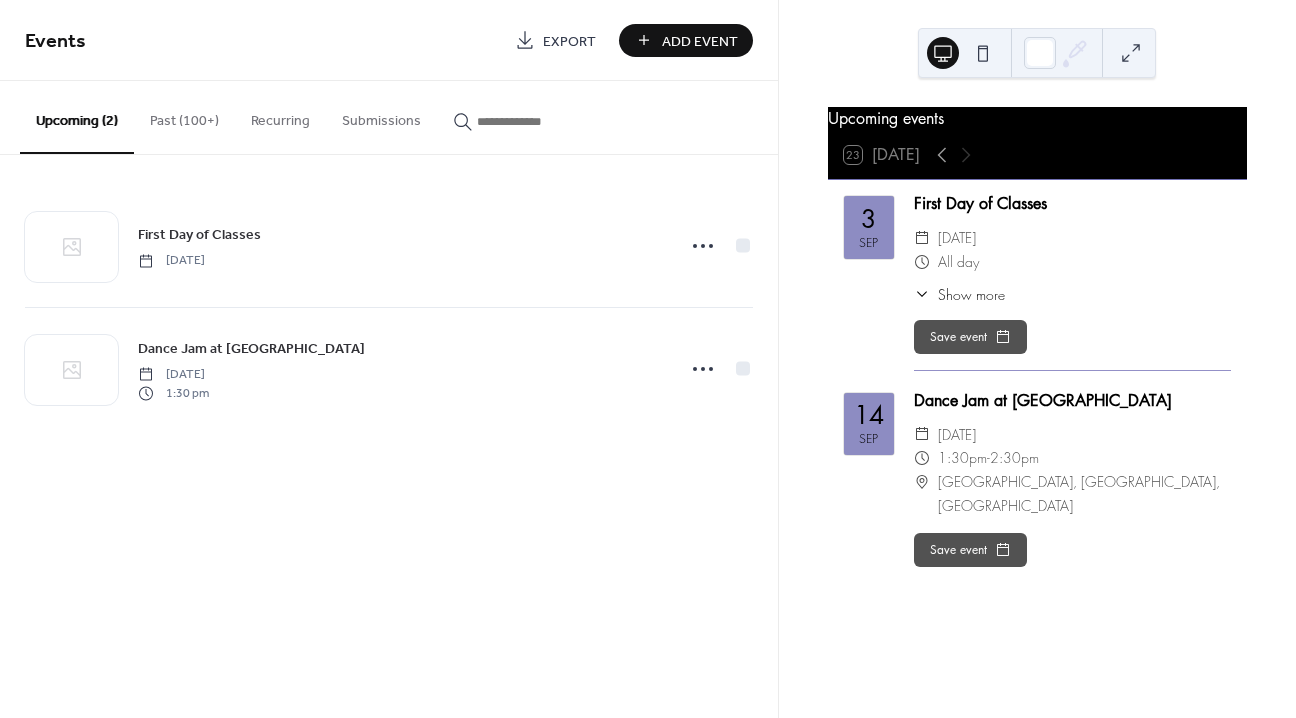 click on "Add Event" at bounding box center (700, 41) 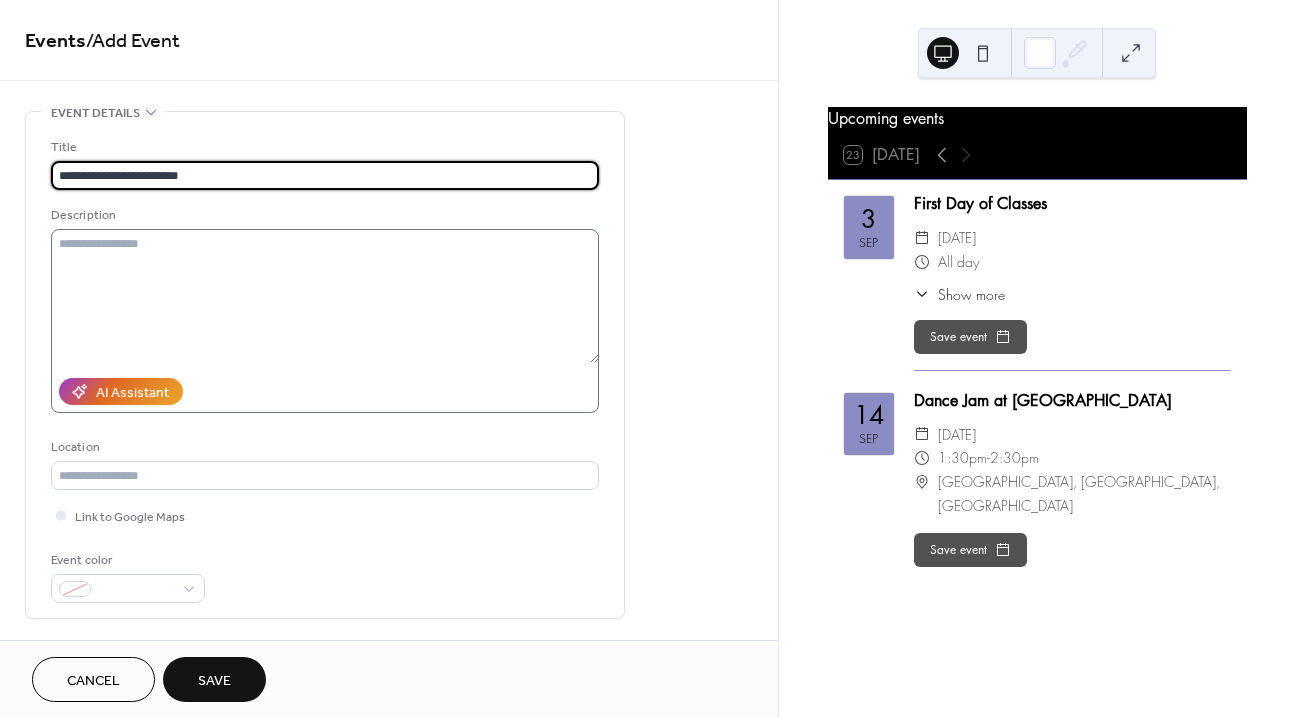 type on "**********" 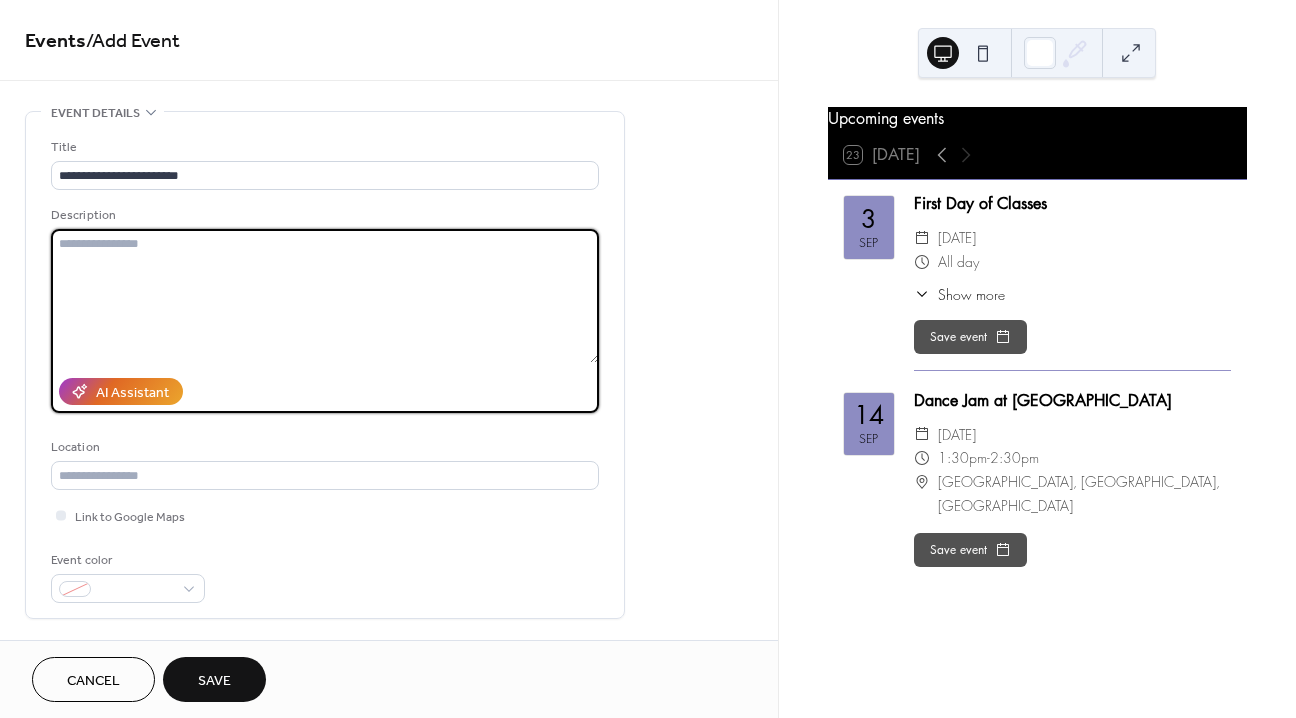 click at bounding box center [325, 296] 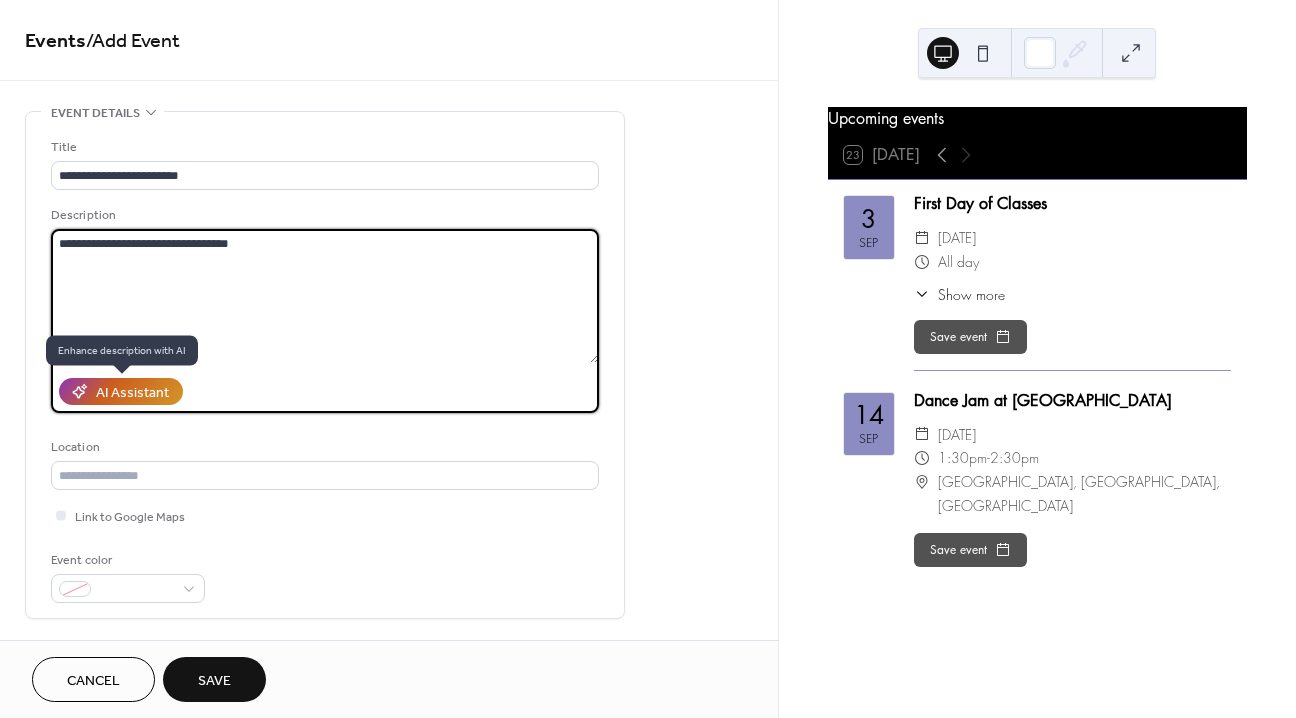 type on "**********" 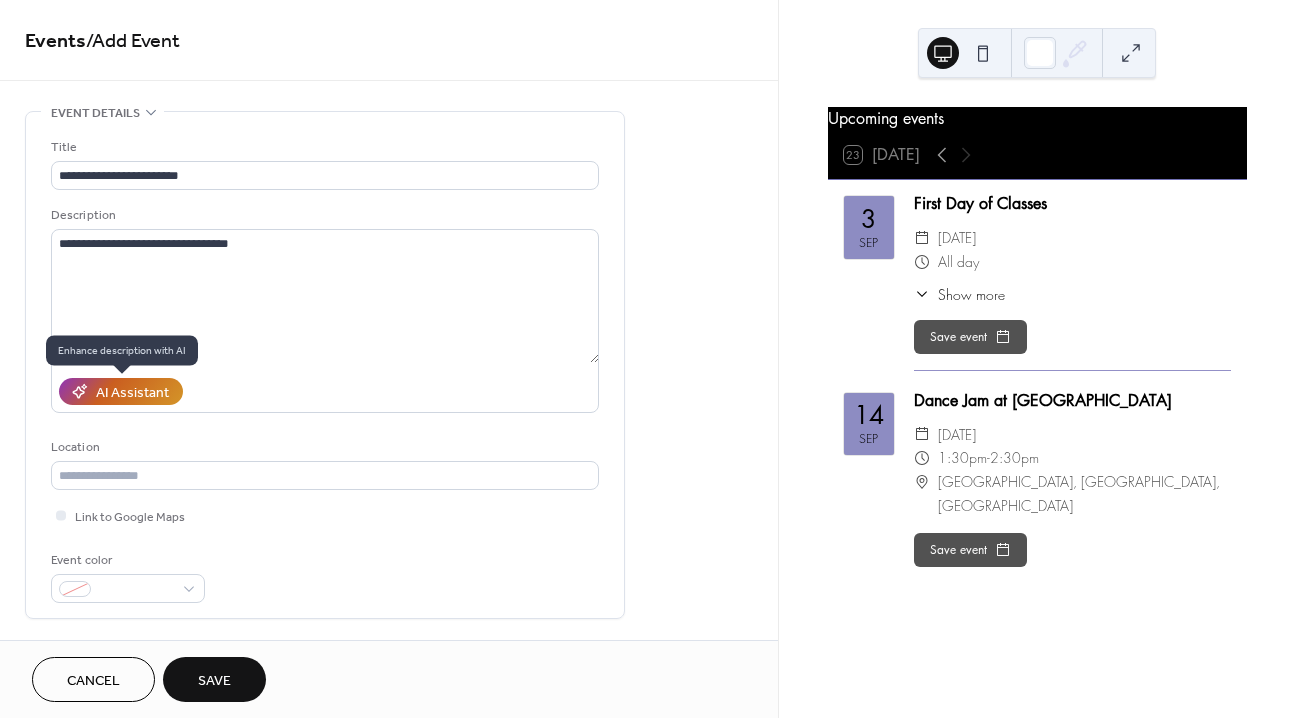 click on "AI Assistant" at bounding box center (132, 393) 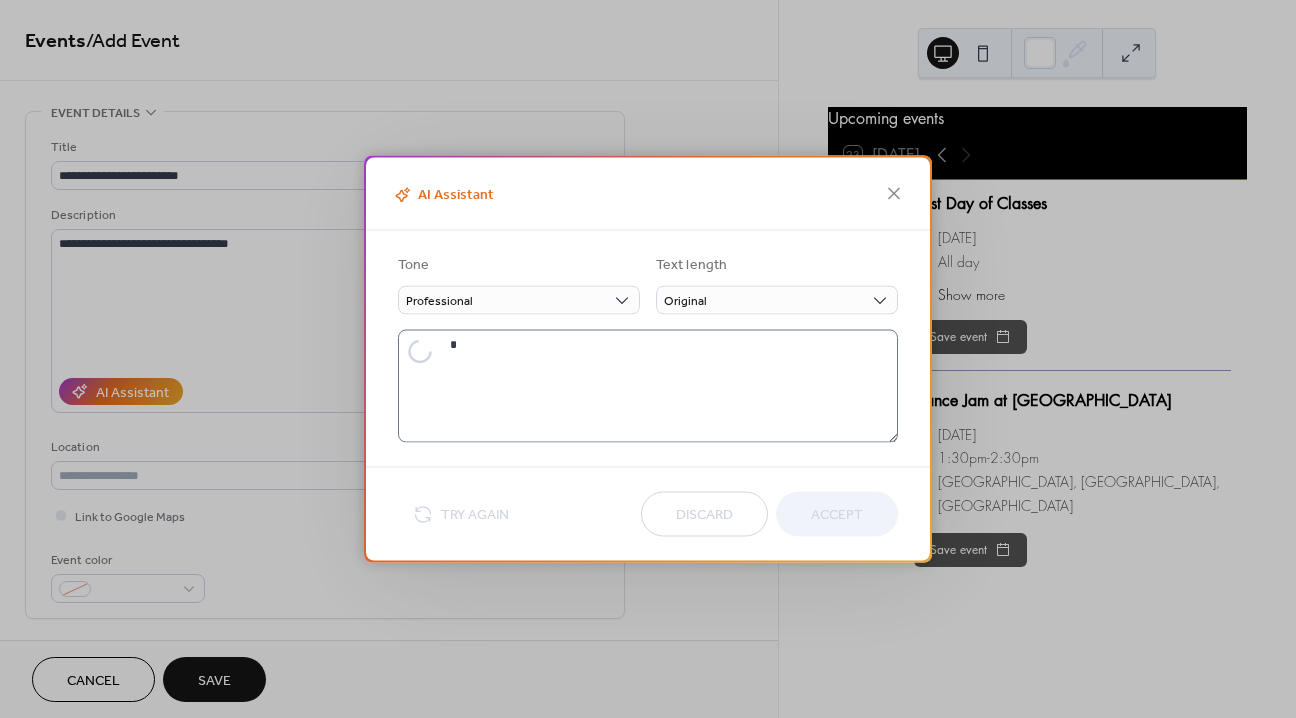 type on "**********" 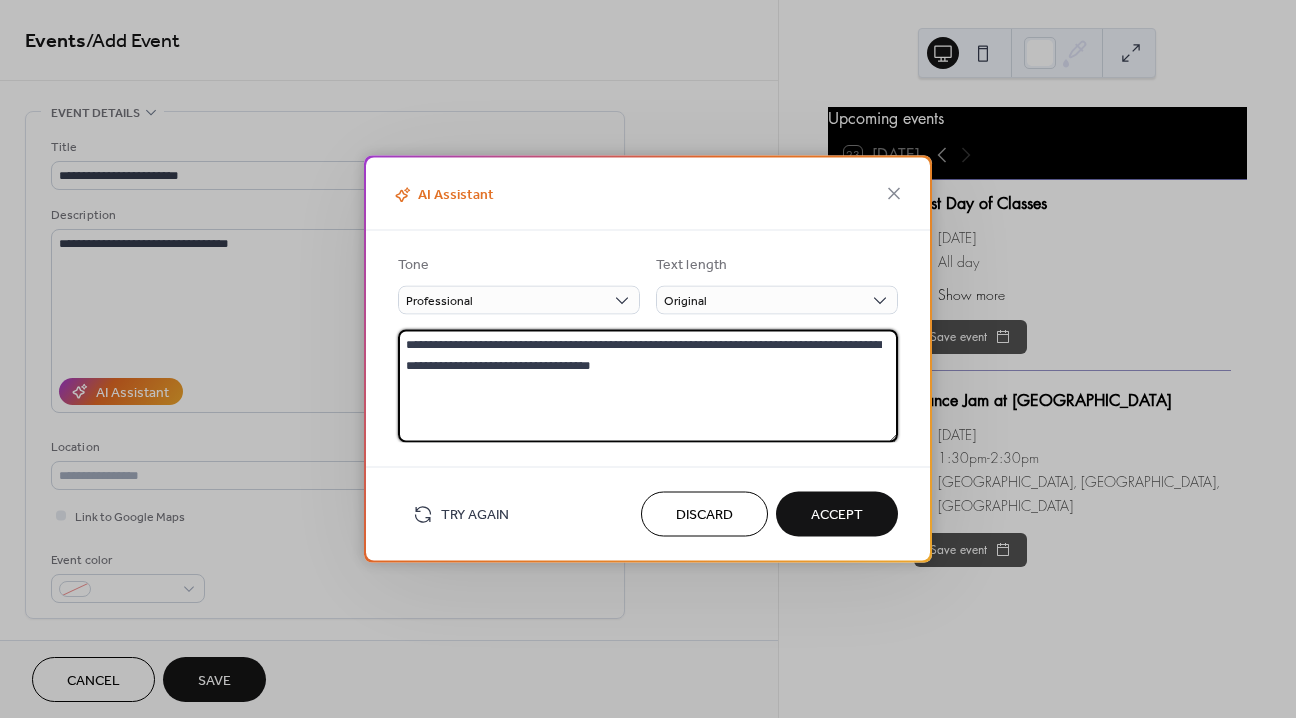 drag, startPoint x: 644, startPoint y: 344, endPoint x: 748, endPoint y: 343, distance: 104.00481 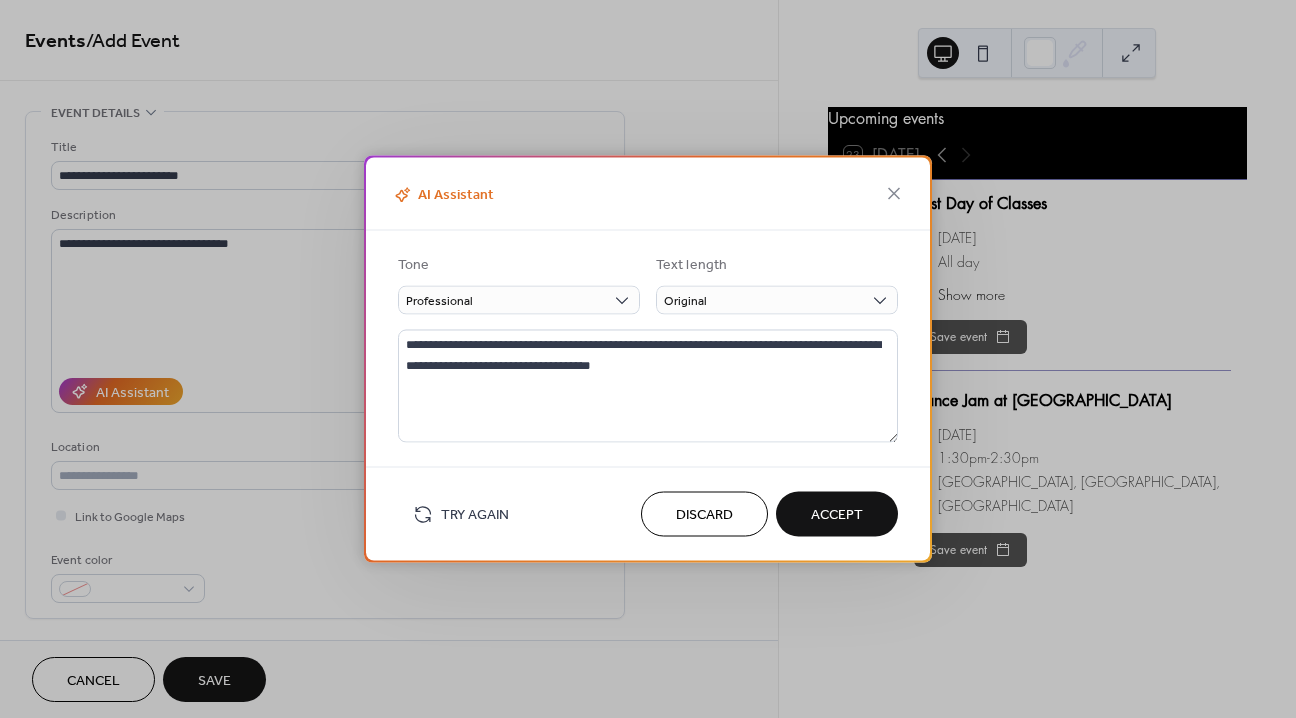 click on "Discard" at bounding box center [704, 515] 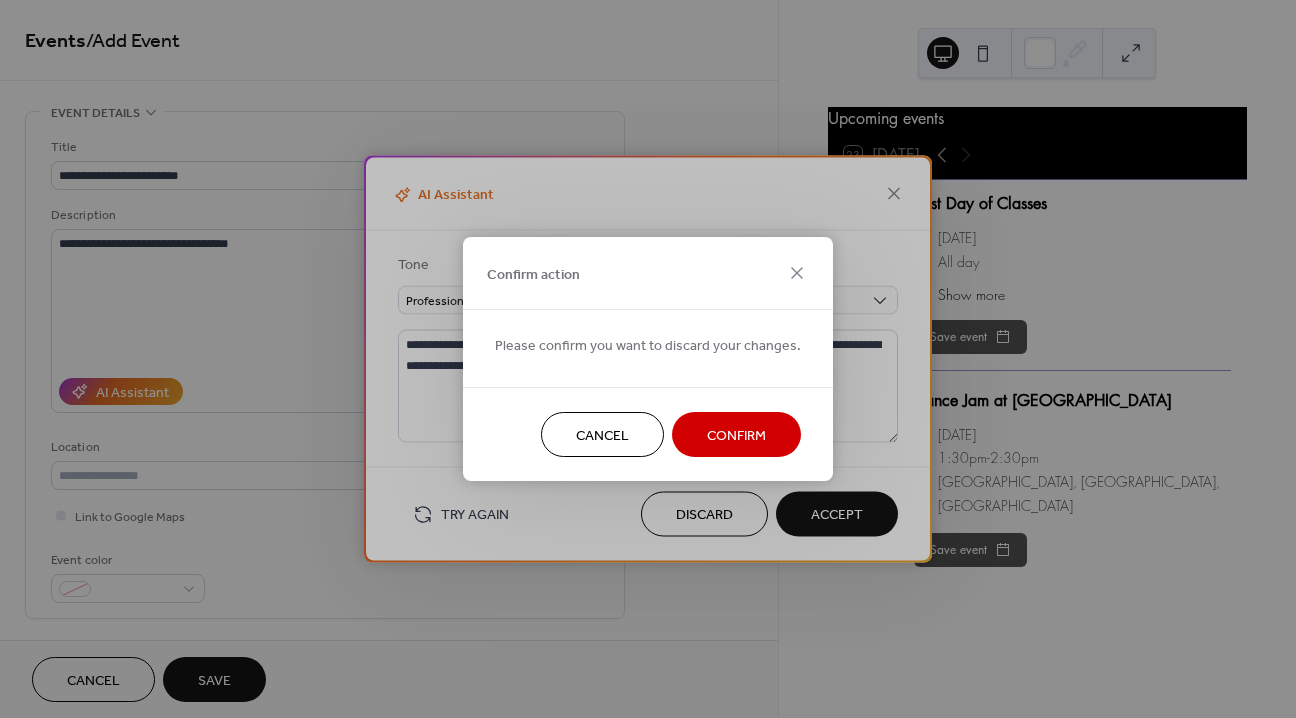 click on "Confirm" at bounding box center (736, 434) 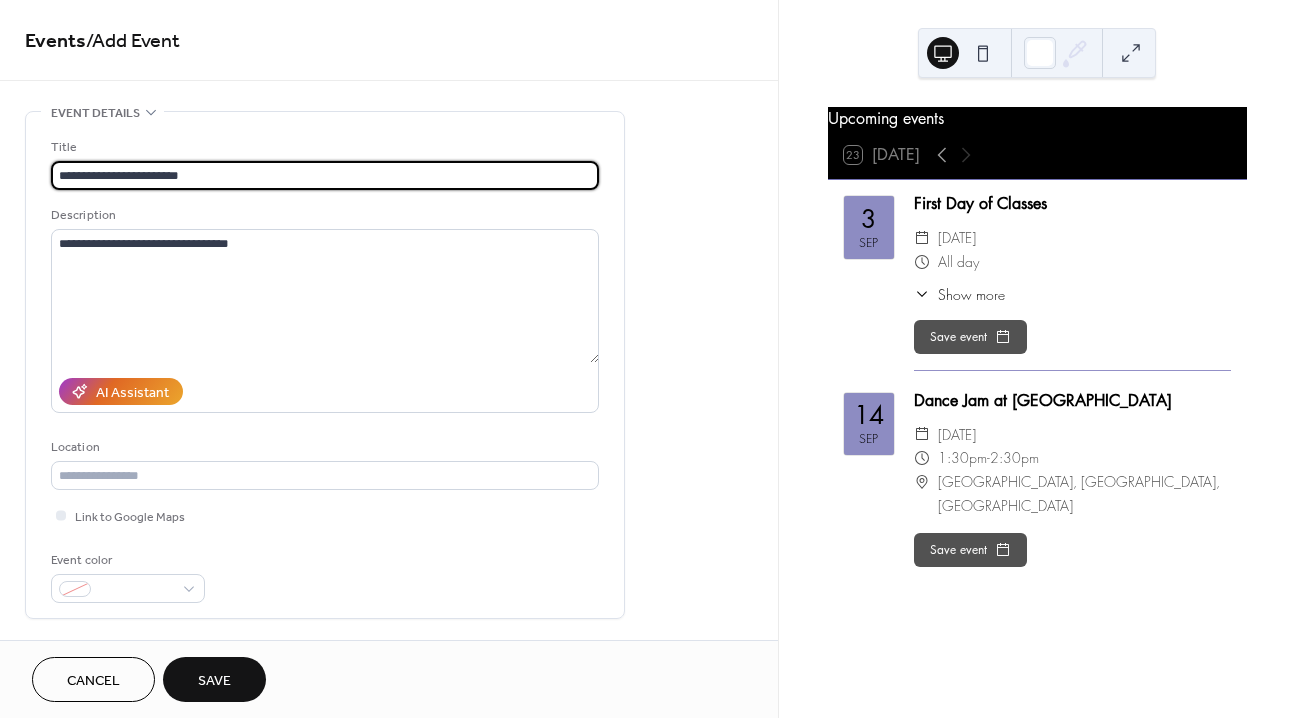 scroll, scrollTop: 1, scrollLeft: 0, axis: vertical 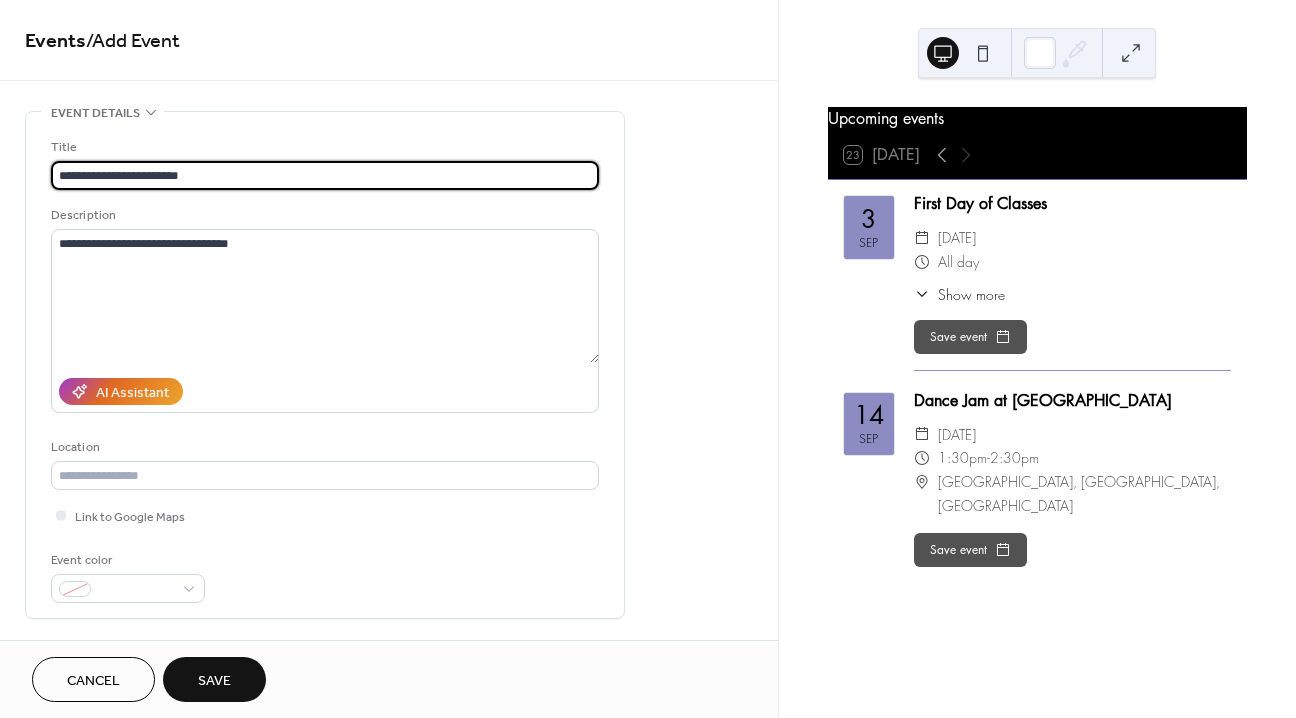 drag, startPoint x: 128, startPoint y: 172, endPoint x: 219, endPoint y: 186, distance: 92.070625 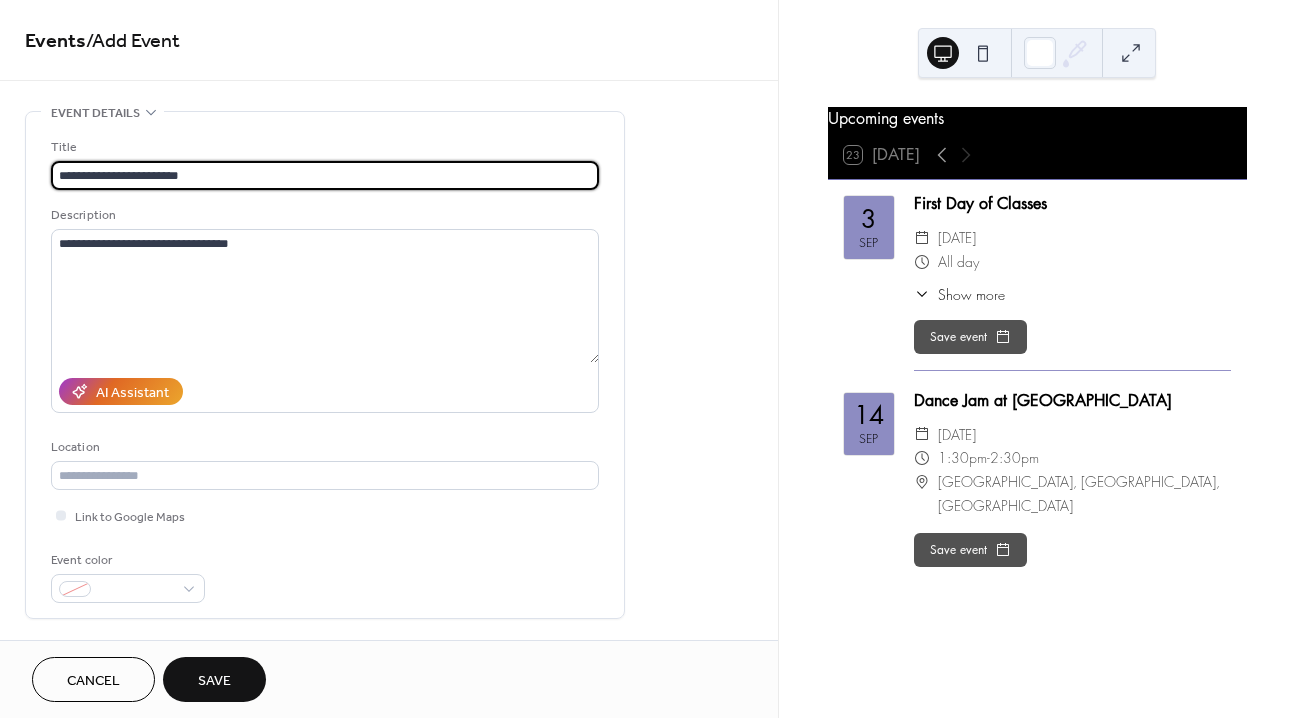 paste on "**********" 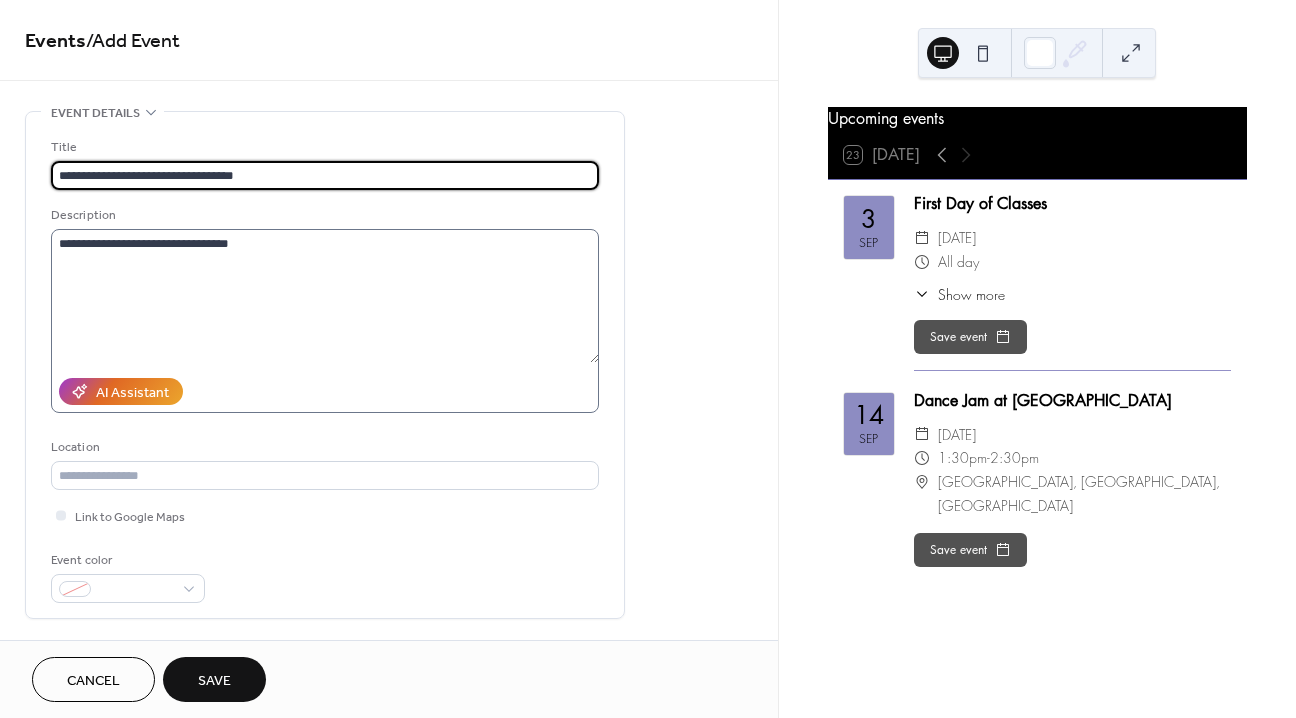 type on "**********" 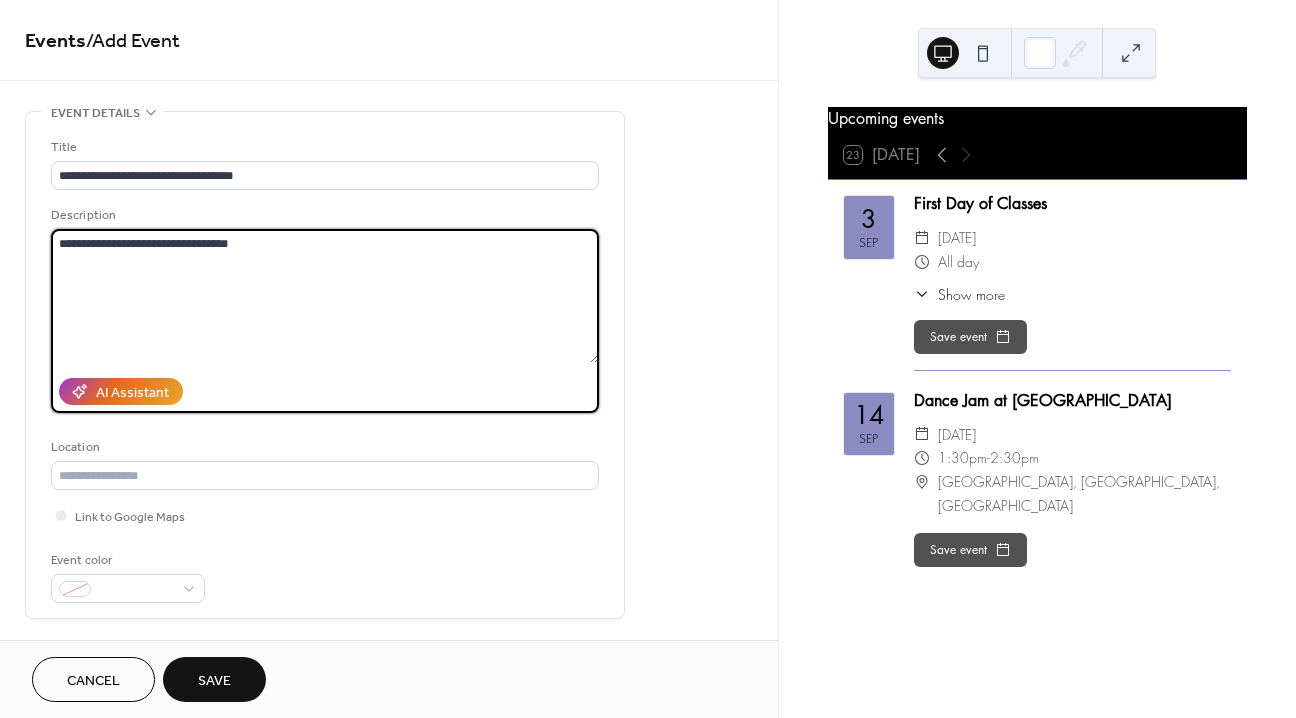 scroll, scrollTop: 0, scrollLeft: 0, axis: both 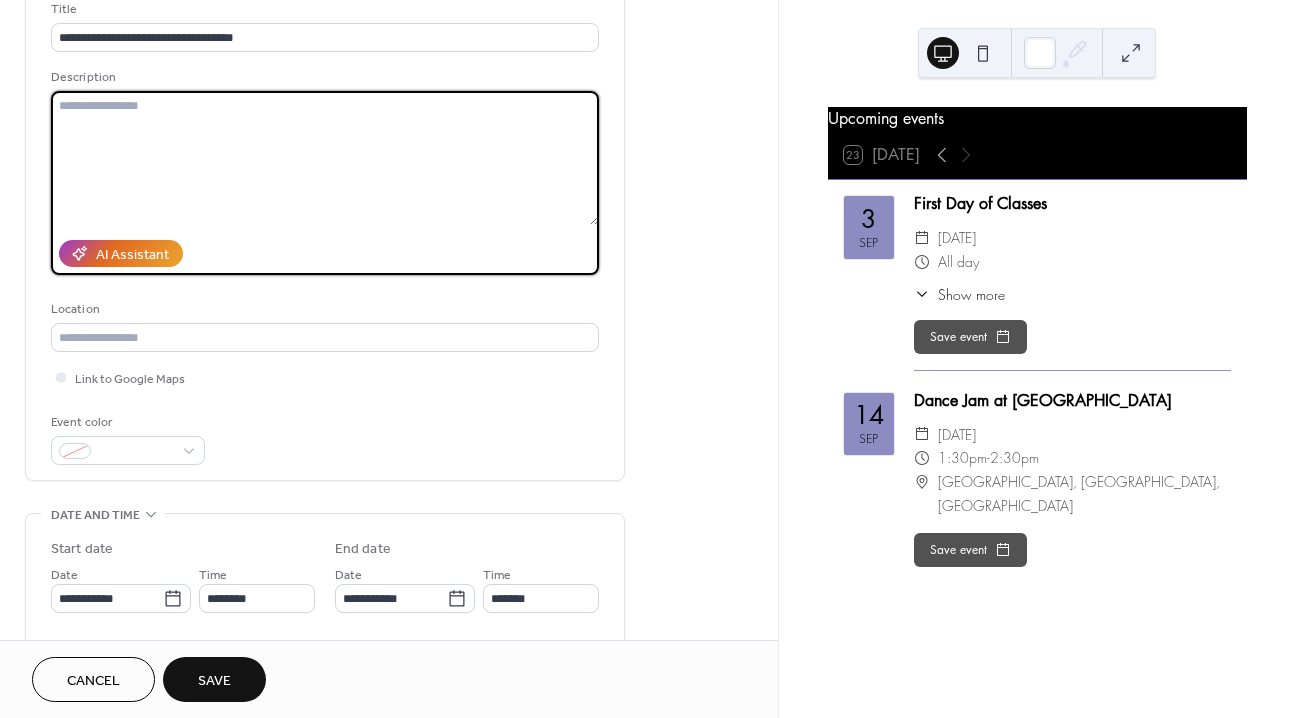 type 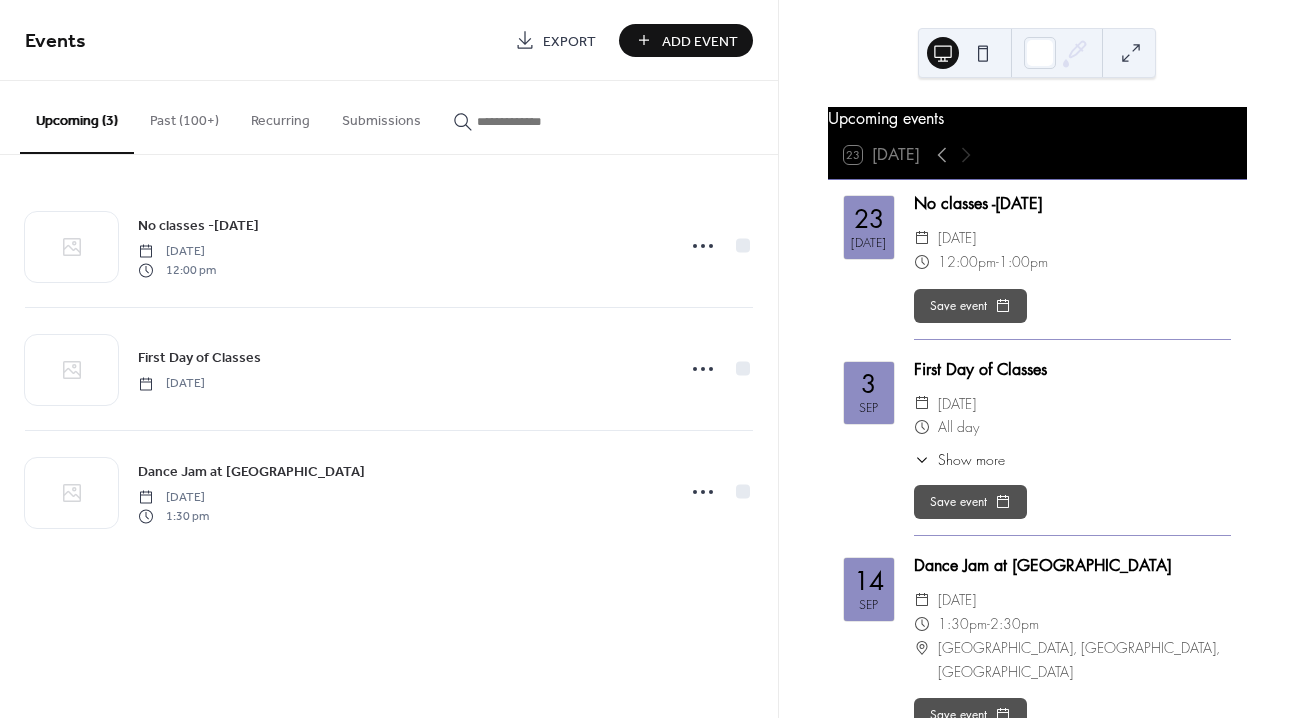 click on "Add Event" at bounding box center [700, 41] 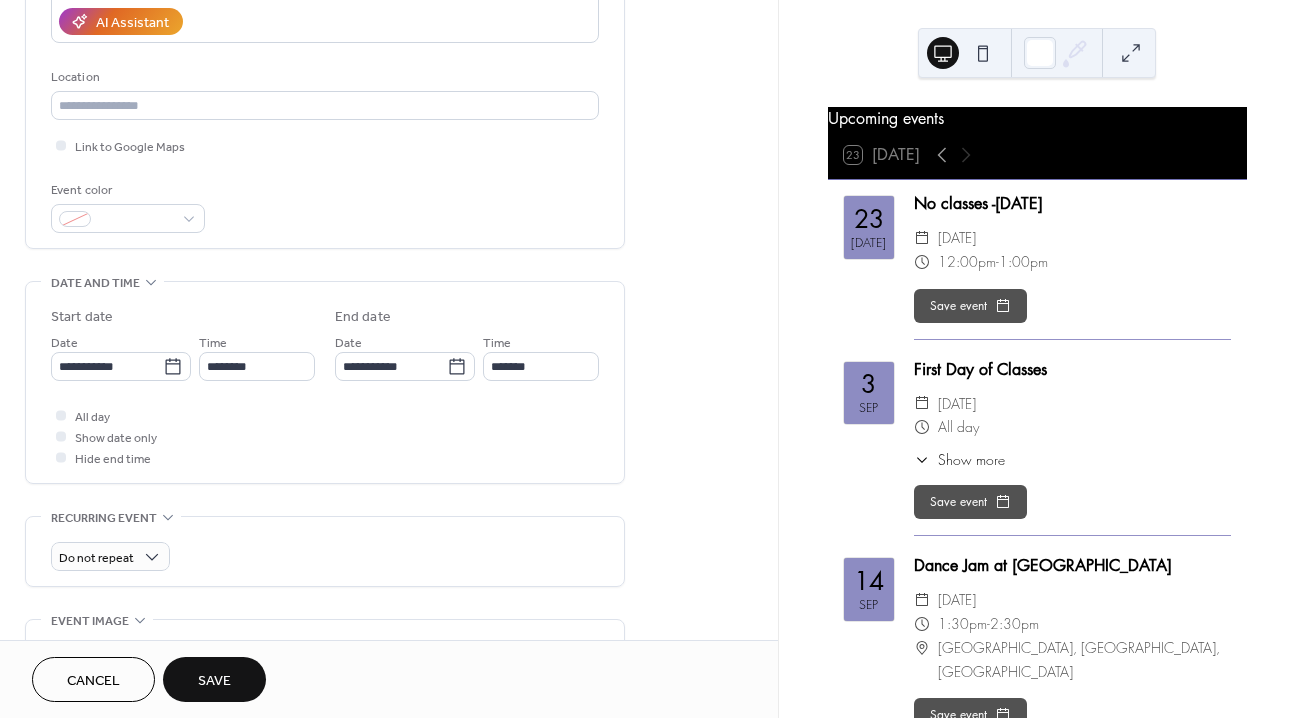 scroll, scrollTop: 368, scrollLeft: 0, axis: vertical 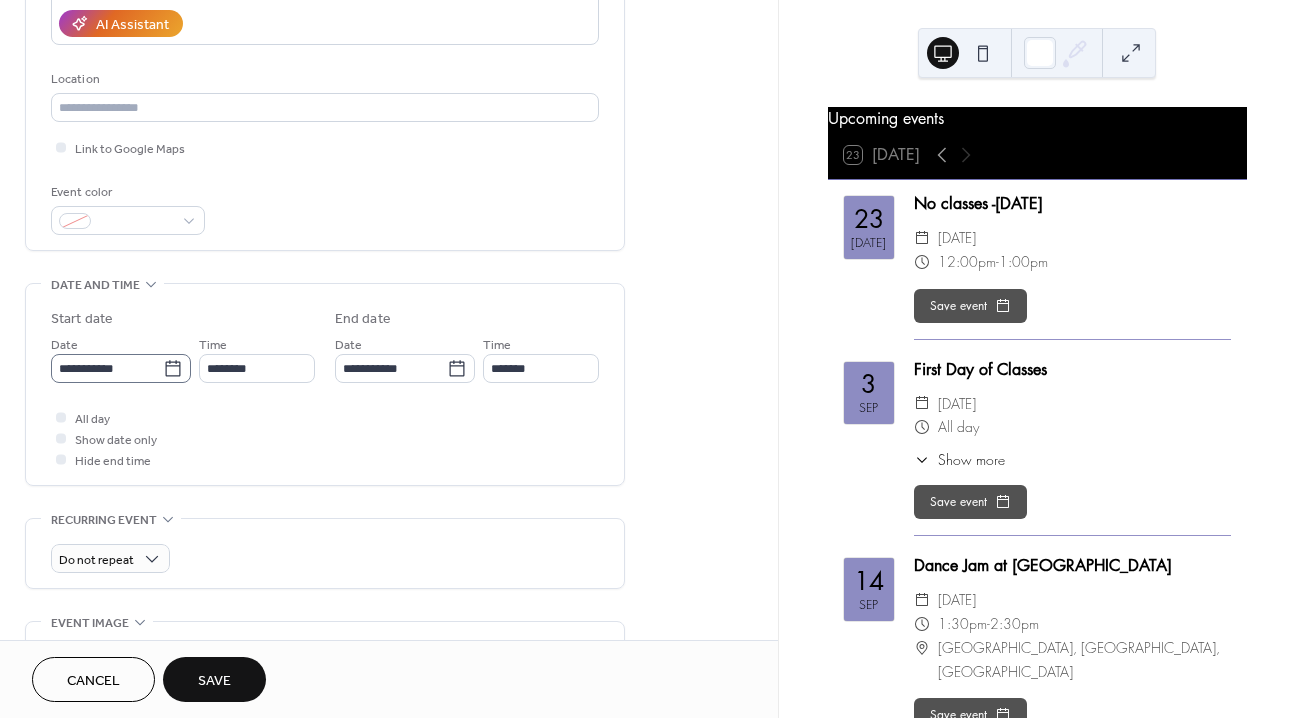 type on "**********" 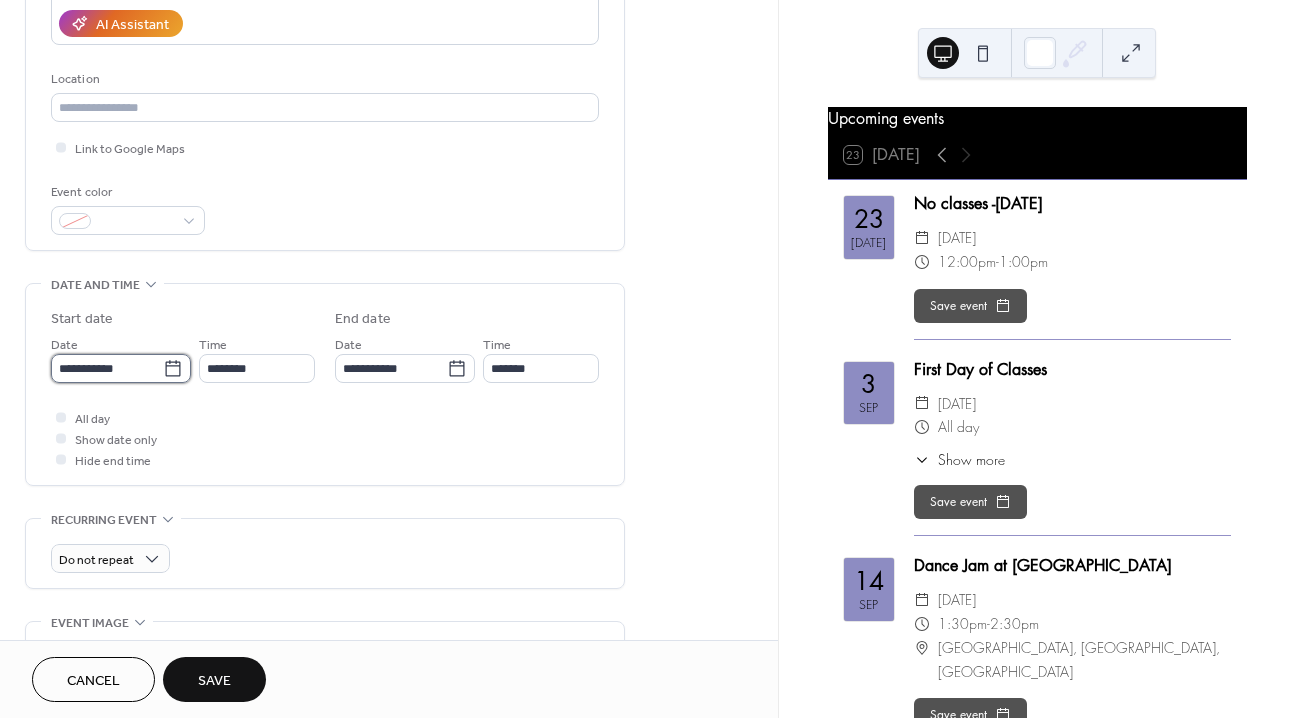 click on "**********" at bounding box center (107, 368) 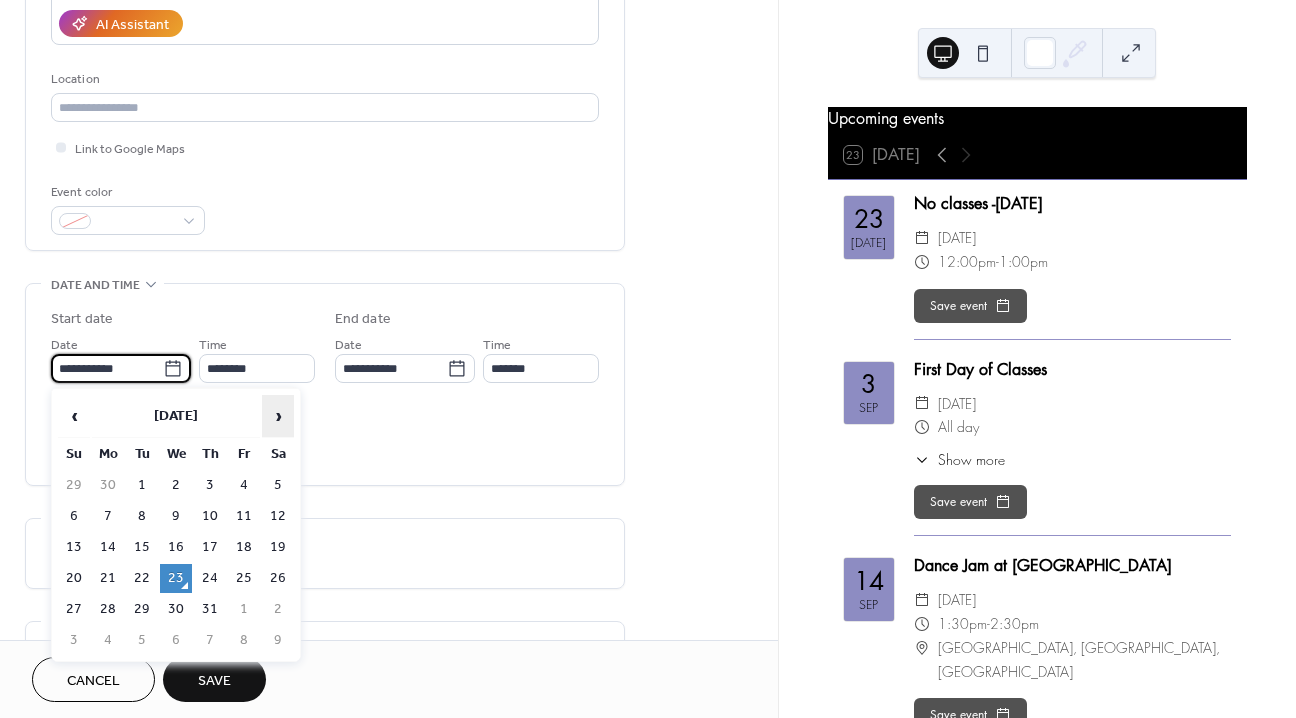 click on "›" at bounding box center (278, 416) 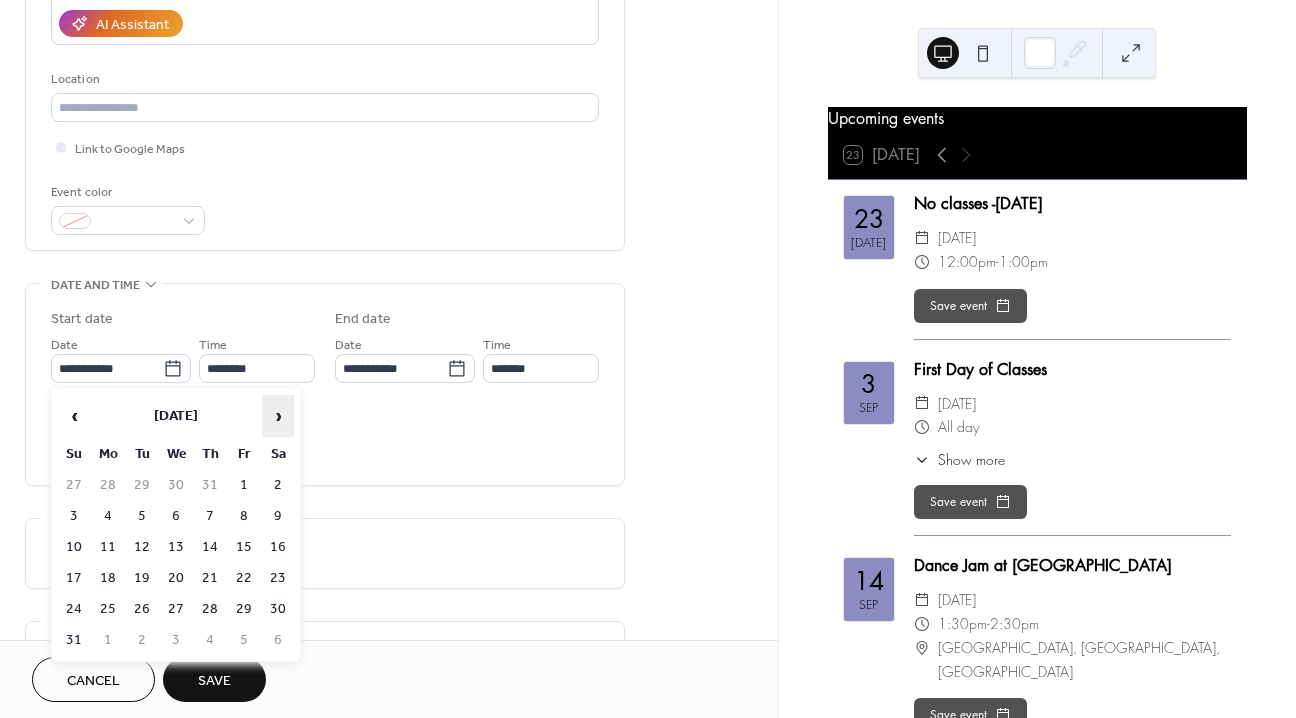 click on "›" at bounding box center (278, 416) 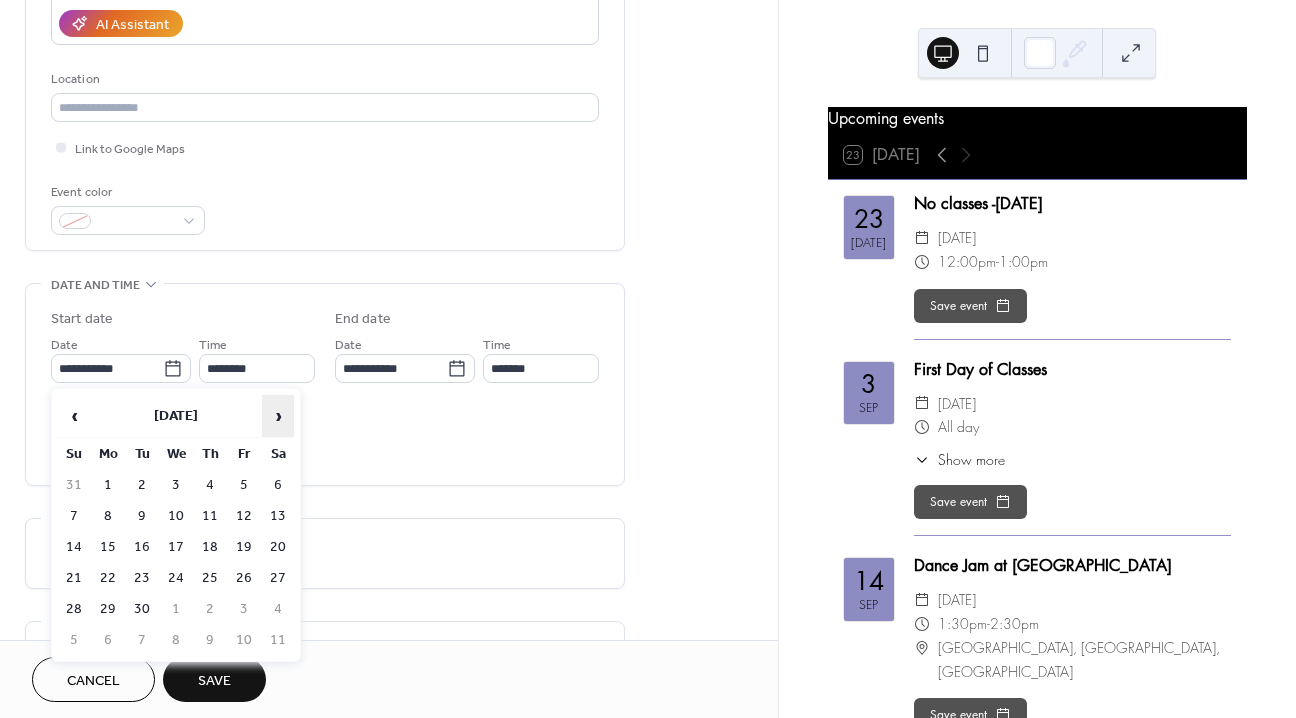 click on "›" at bounding box center (278, 416) 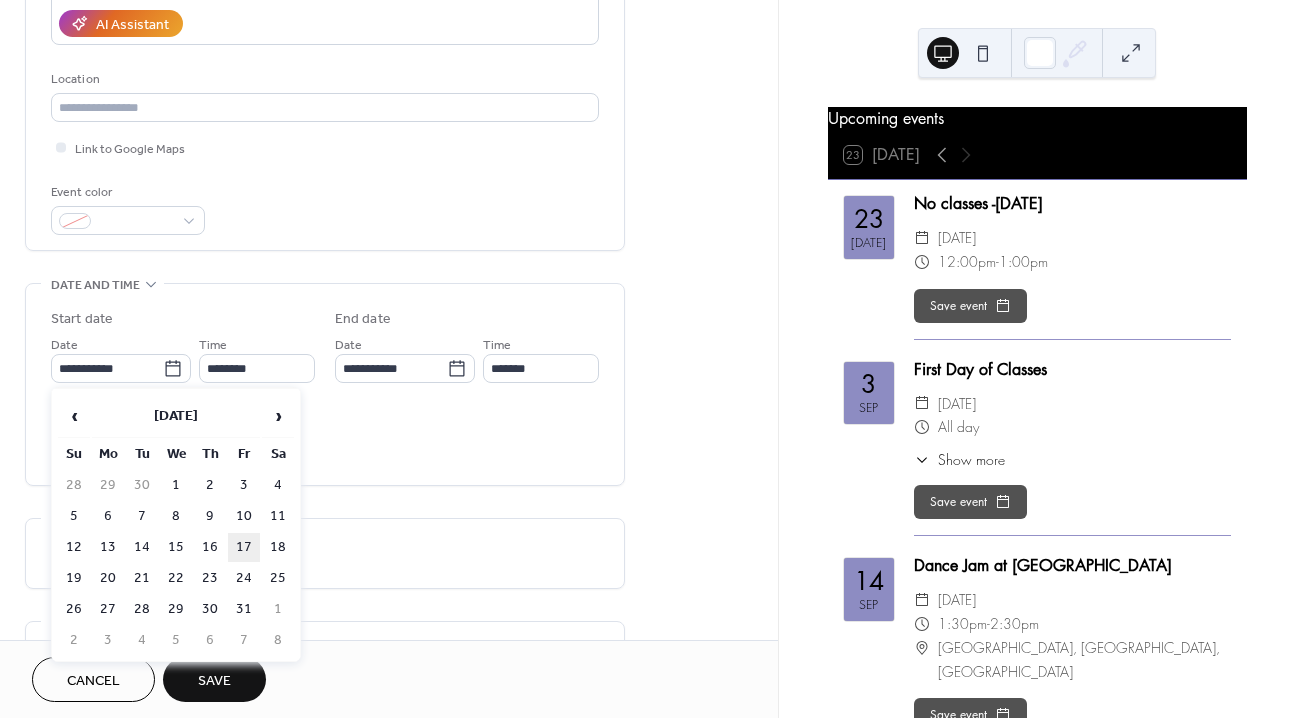 click on "17" at bounding box center (244, 547) 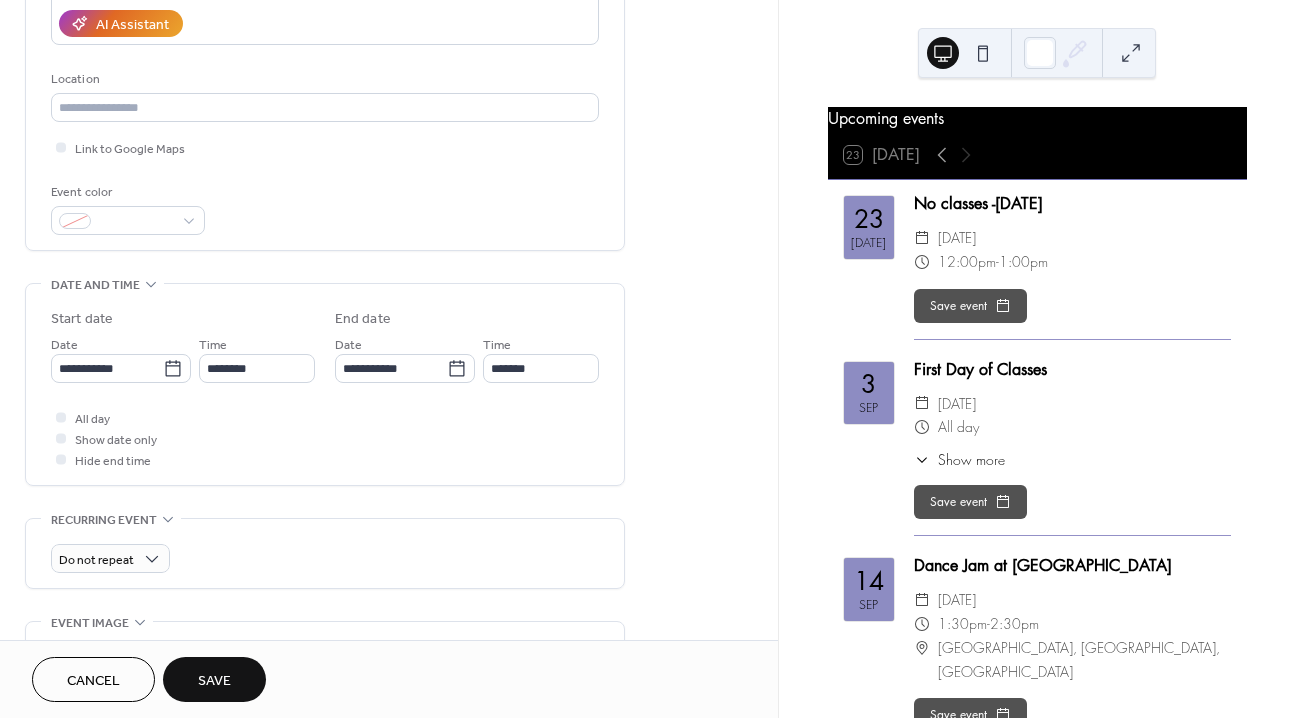 click on "**********" at bounding box center [325, 389] 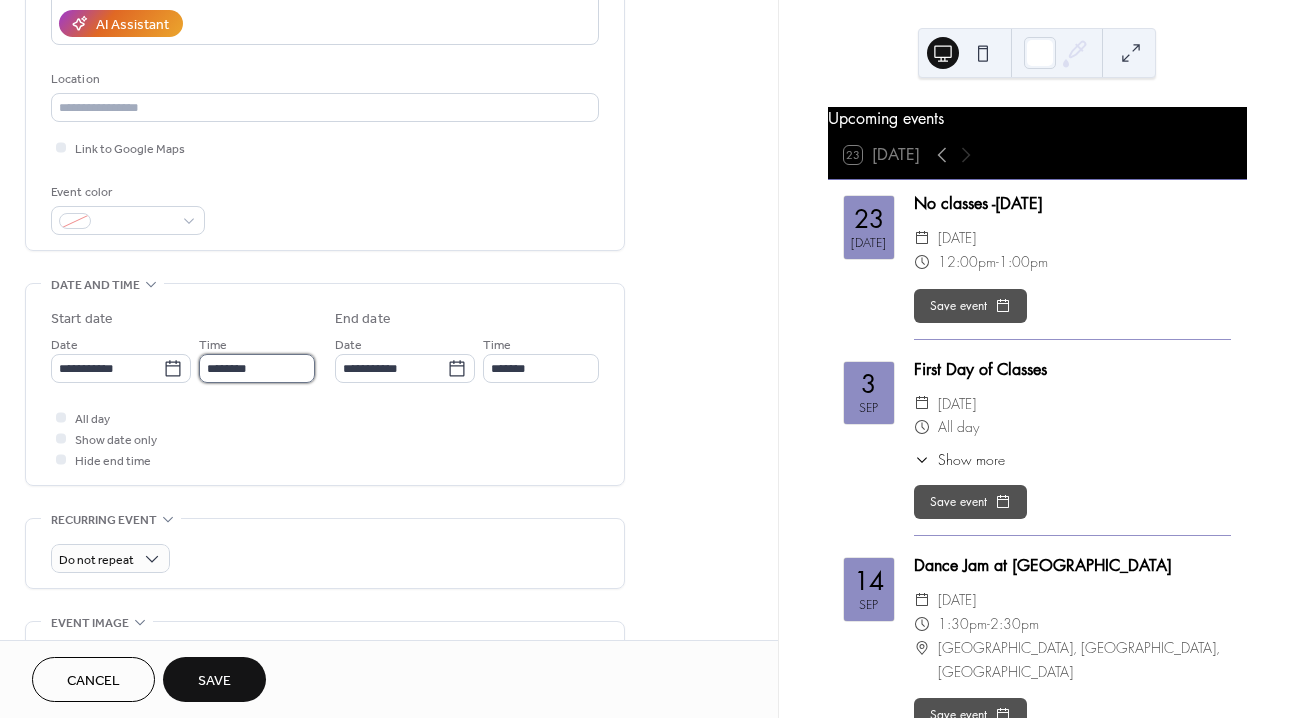 click on "********" at bounding box center (257, 368) 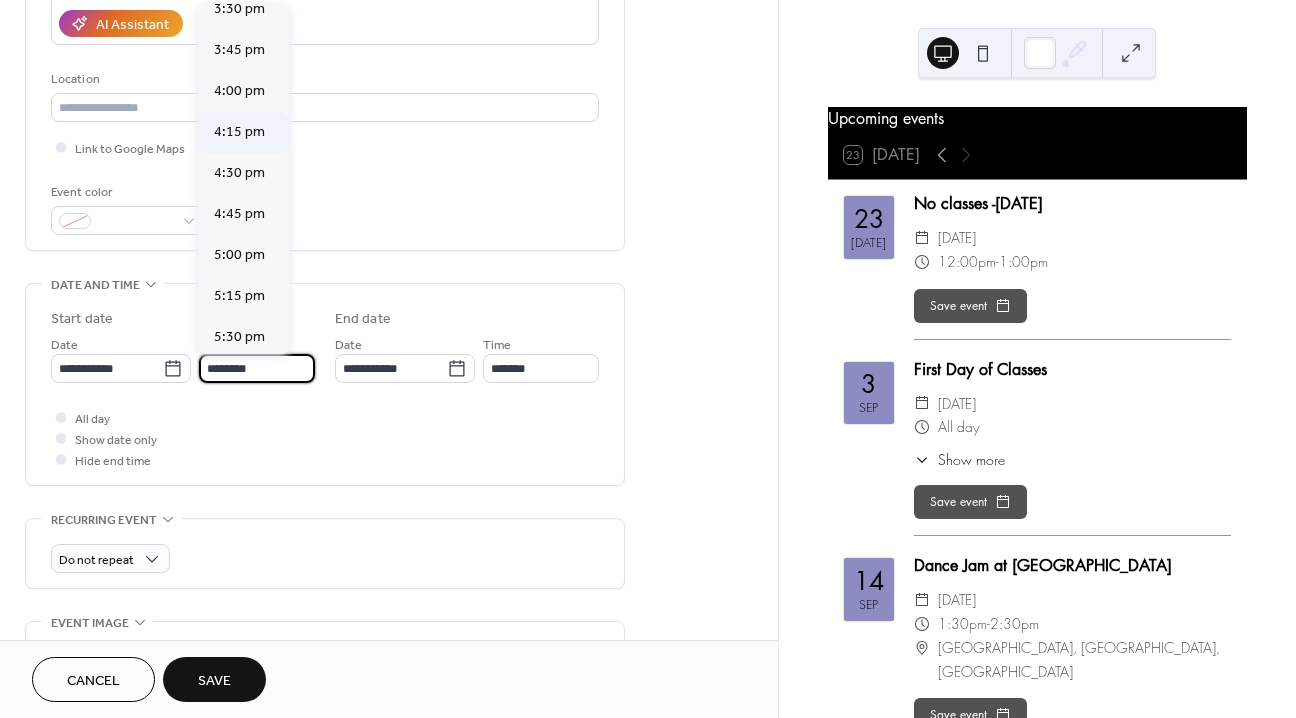 scroll, scrollTop: 2571, scrollLeft: 0, axis: vertical 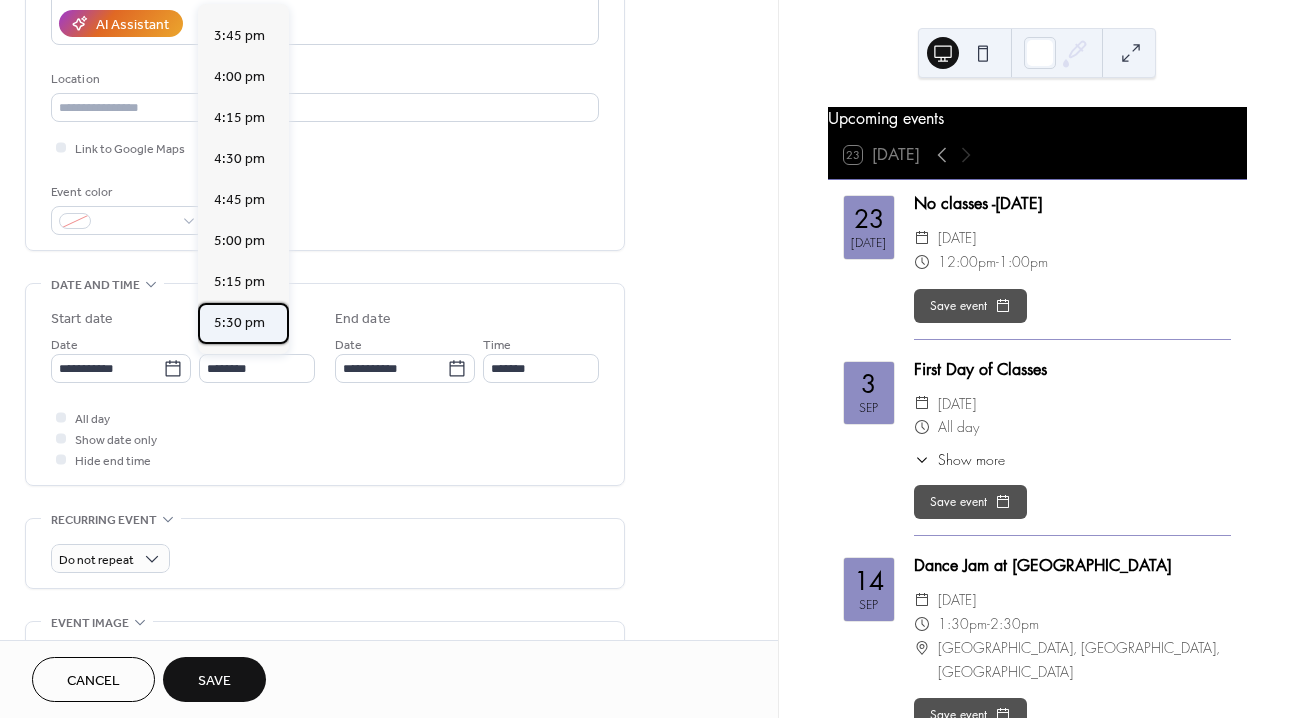 click on "5:30 pm" at bounding box center [239, 323] 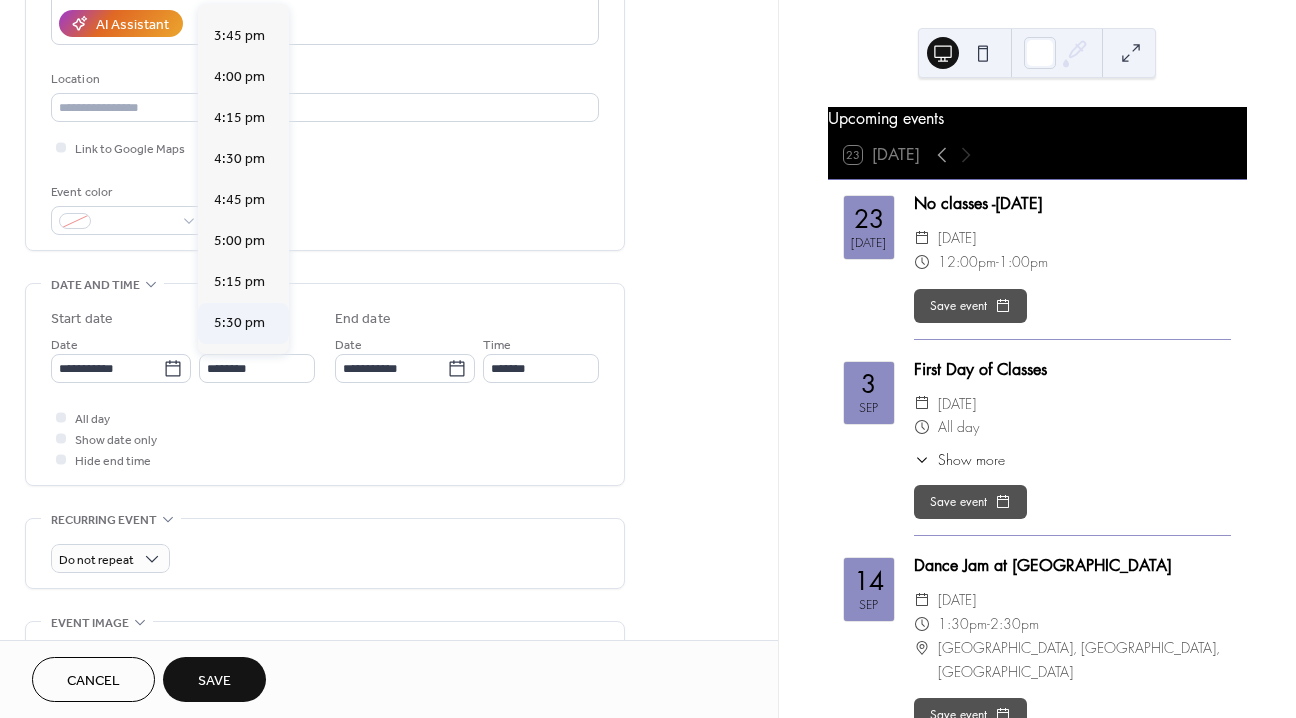 type on "*******" 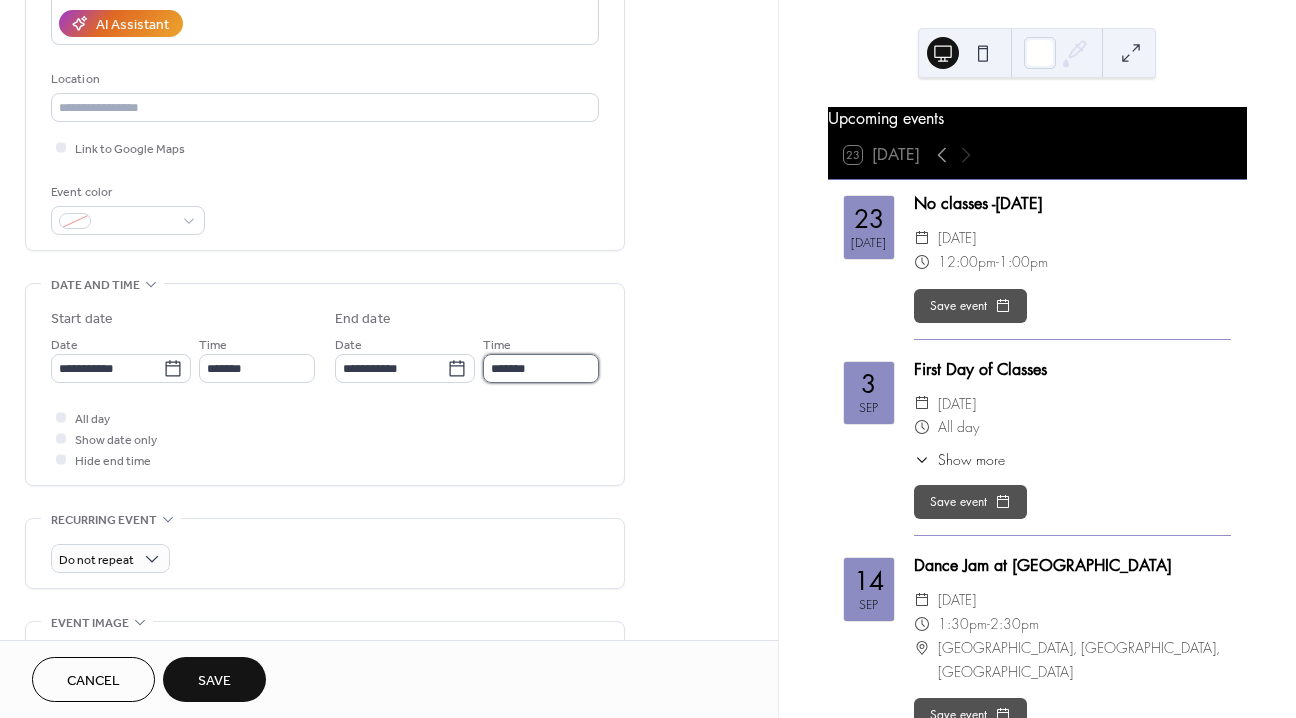 click on "*******" at bounding box center [541, 368] 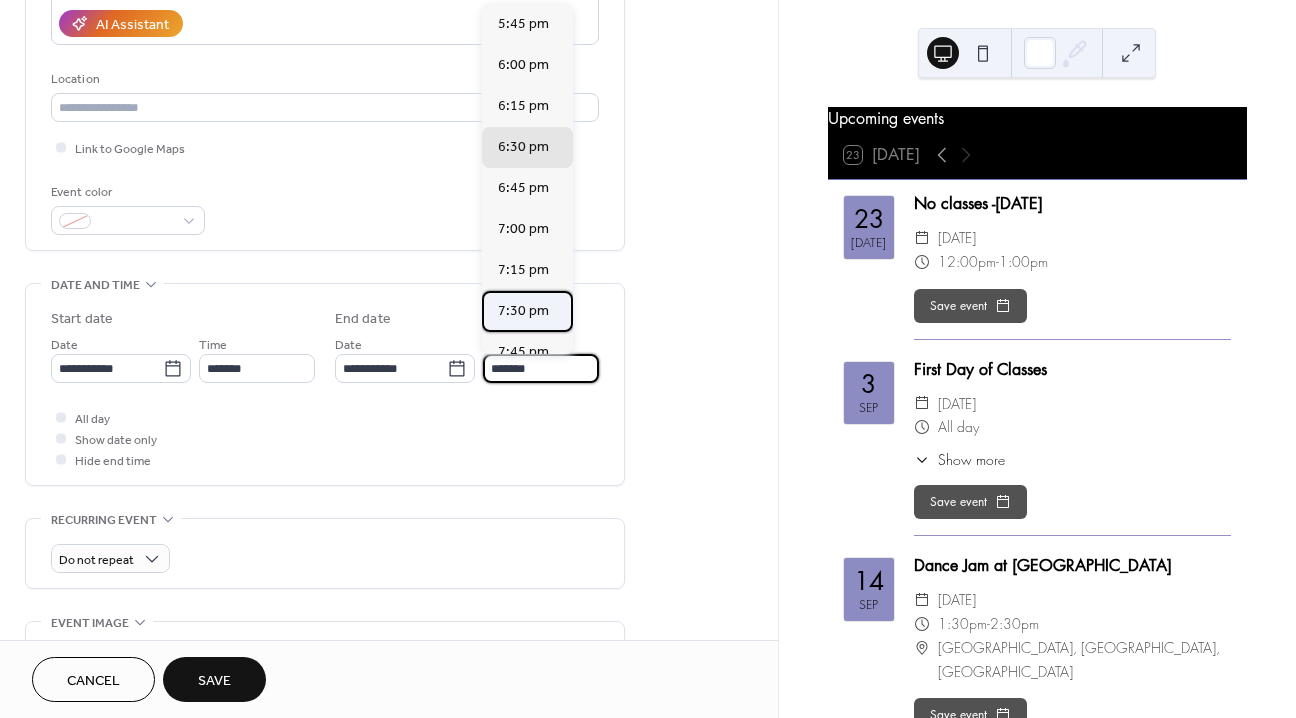 click on "7:30 pm" at bounding box center [523, 311] 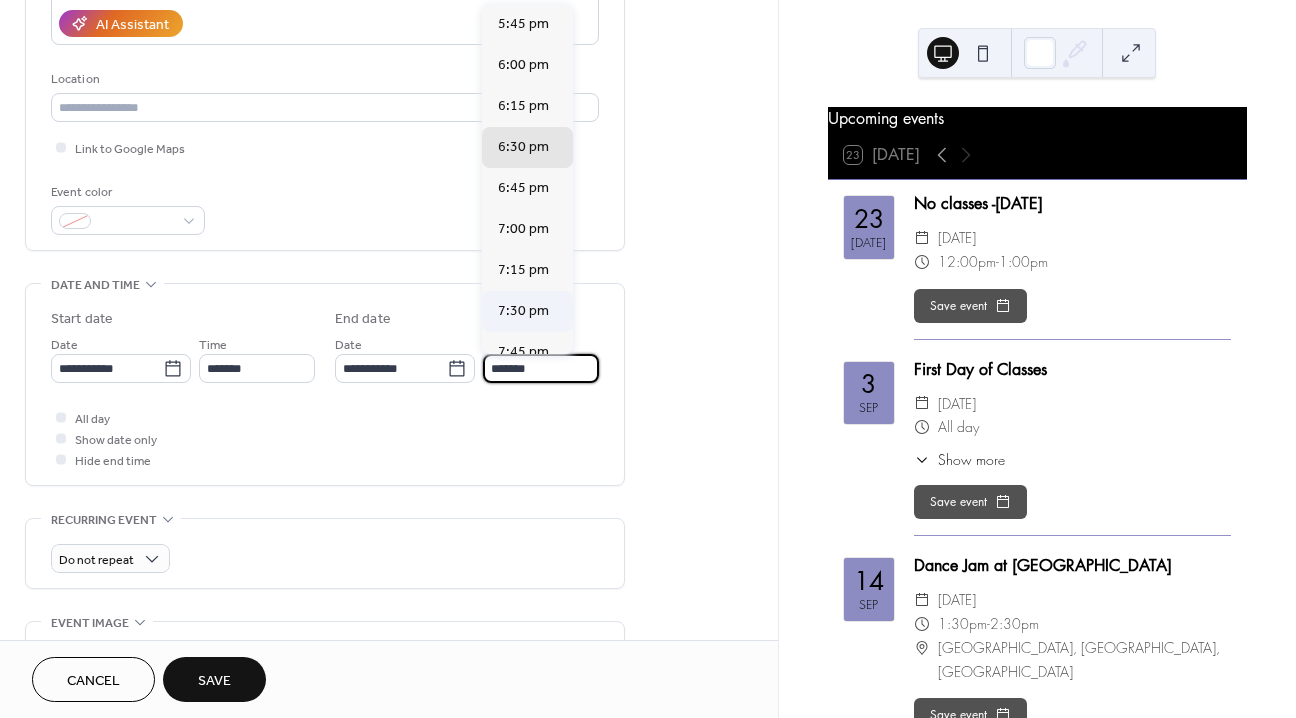 type on "*******" 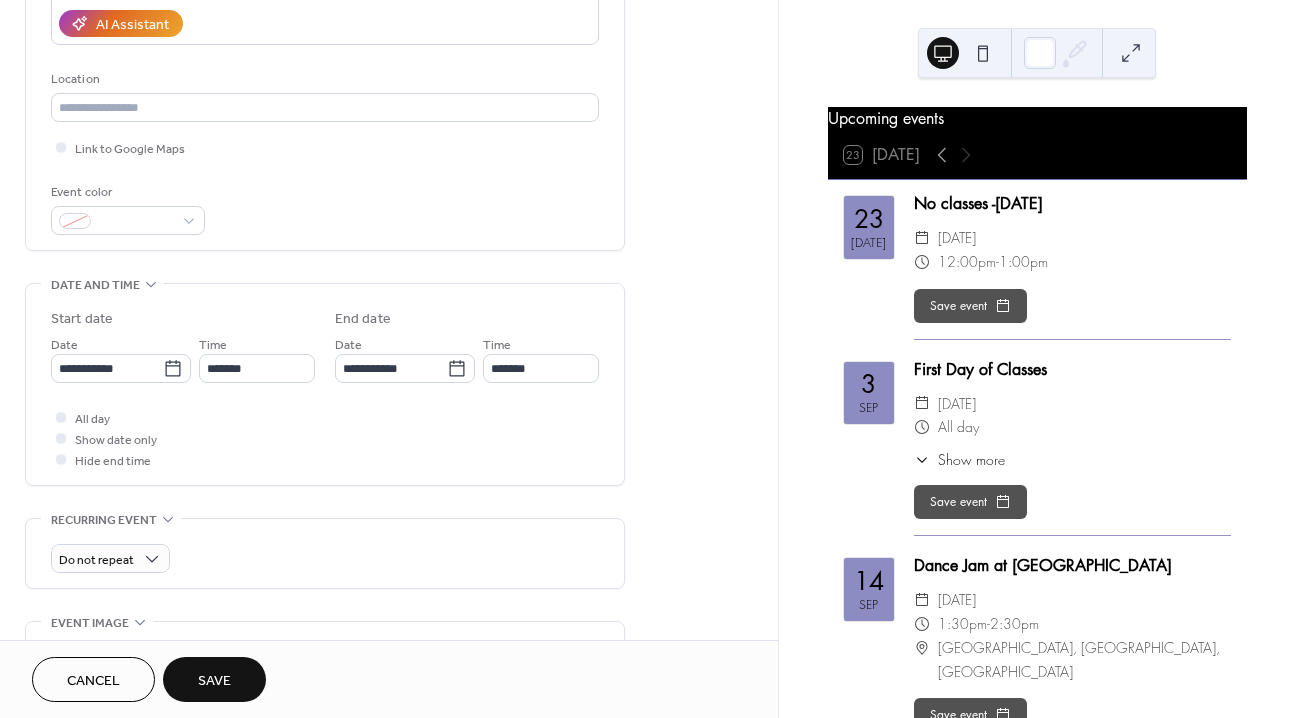 click on "**********" at bounding box center (389, 352) 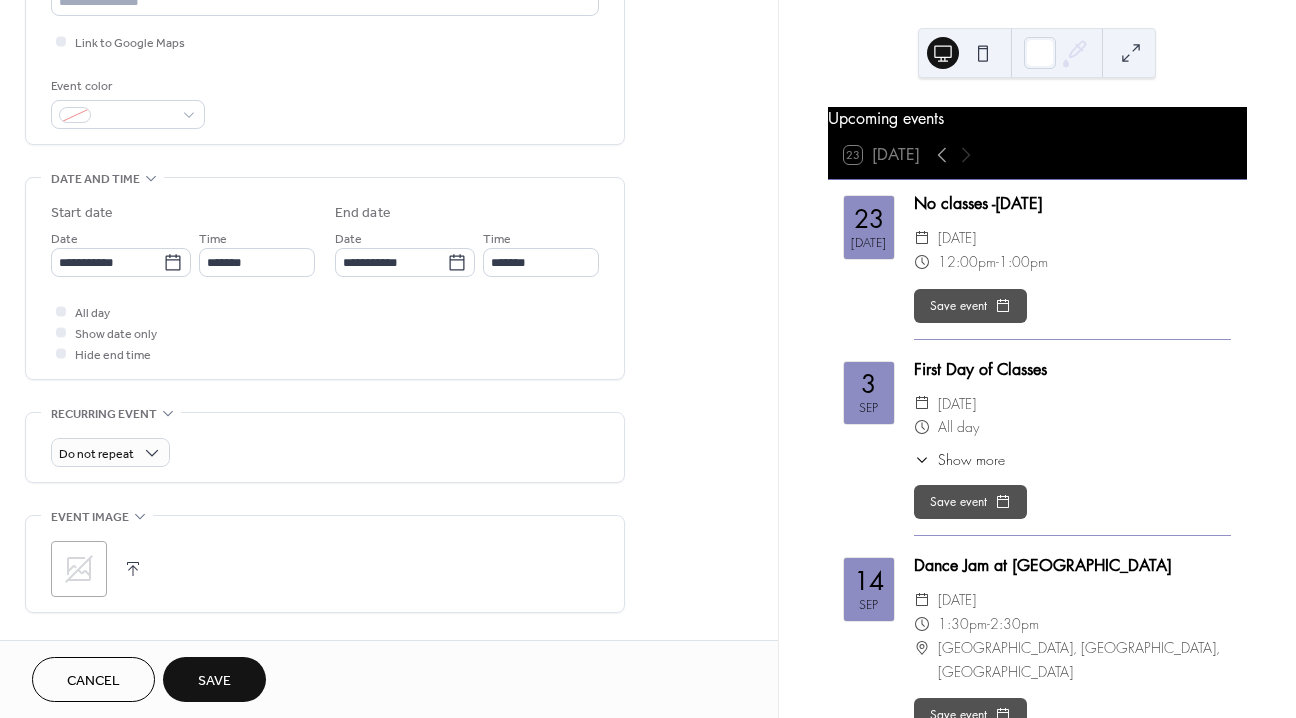 scroll, scrollTop: 372, scrollLeft: 0, axis: vertical 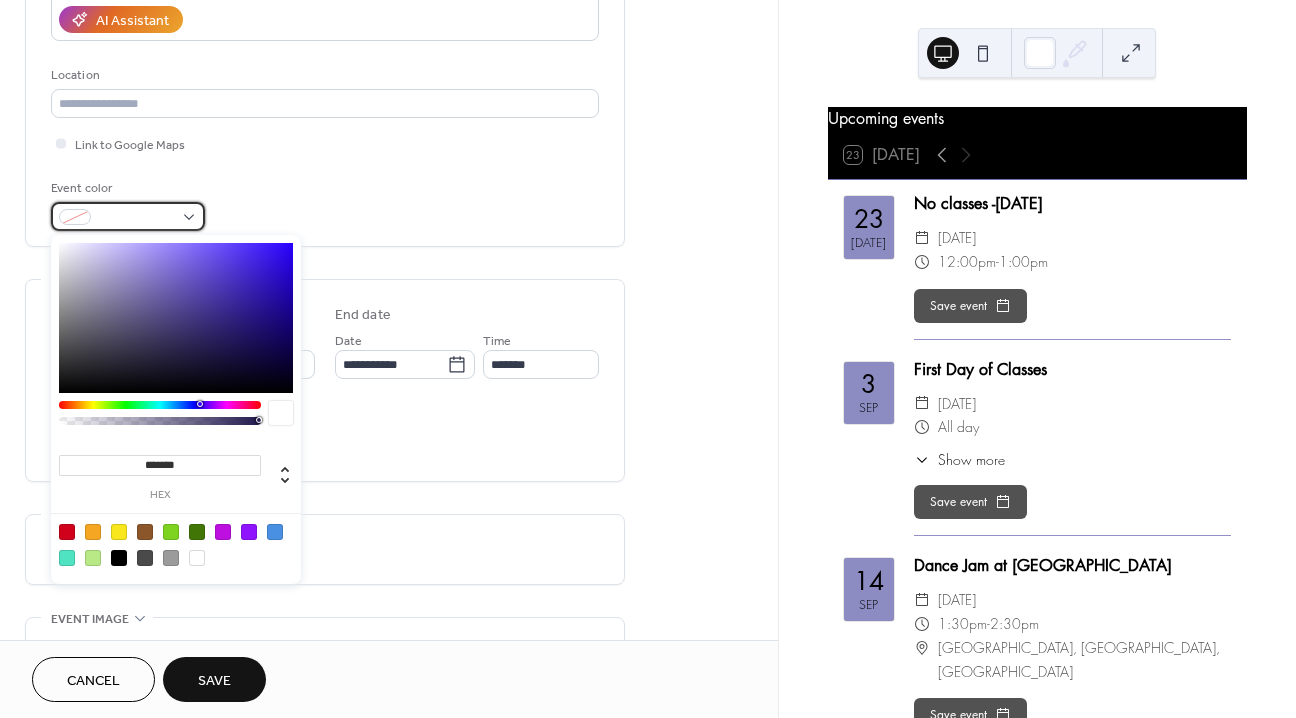 click at bounding box center (128, 216) 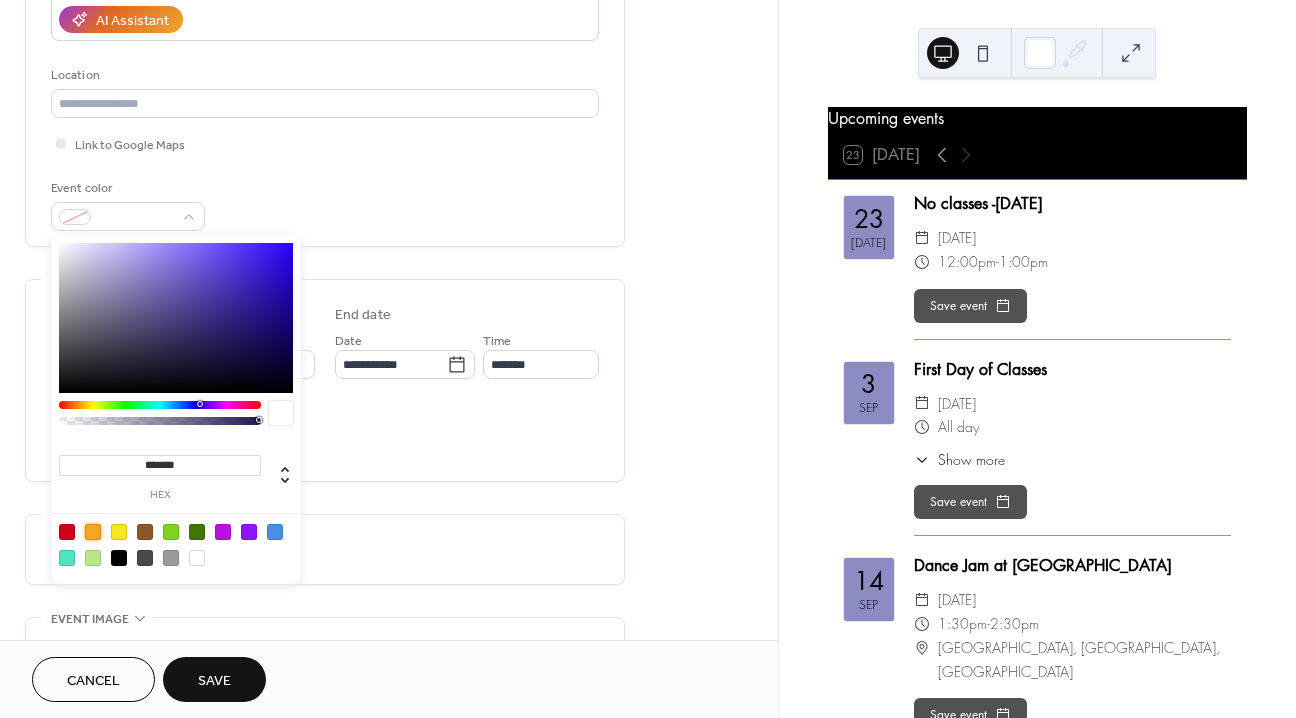 click at bounding box center [93, 532] 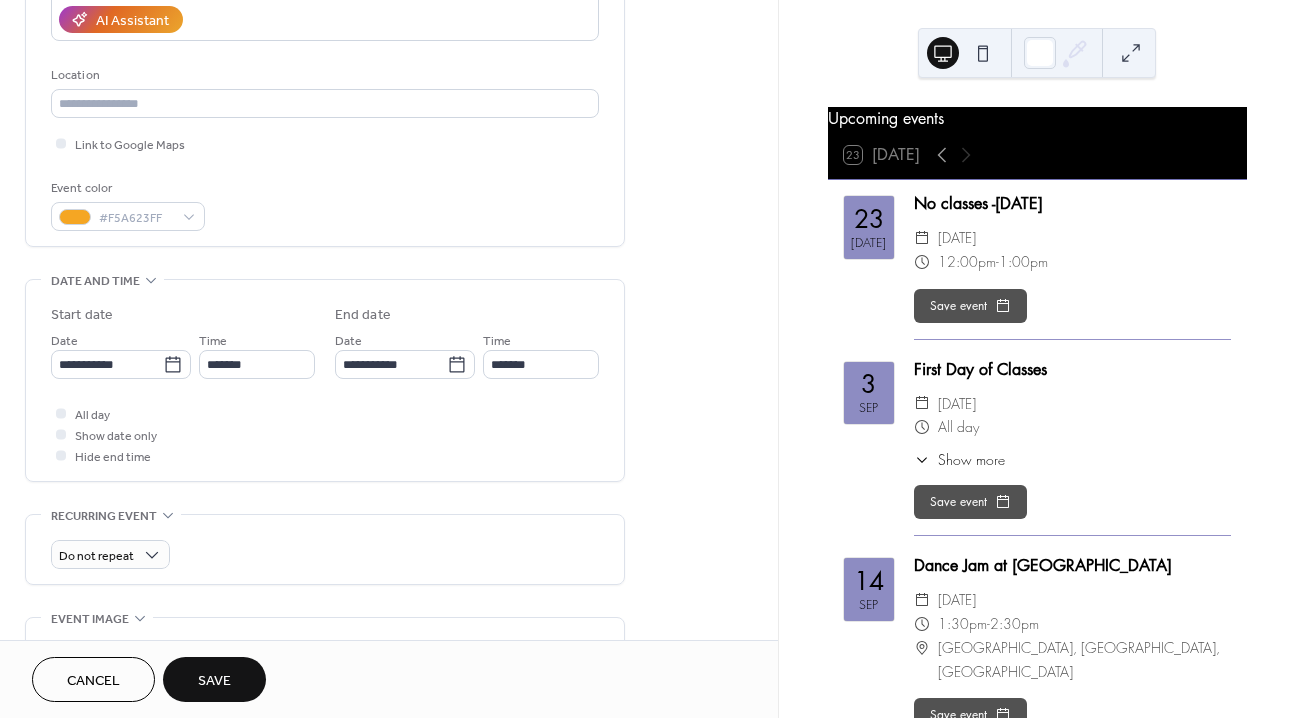 click on "**********" at bounding box center [389, 348] 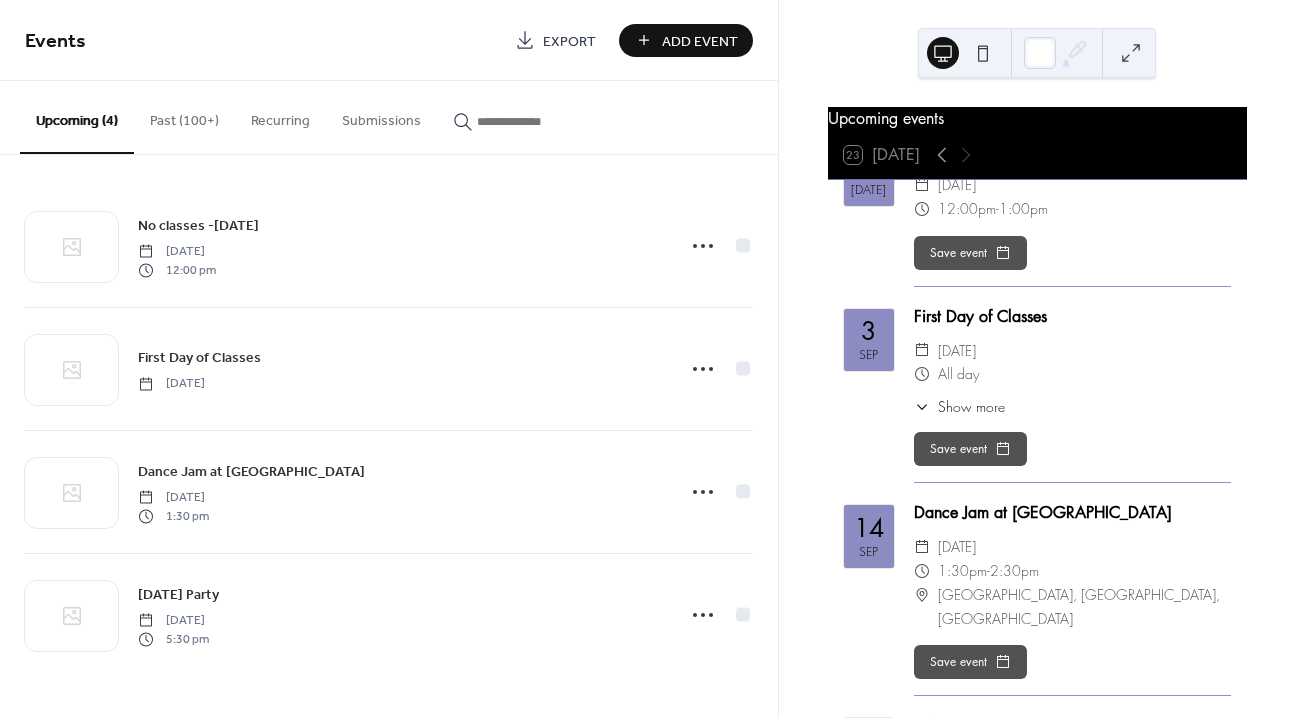 scroll, scrollTop: 93, scrollLeft: 0, axis: vertical 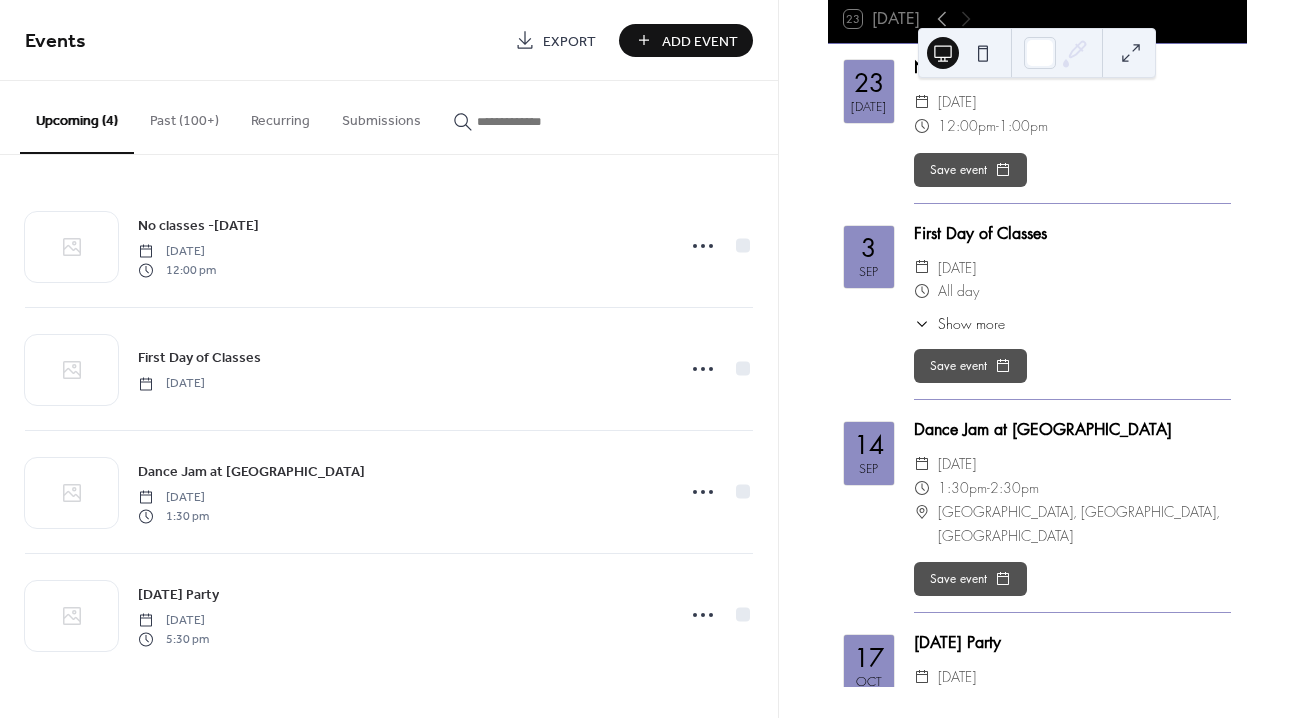 click on "Add Event" at bounding box center (700, 41) 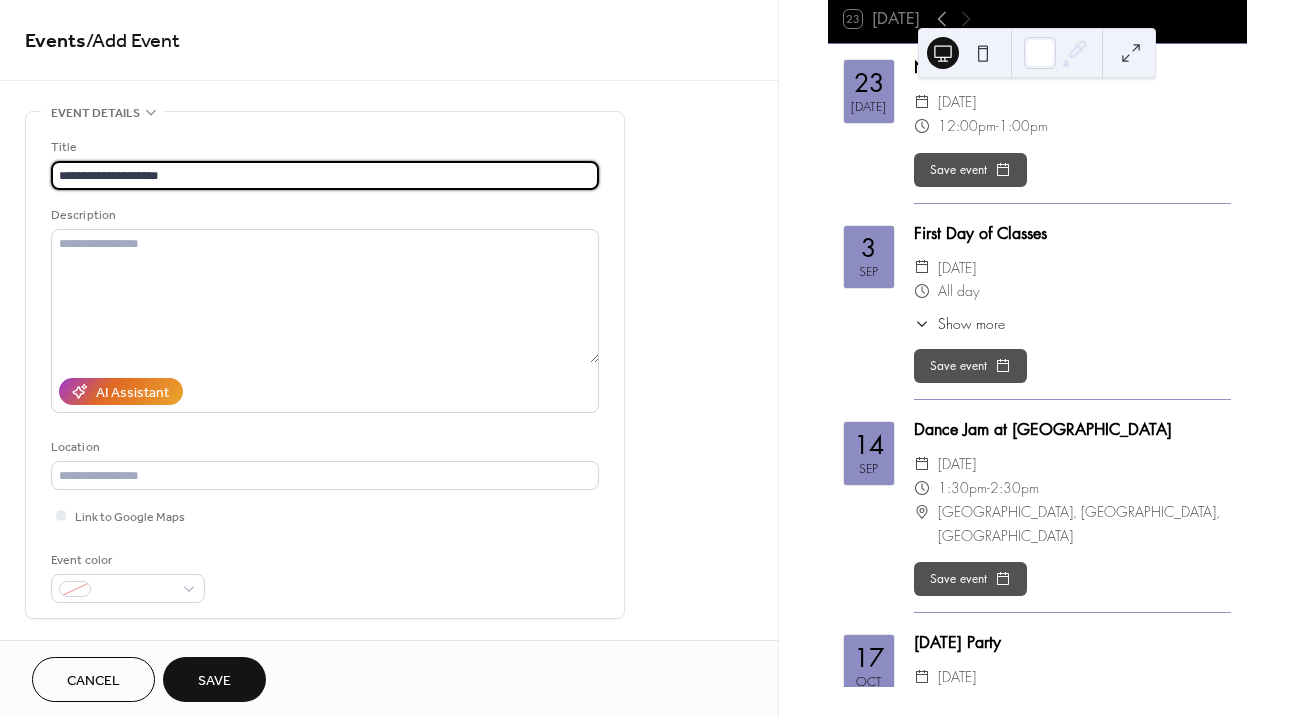 click on "**********" at bounding box center [325, 175] 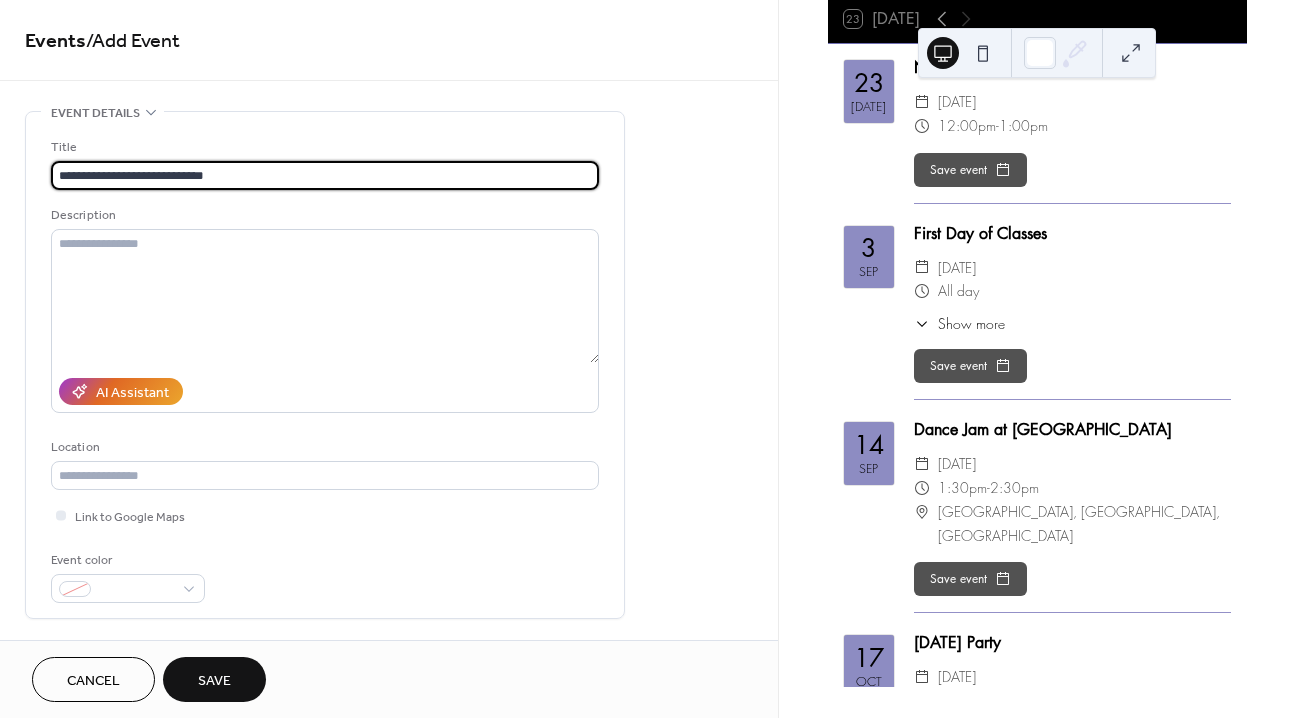 click on "**********" at bounding box center (325, 175) 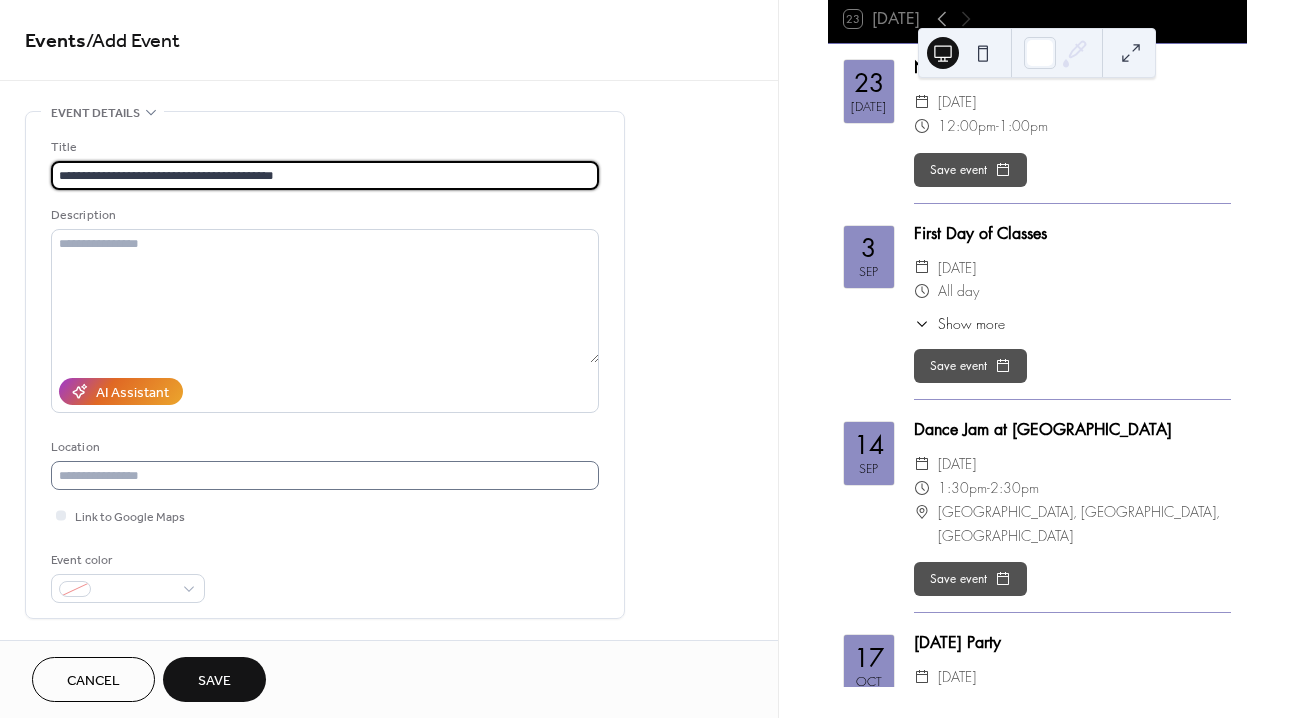 type on "**********" 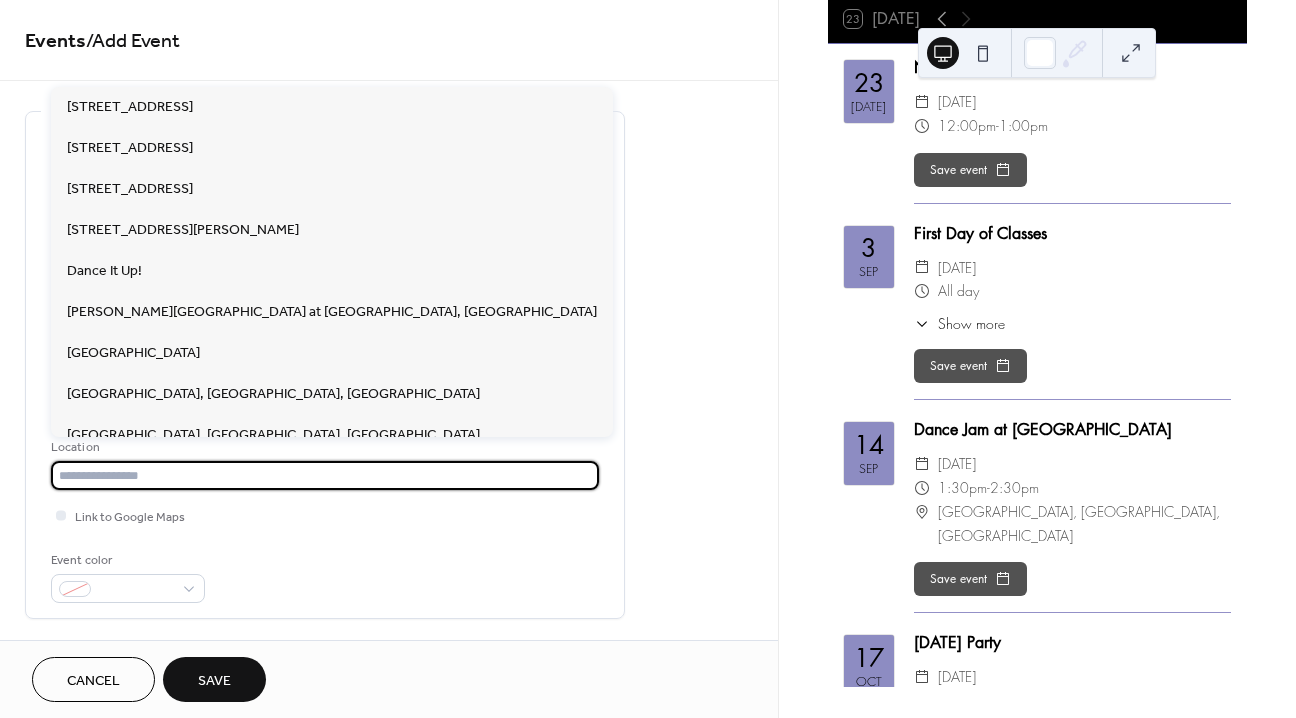 click at bounding box center [325, 475] 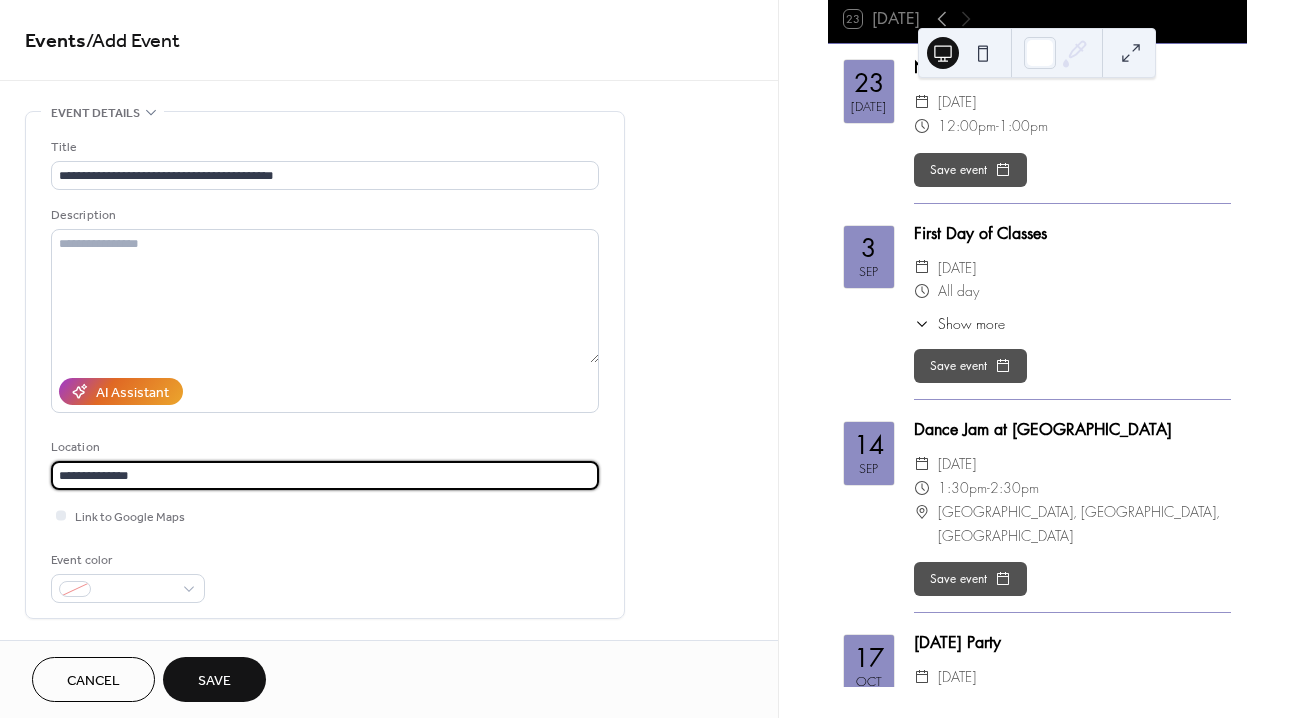 type on "**********" 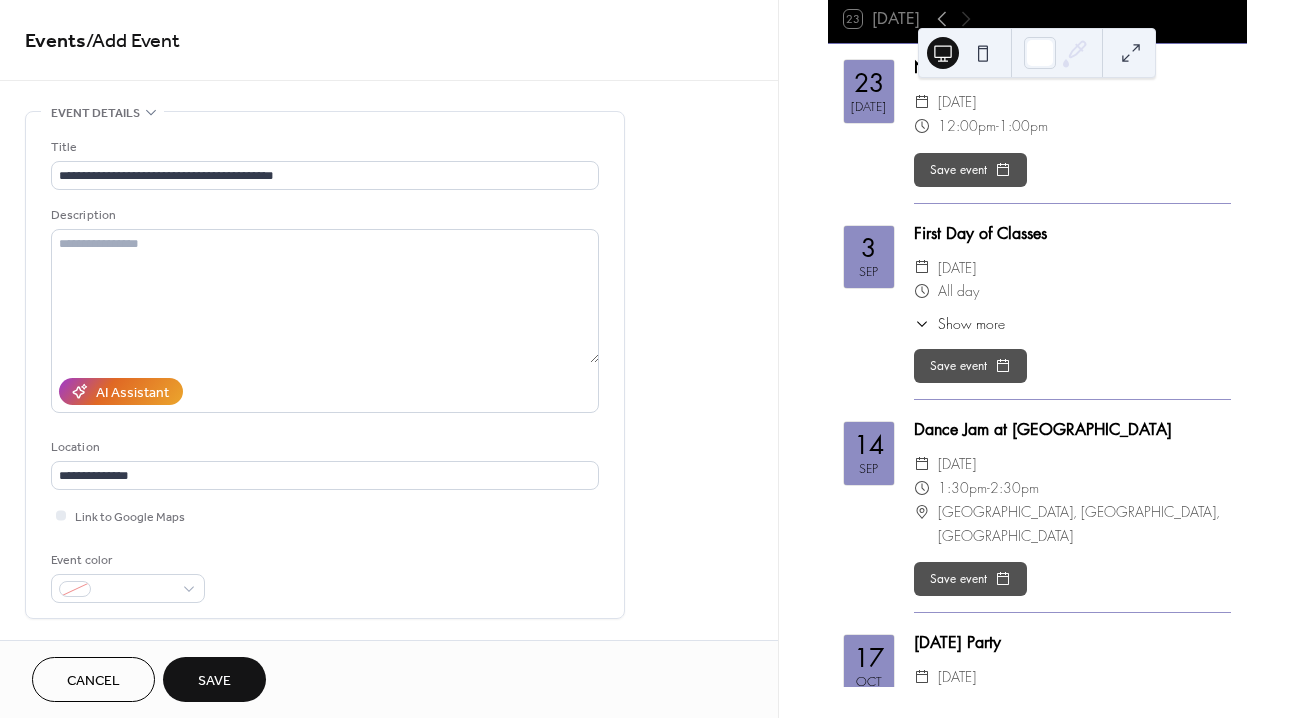 click on "**********" at bounding box center [325, 370] 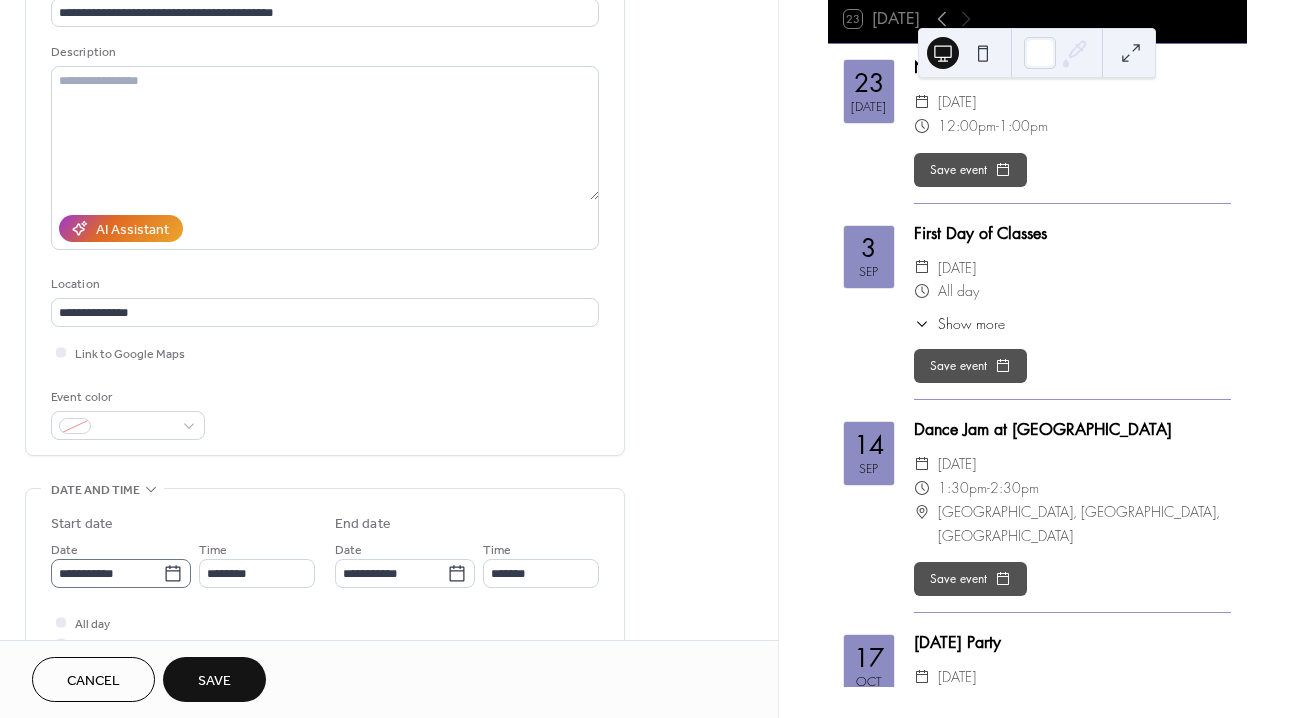 scroll, scrollTop: 171, scrollLeft: 0, axis: vertical 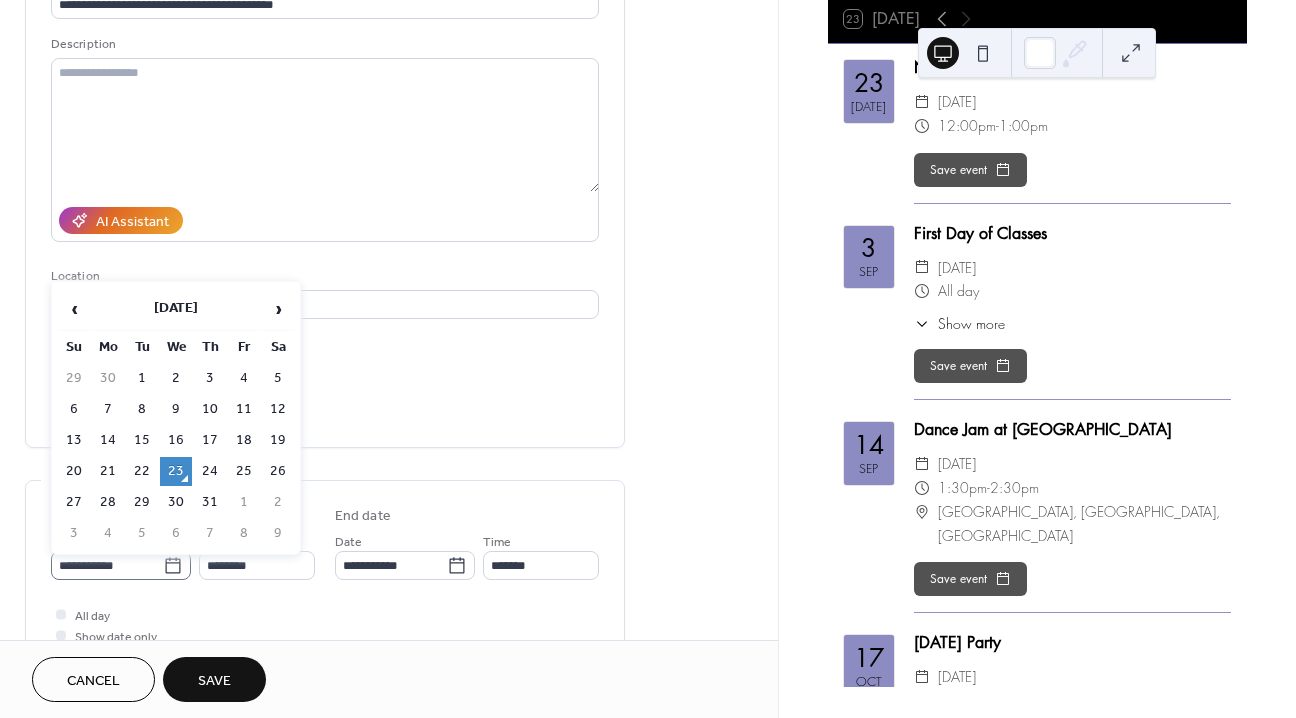 click 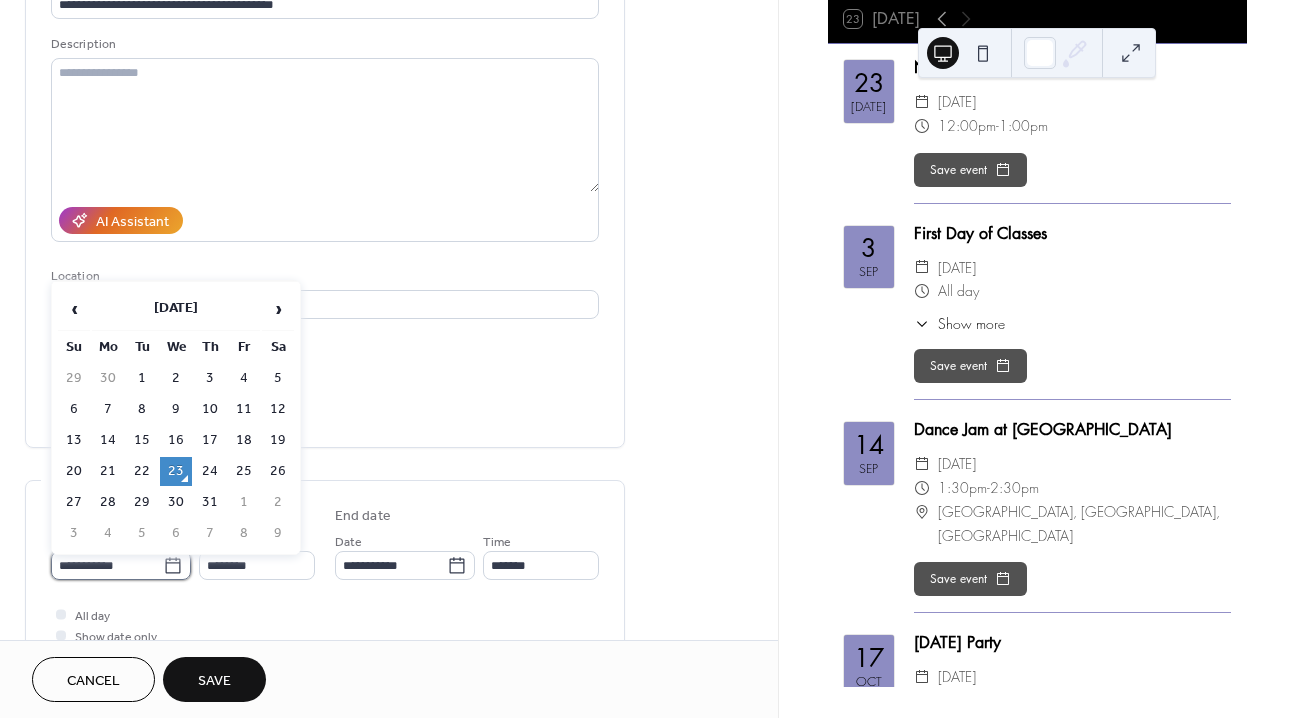 click on "**********" at bounding box center (107, 565) 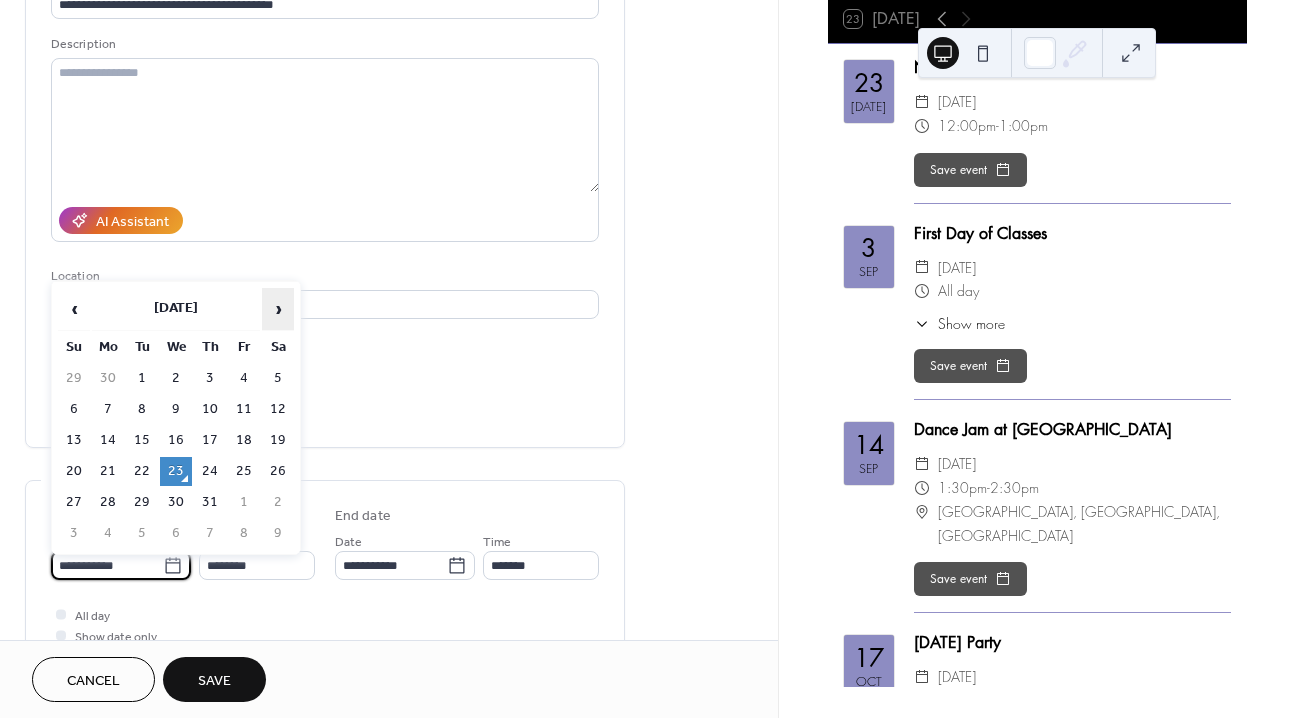 click on "›" at bounding box center [278, 309] 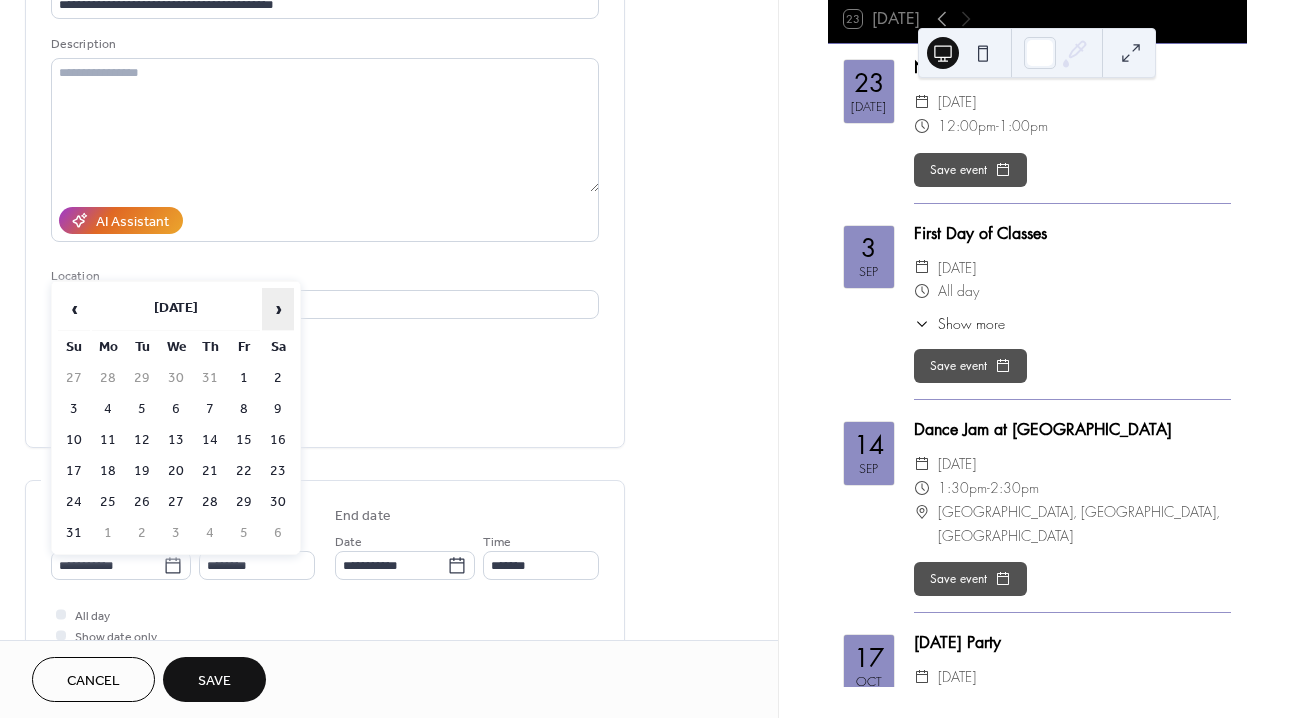 click on "›" at bounding box center [278, 309] 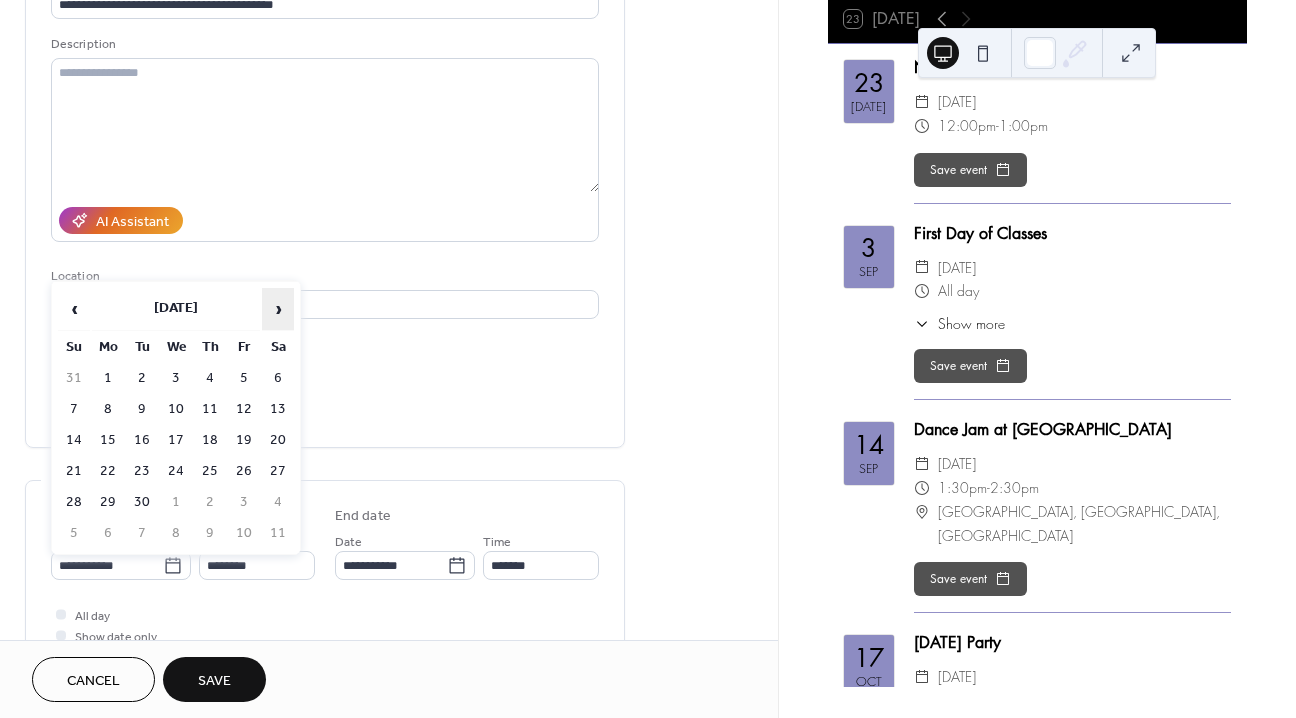 click on "›" at bounding box center [278, 309] 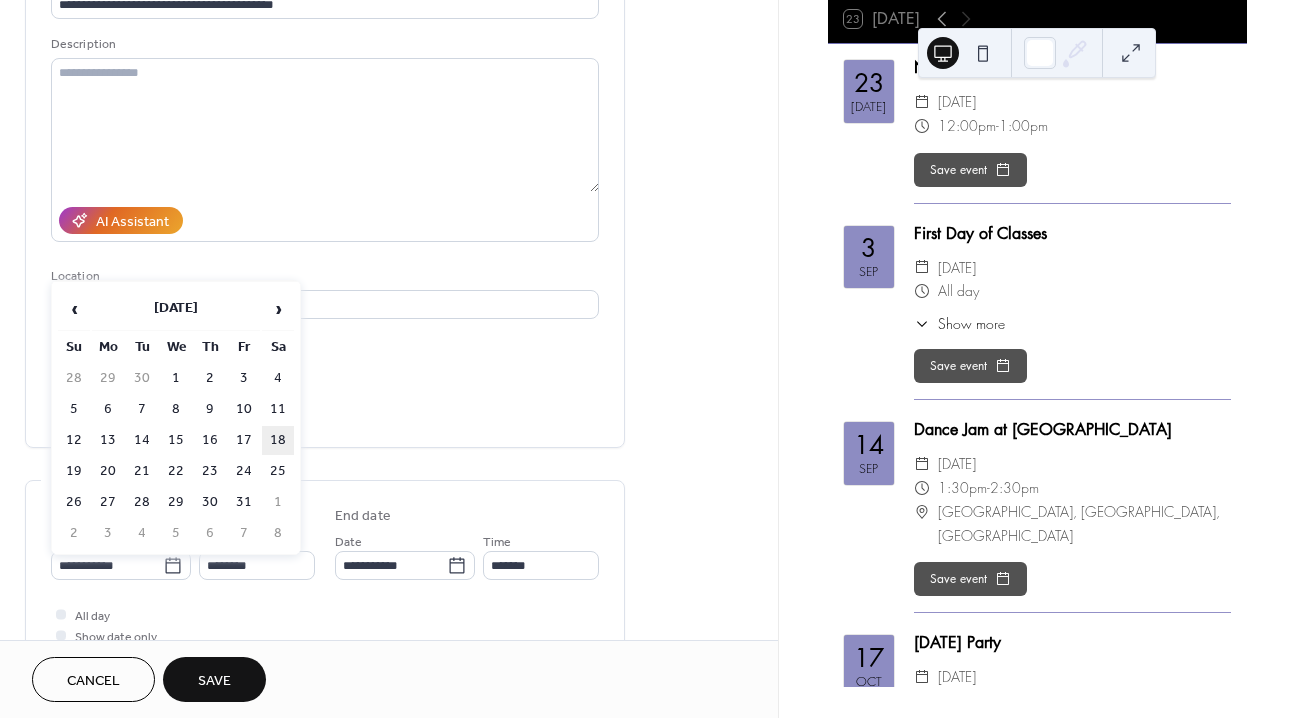 click on "18" at bounding box center (278, 440) 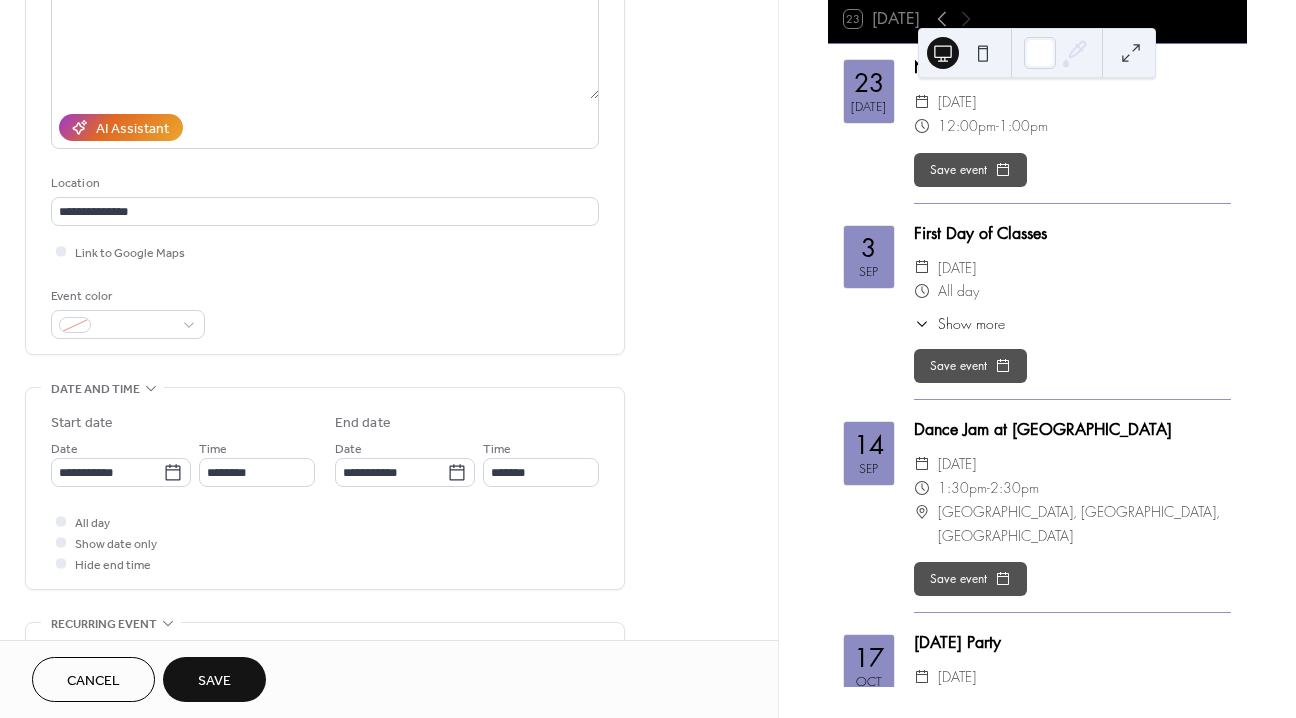 scroll, scrollTop: 263, scrollLeft: 0, axis: vertical 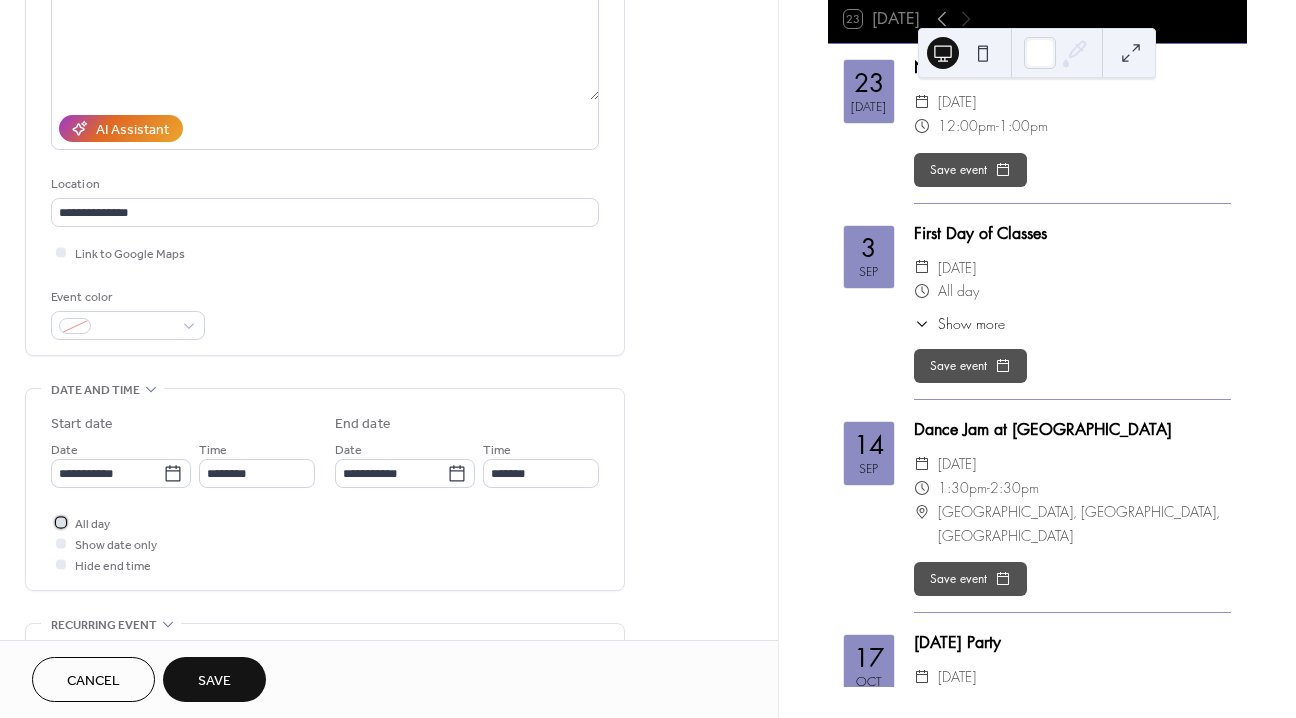 click at bounding box center (61, 522) 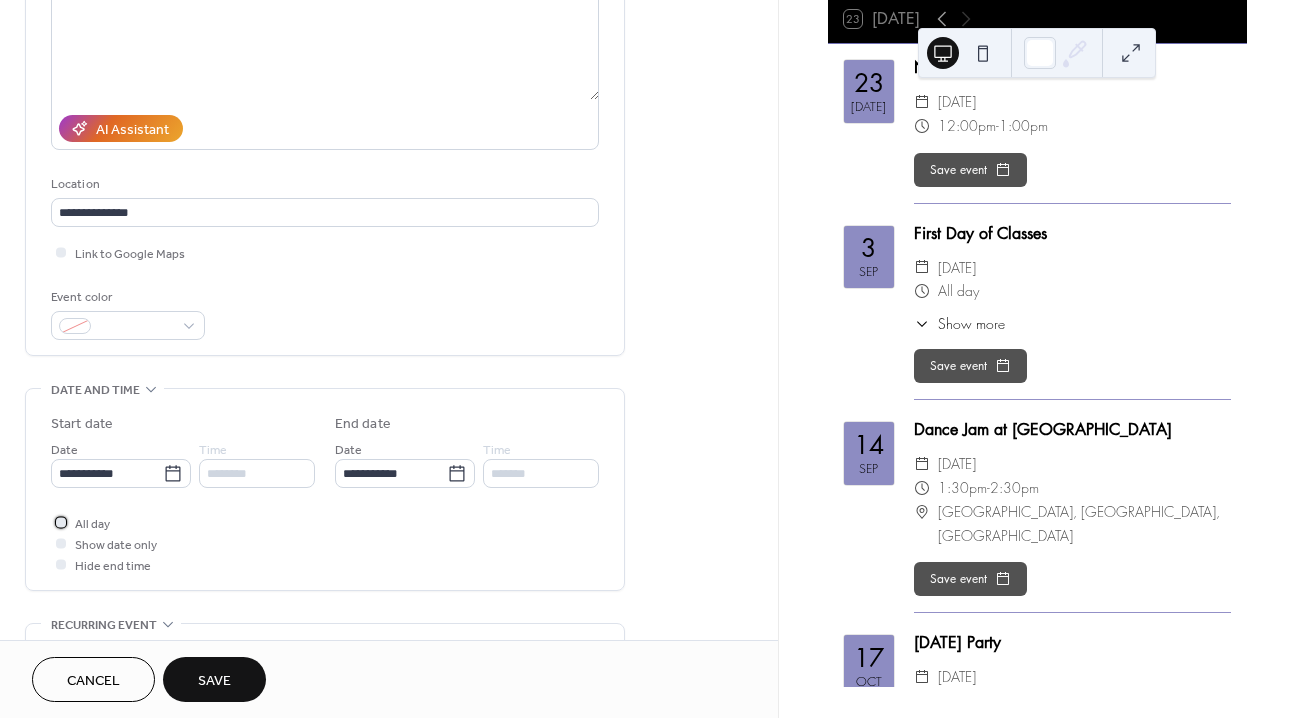 scroll, scrollTop: 0, scrollLeft: 0, axis: both 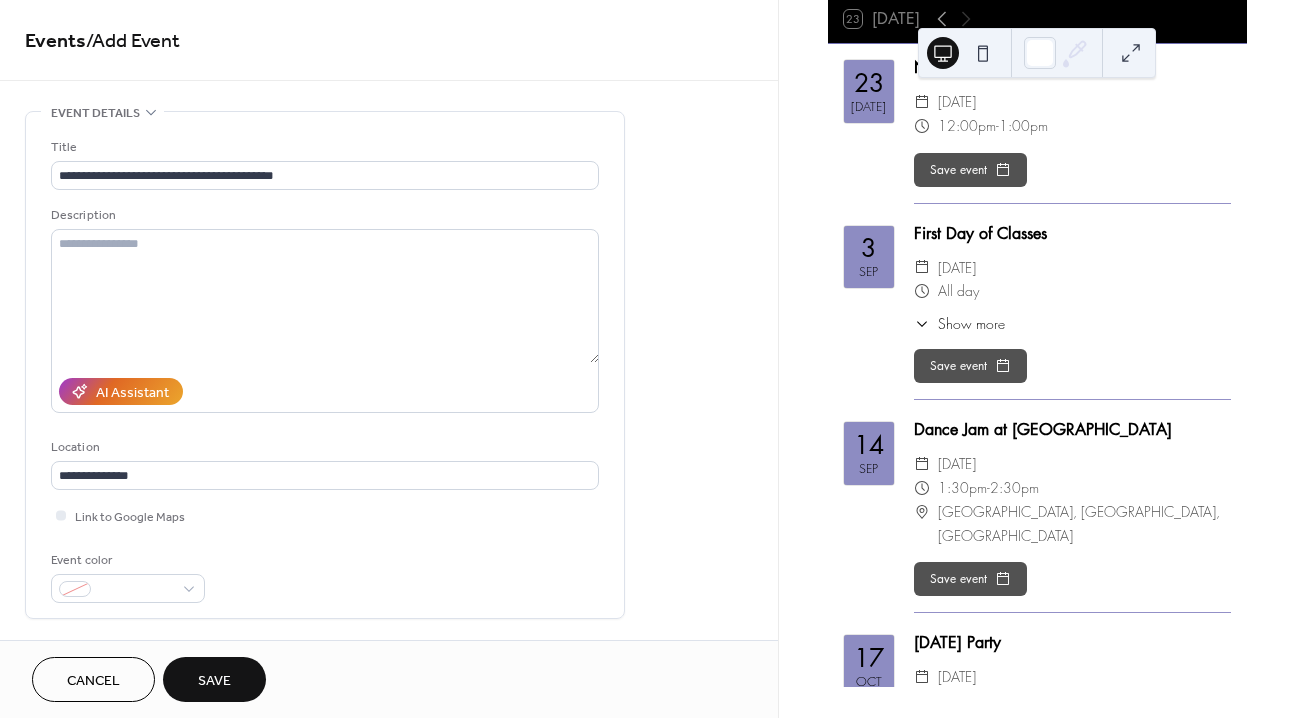 click on "Save" at bounding box center [214, 679] 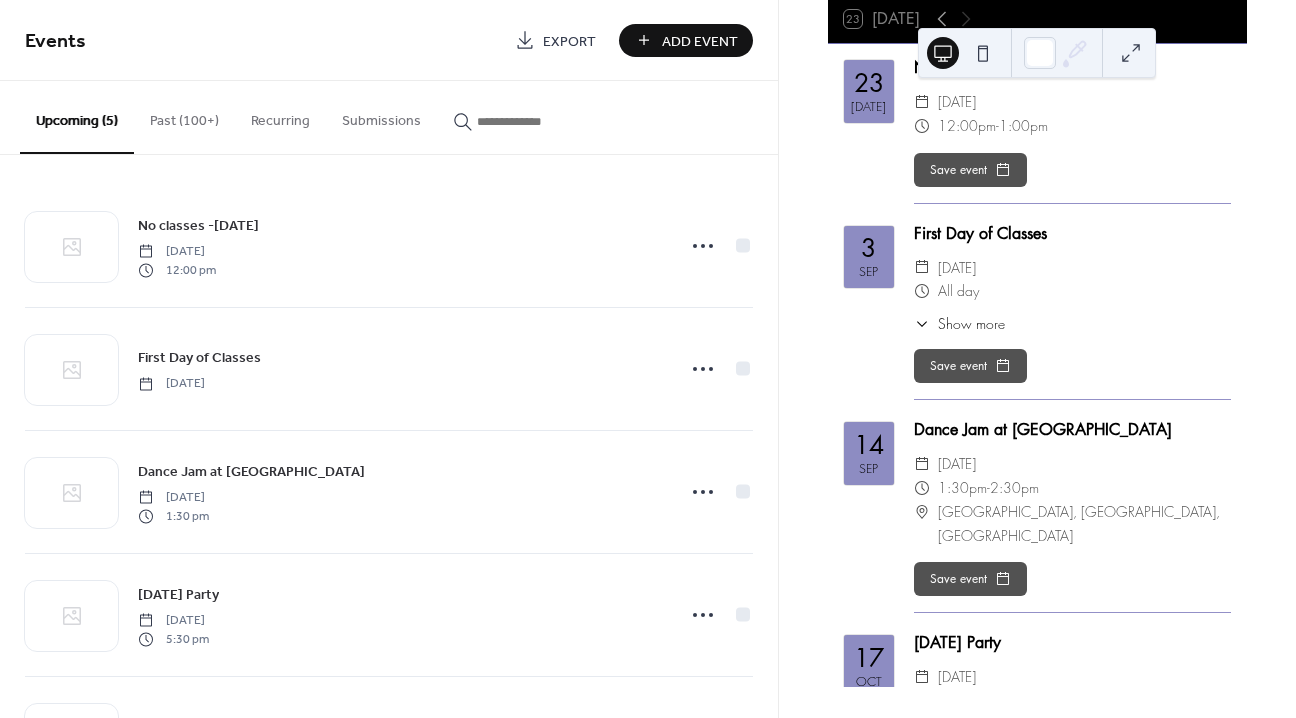 click on "[DATE]" at bounding box center [957, 102] 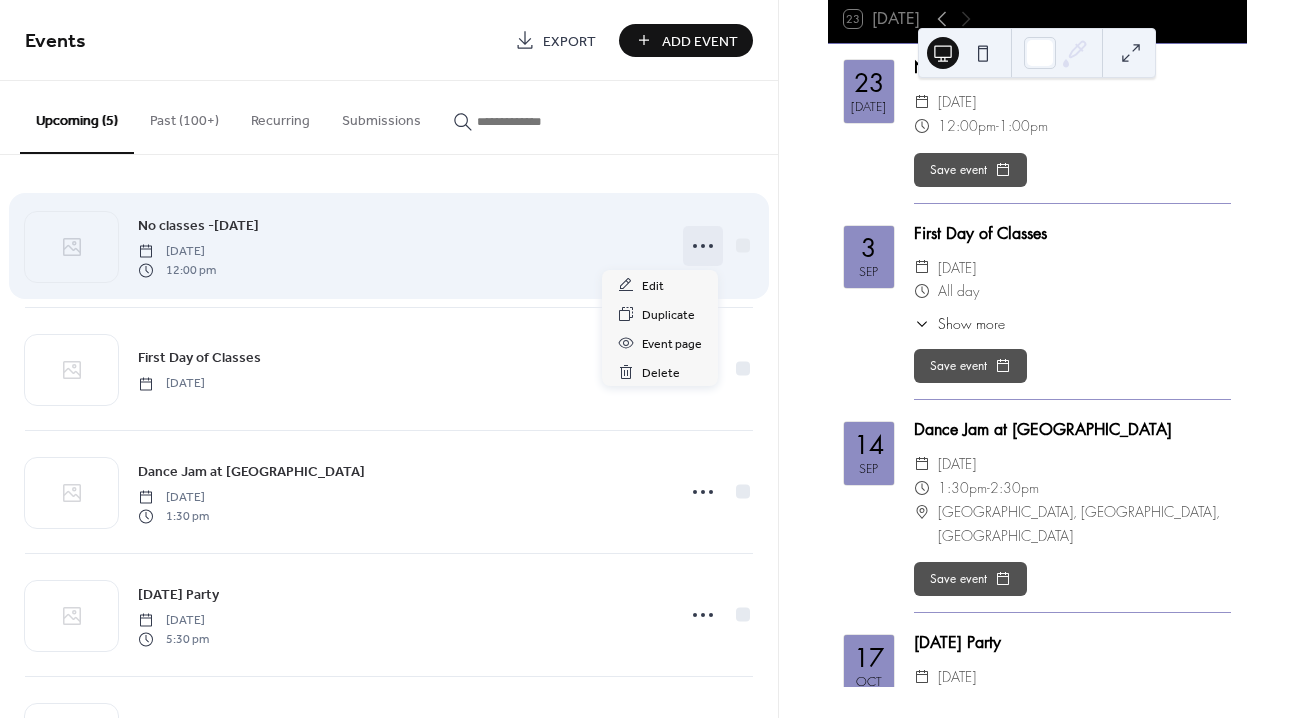 click 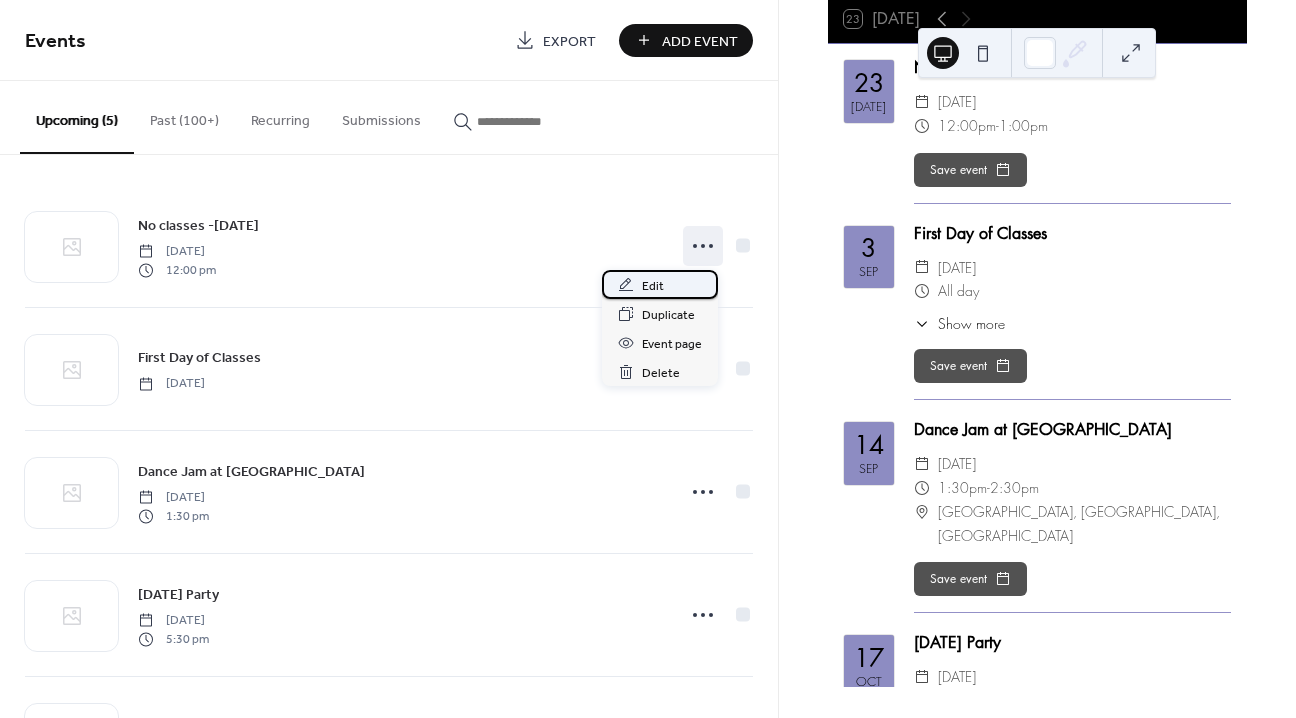 click on "Edit" at bounding box center [653, 286] 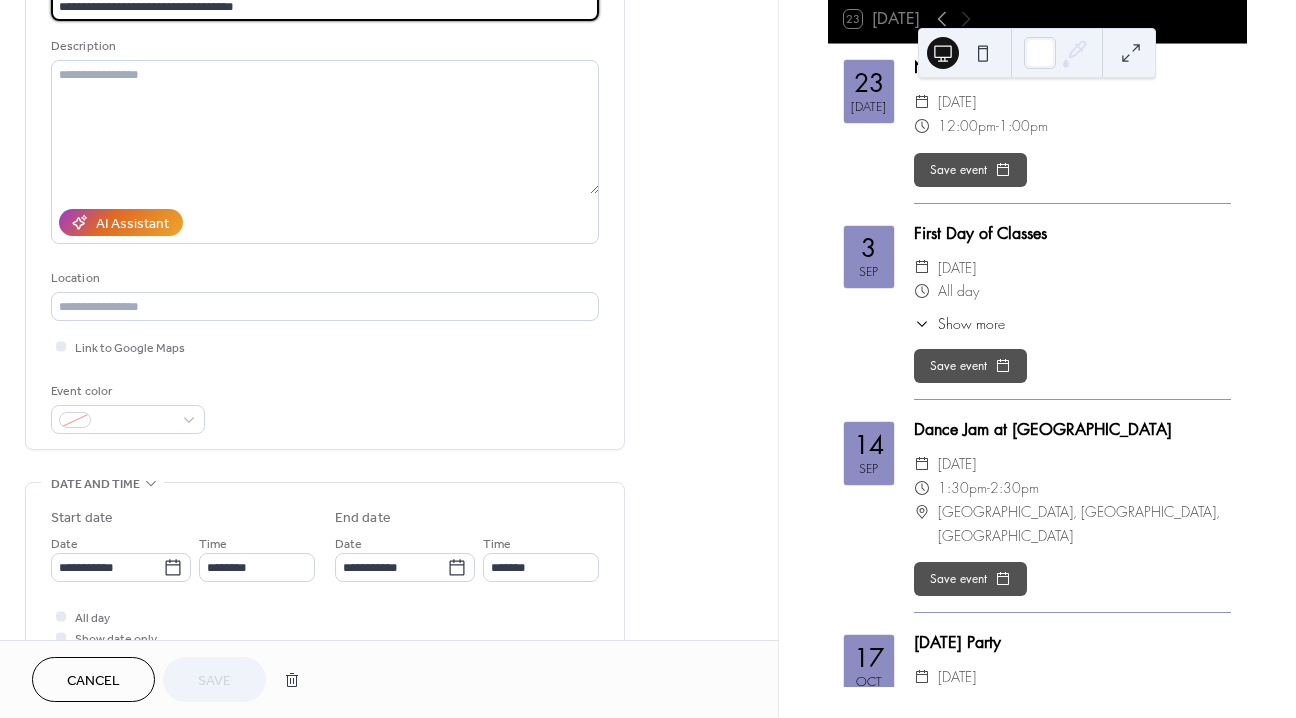 scroll, scrollTop: 165, scrollLeft: 0, axis: vertical 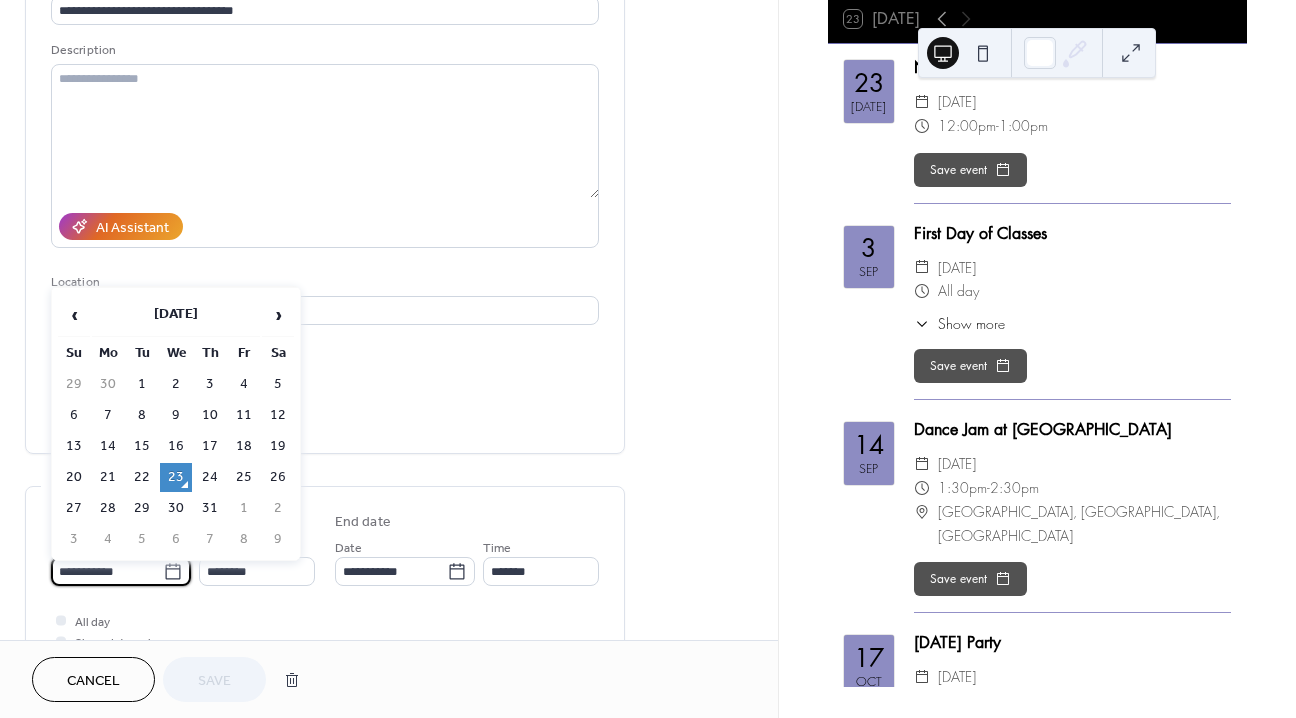 click on "**********" at bounding box center (107, 571) 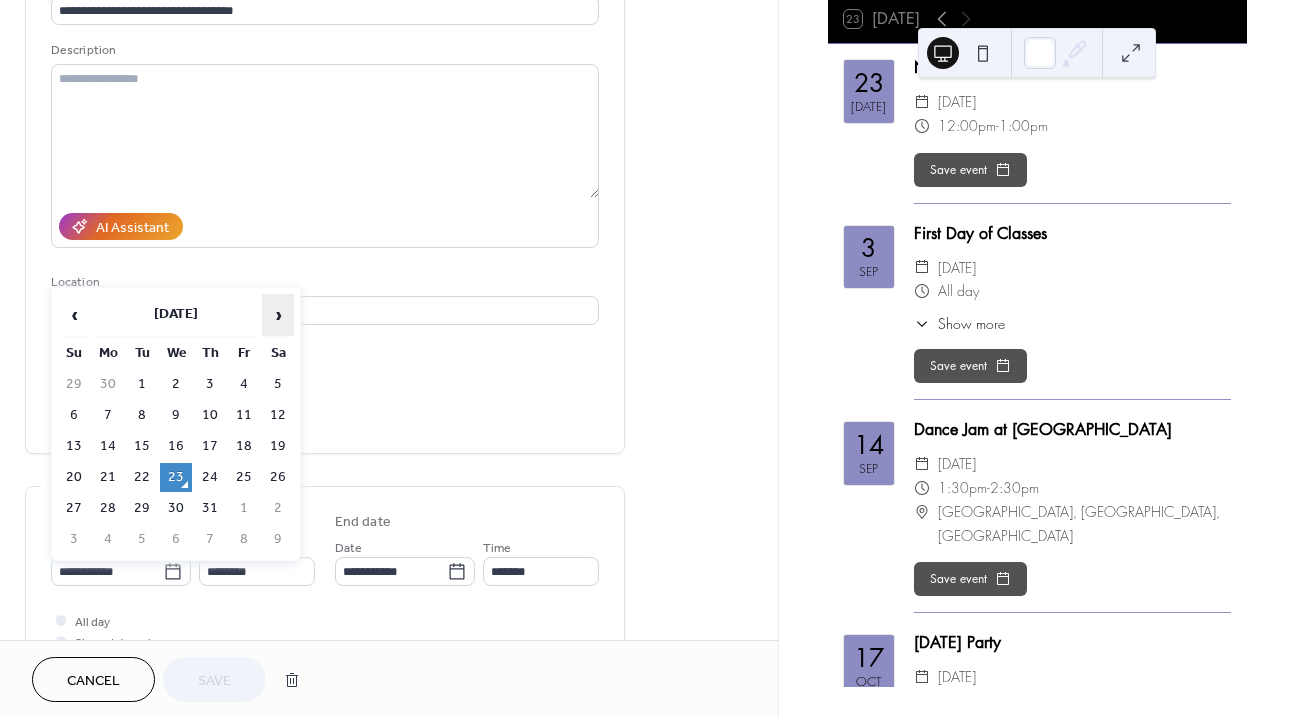 click on "›" at bounding box center (278, 315) 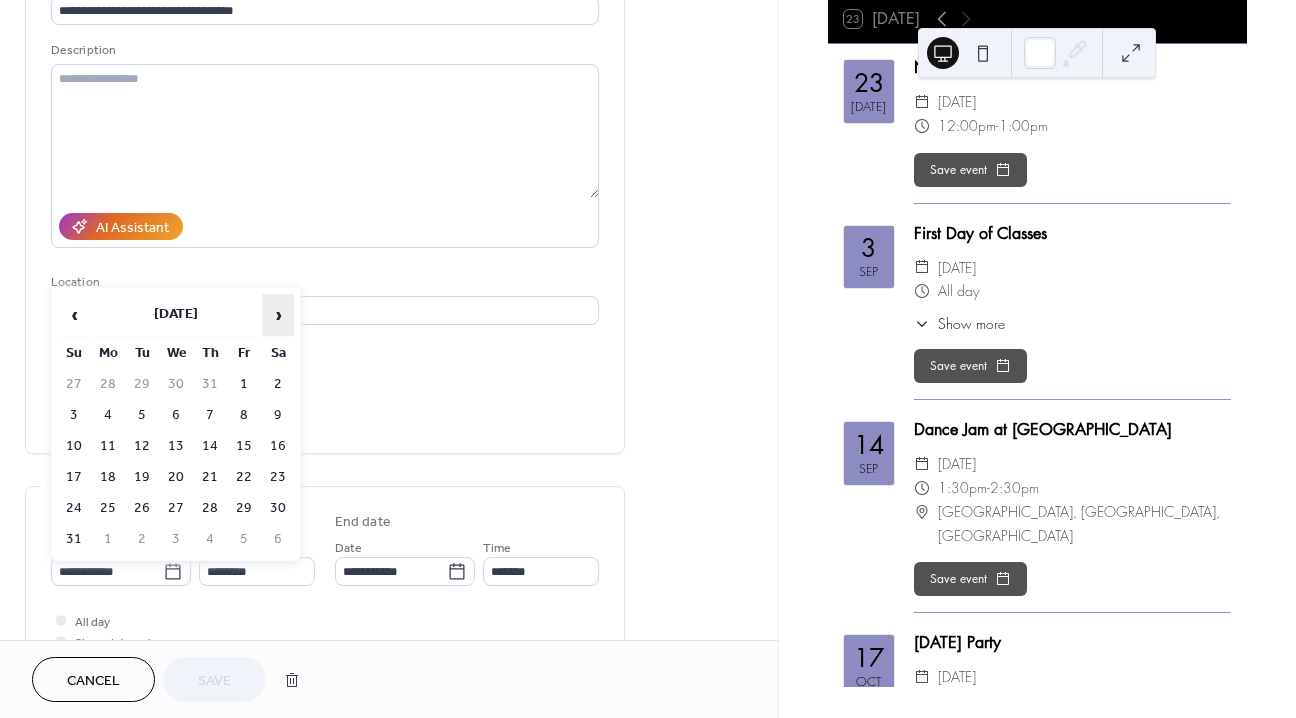 click on "›" at bounding box center (278, 315) 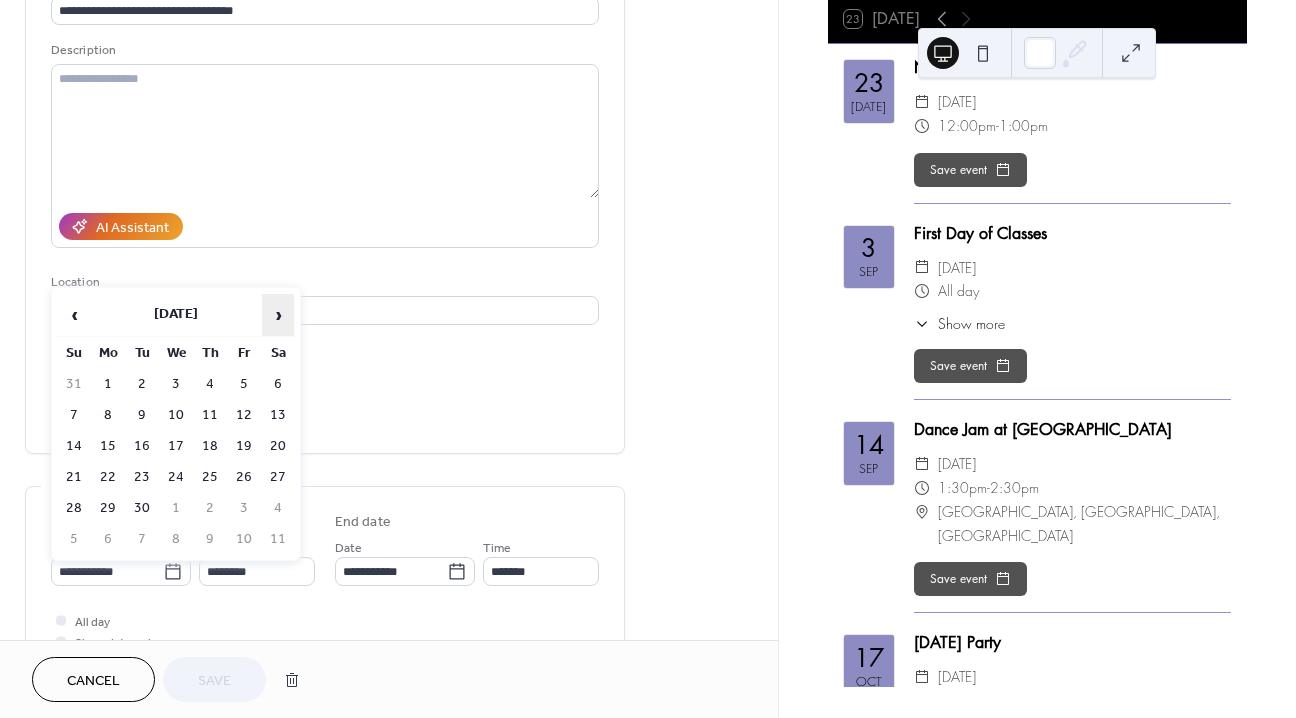 click on "›" at bounding box center [278, 315] 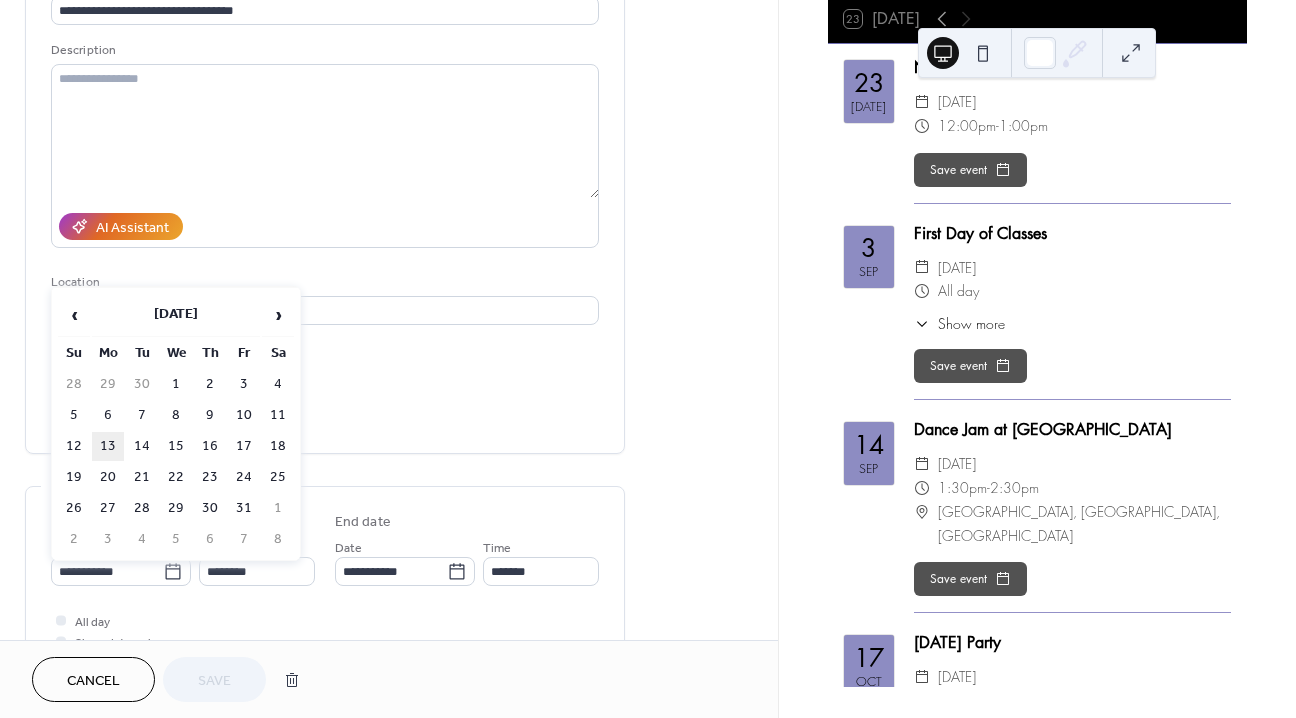 click on "13" at bounding box center [108, 446] 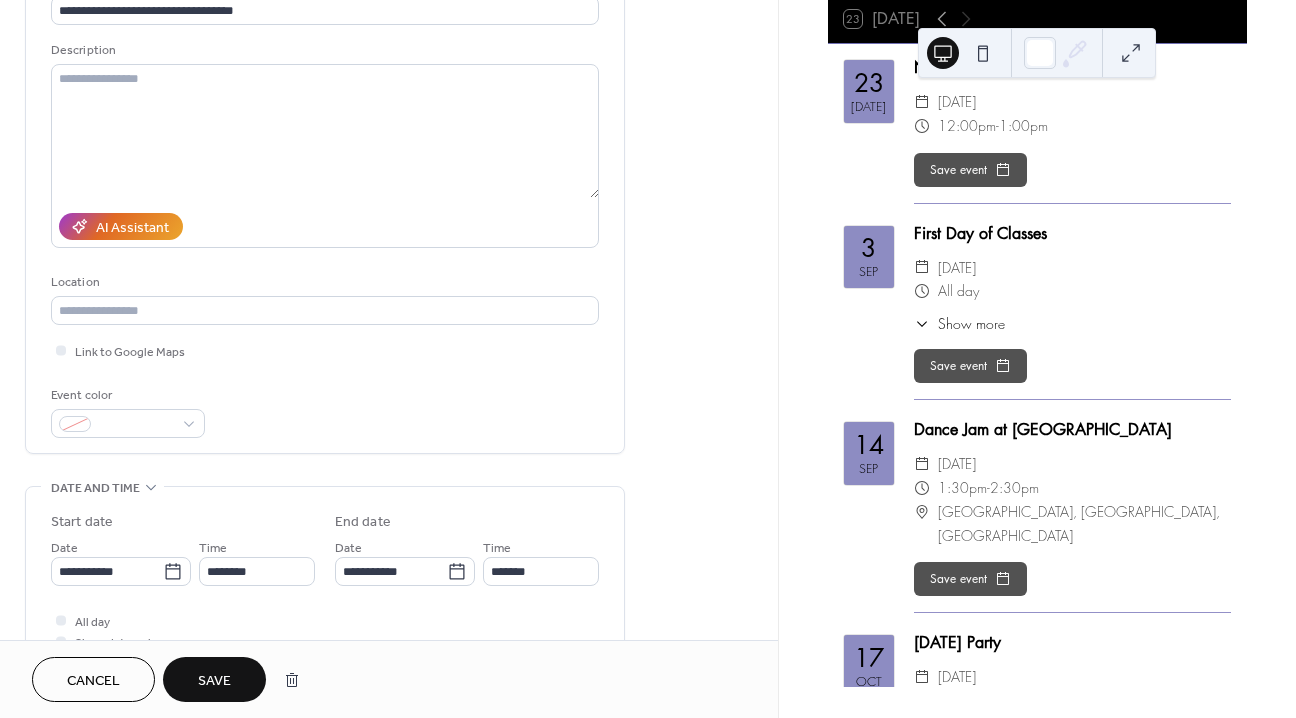 scroll, scrollTop: 239, scrollLeft: 0, axis: vertical 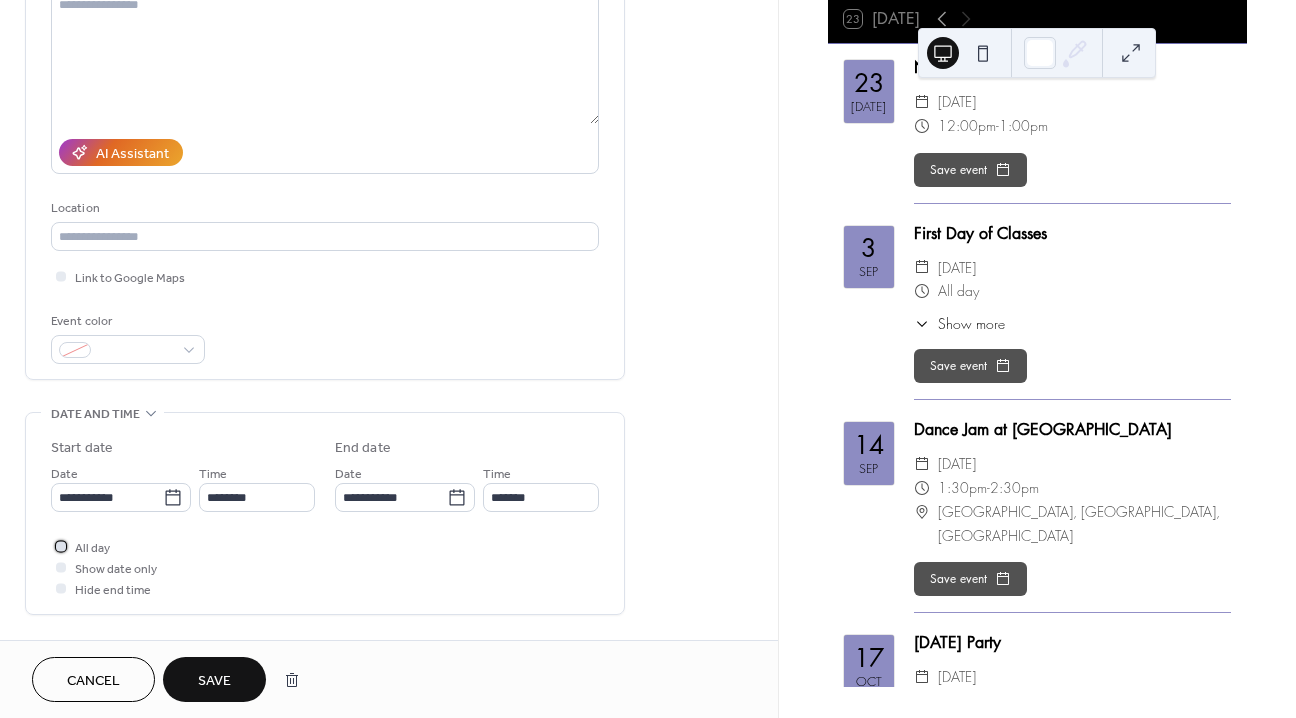 click at bounding box center [61, 546] 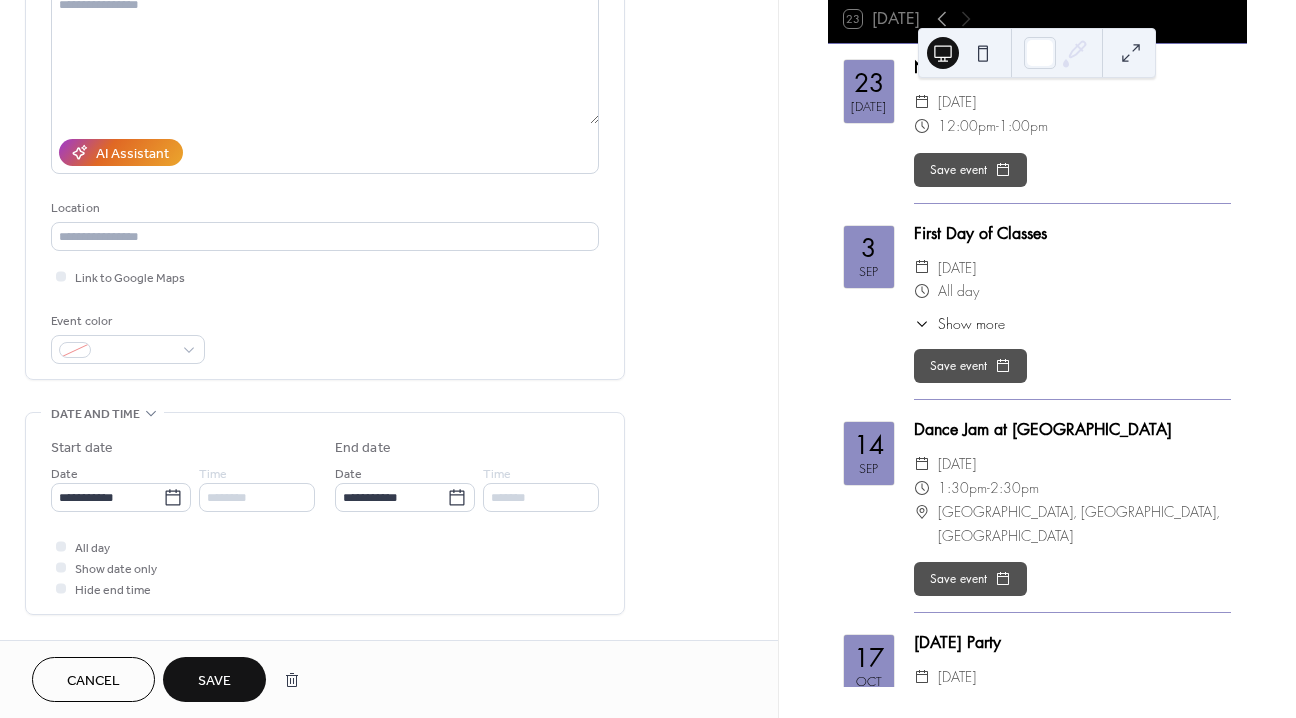 click on "Save" at bounding box center [214, 681] 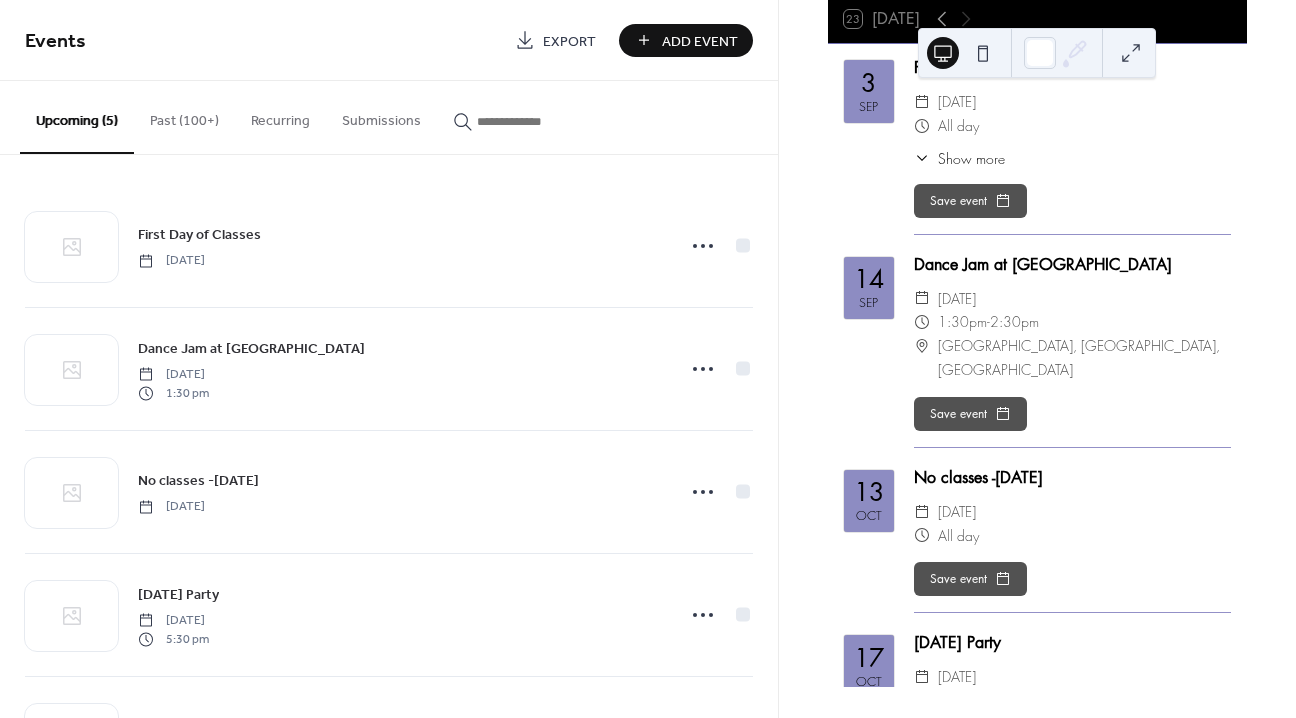click on "Past (100+)" at bounding box center (184, 116) 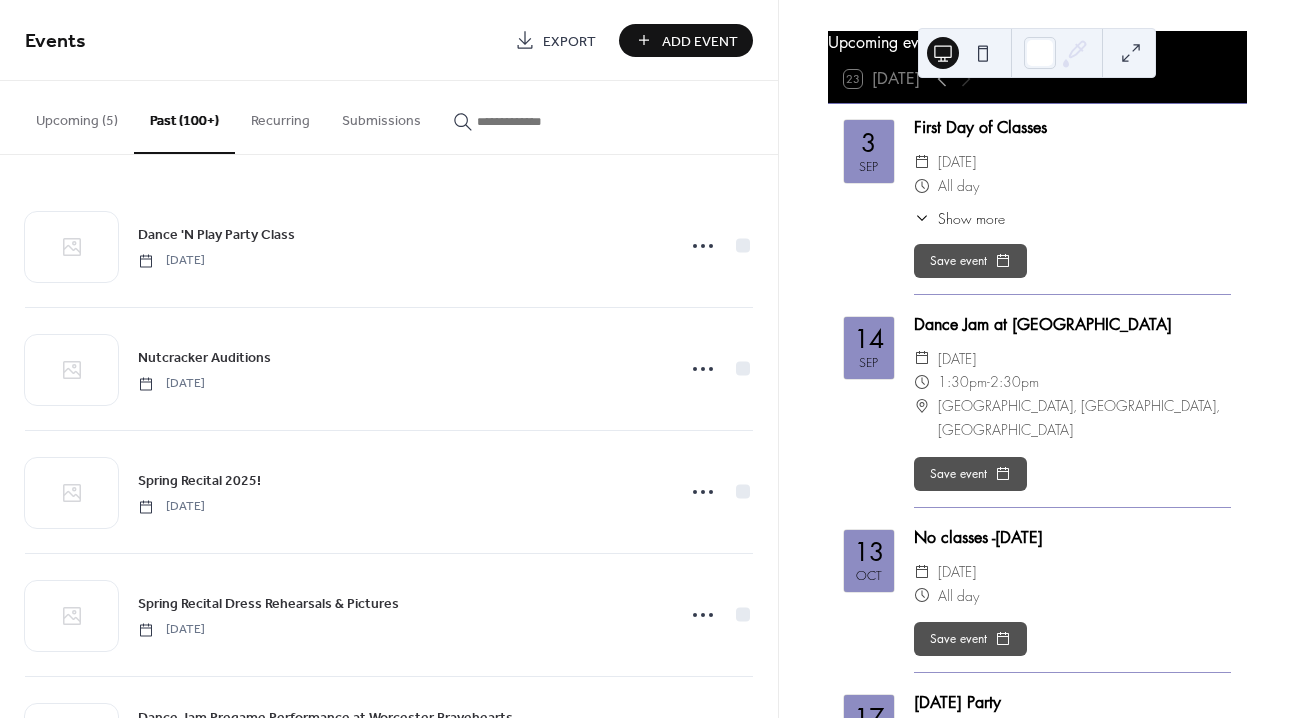 scroll, scrollTop: 0, scrollLeft: 0, axis: both 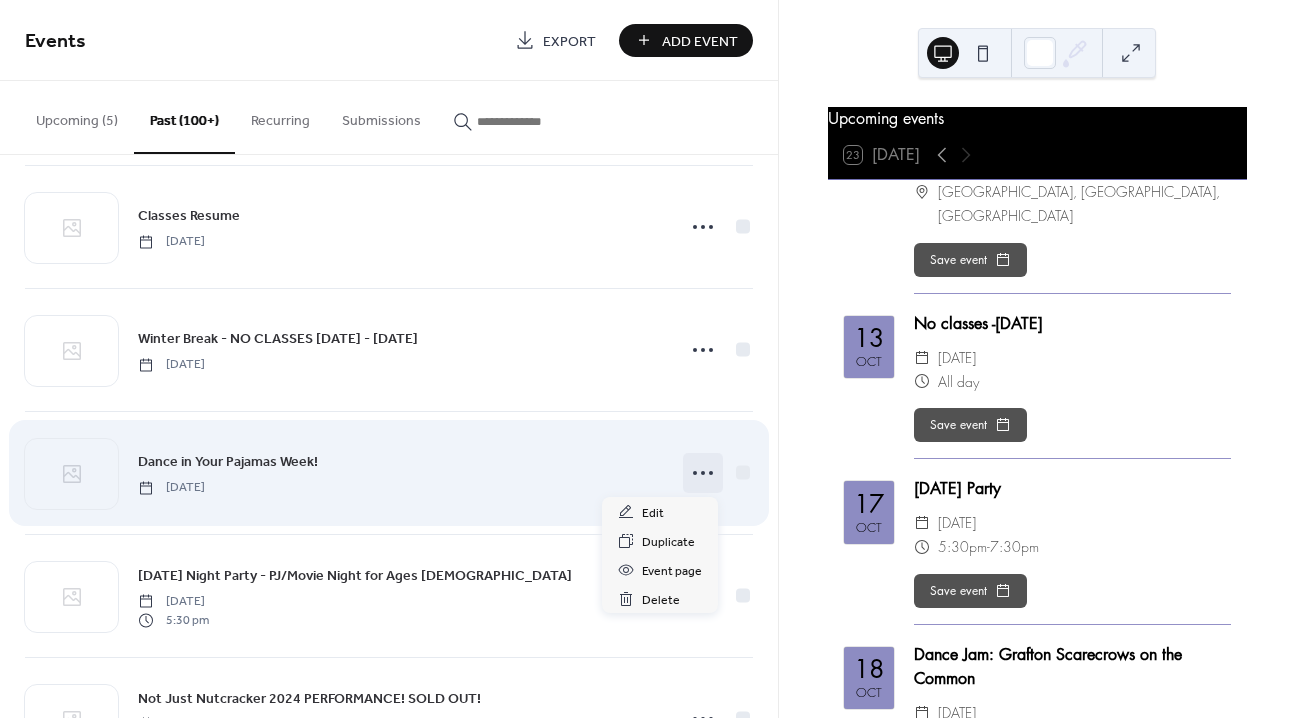 click 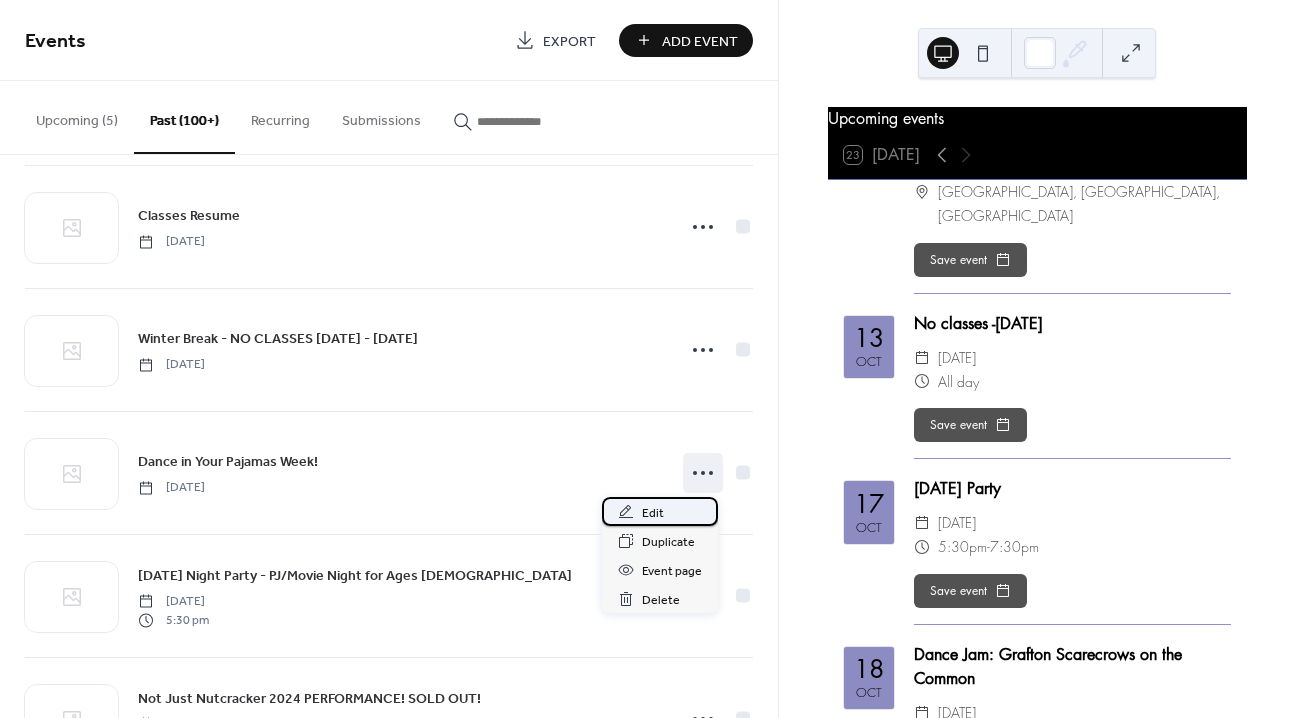 click on "Edit" at bounding box center (653, 513) 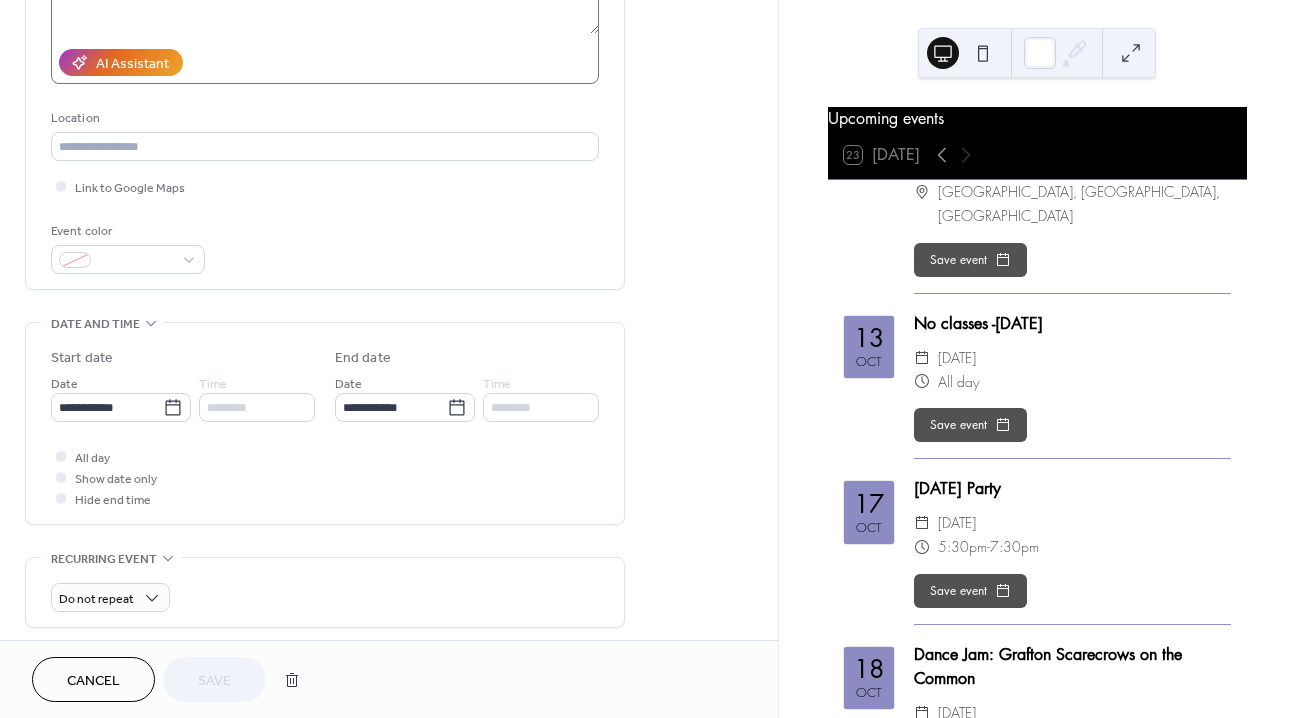 scroll, scrollTop: 358, scrollLeft: 0, axis: vertical 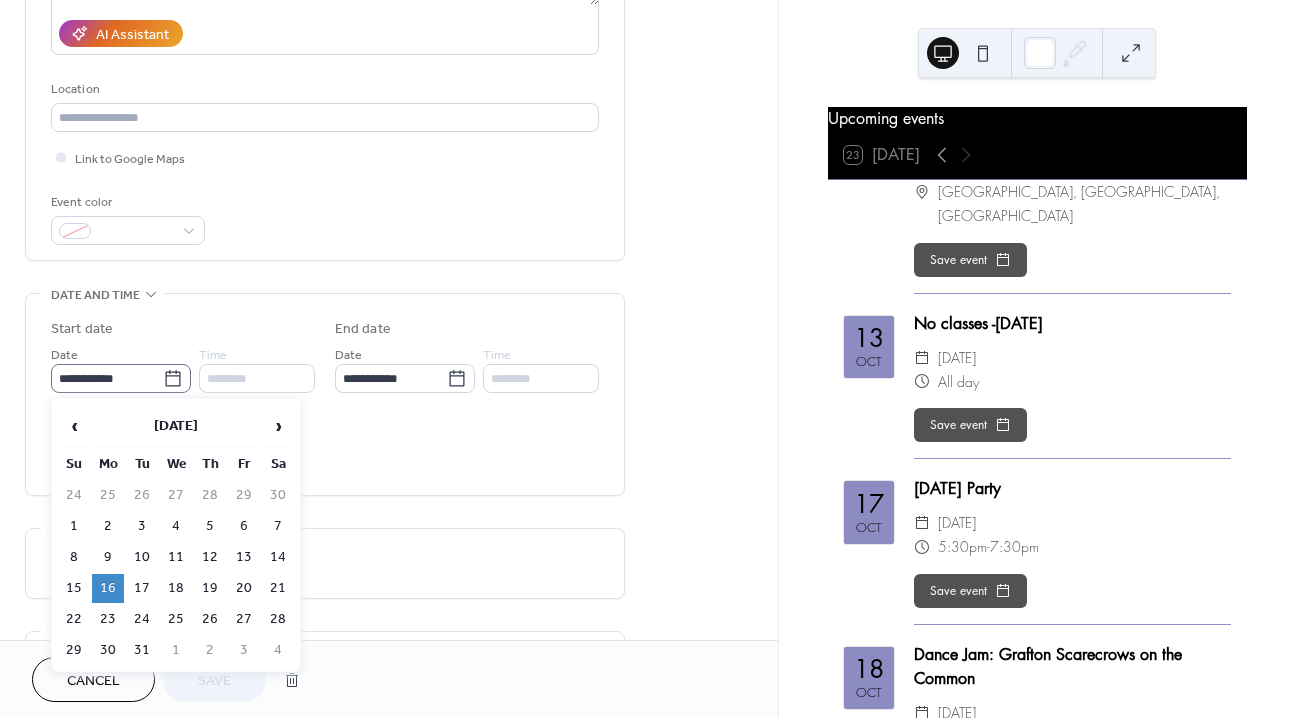 click 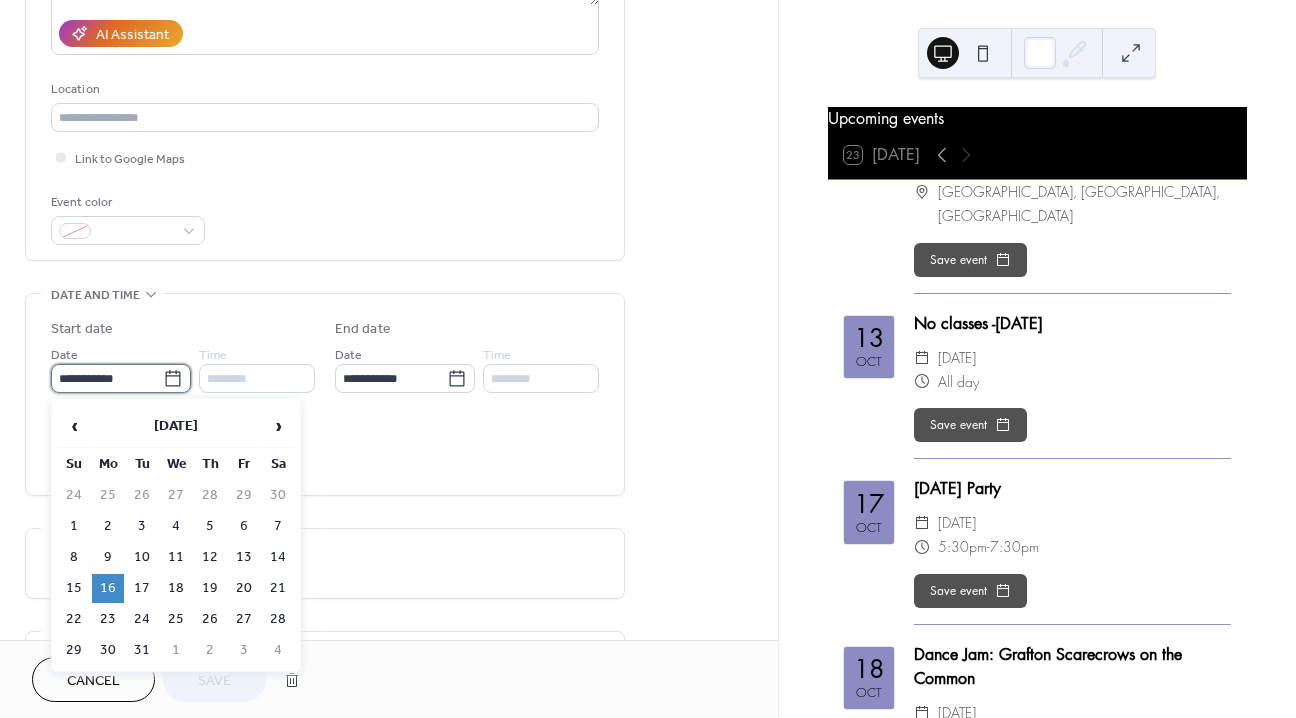click on "**********" at bounding box center [107, 378] 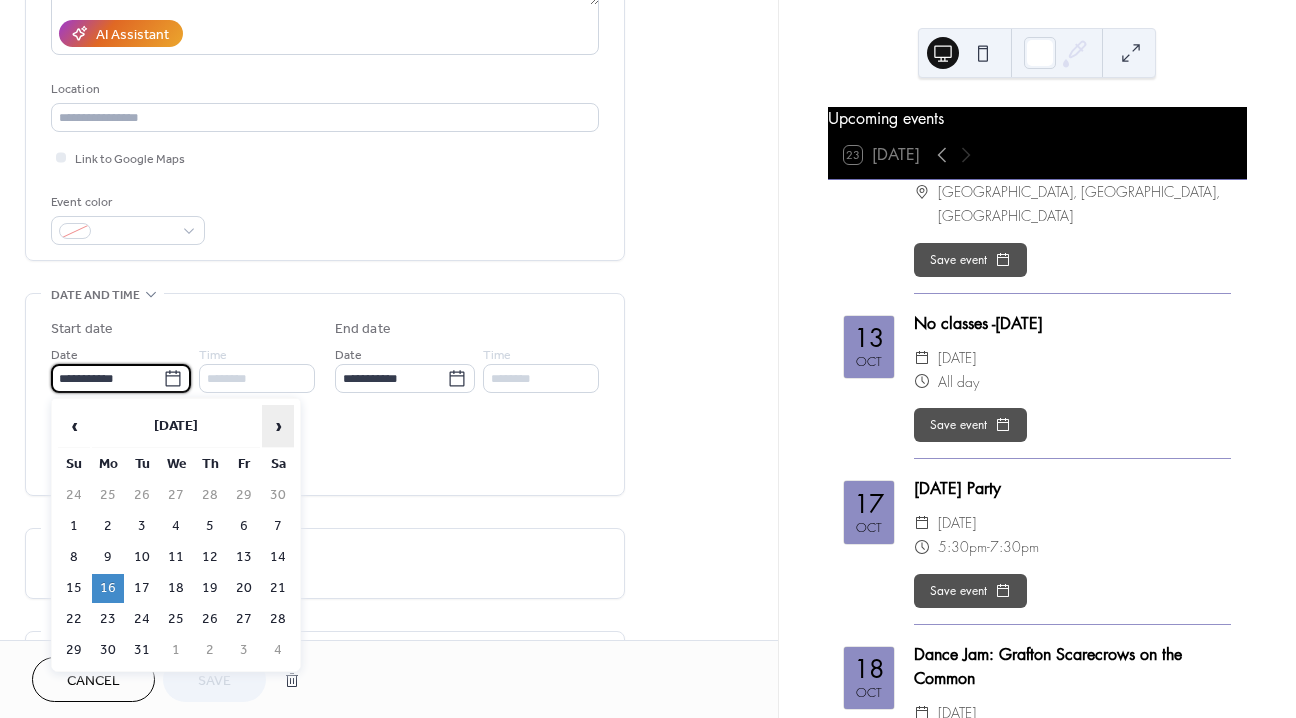 click on "›" at bounding box center (278, 426) 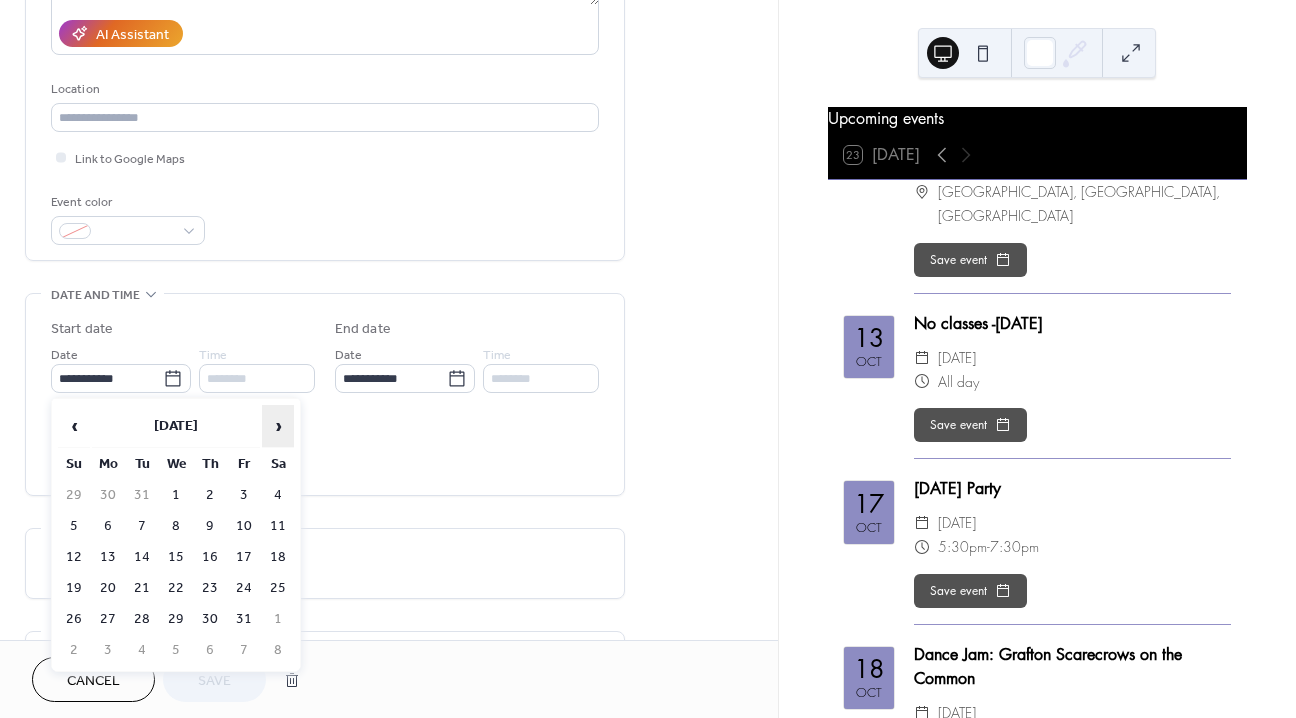 click on "›" at bounding box center (278, 426) 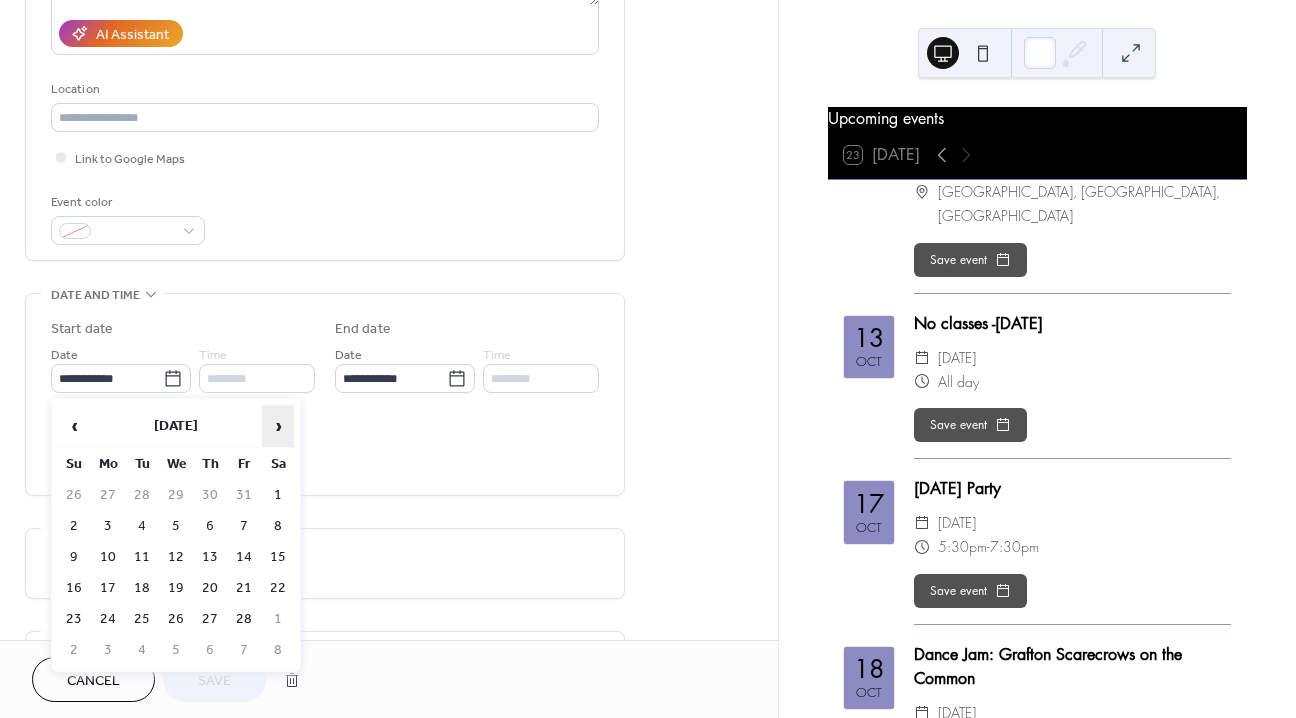 click on "›" at bounding box center [278, 426] 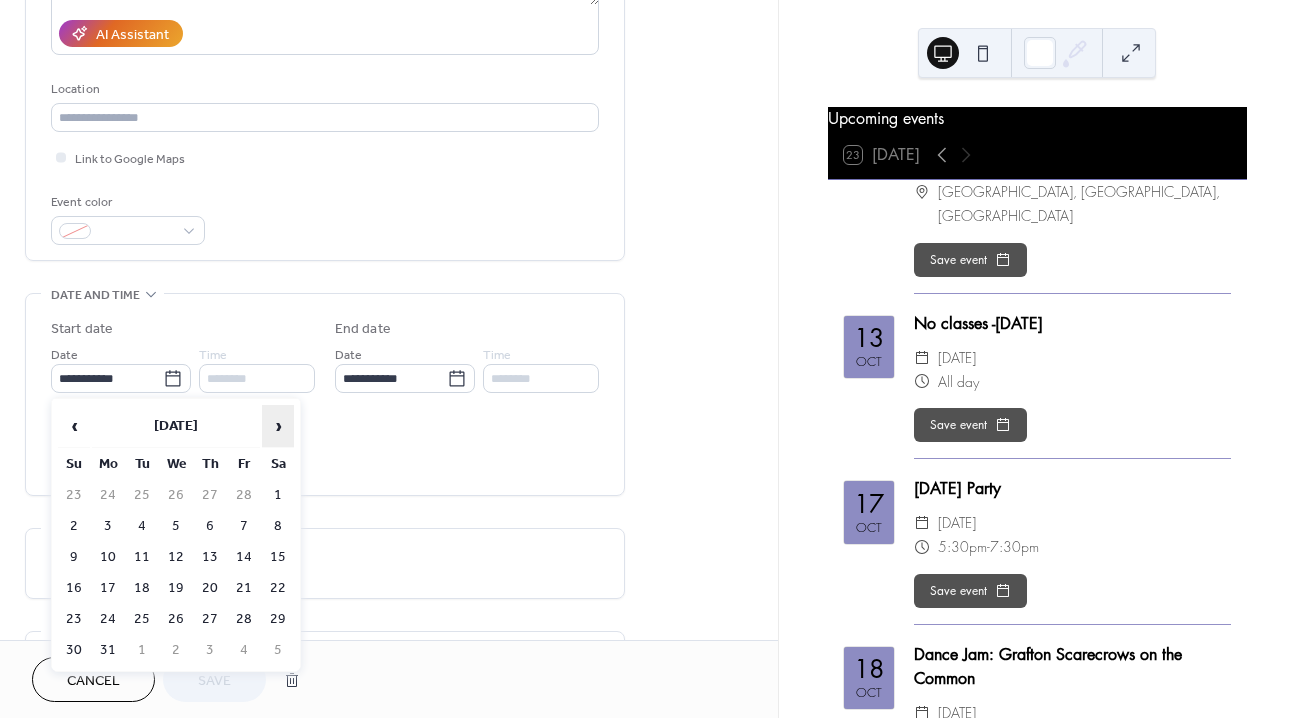 click on "›" at bounding box center [278, 426] 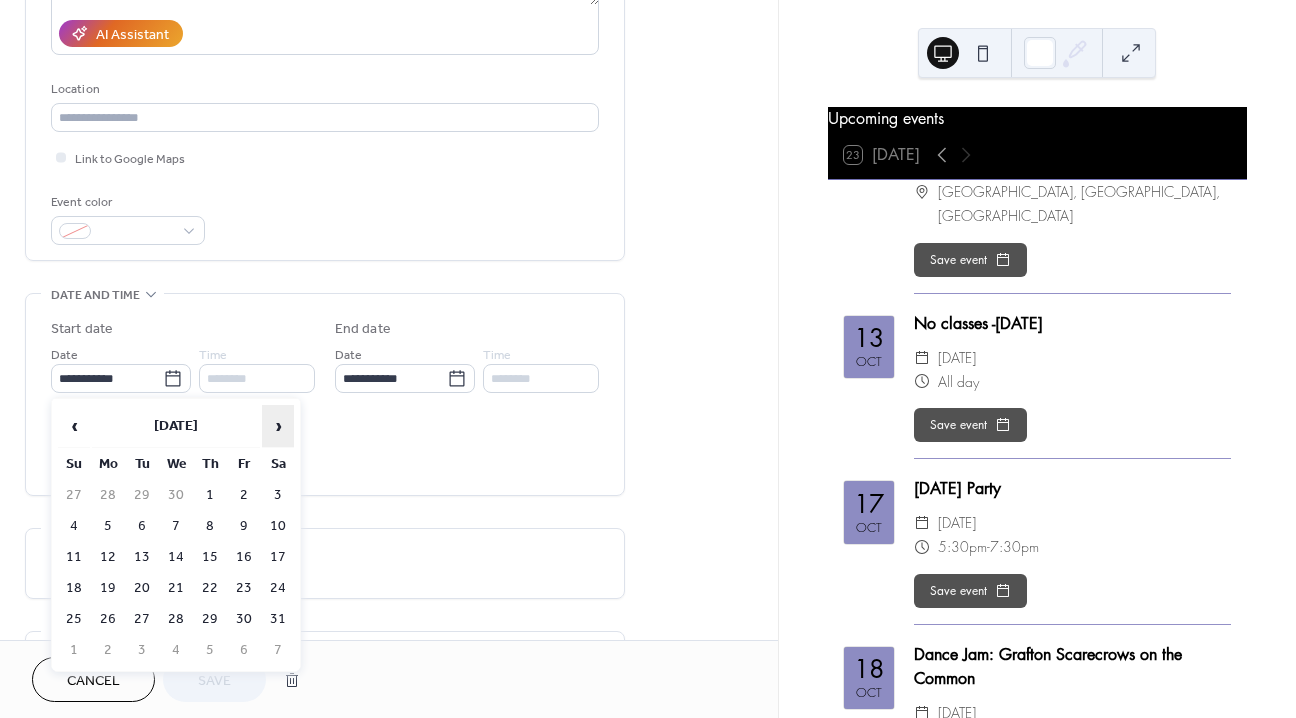 click on "›" at bounding box center (278, 426) 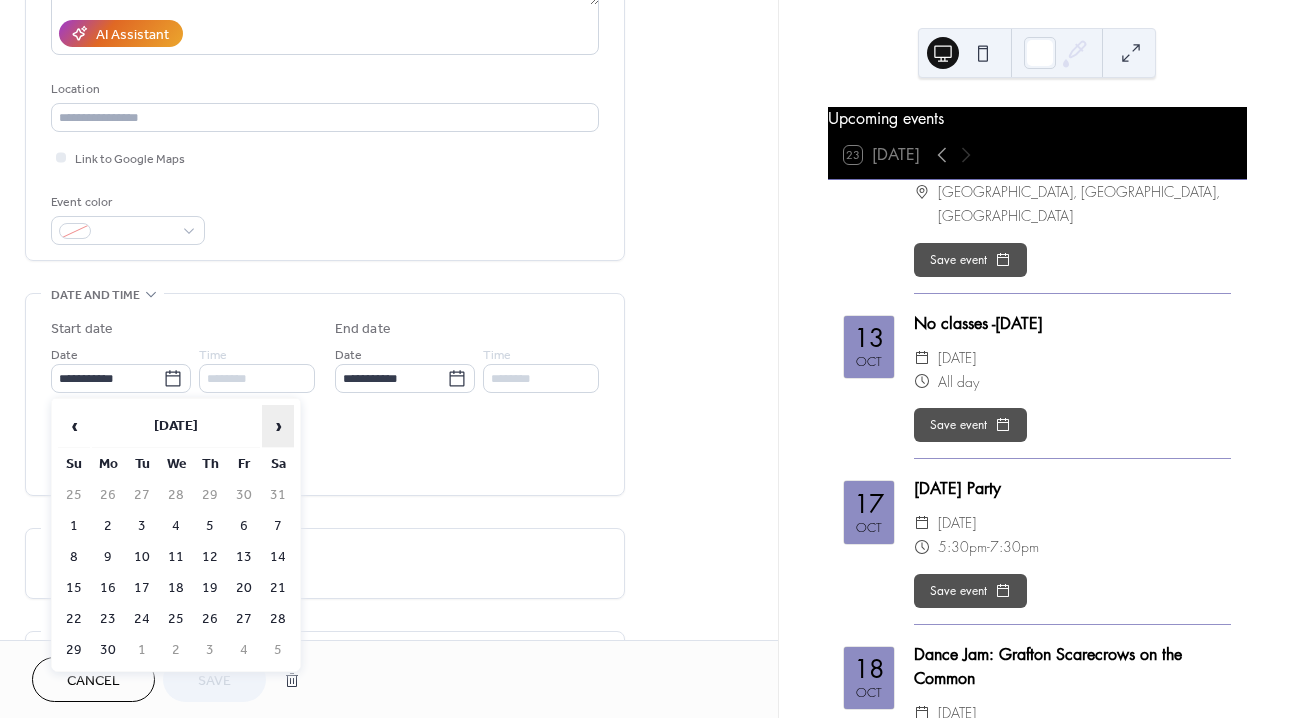 click on "›" at bounding box center (278, 426) 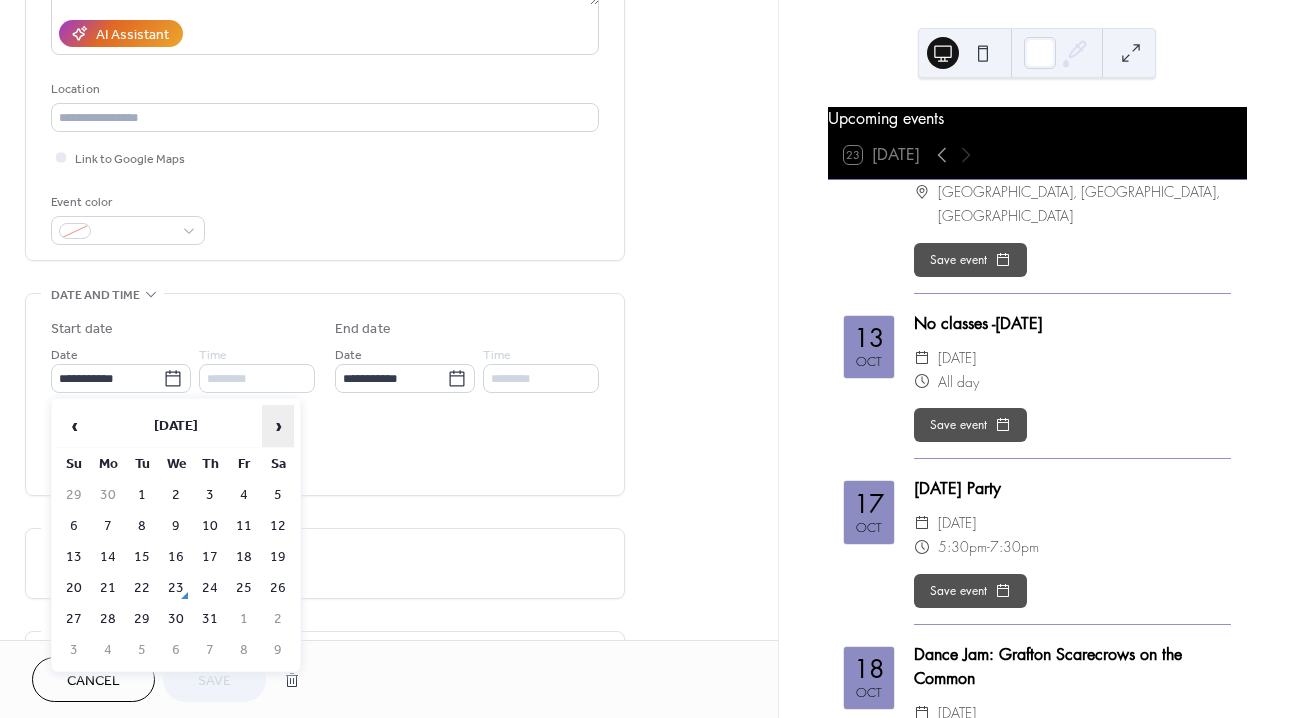 click on "›" at bounding box center [278, 426] 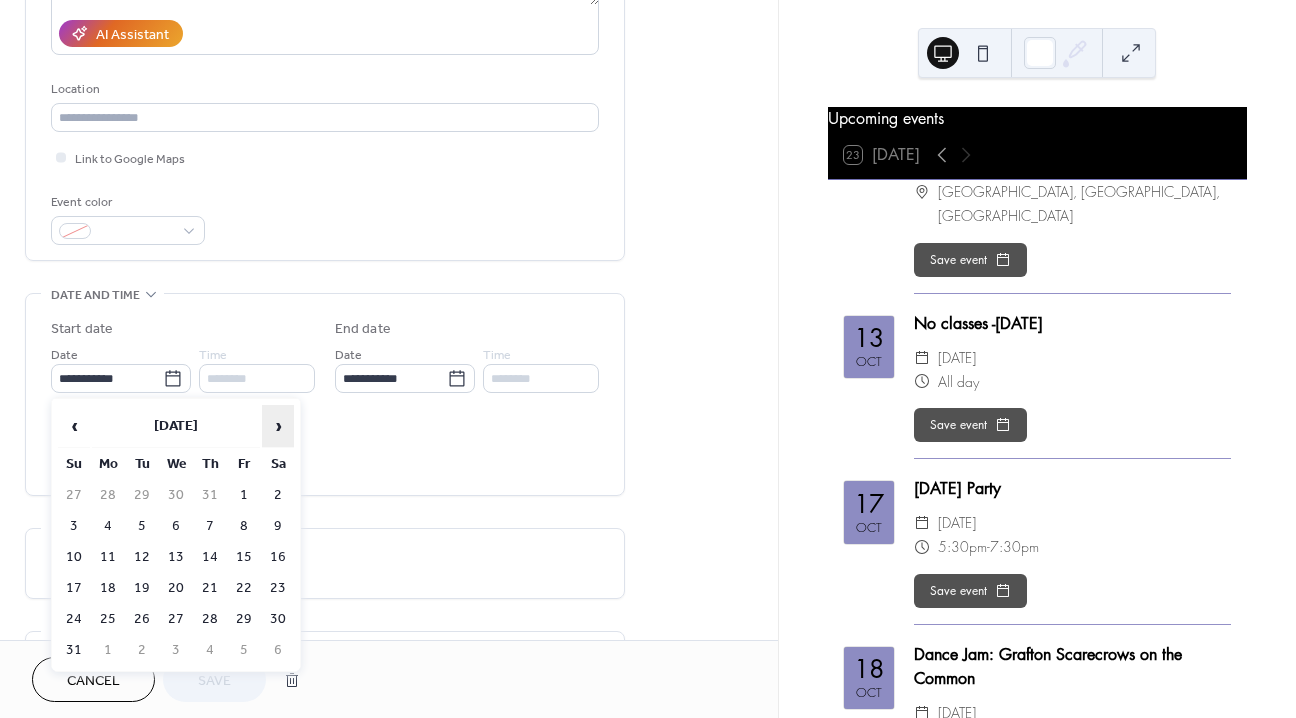 click on "›" at bounding box center [278, 426] 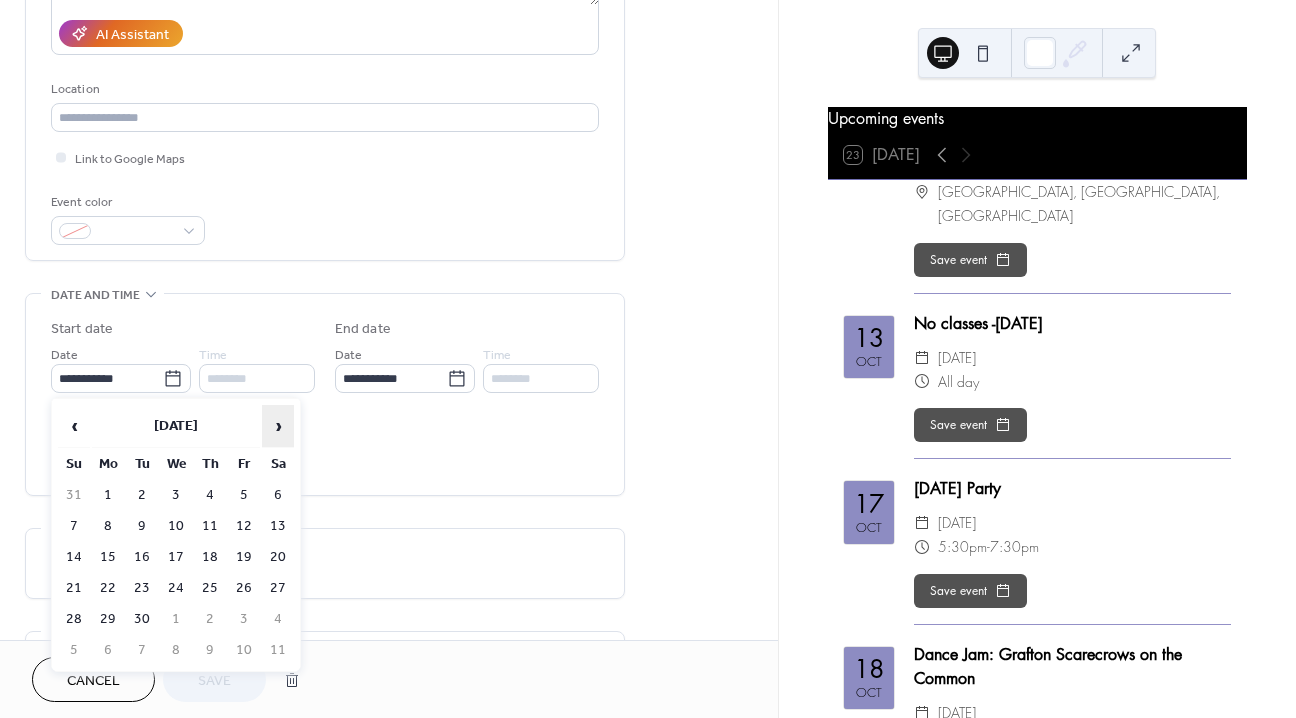 click on "›" at bounding box center (278, 426) 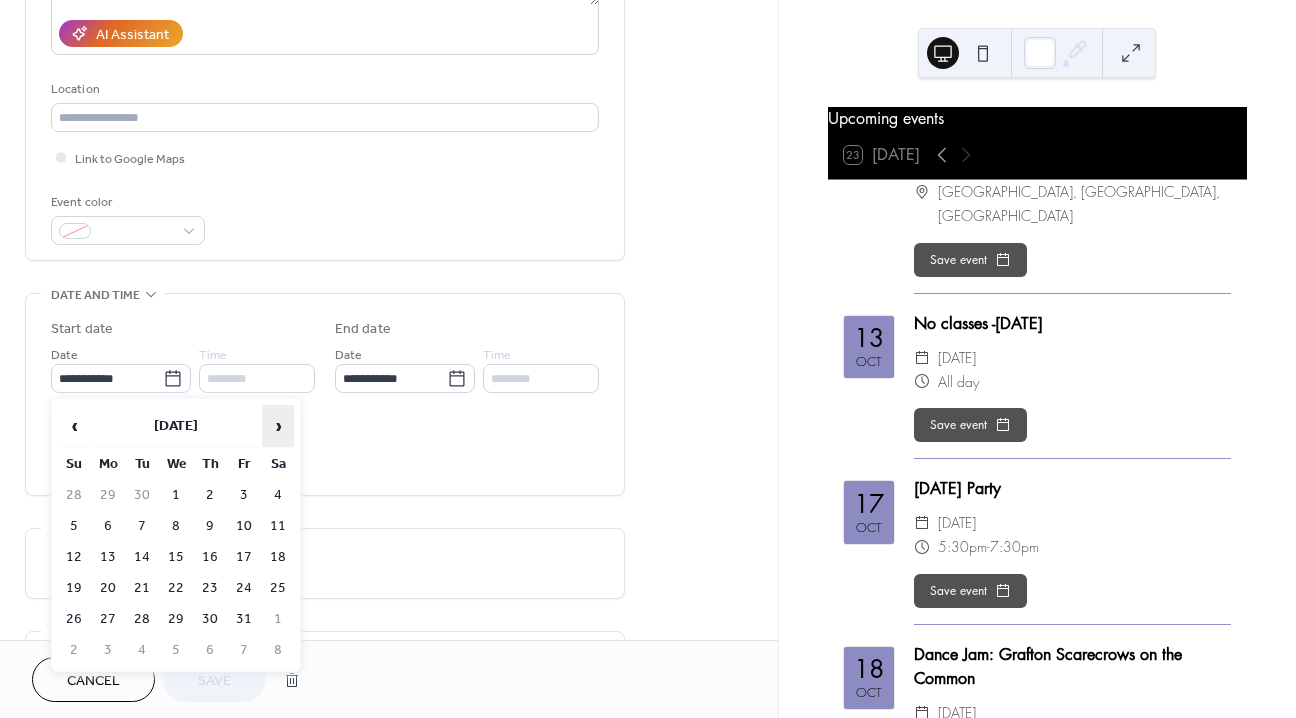 click on "›" at bounding box center (278, 426) 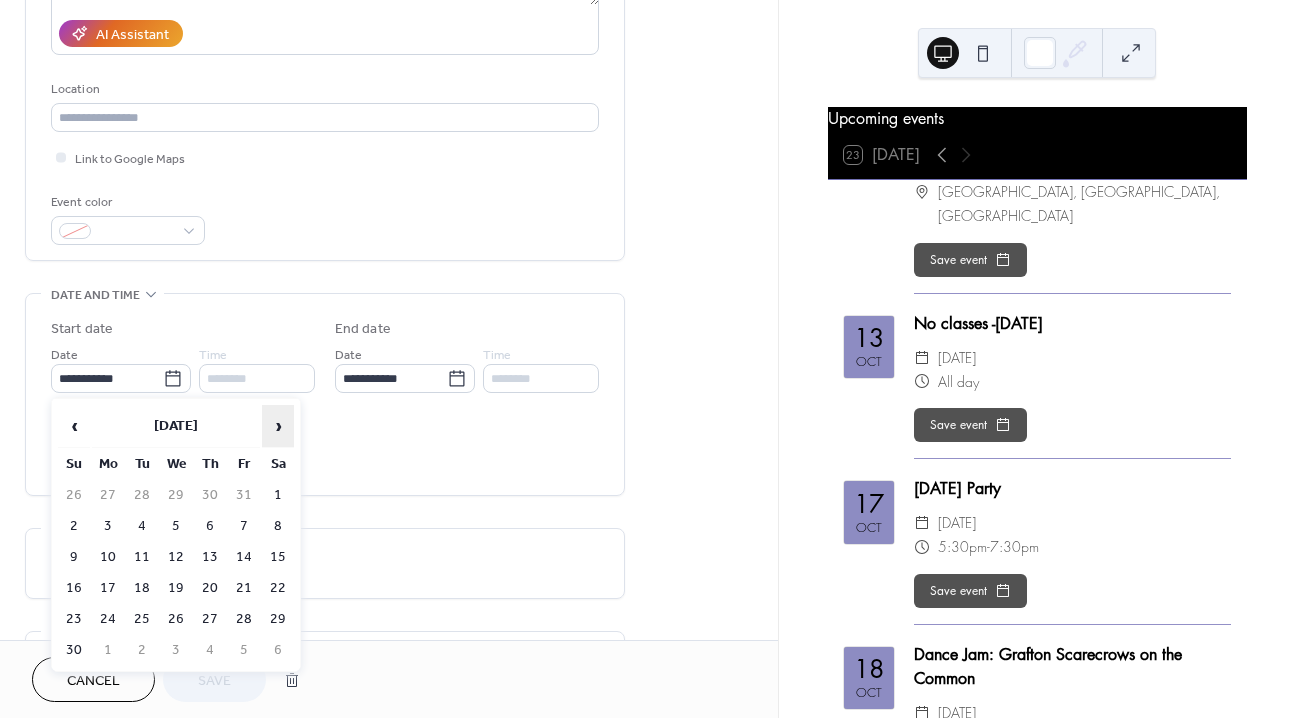 click on "›" at bounding box center (278, 426) 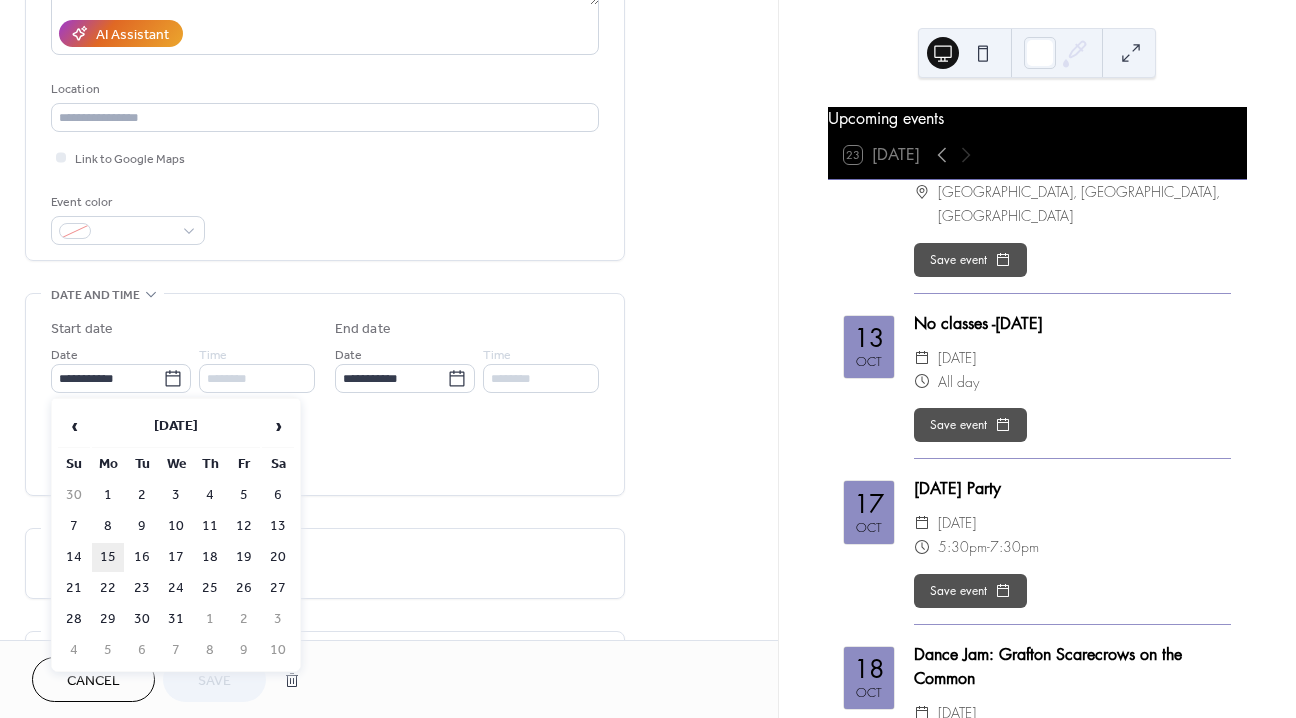 click on "15" at bounding box center [108, 557] 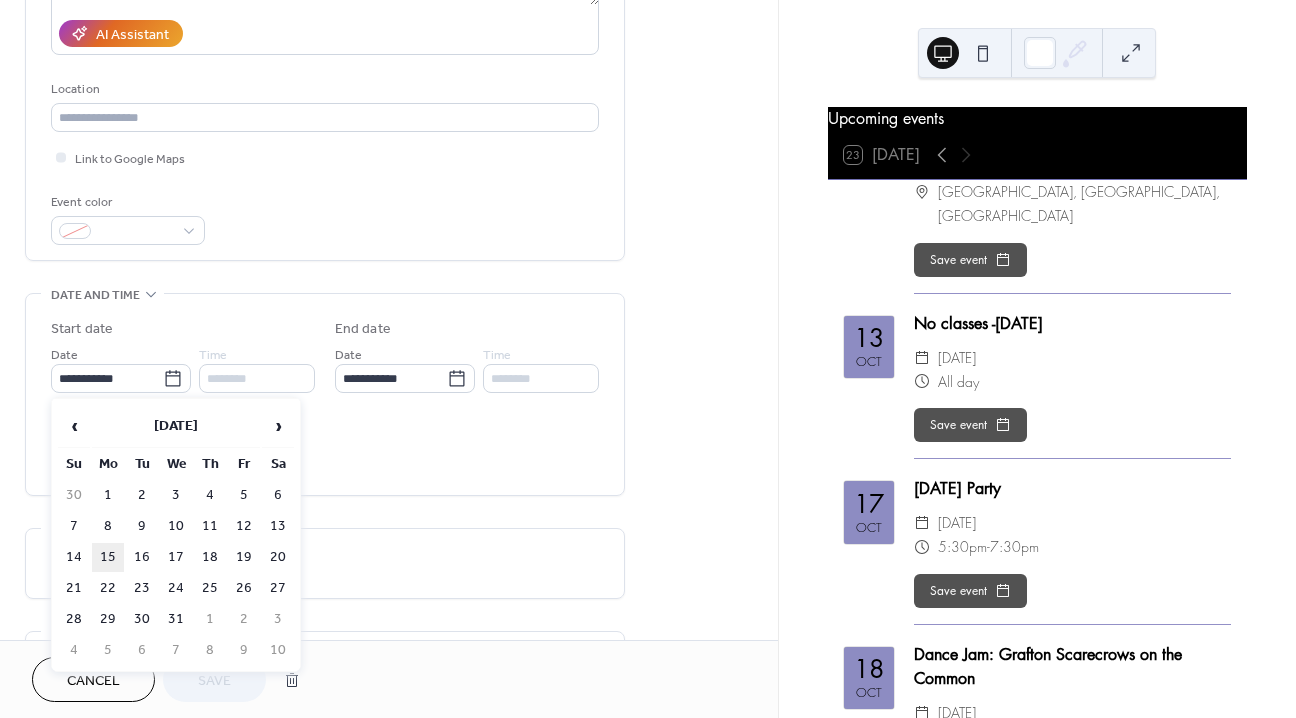 type on "**********" 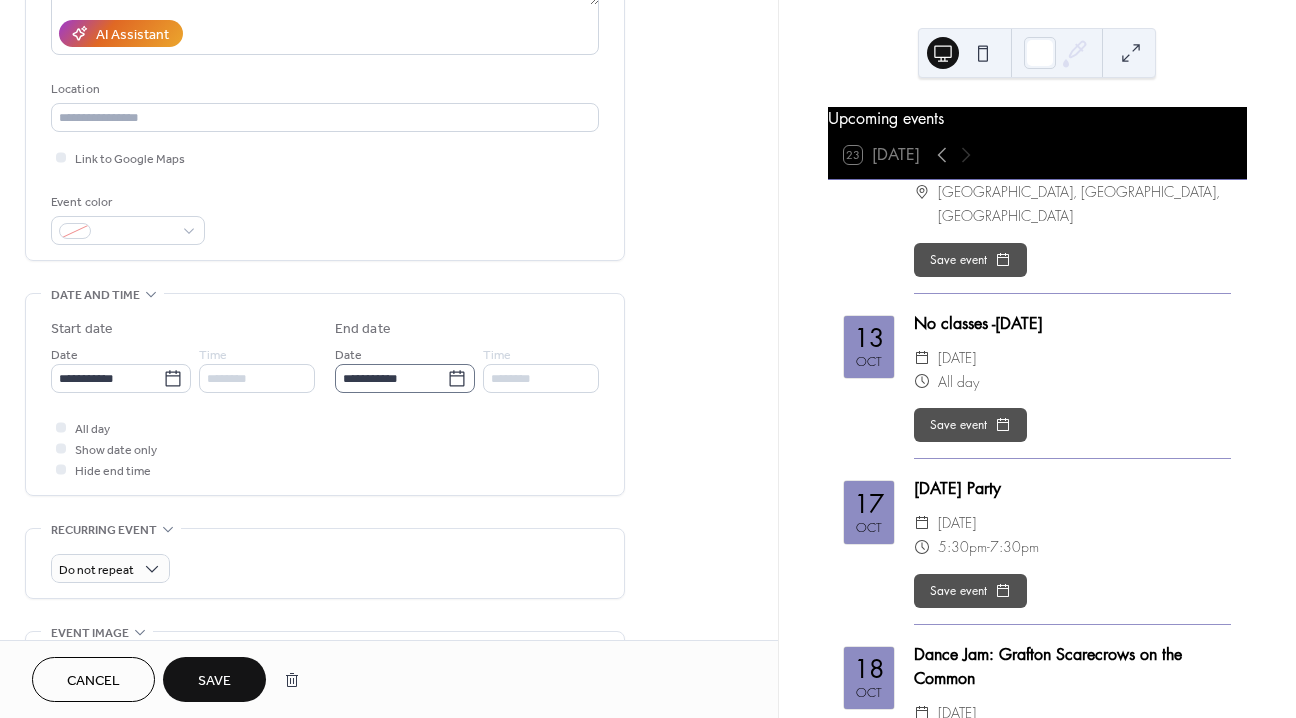 click 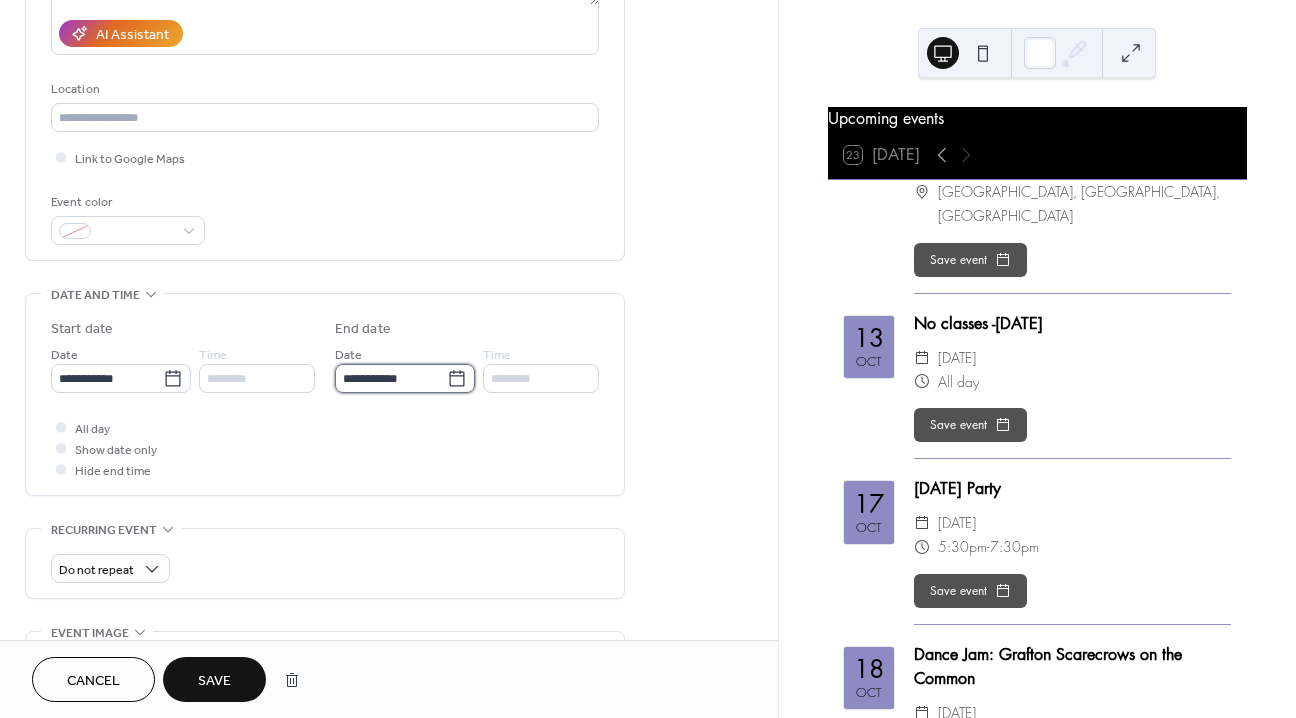 click on "**********" at bounding box center (391, 378) 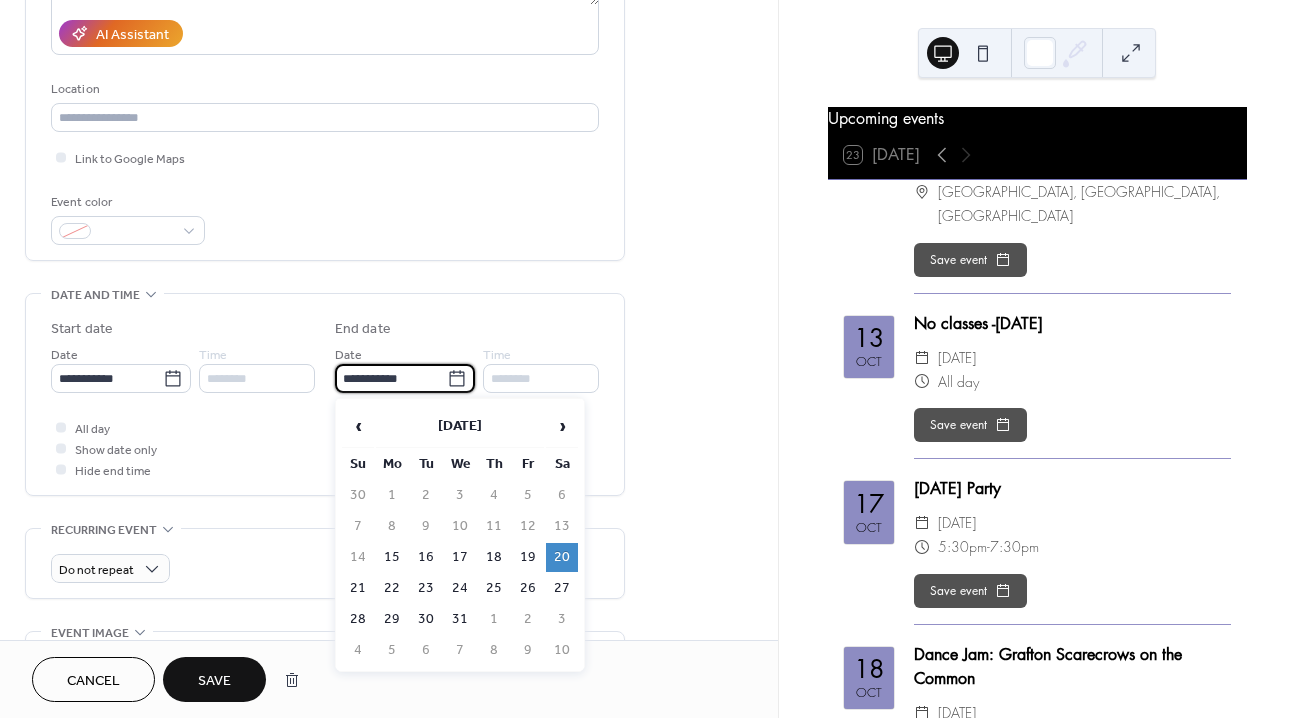 click on "**********" at bounding box center [389, 362] 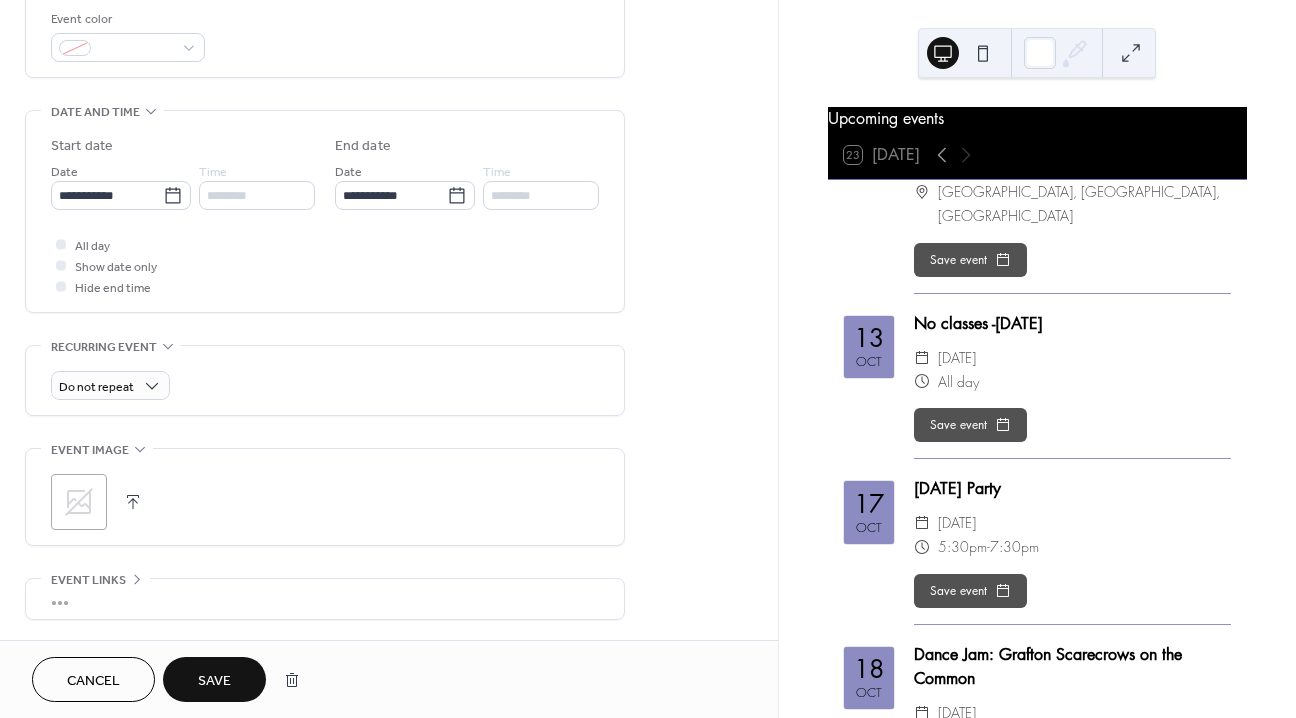 scroll, scrollTop: 540, scrollLeft: 0, axis: vertical 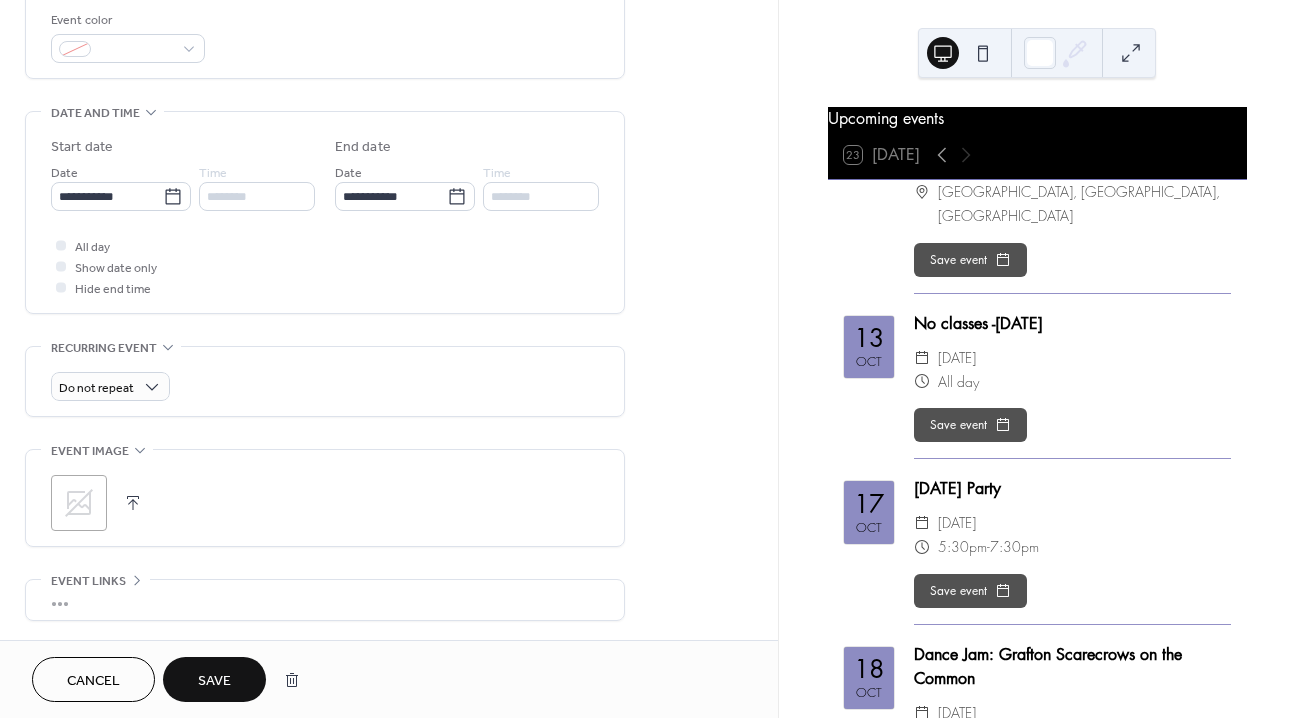 click on "Save" at bounding box center [214, 681] 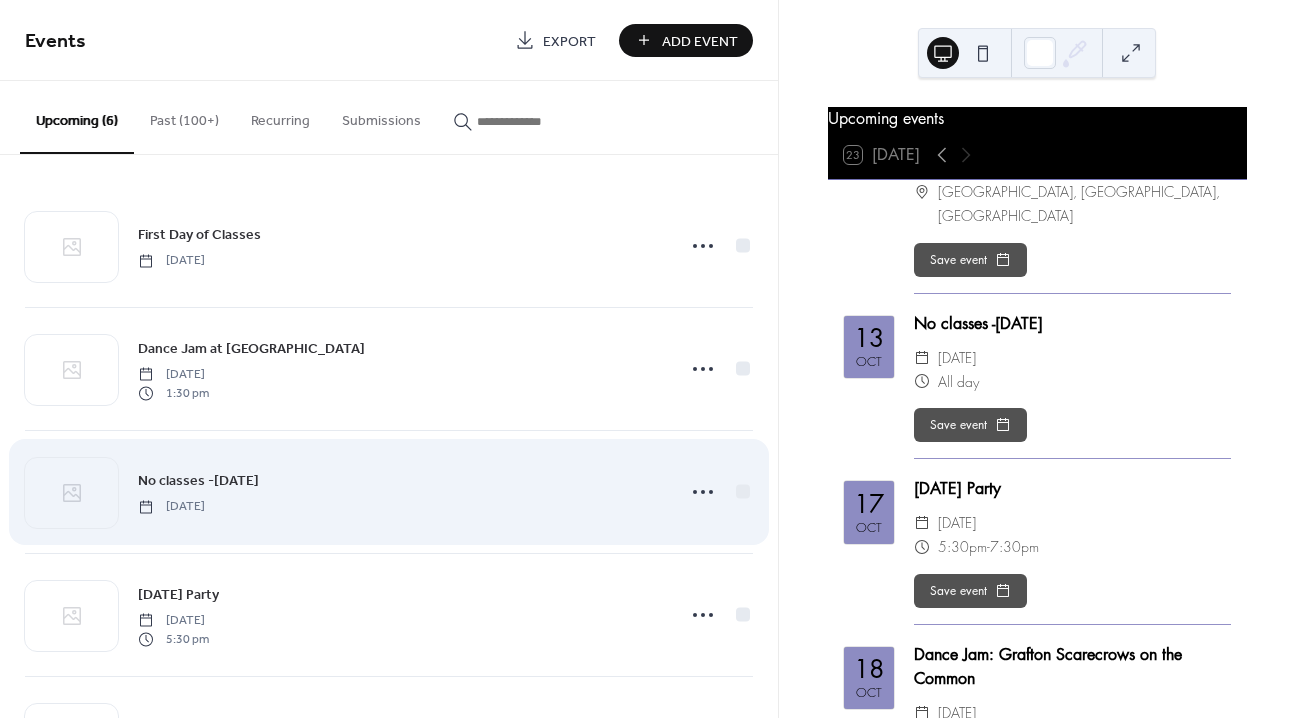 scroll, scrollTop: 234, scrollLeft: 0, axis: vertical 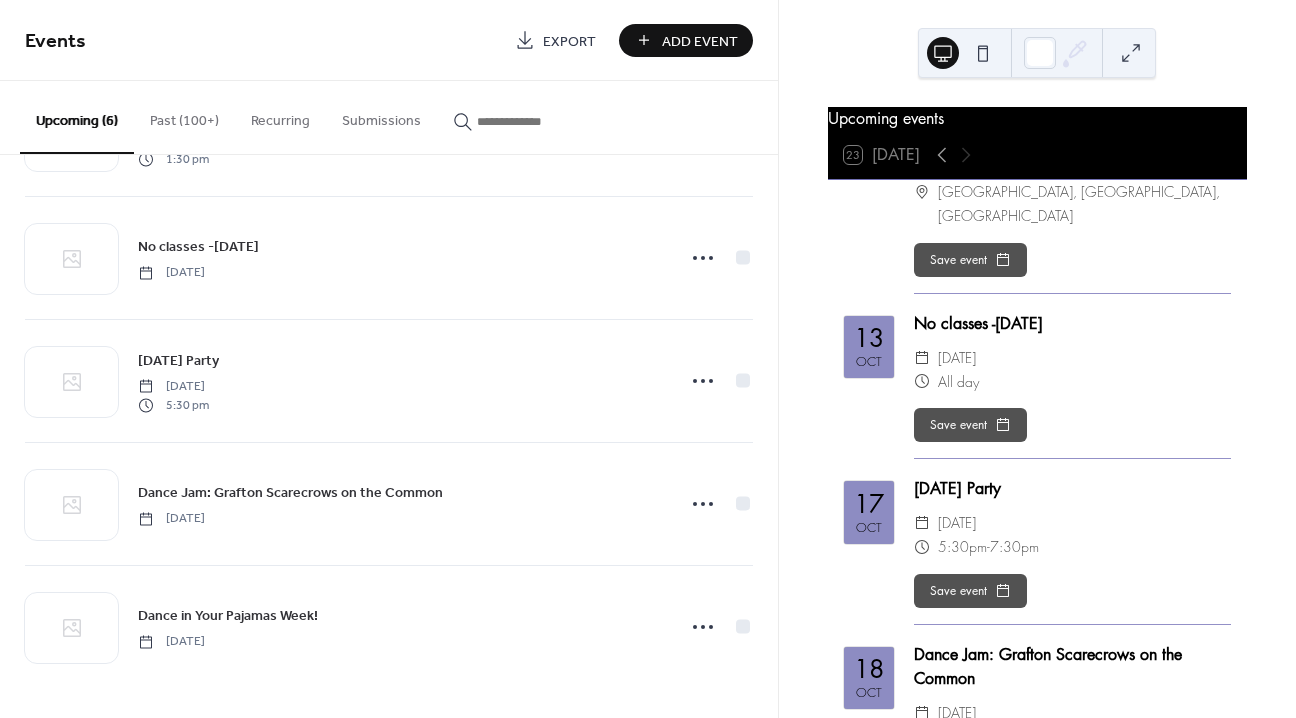 click on "Past (100+)" at bounding box center [184, 116] 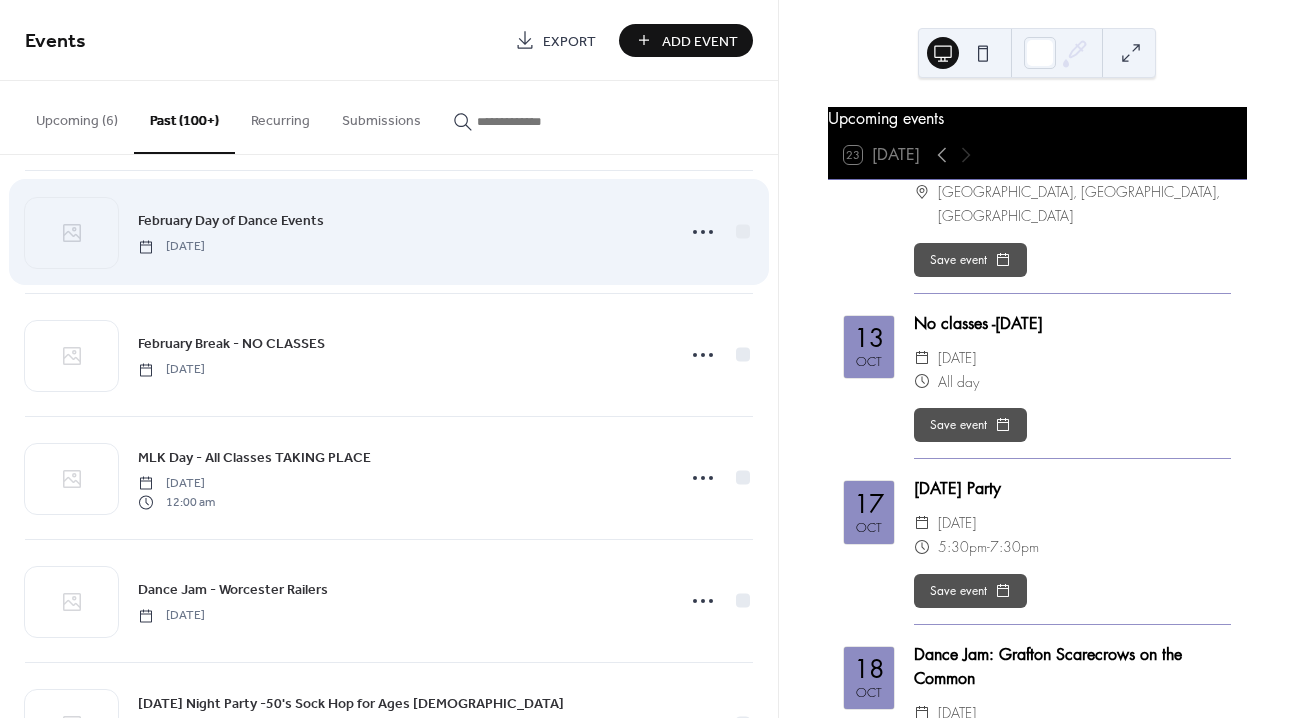 scroll, scrollTop: 1494, scrollLeft: 0, axis: vertical 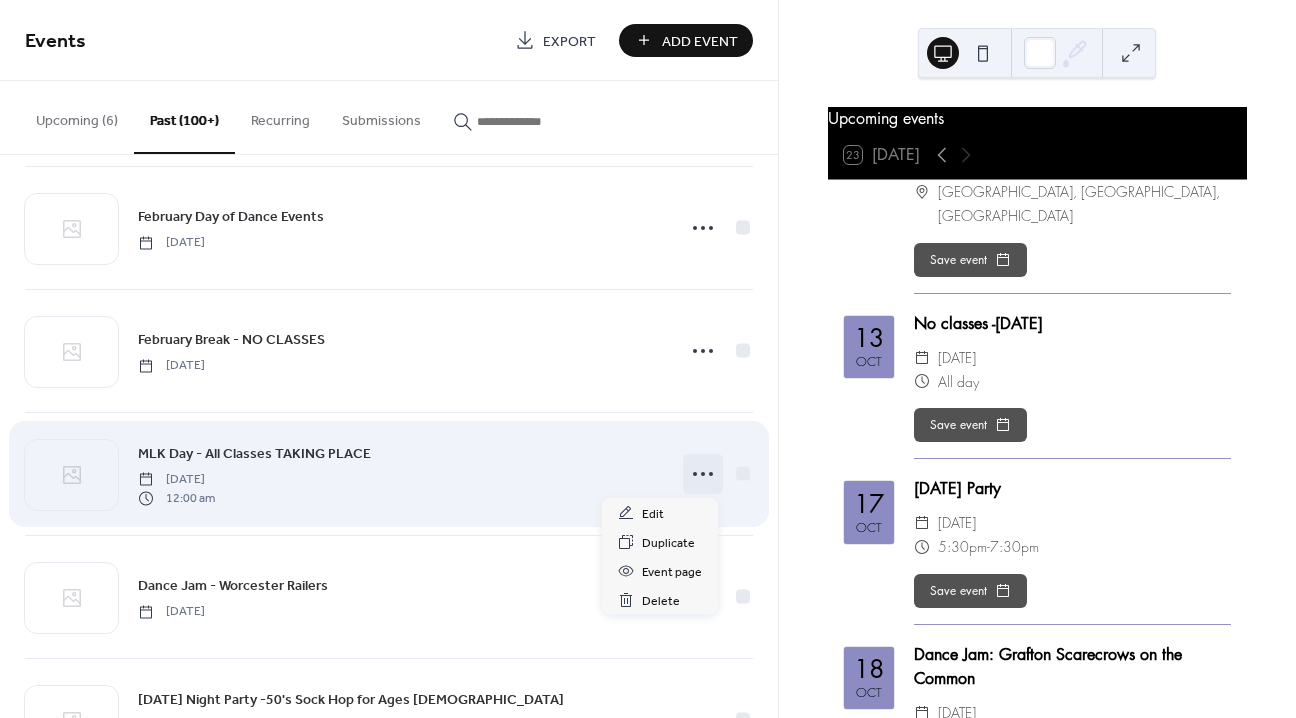 click 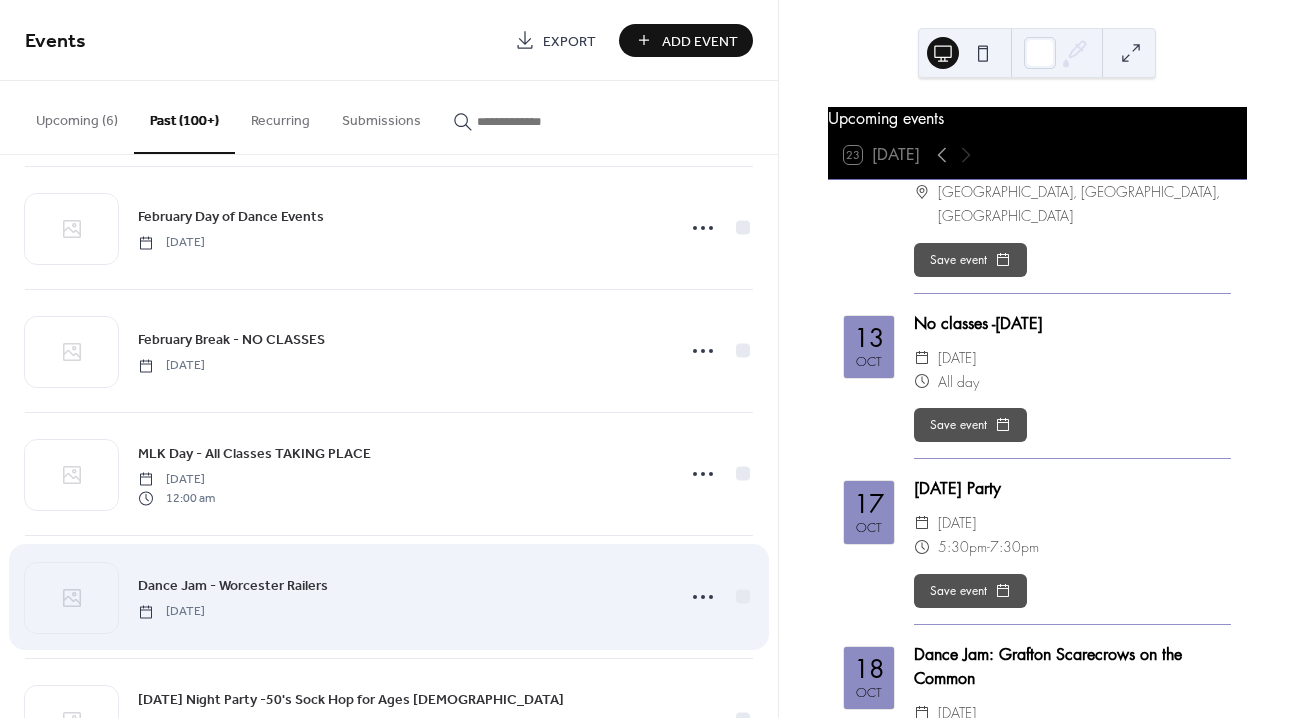 click on "Dance Jam - Worcester Railers [DATE]" at bounding box center (400, 596) 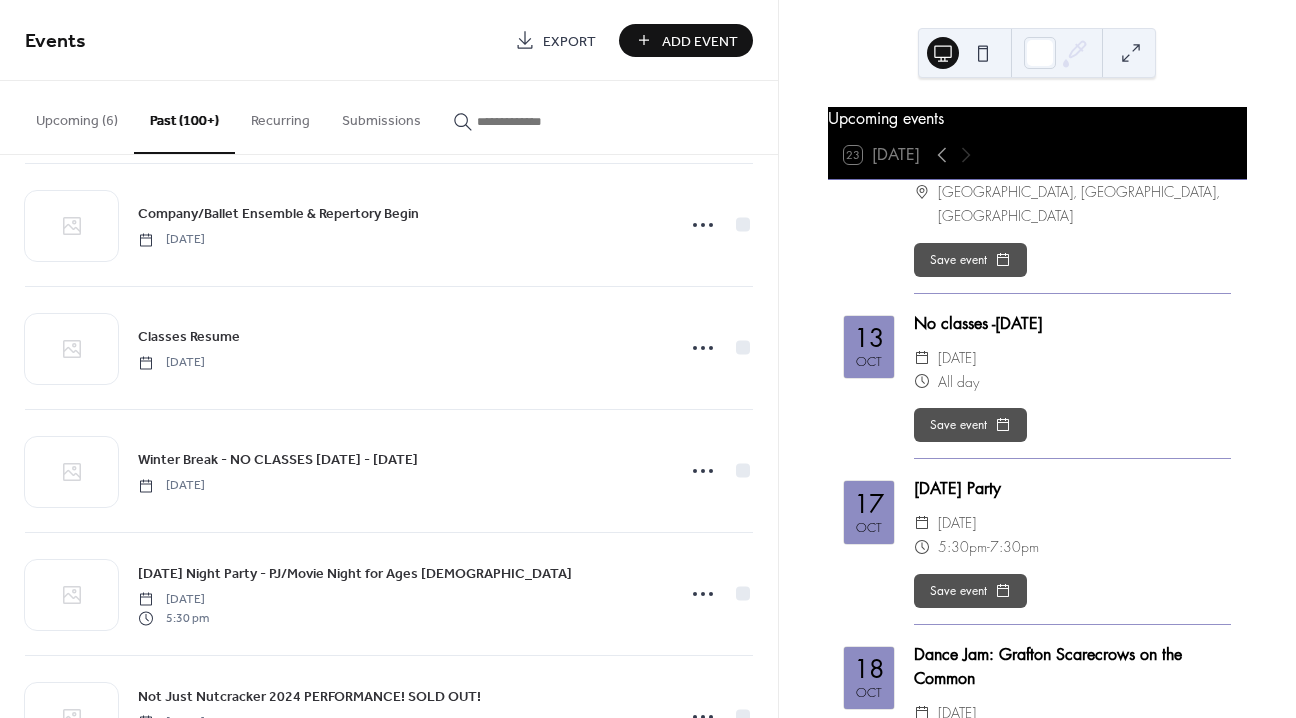 scroll, scrollTop: 2111, scrollLeft: 0, axis: vertical 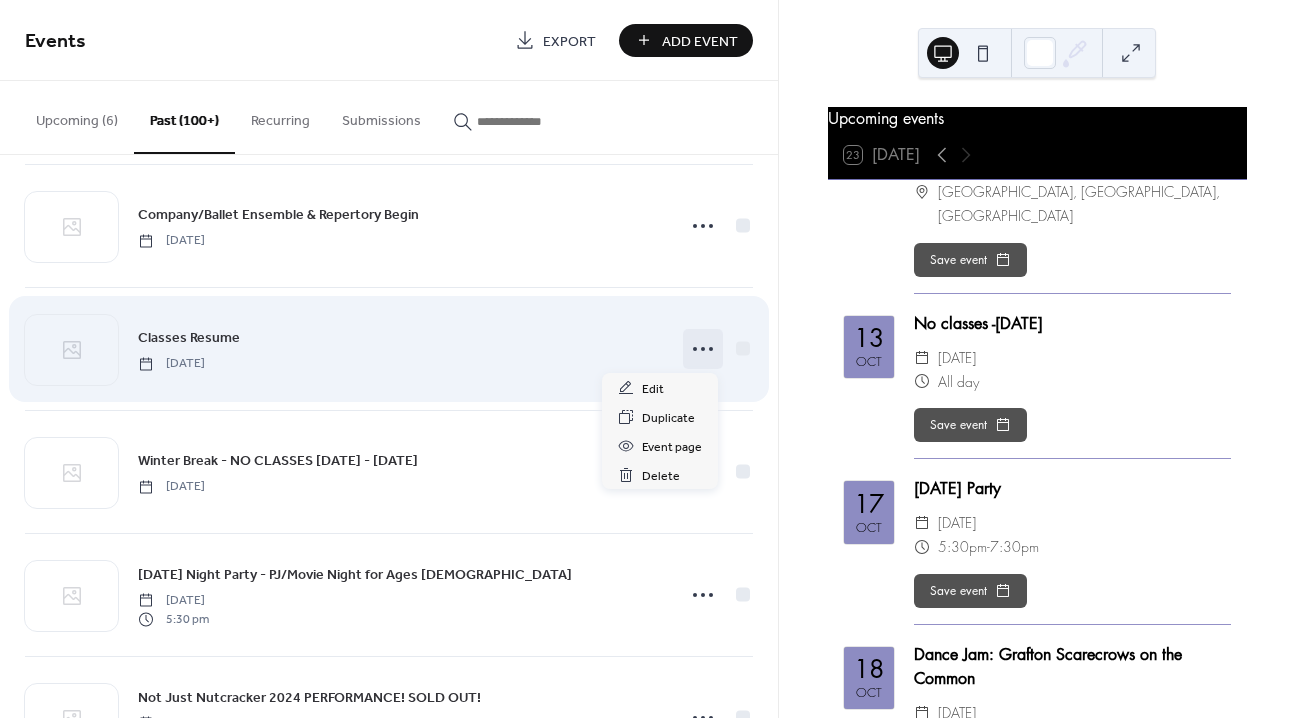 click 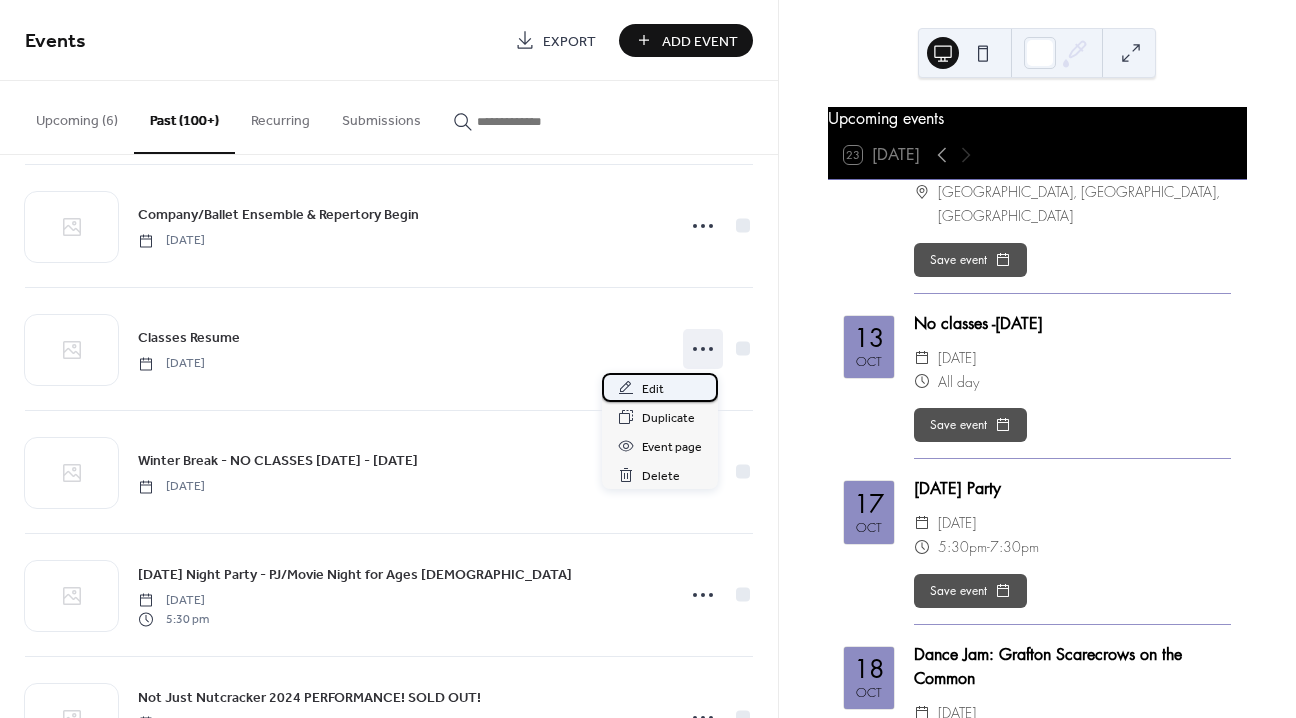 click on "Edit" at bounding box center [660, 387] 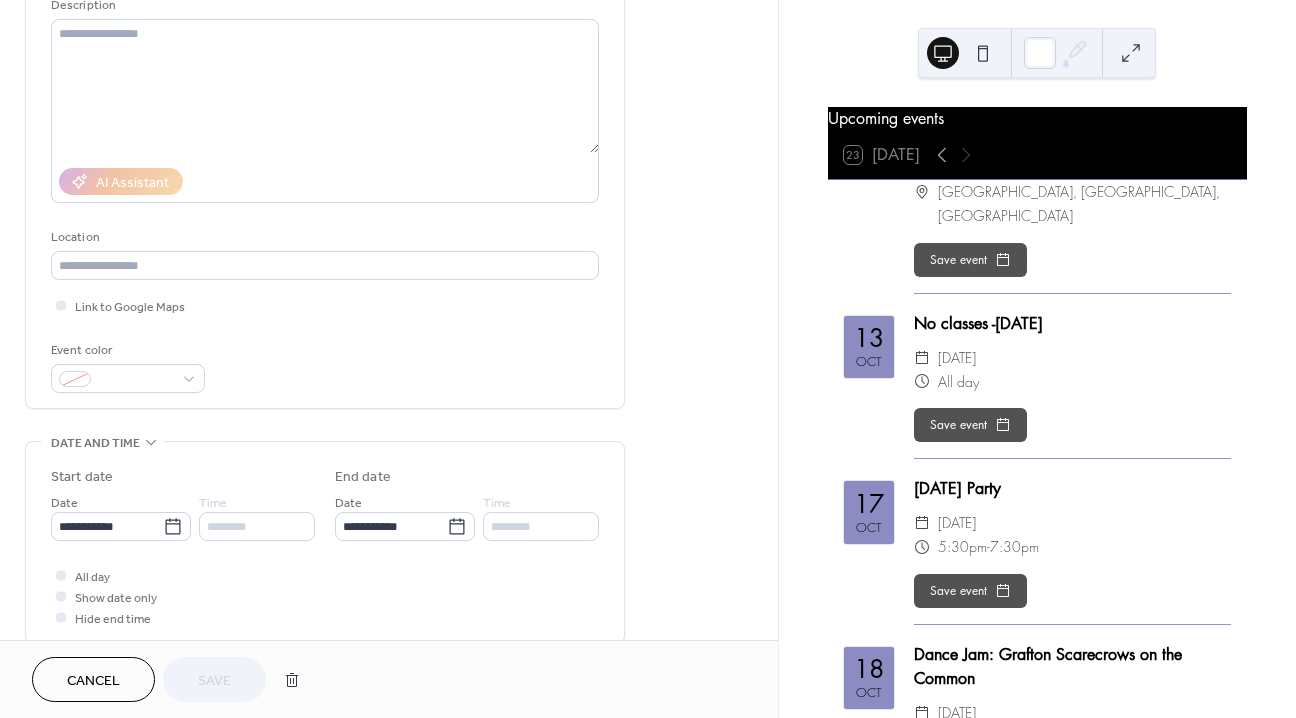 scroll, scrollTop: 220, scrollLeft: 0, axis: vertical 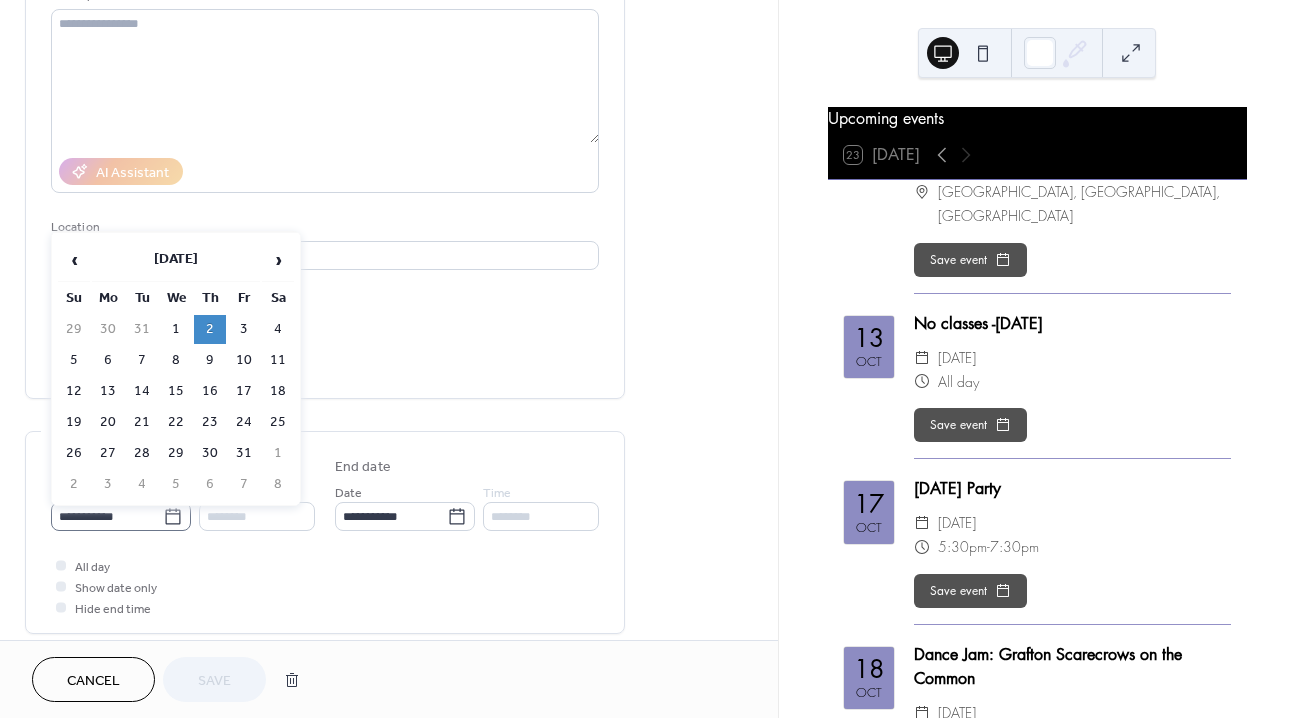 click 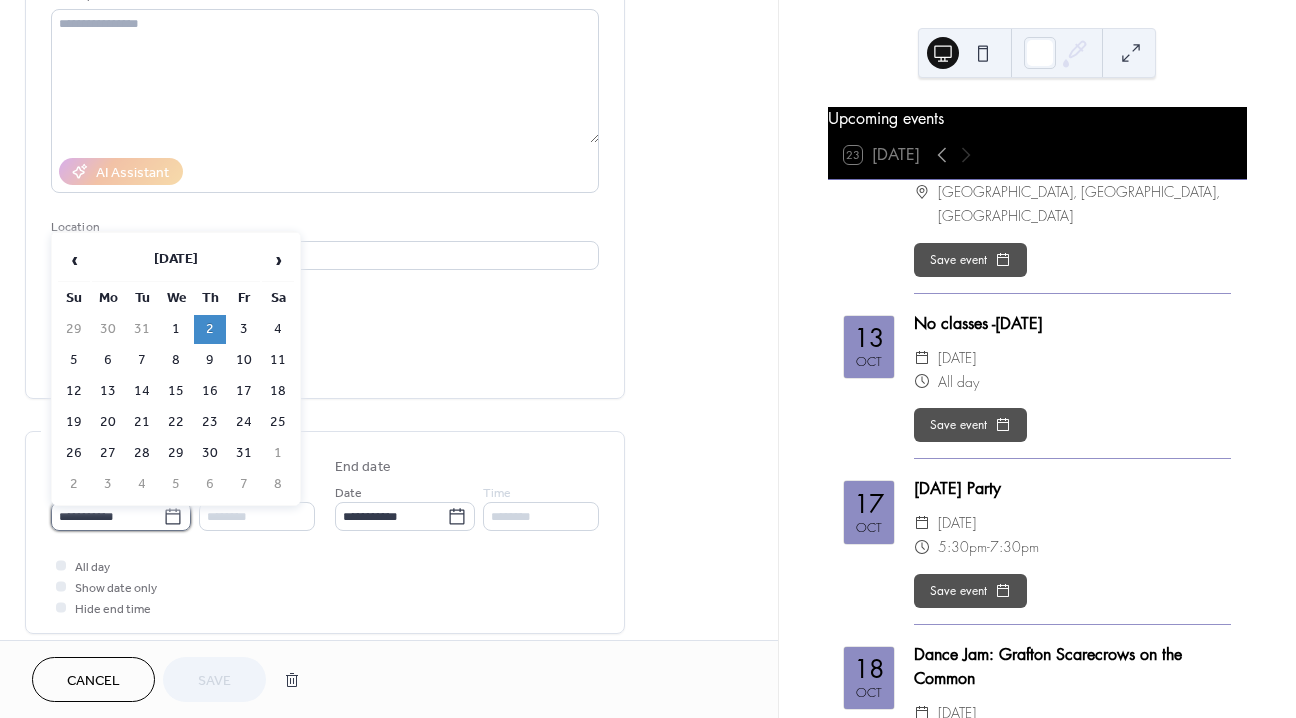 click on "**********" at bounding box center (107, 516) 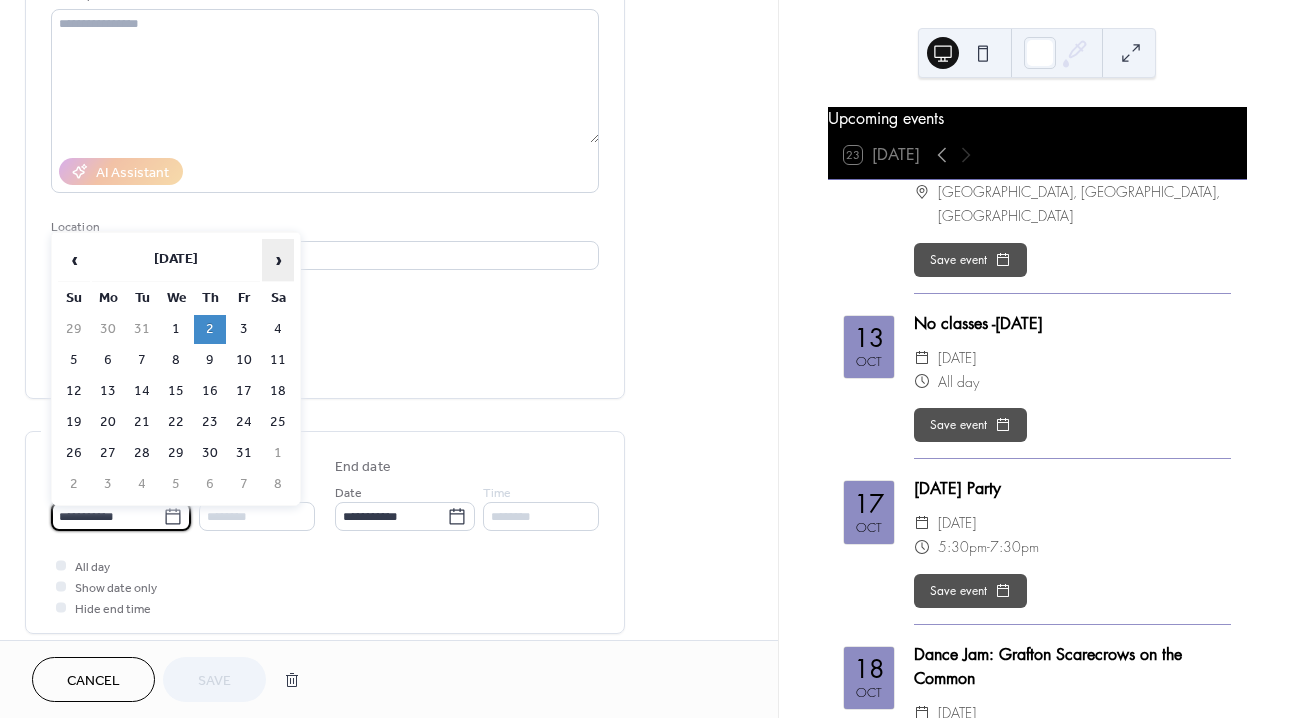 click on "›" at bounding box center [278, 260] 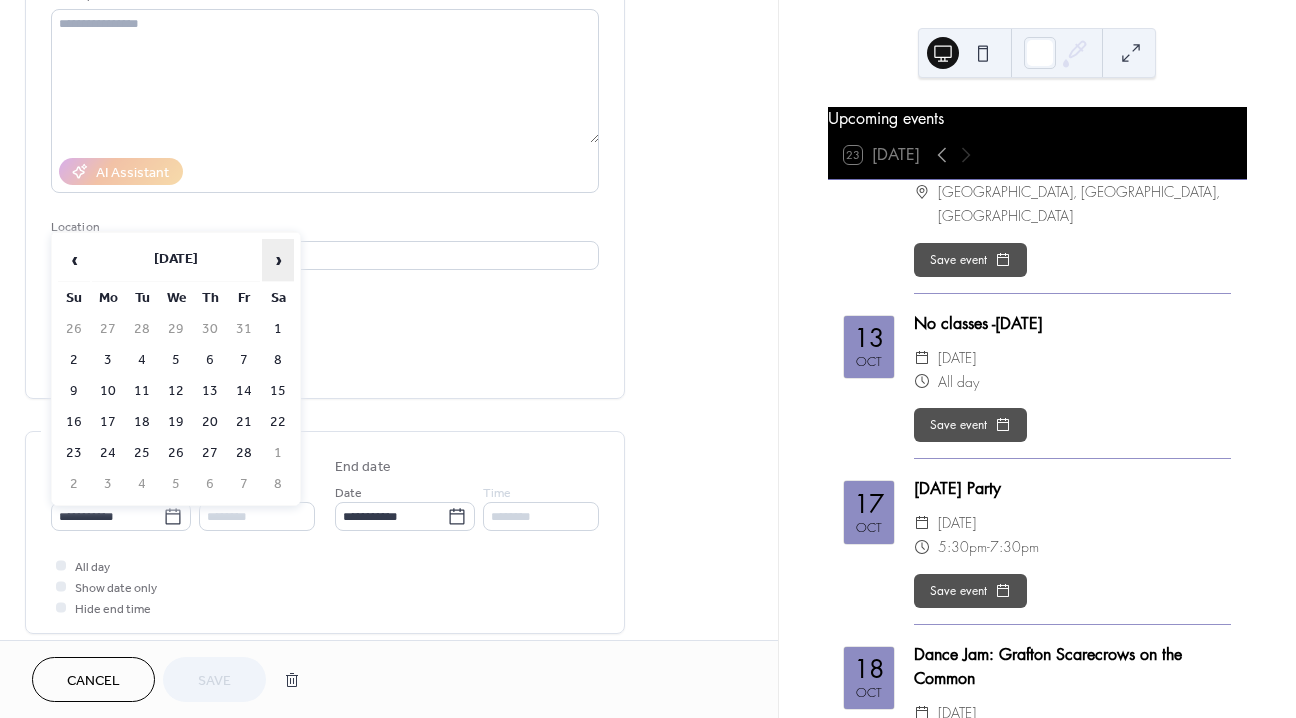 click on "›" at bounding box center (278, 260) 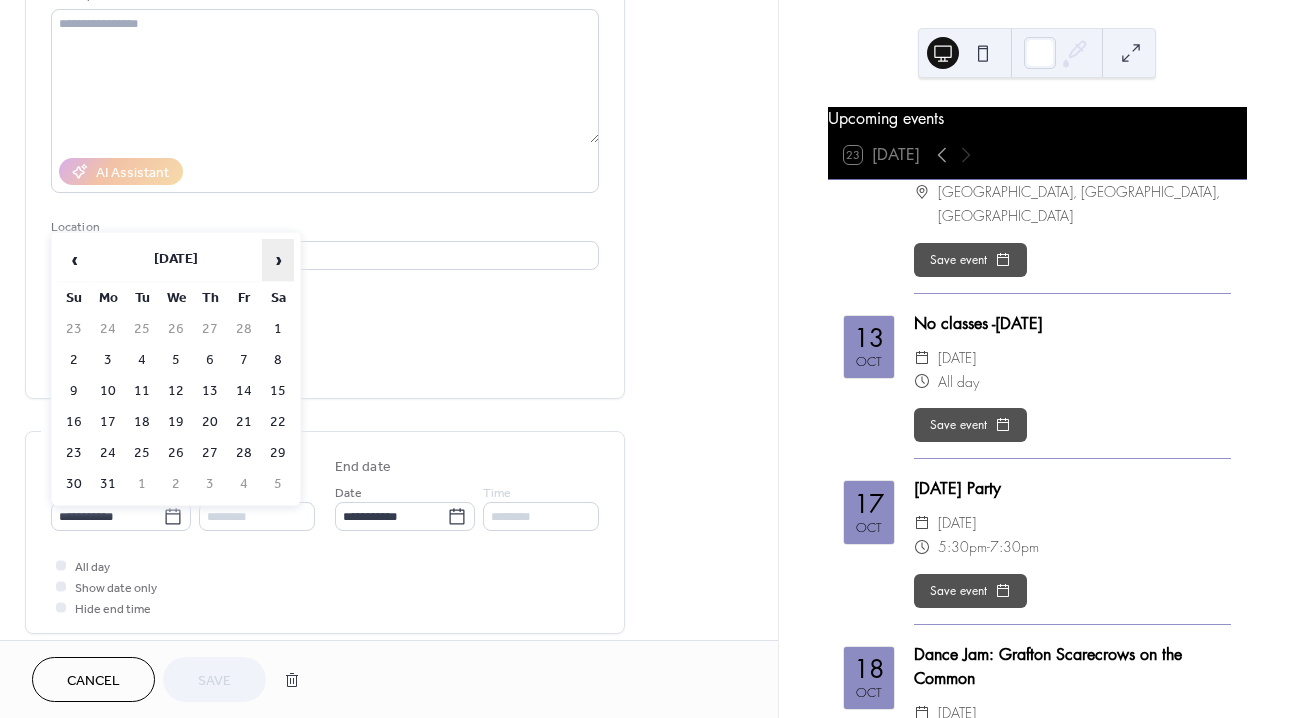 click on "›" at bounding box center (278, 260) 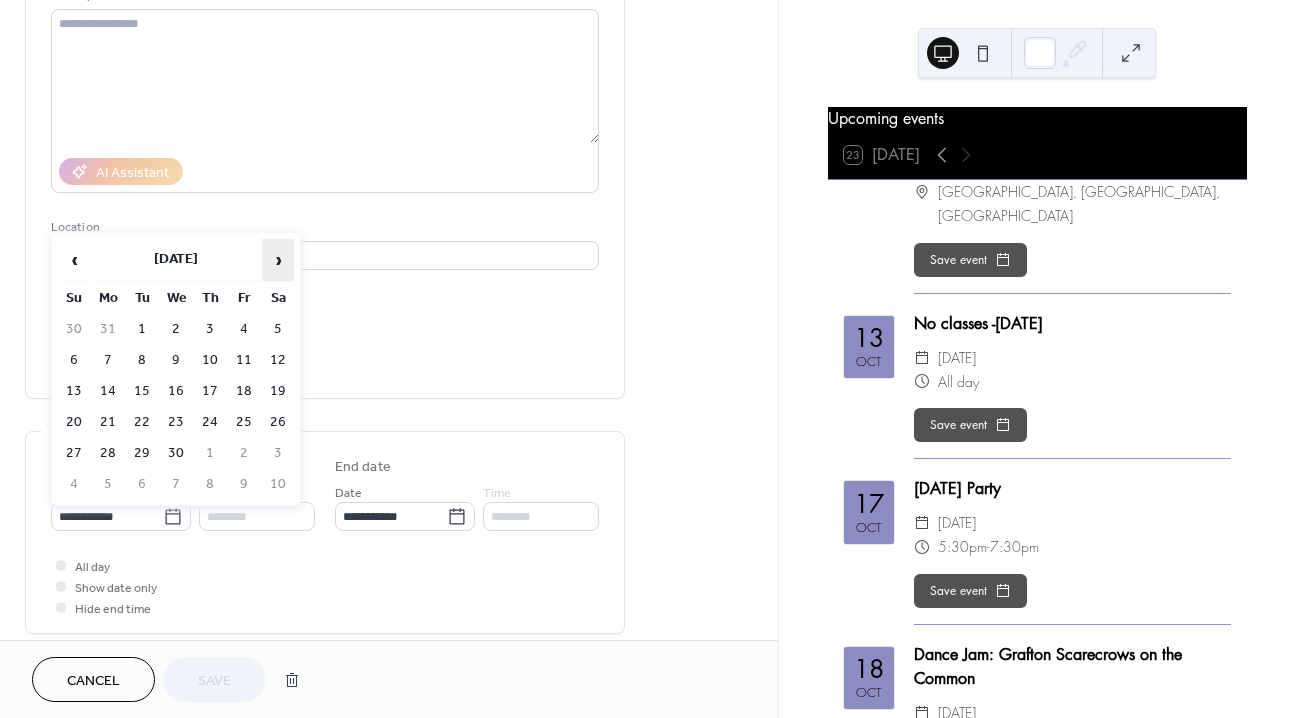click on "›" at bounding box center [278, 260] 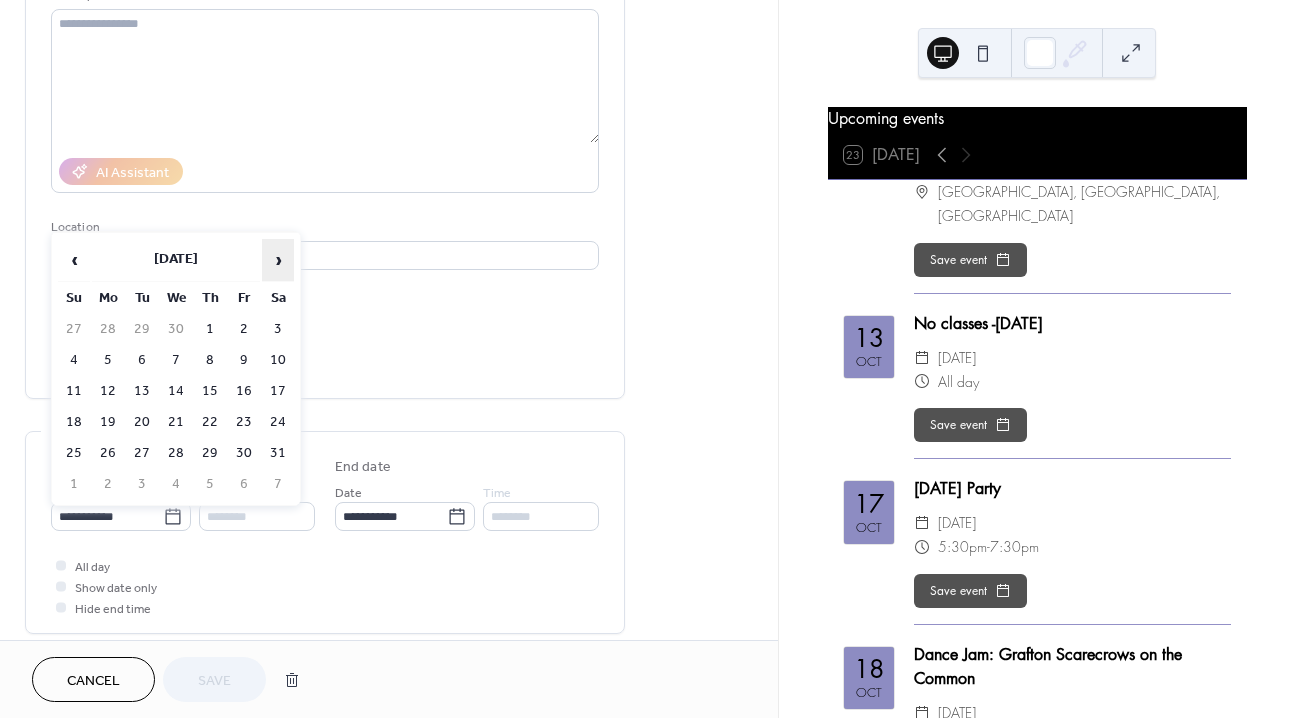 click on "›" at bounding box center (278, 260) 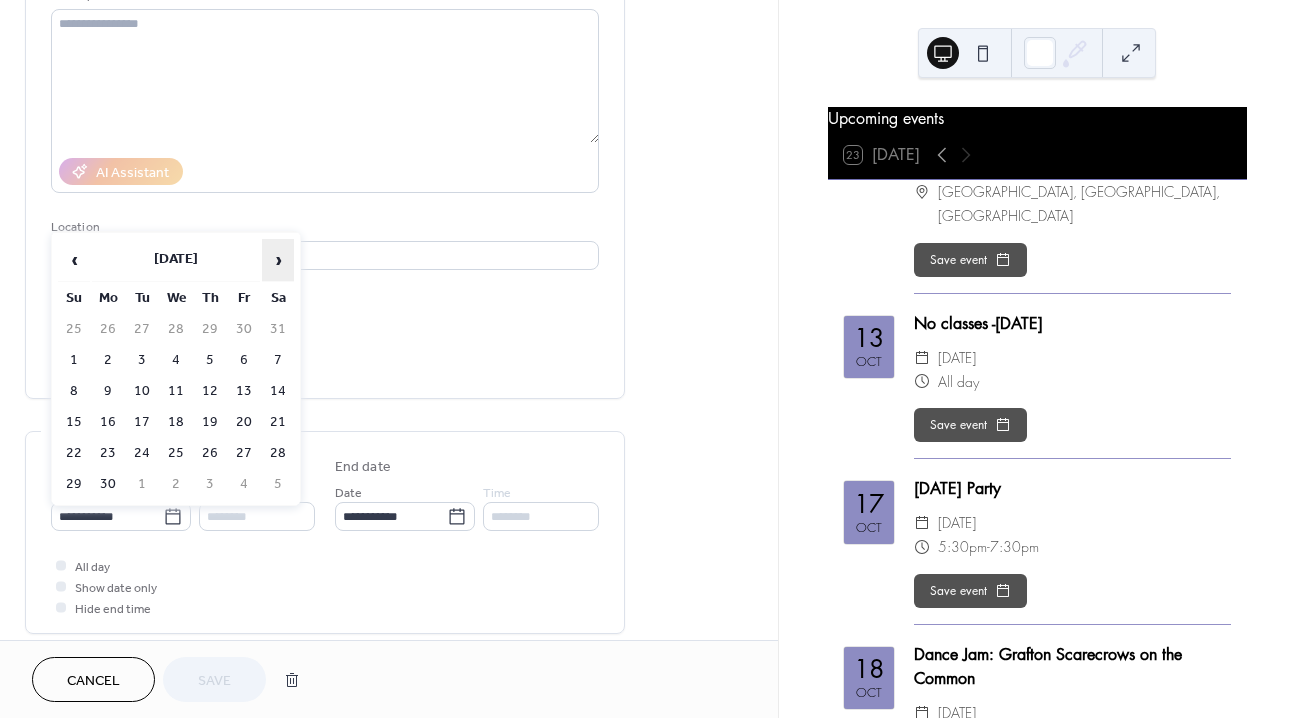 click on "›" at bounding box center [278, 260] 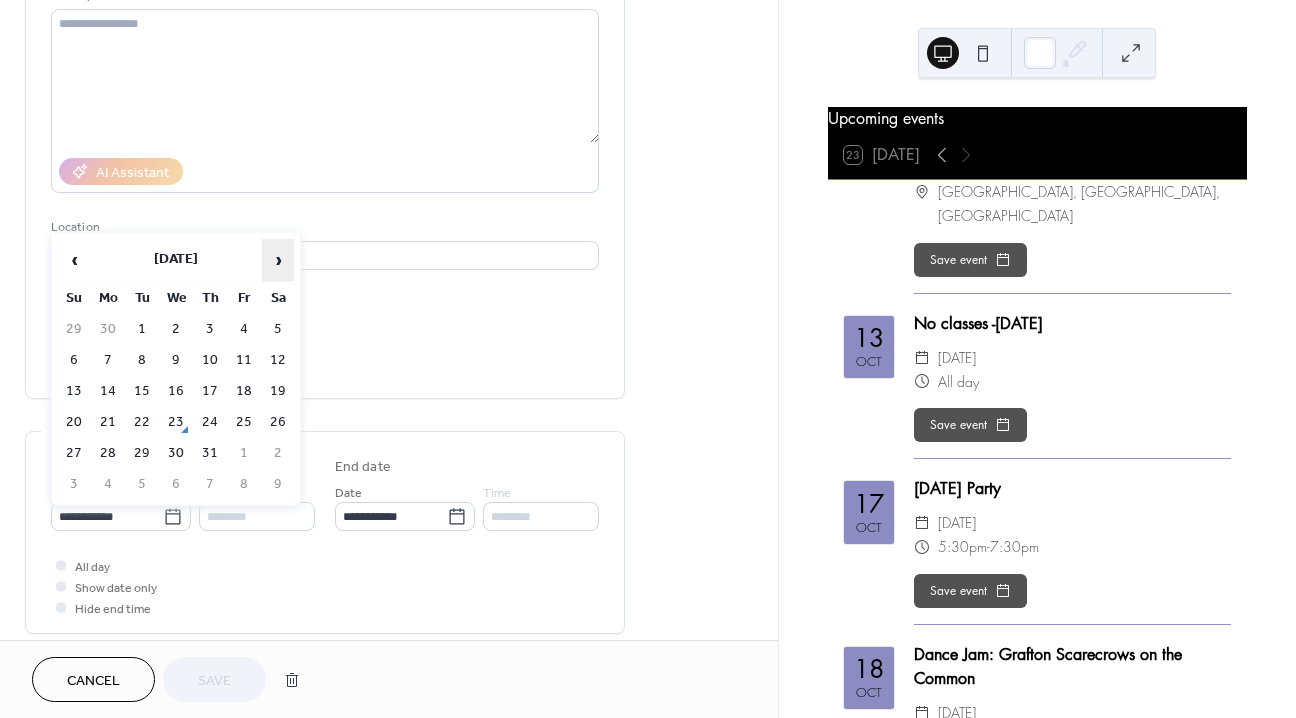 click on "›" at bounding box center [278, 260] 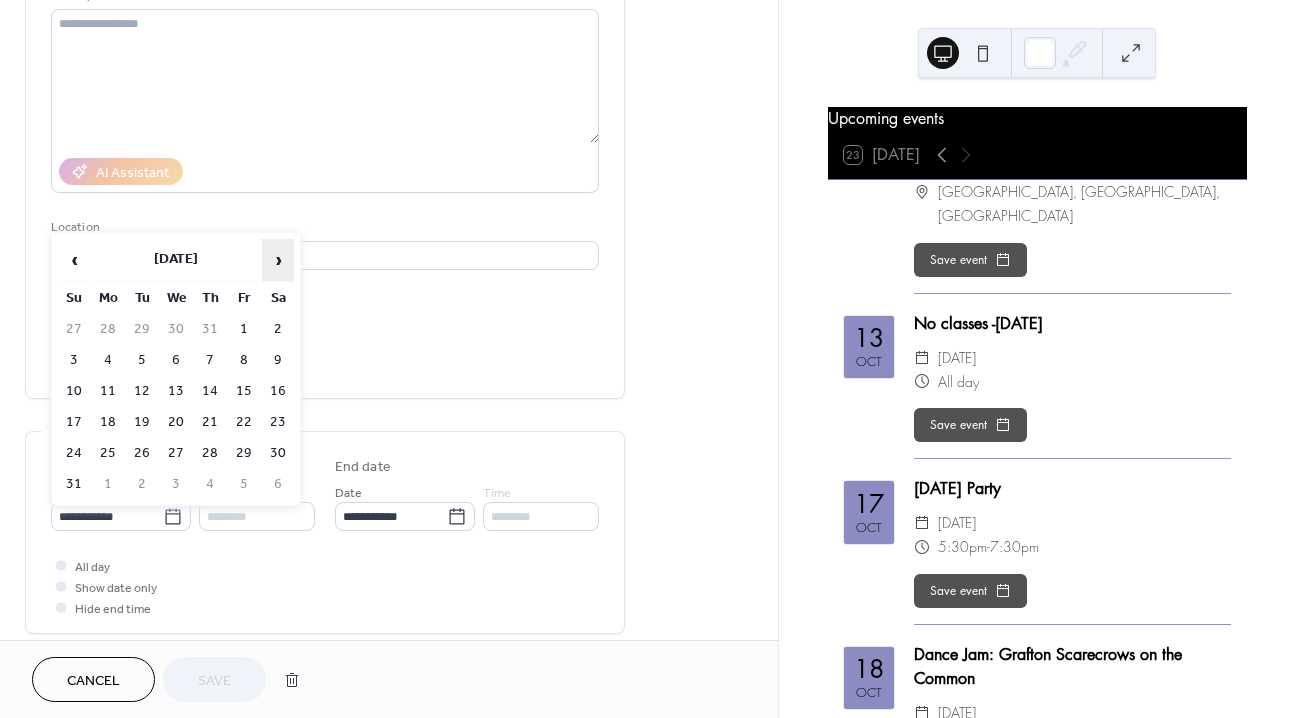 click on "›" at bounding box center (278, 260) 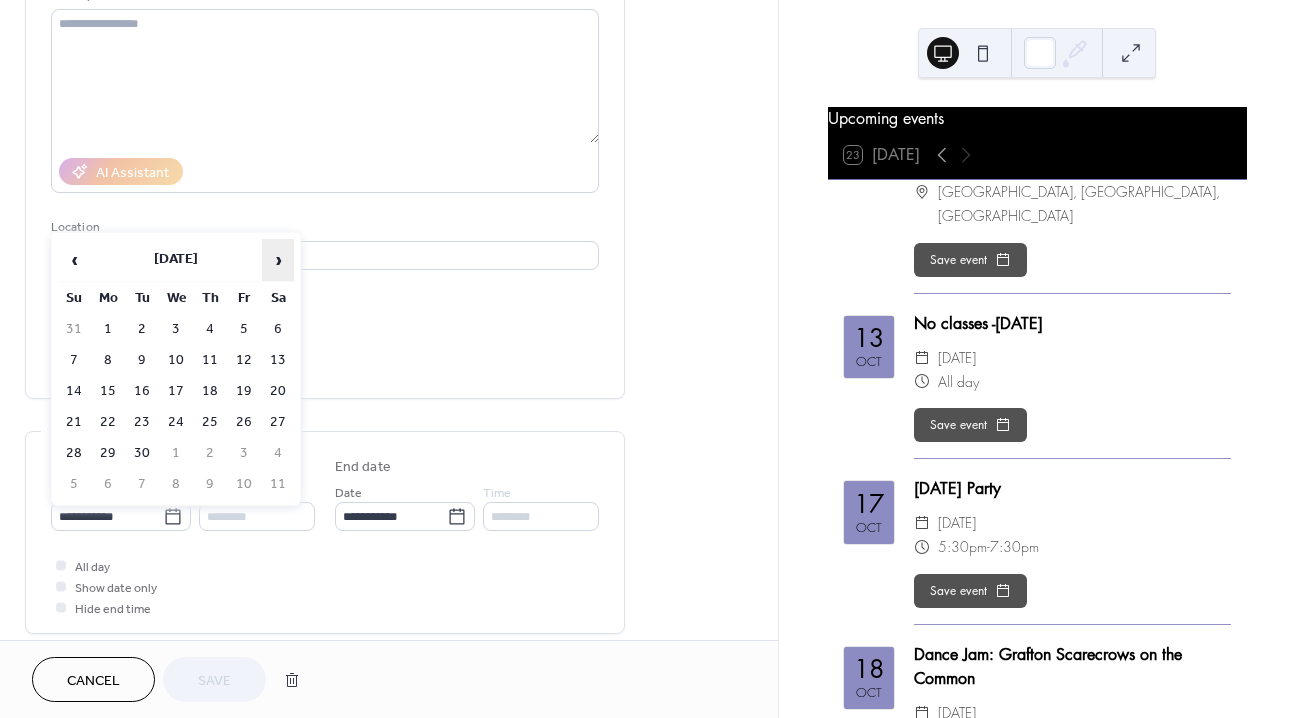 click on "›" at bounding box center (278, 260) 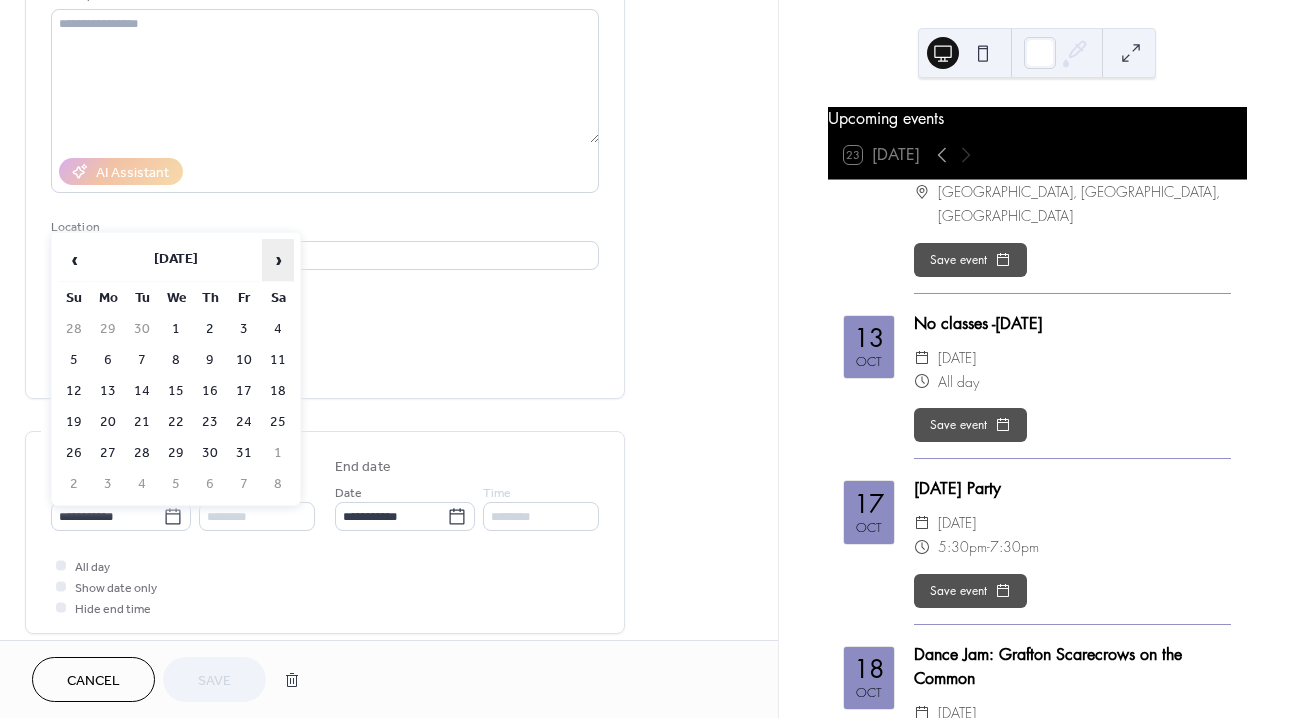 click on "›" at bounding box center [278, 260] 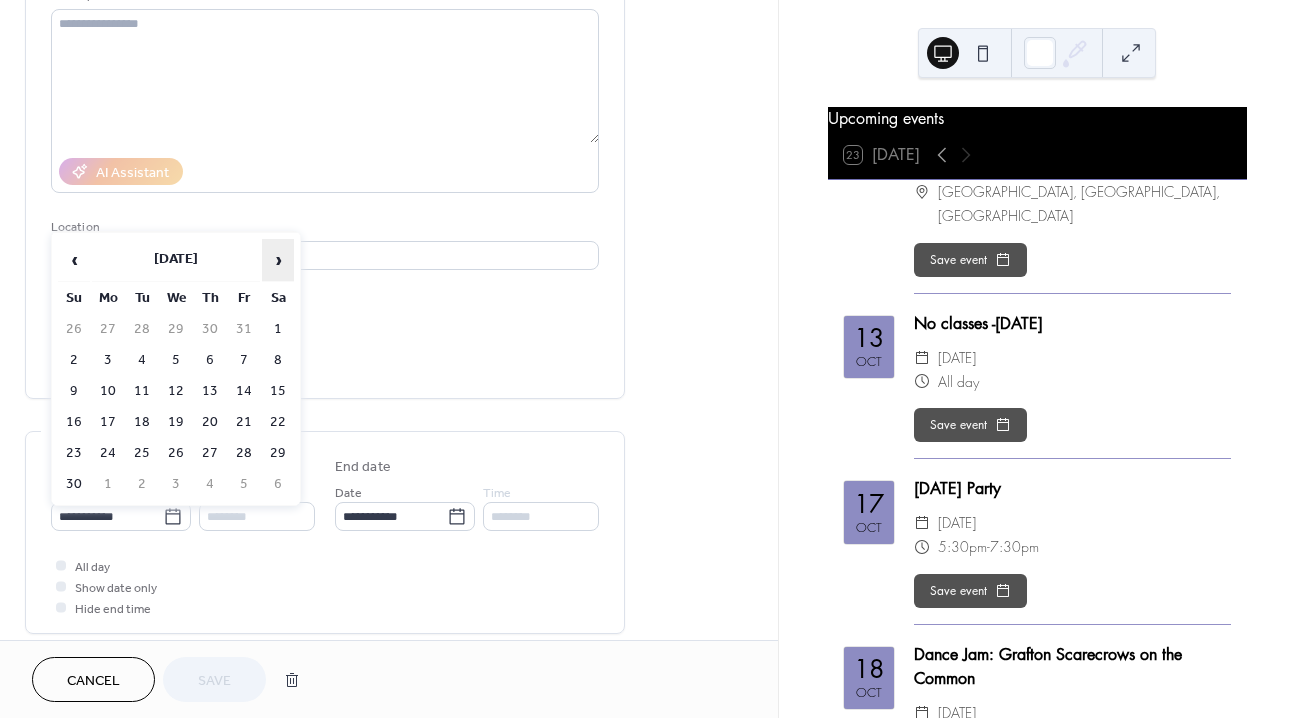 click on "›" at bounding box center (278, 260) 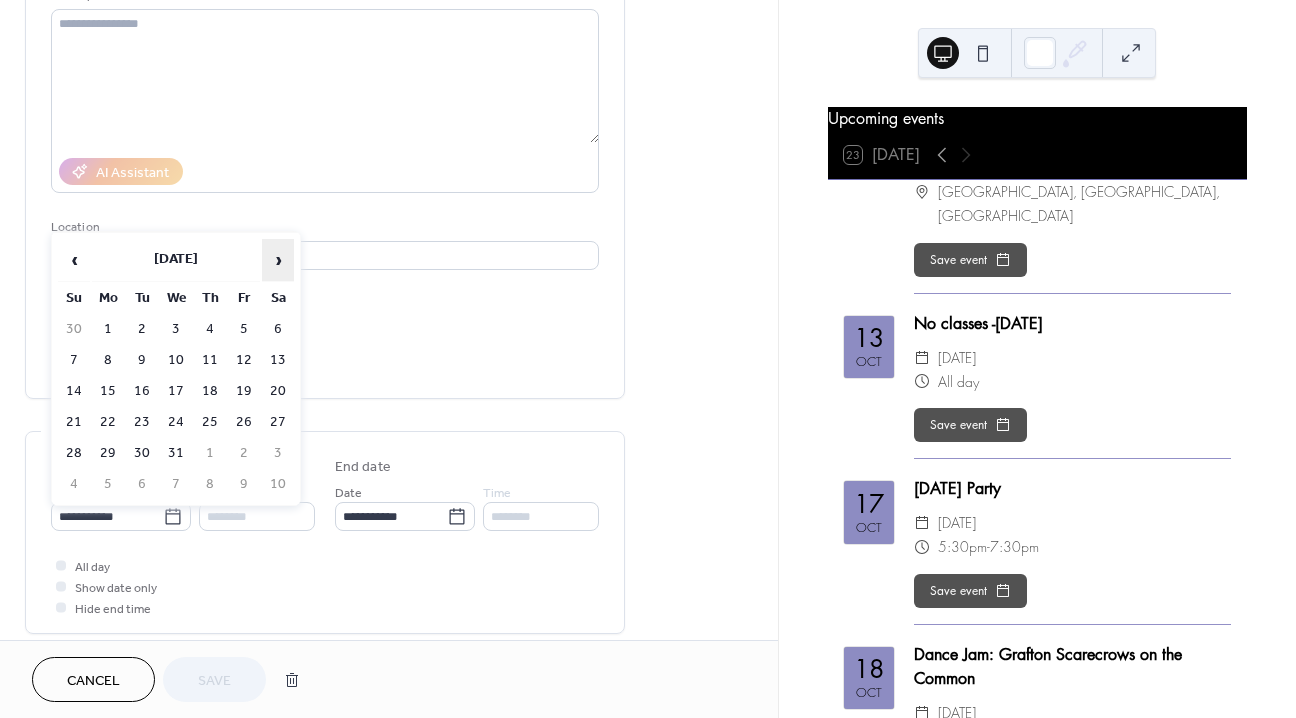 click on "›" at bounding box center (278, 260) 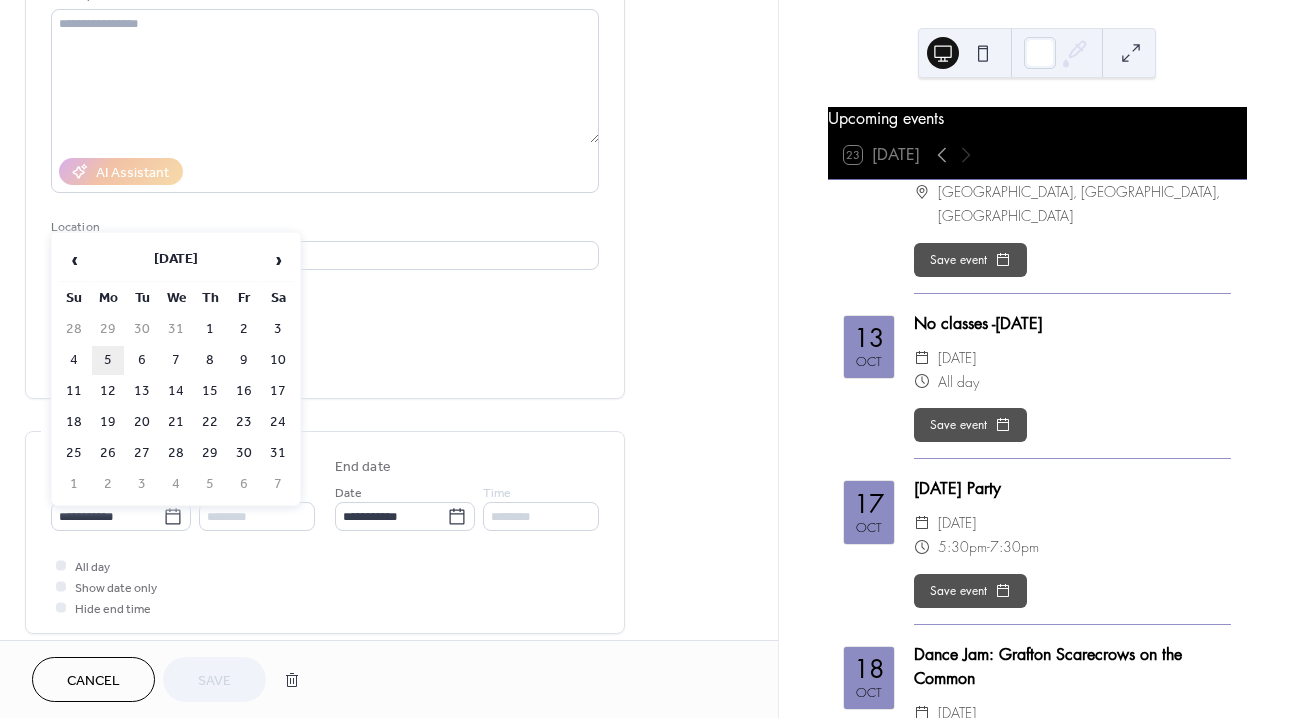 click on "5" at bounding box center (108, 360) 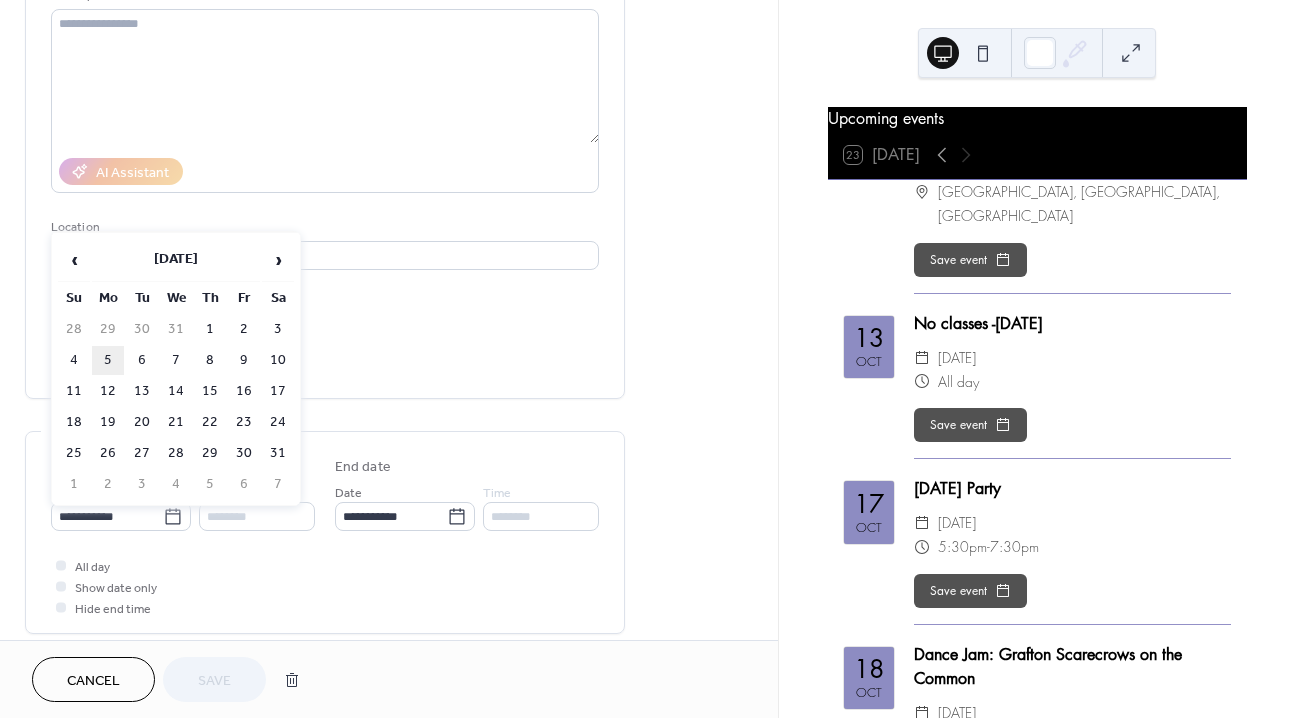 type on "**********" 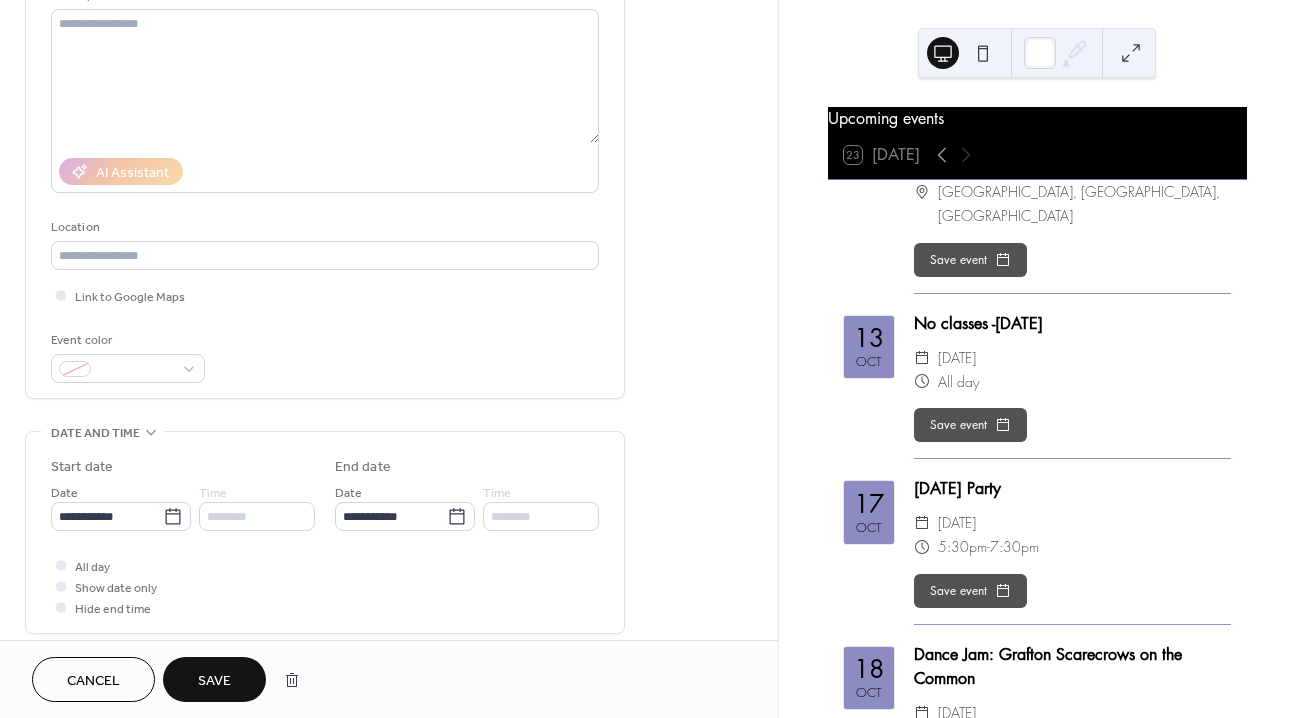 click on "Save" at bounding box center (214, 679) 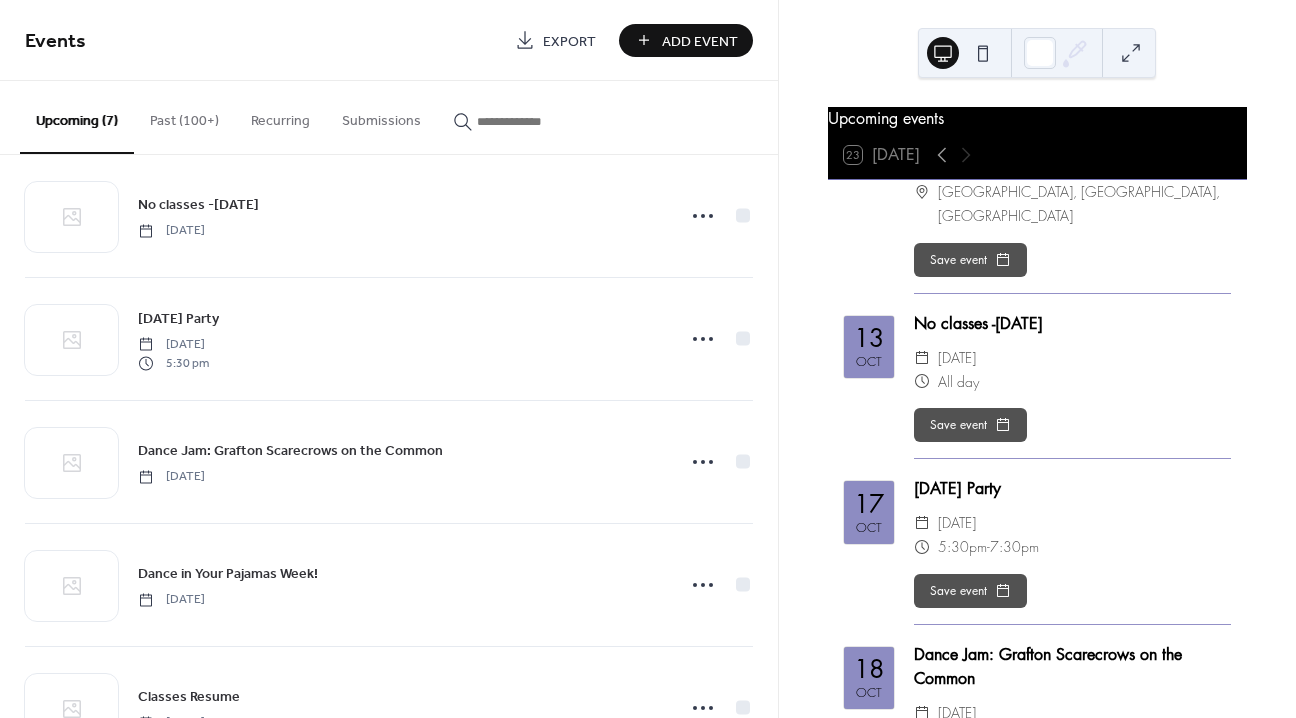 scroll, scrollTop: 357, scrollLeft: 0, axis: vertical 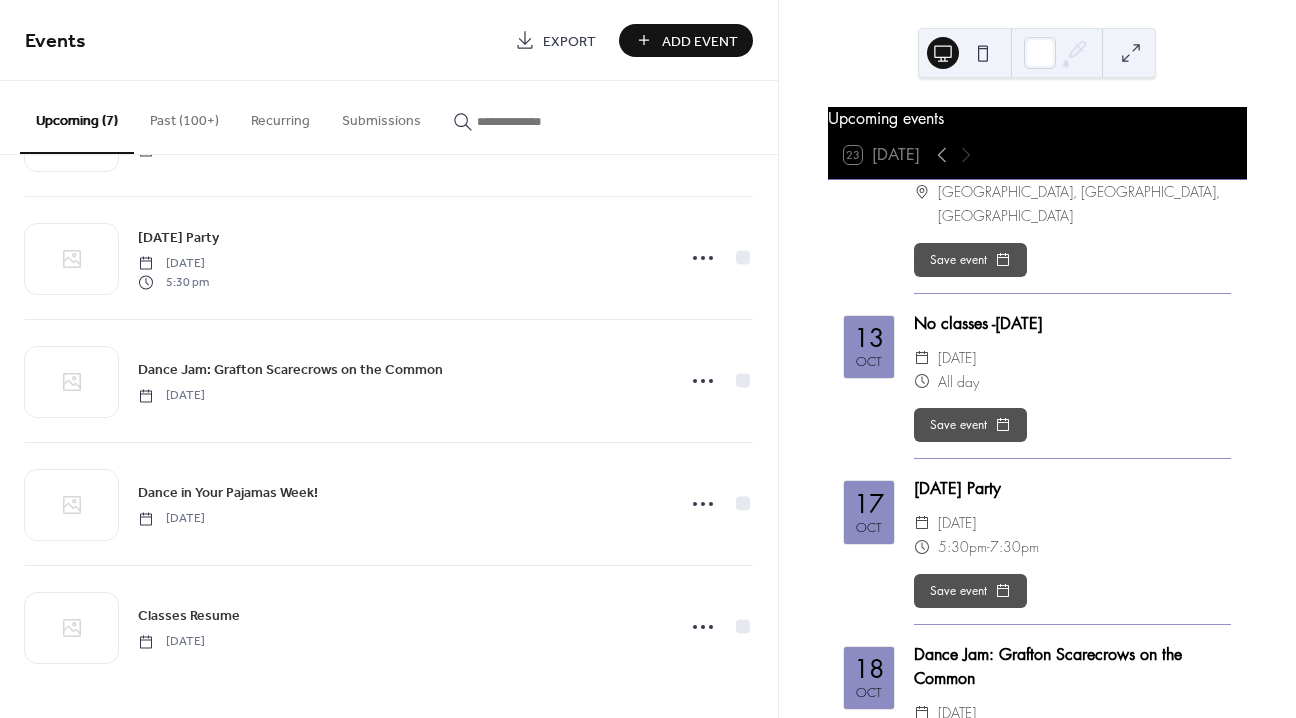 click on "Past (100+)" at bounding box center (184, 116) 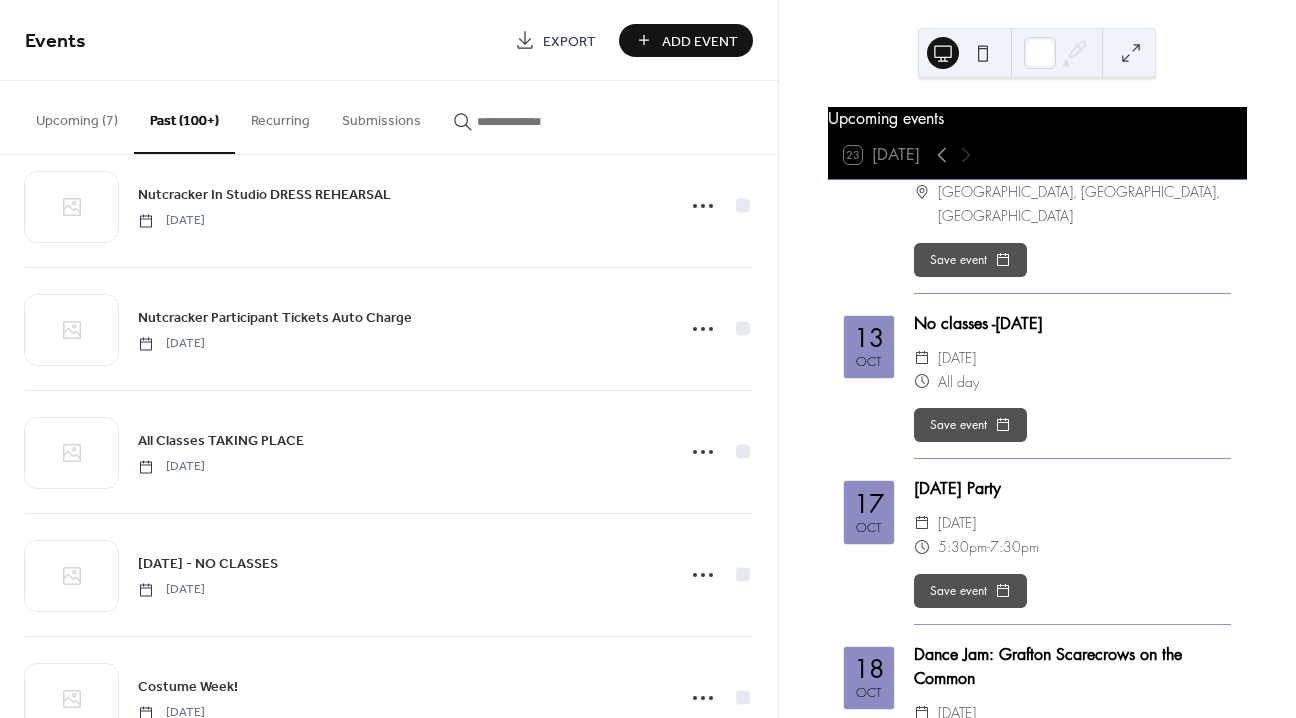 scroll, scrollTop: 2876, scrollLeft: 0, axis: vertical 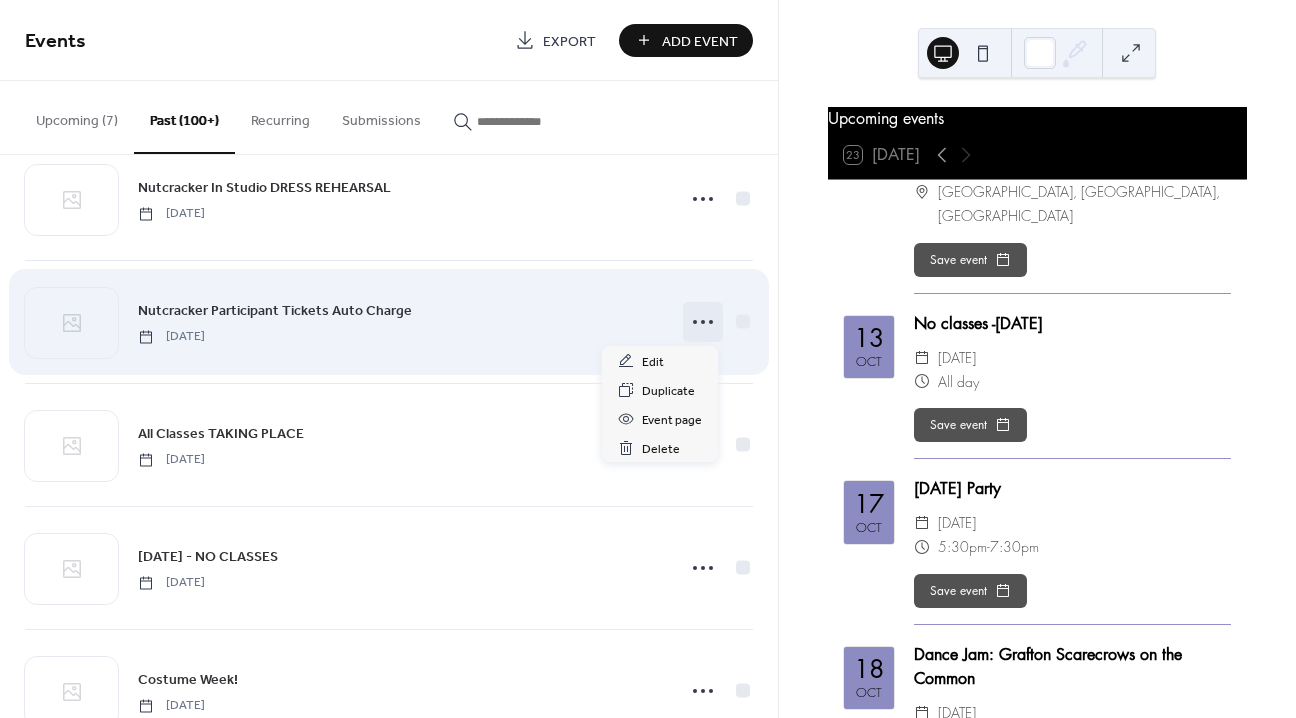 click 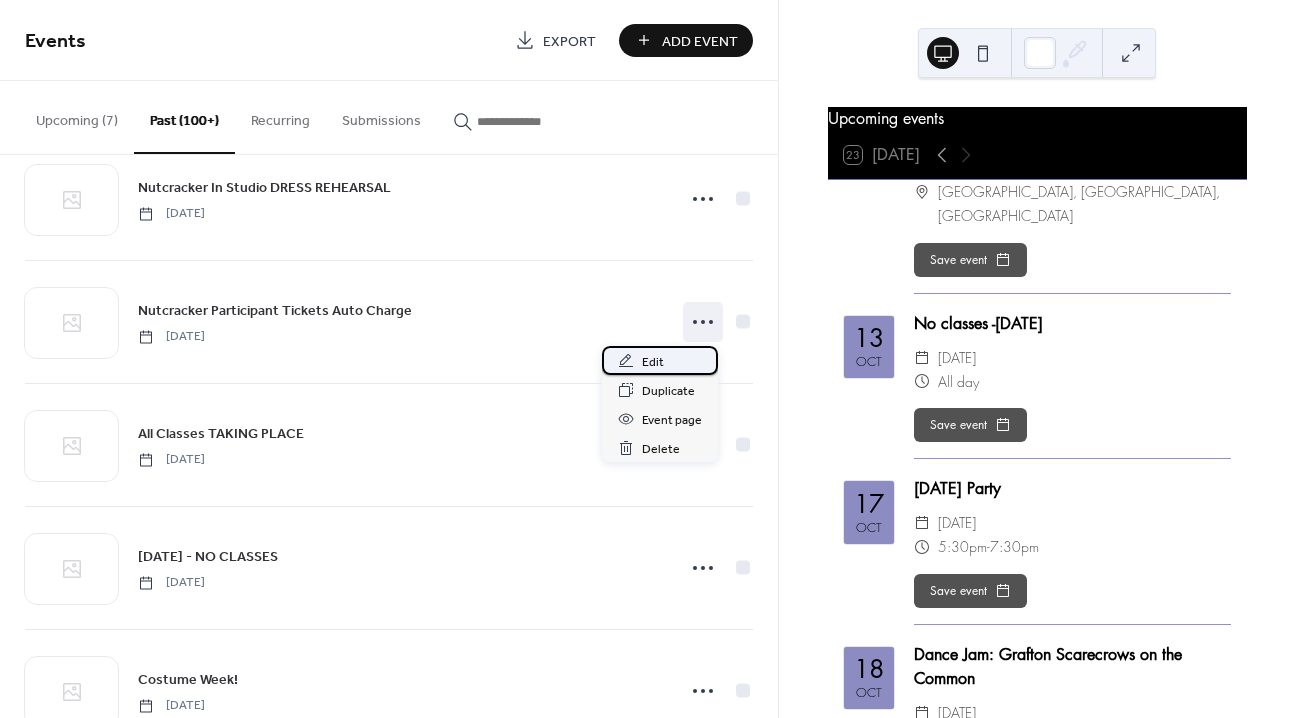 click on "Edit" at bounding box center [660, 360] 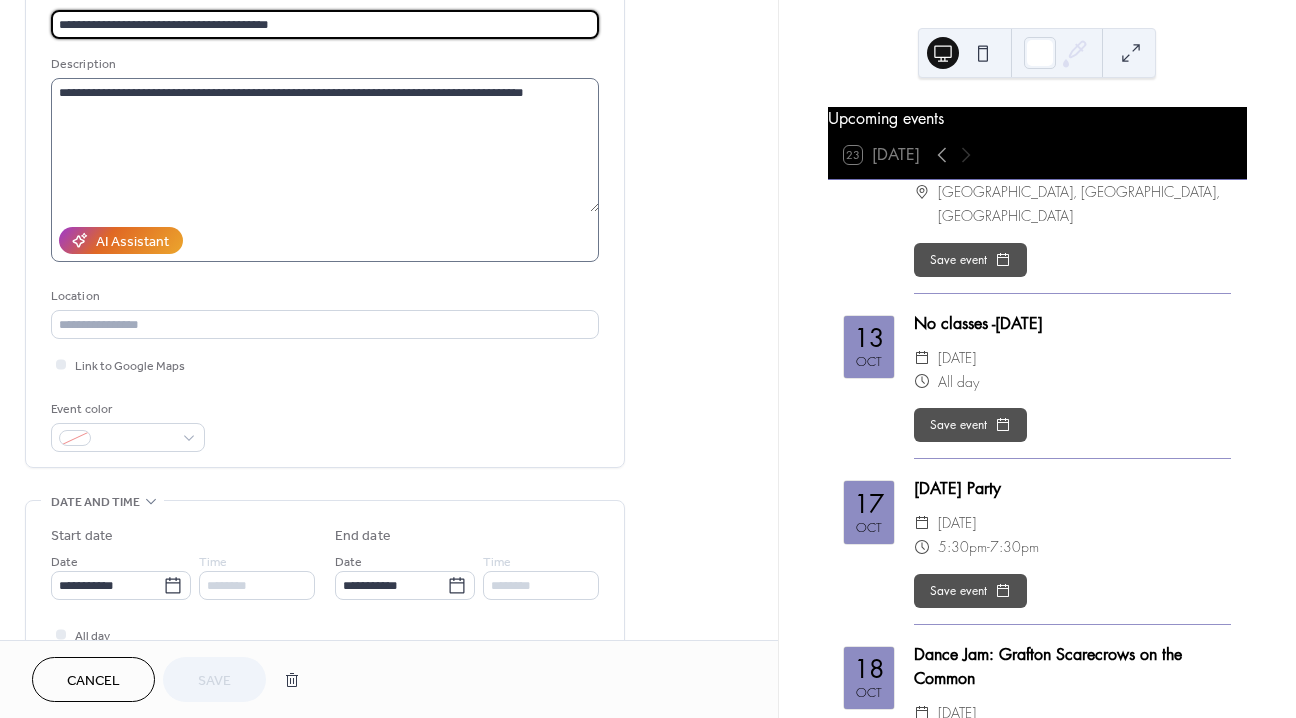 scroll, scrollTop: 186, scrollLeft: 0, axis: vertical 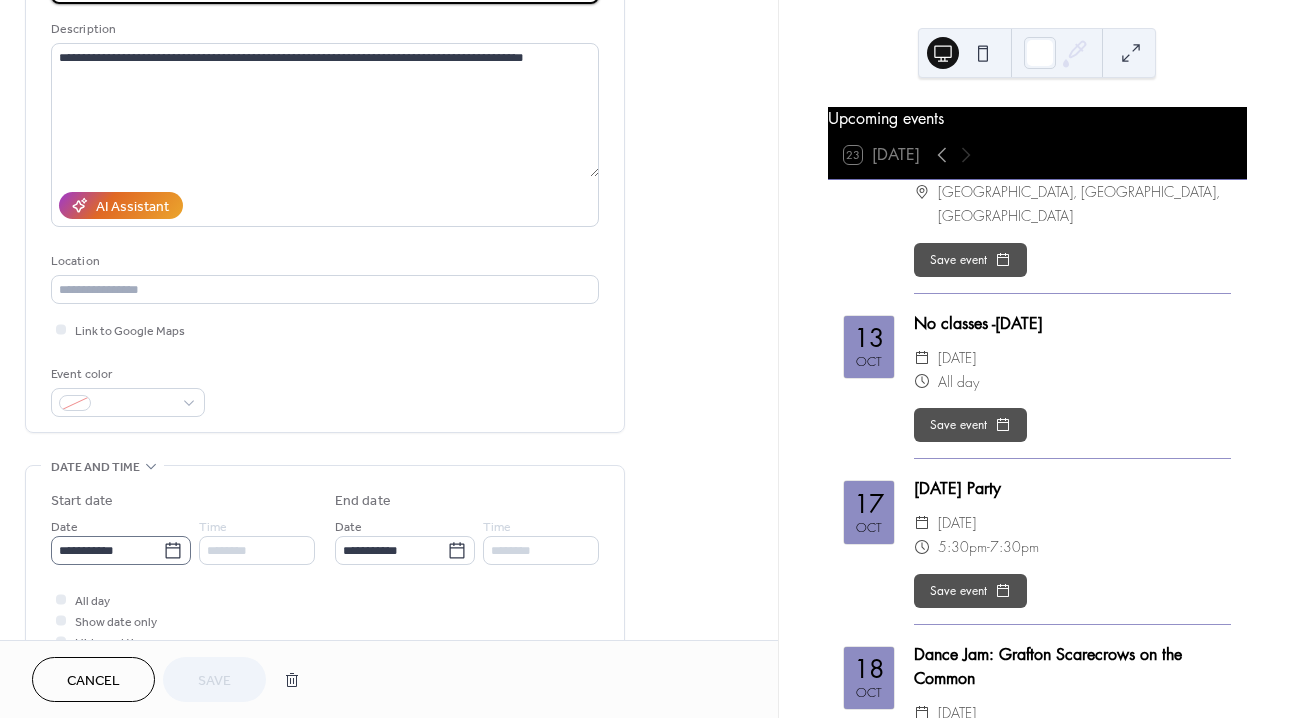 click 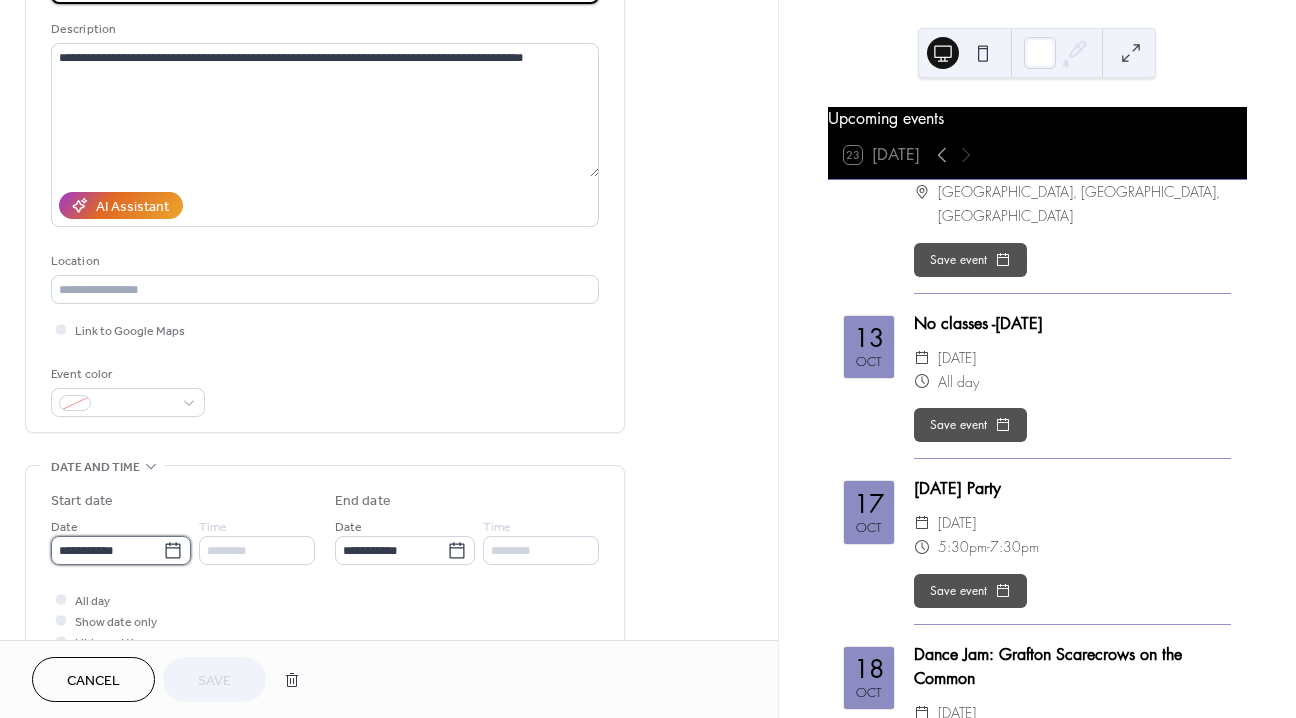 click on "**********" at bounding box center [107, 550] 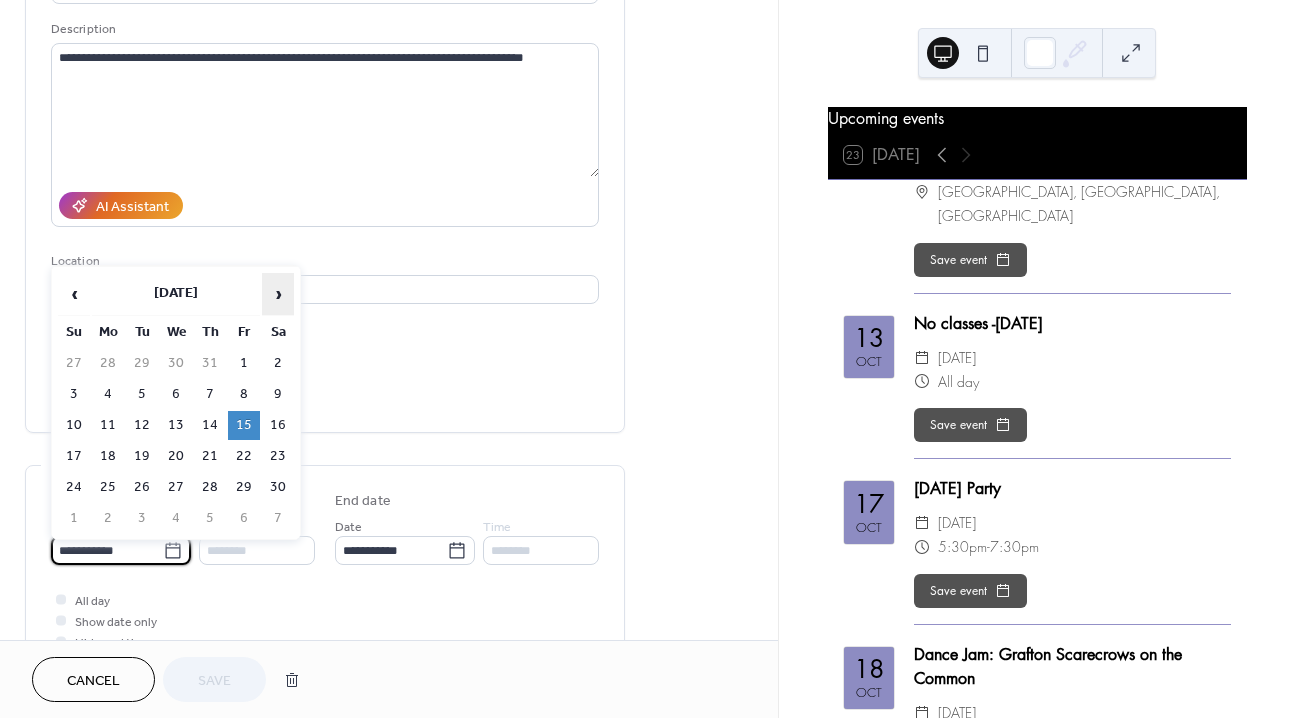 click on "›" at bounding box center [278, 294] 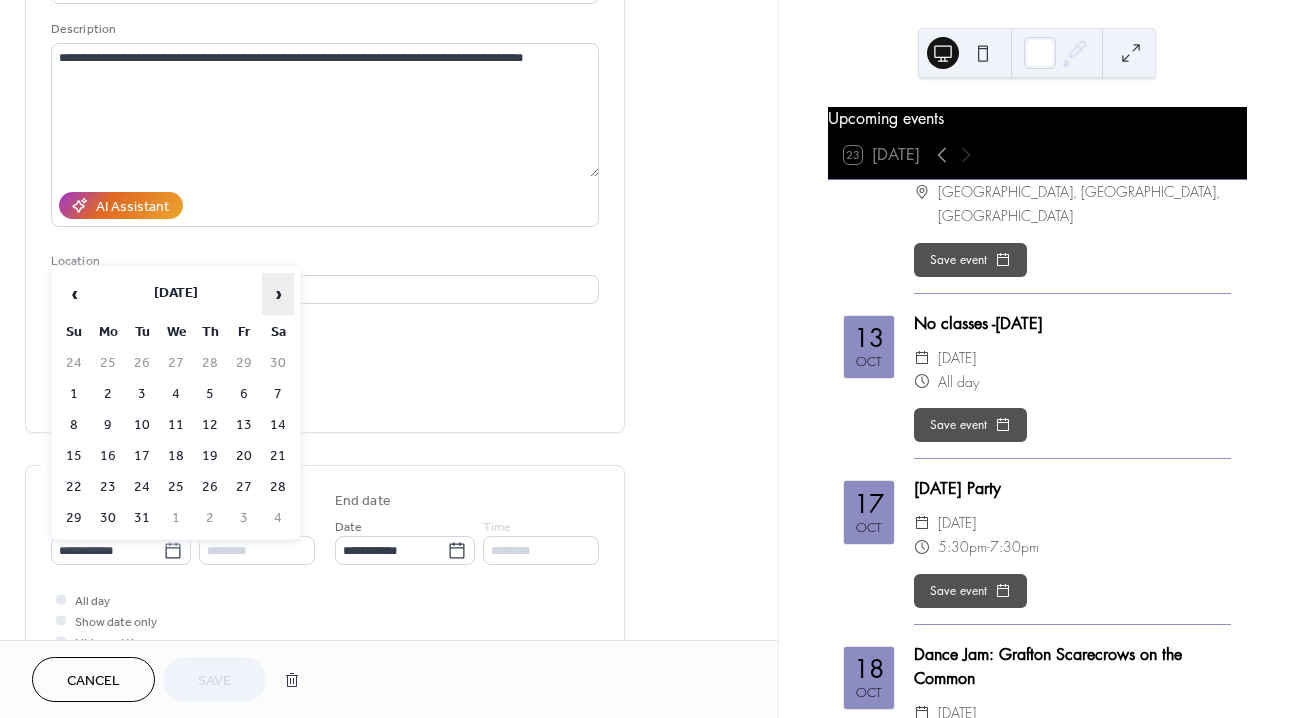 click on "›" at bounding box center [278, 294] 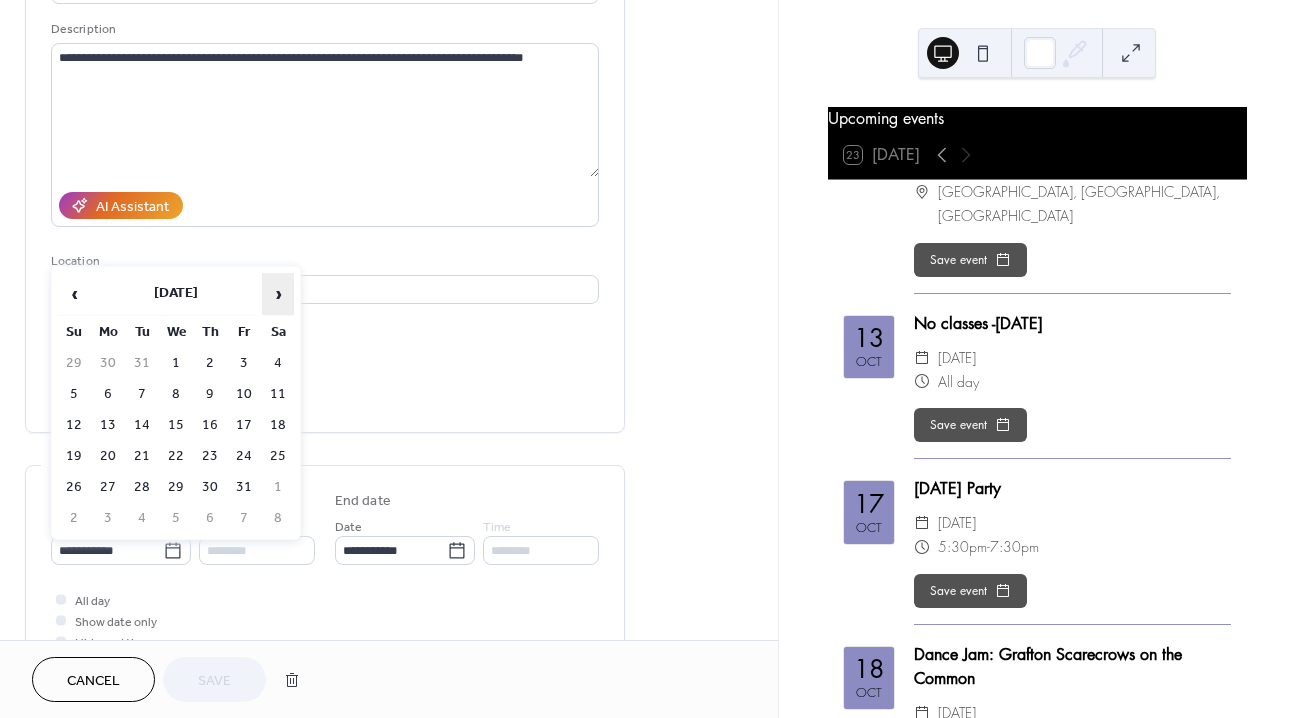 click on "›" at bounding box center [278, 294] 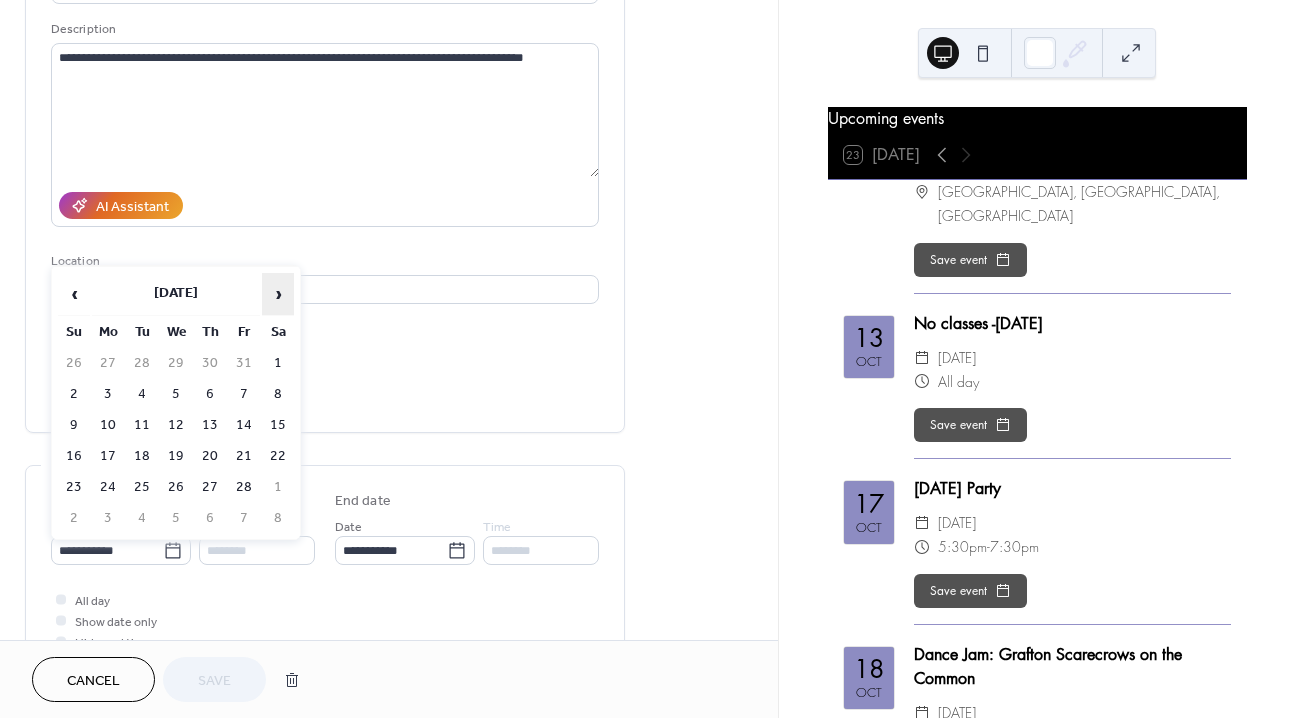 click on "›" at bounding box center (278, 294) 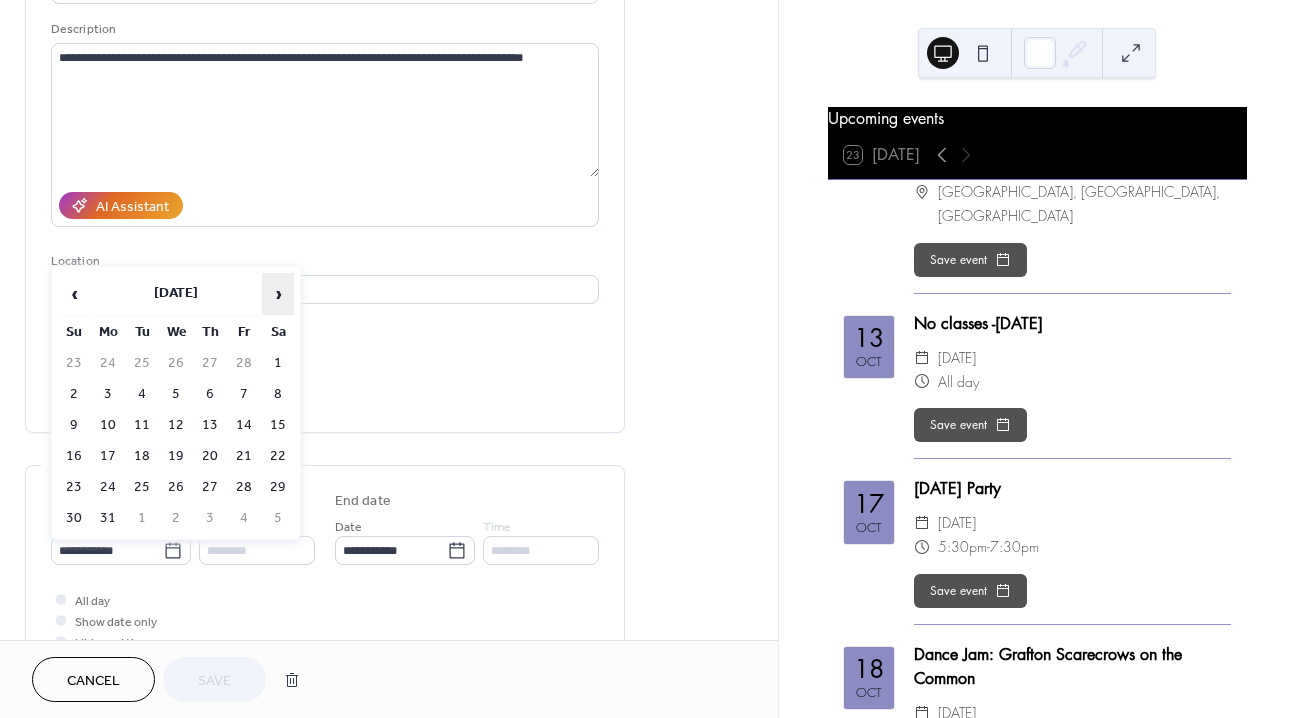 click on "›" at bounding box center (278, 294) 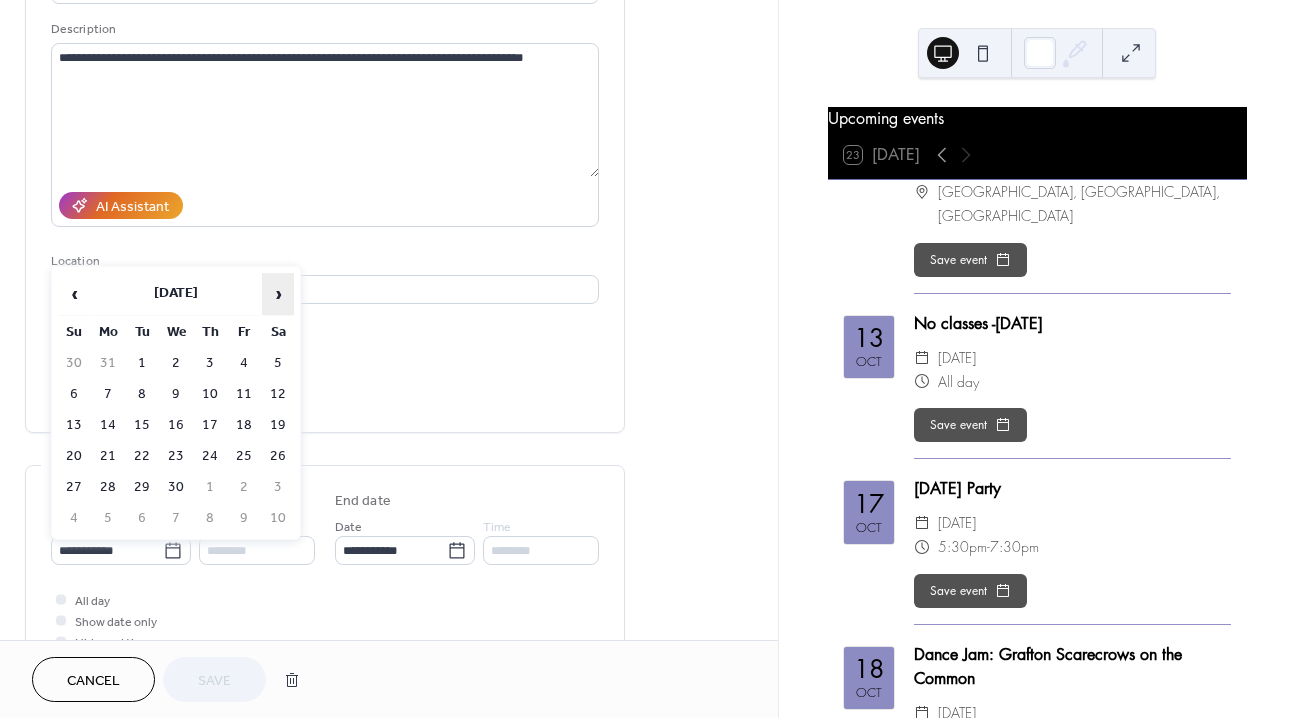 click on "›" at bounding box center (278, 294) 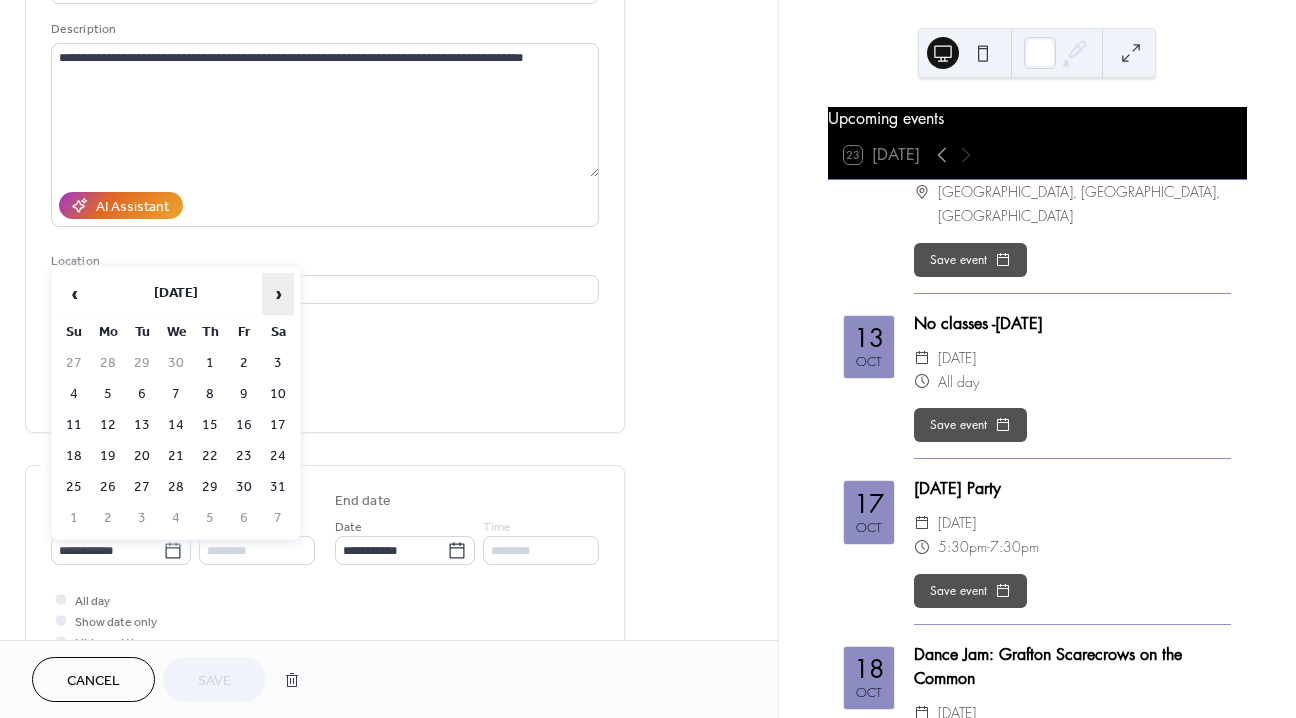 click on "›" at bounding box center (278, 294) 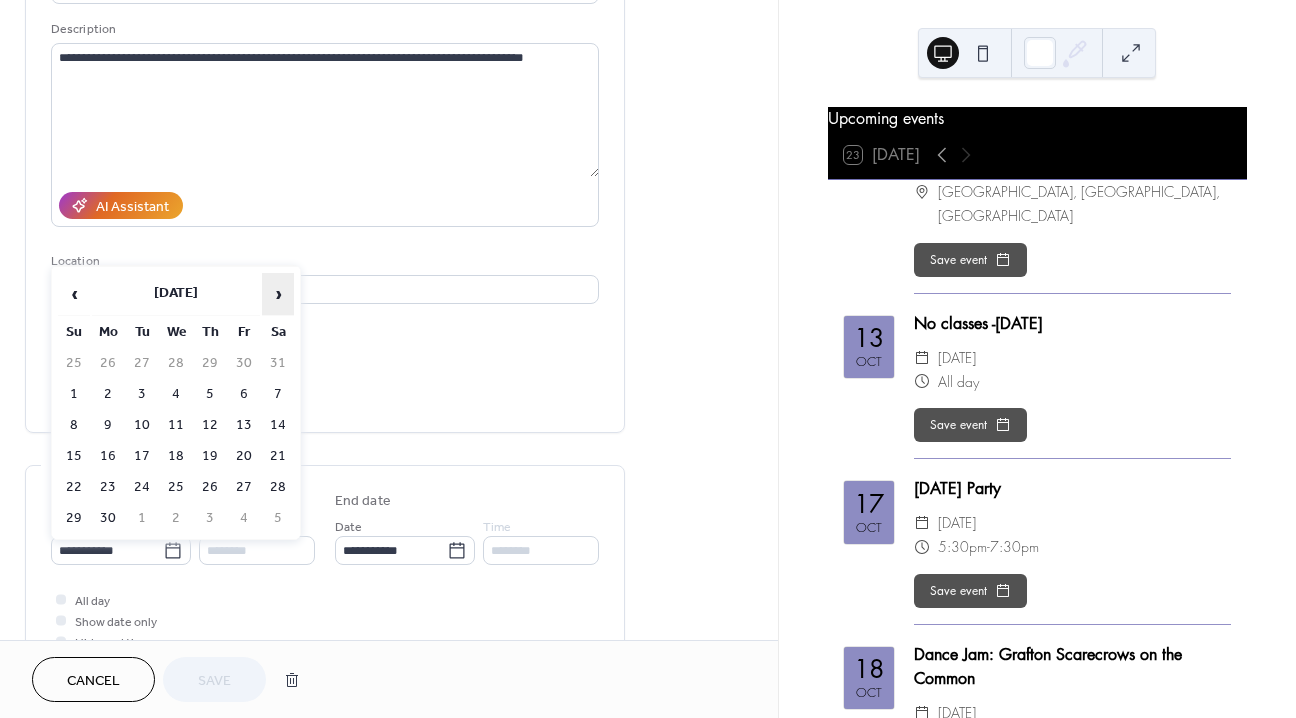 click on "›" at bounding box center [278, 294] 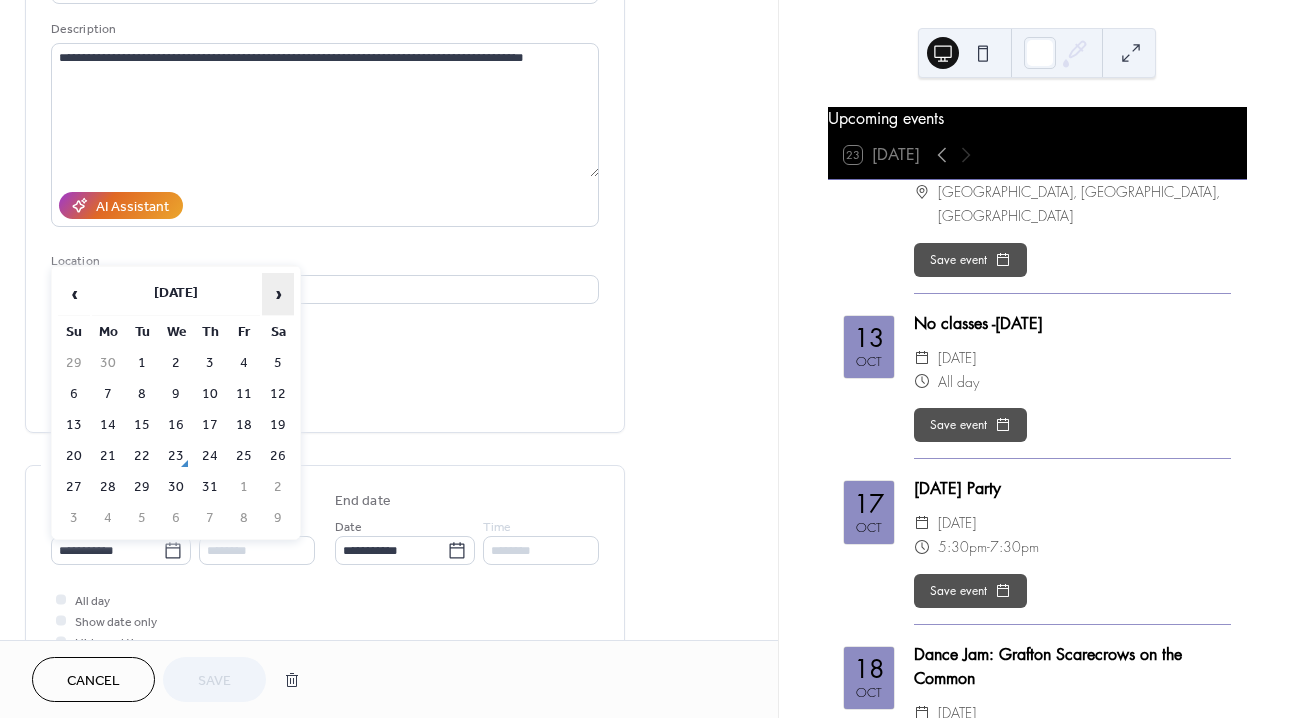 click on "›" at bounding box center [278, 294] 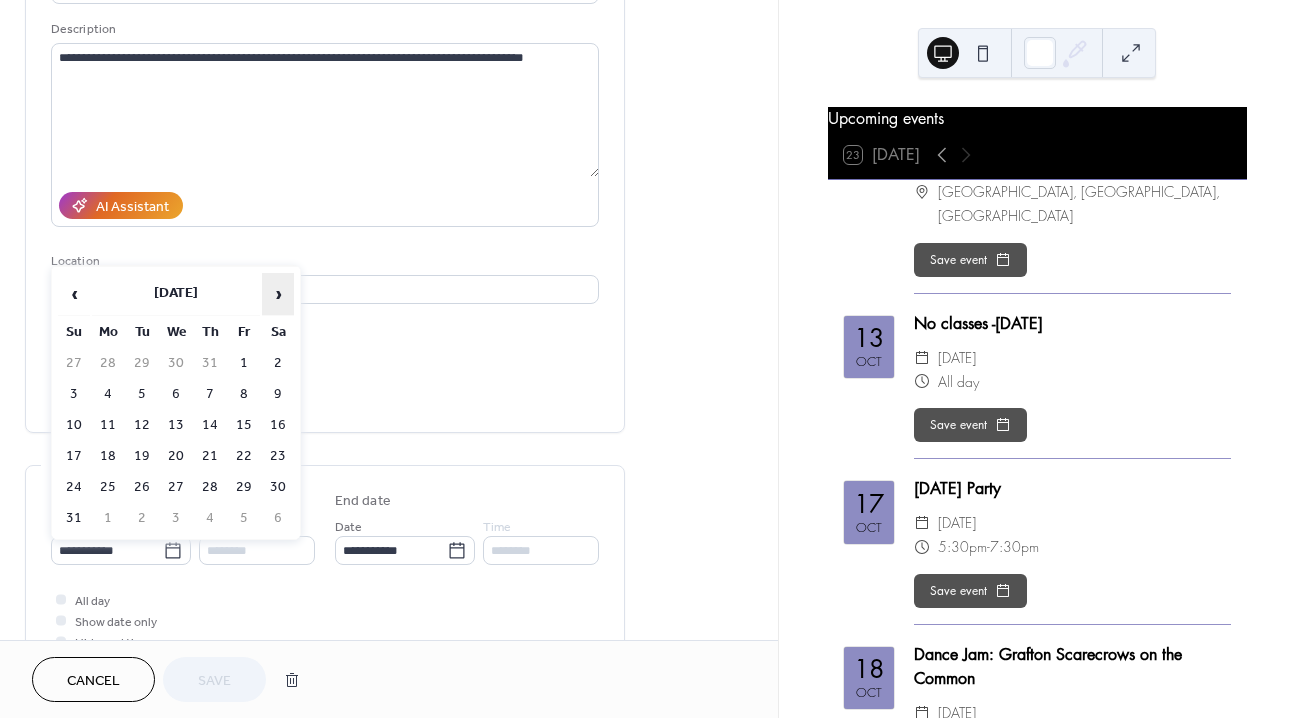 click on "›" at bounding box center [278, 294] 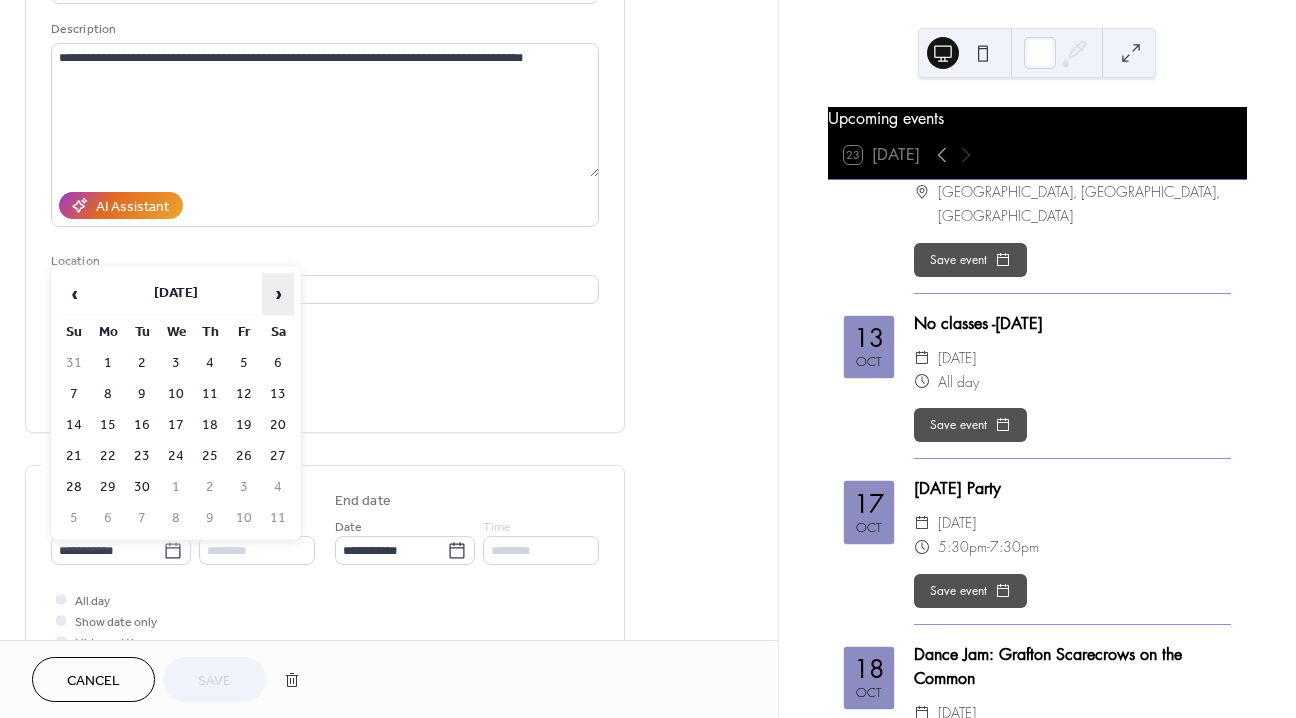 click on "›" at bounding box center [278, 294] 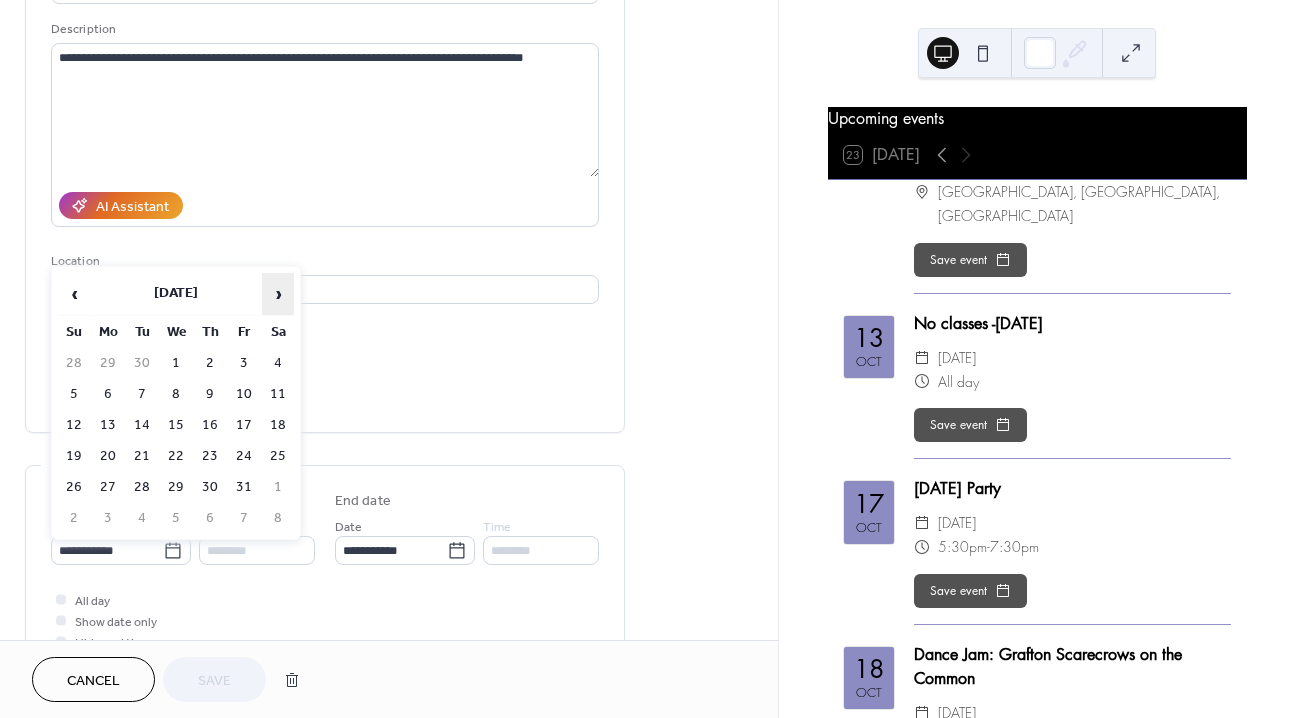 click on "›" at bounding box center (278, 294) 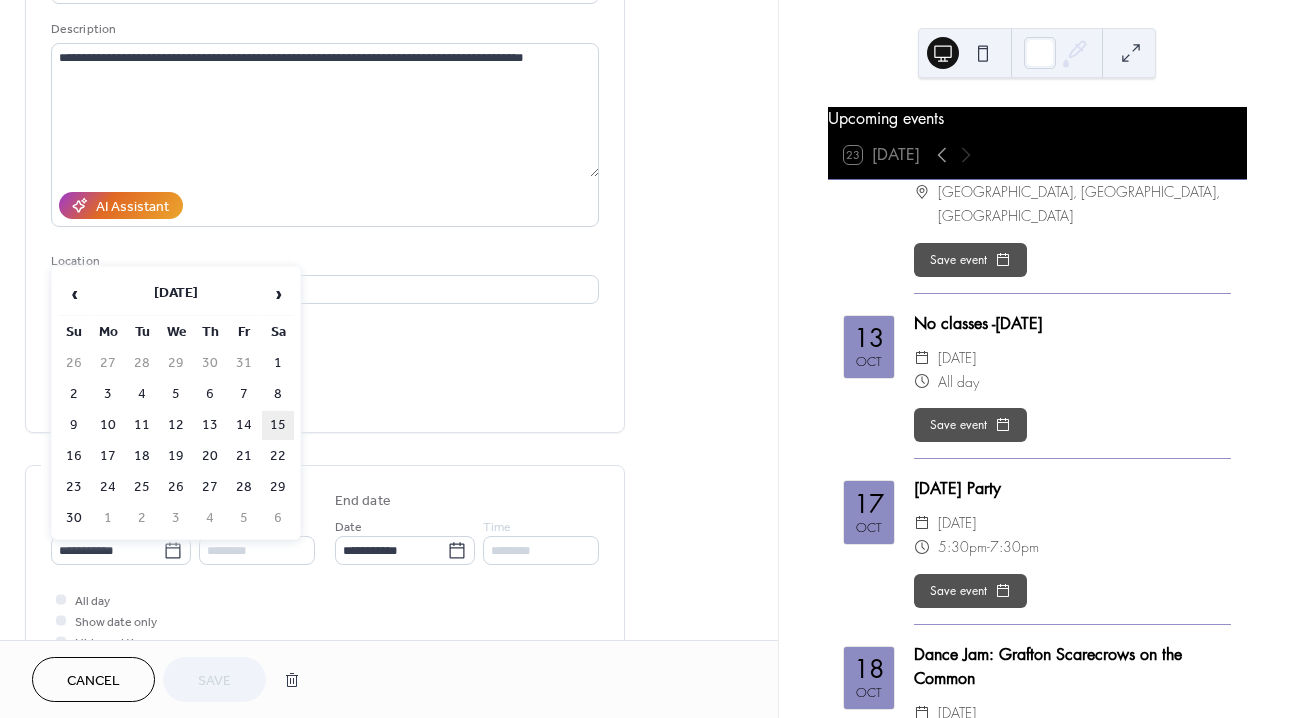 click on "15" at bounding box center (278, 425) 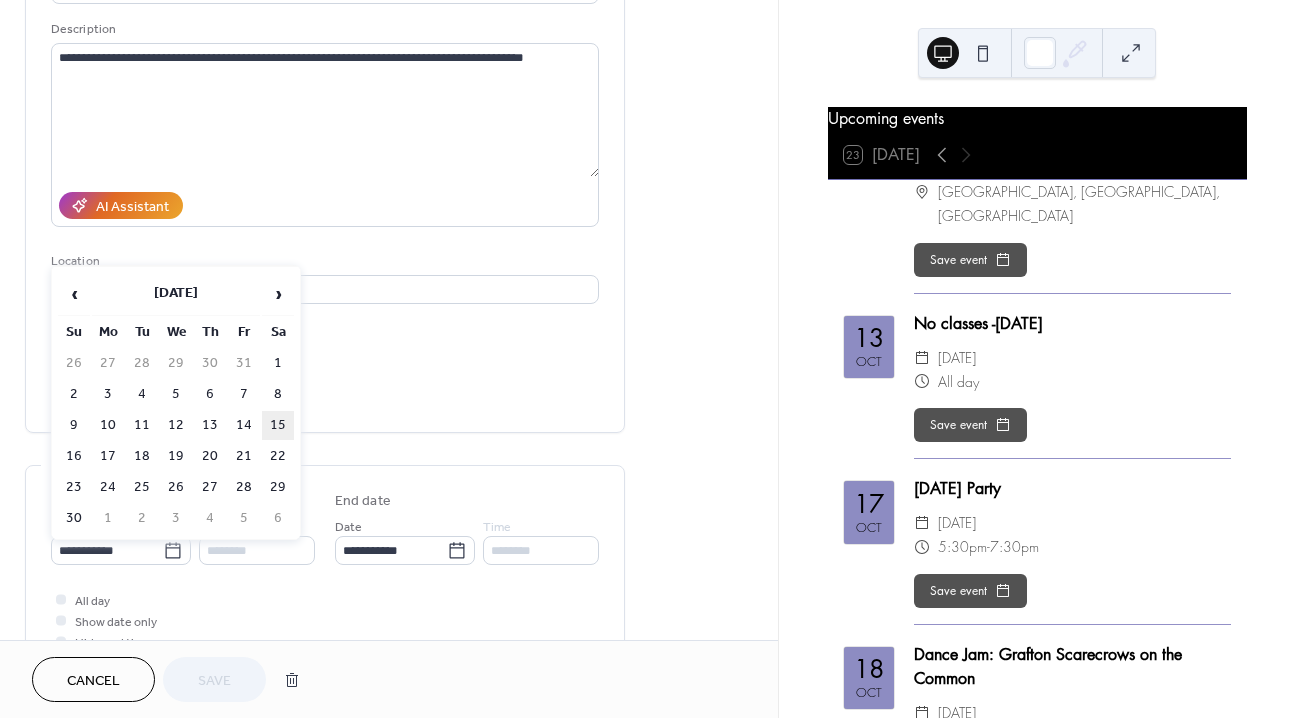 type on "**********" 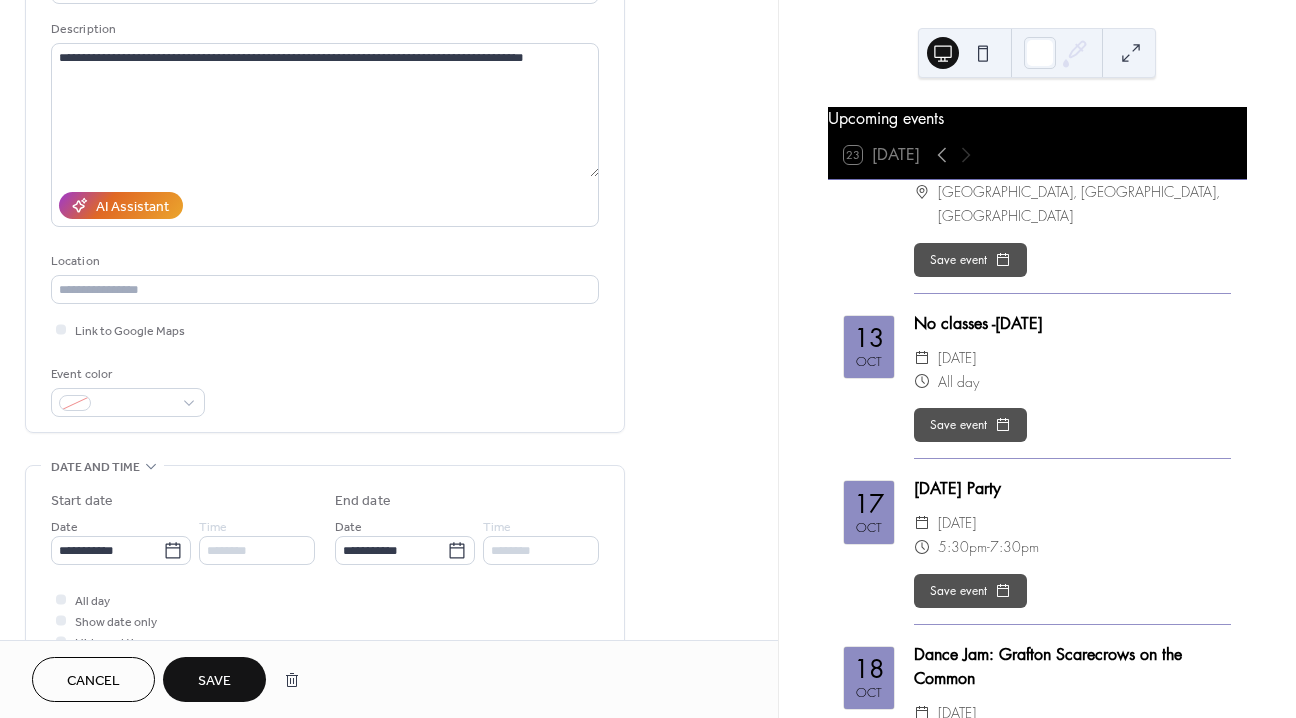 click on "Save" at bounding box center (214, 681) 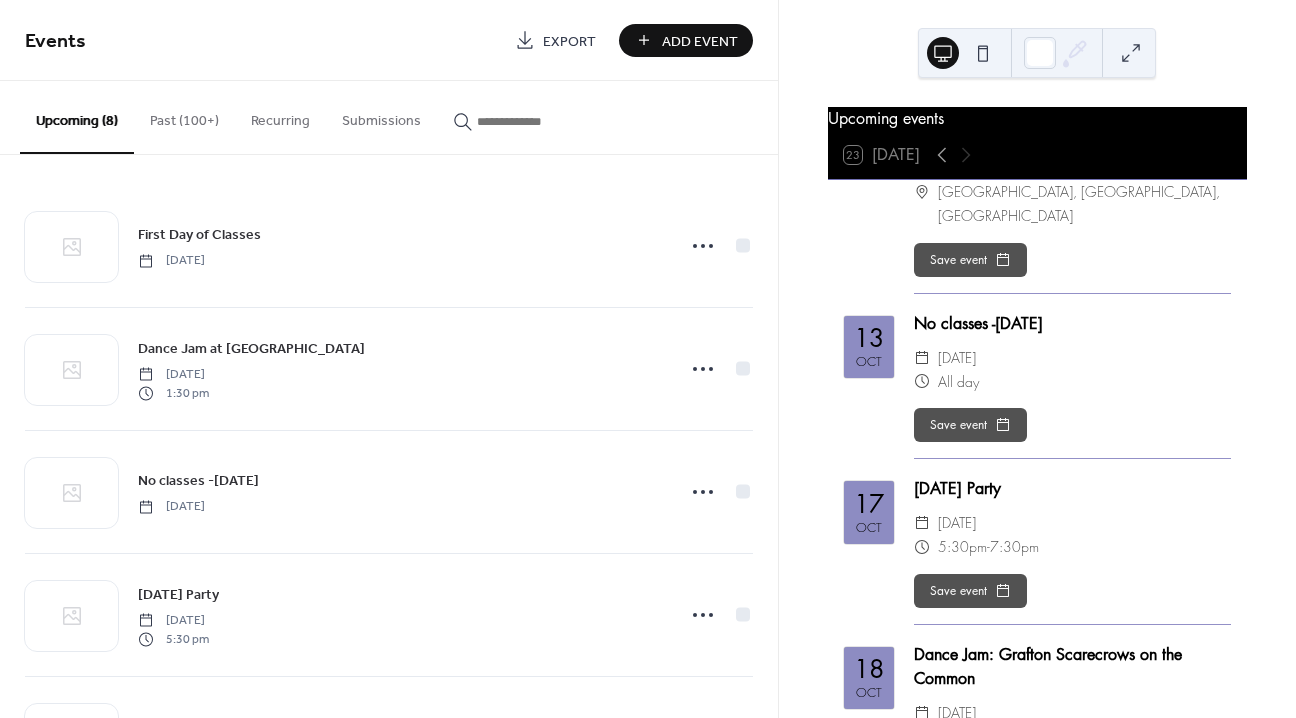 click on "Past (100+)" at bounding box center (184, 116) 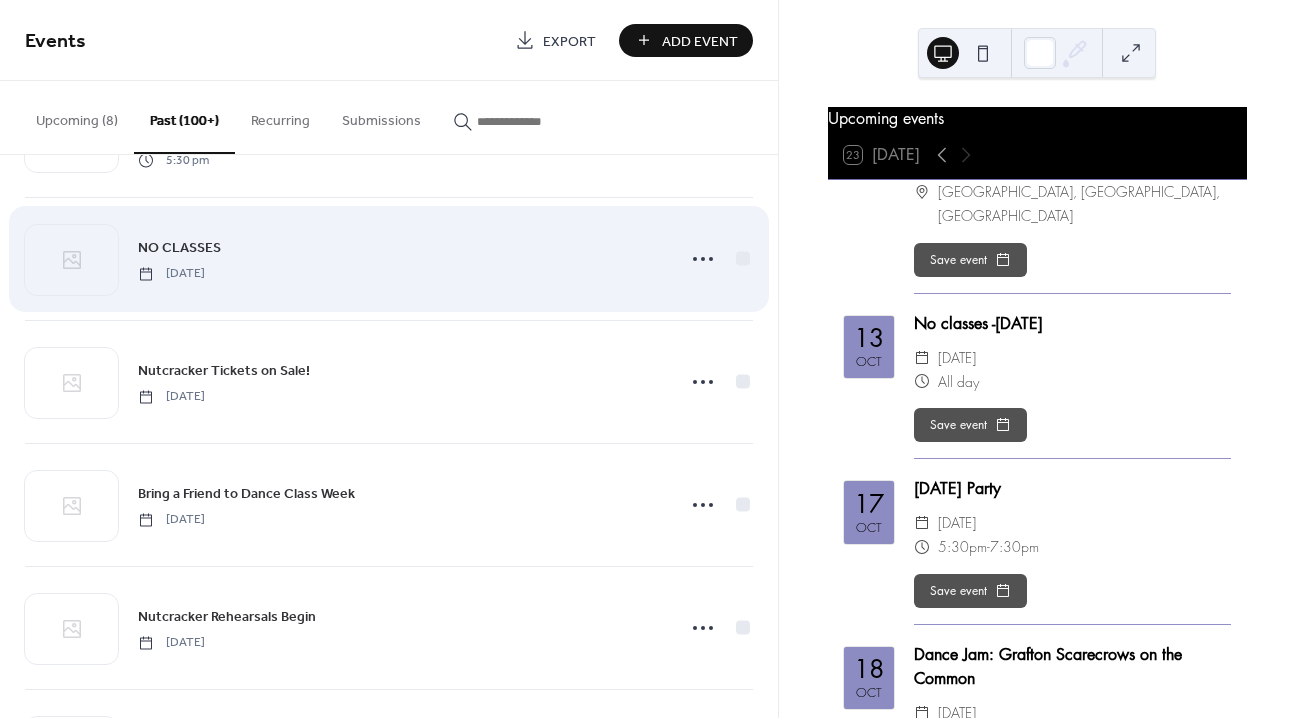 scroll, scrollTop: 3439, scrollLeft: 0, axis: vertical 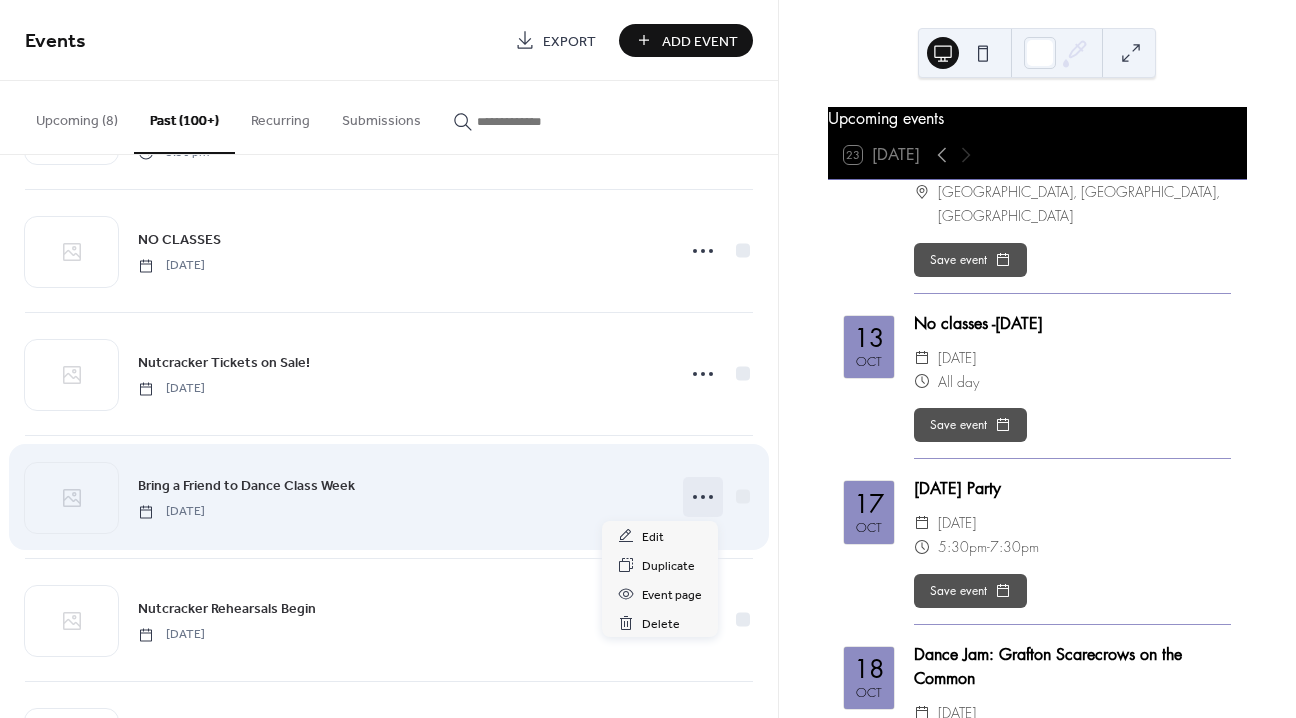 click 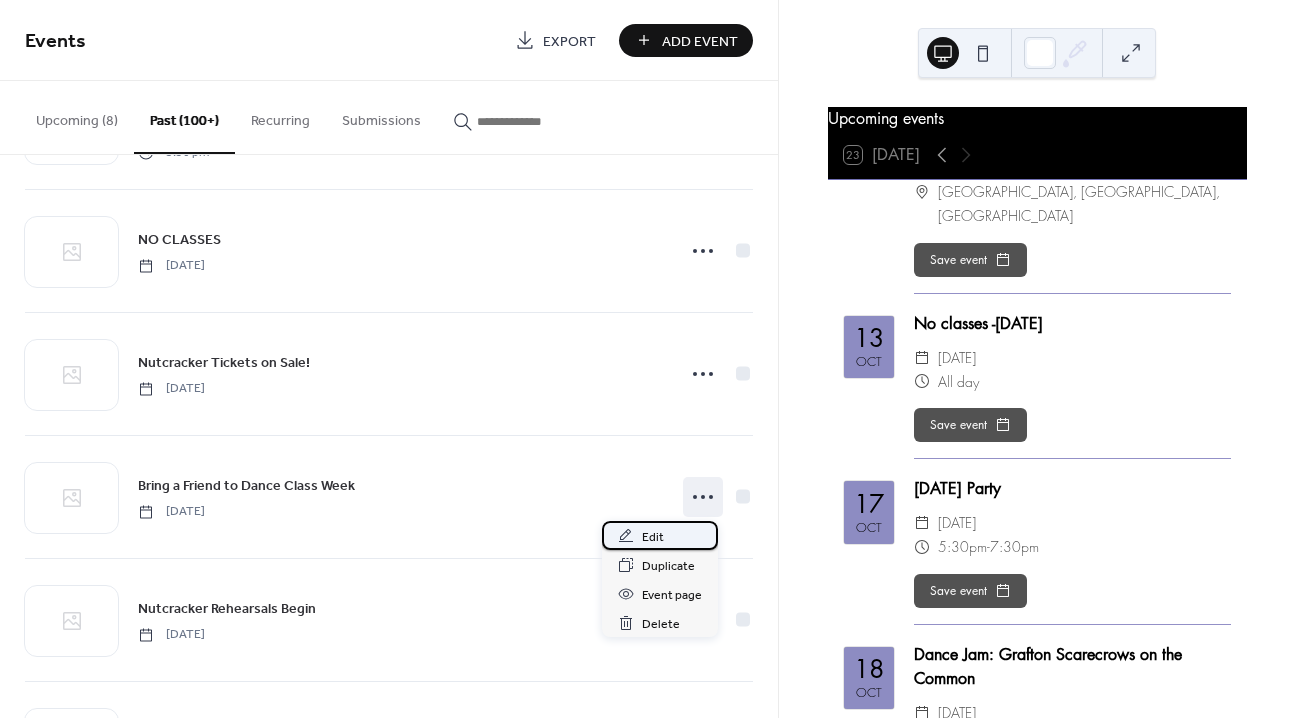click on "Edit" at bounding box center [653, 537] 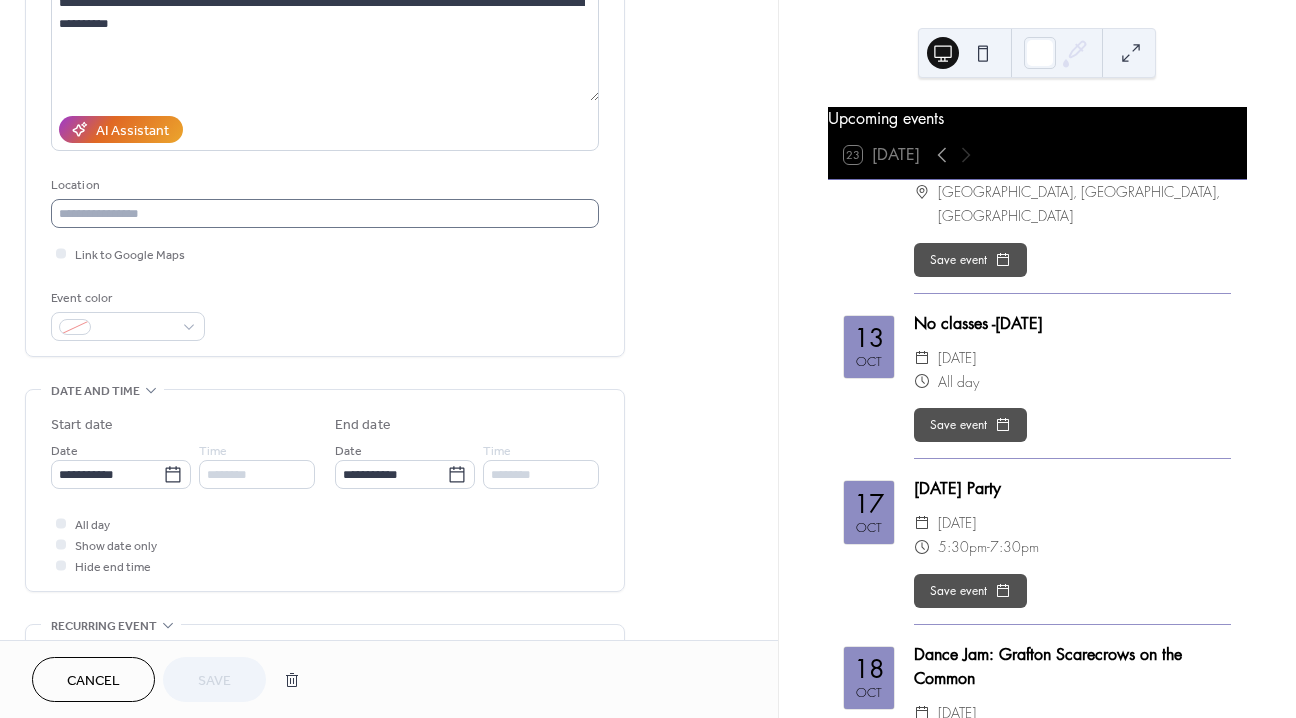 scroll, scrollTop: 269, scrollLeft: 0, axis: vertical 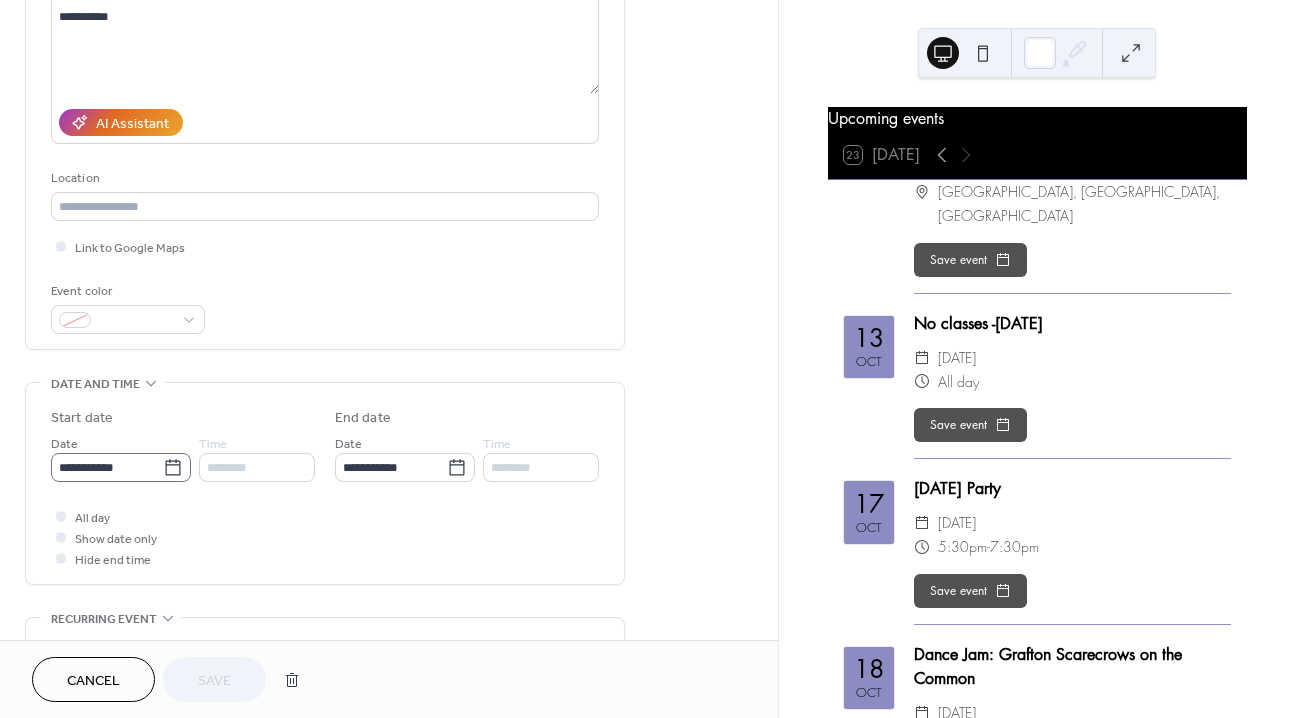 click 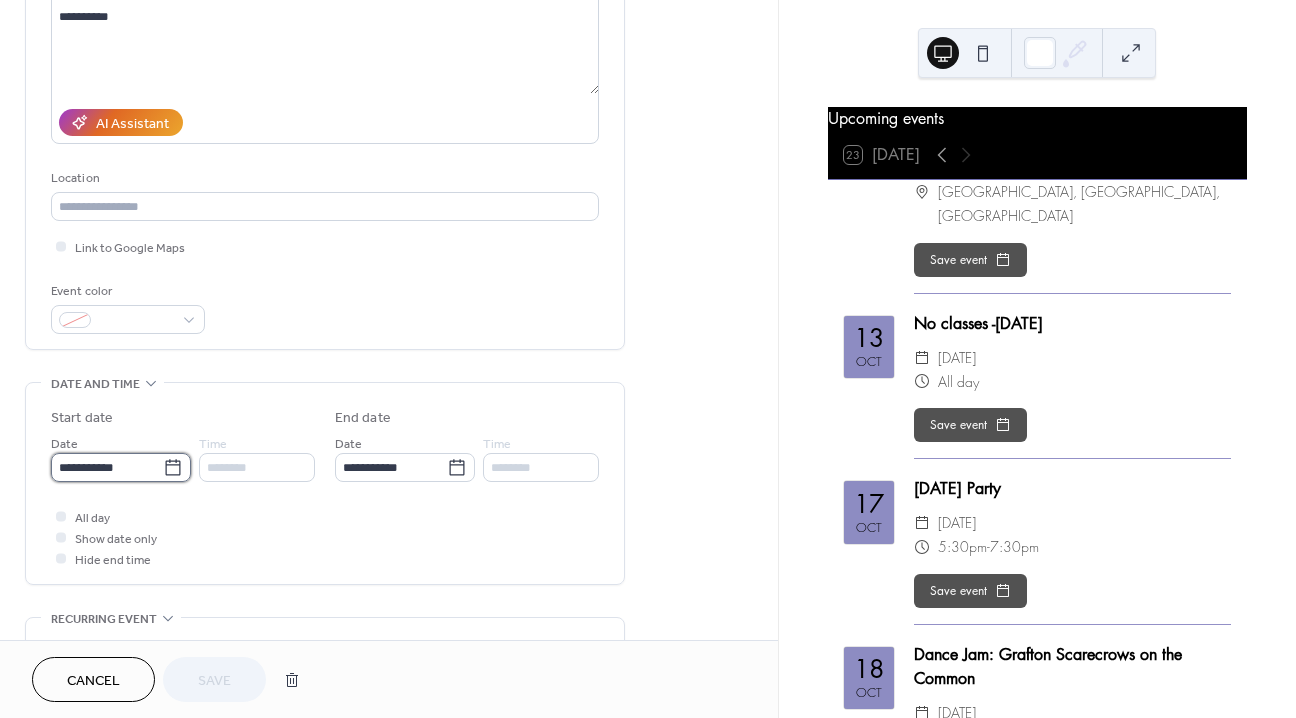 click on "**********" at bounding box center (107, 467) 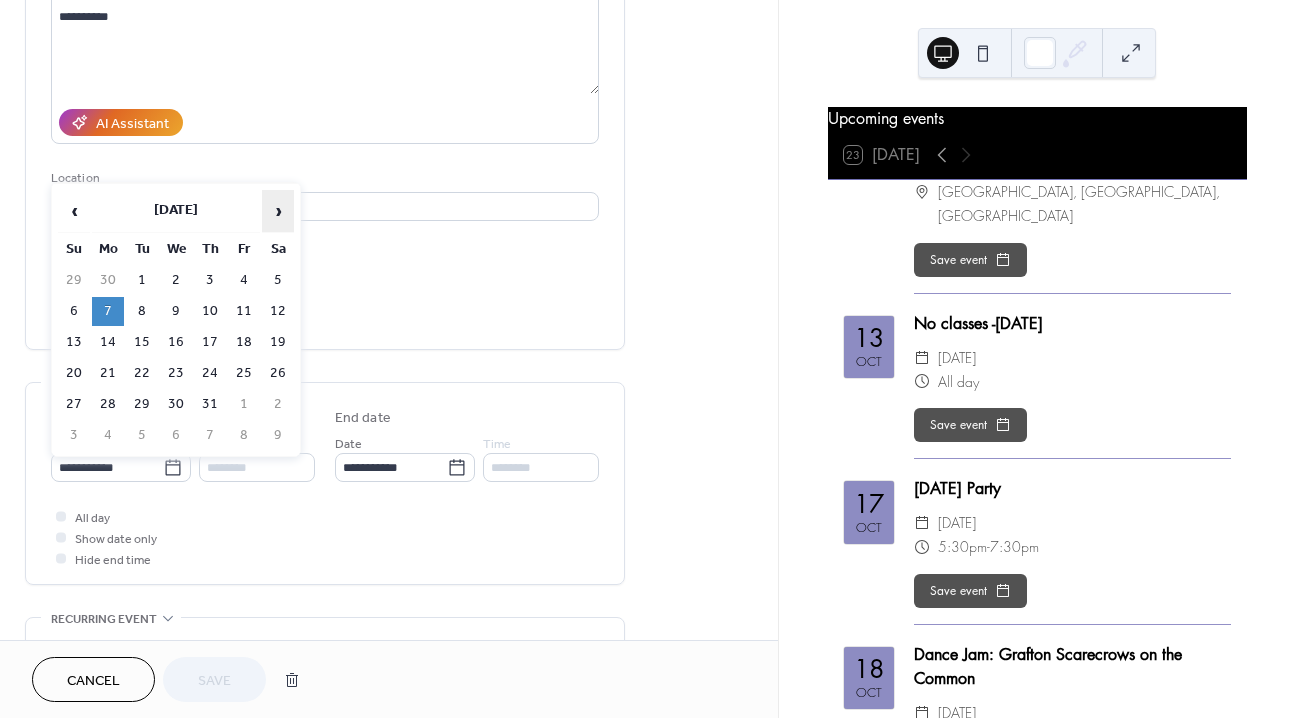 click on "›" at bounding box center (278, 211) 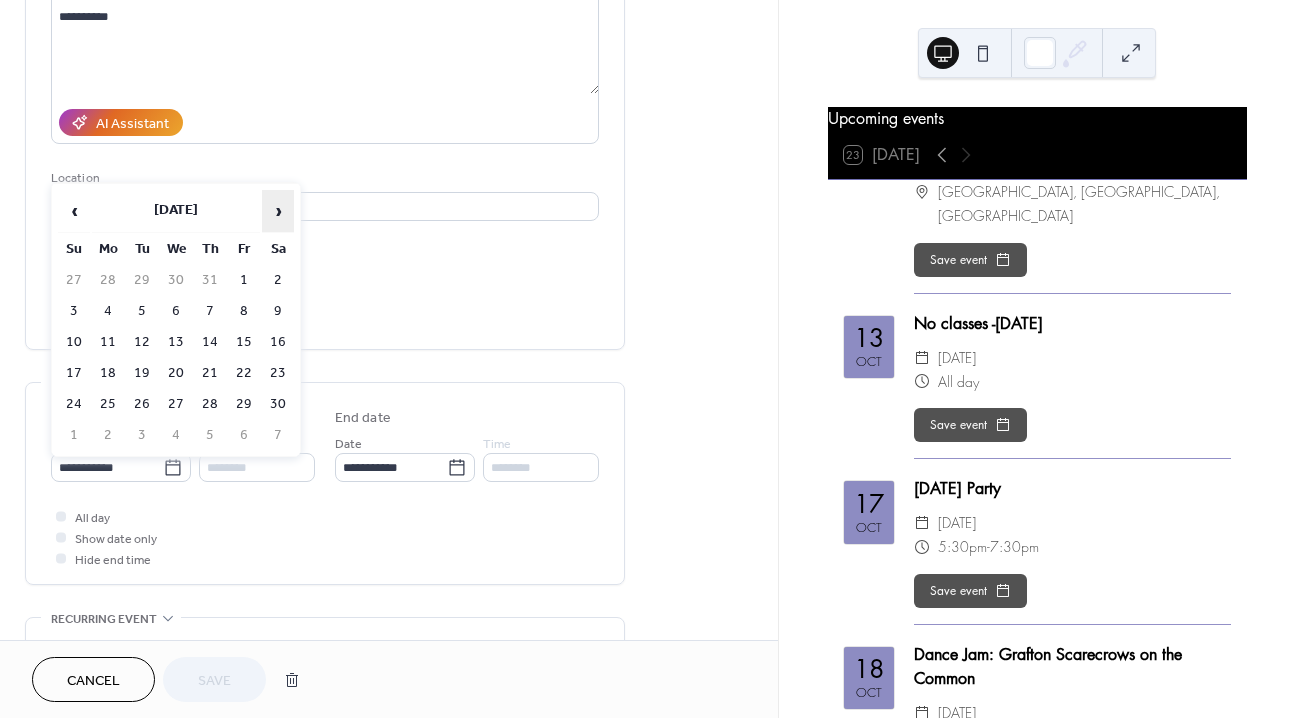 click on "›" at bounding box center [278, 211] 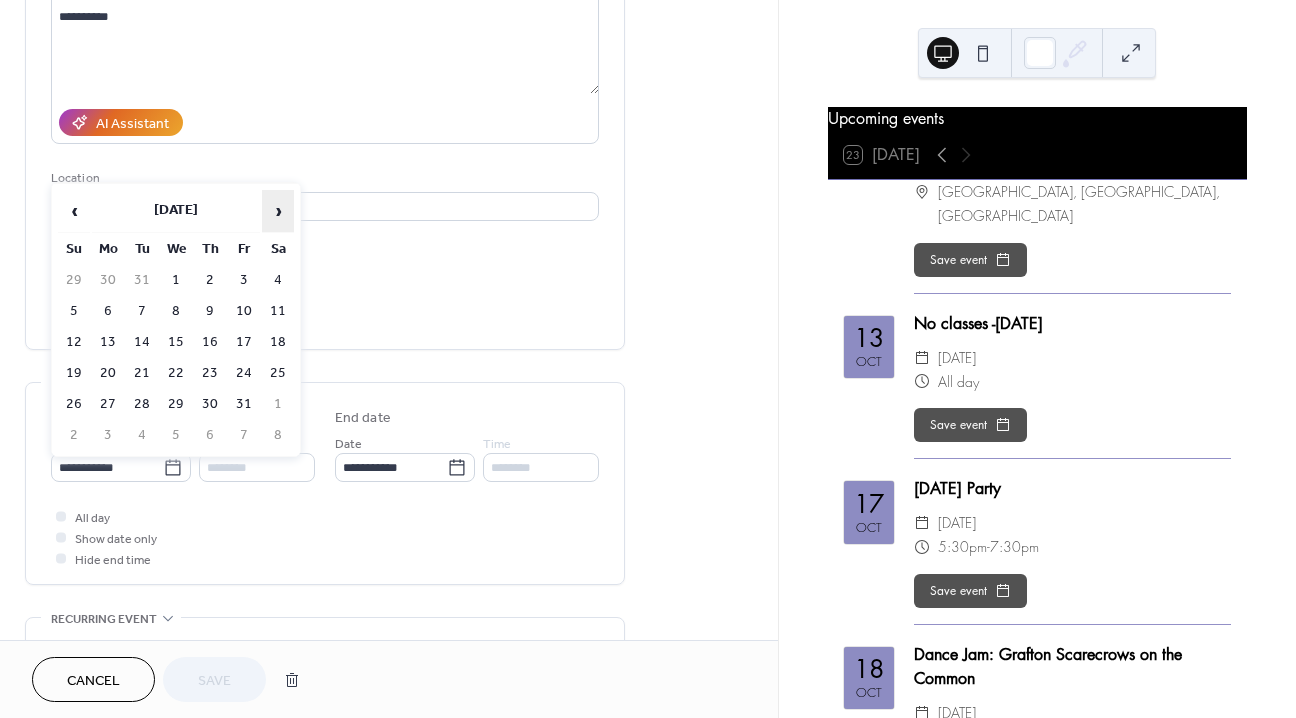 click on "›" at bounding box center [278, 211] 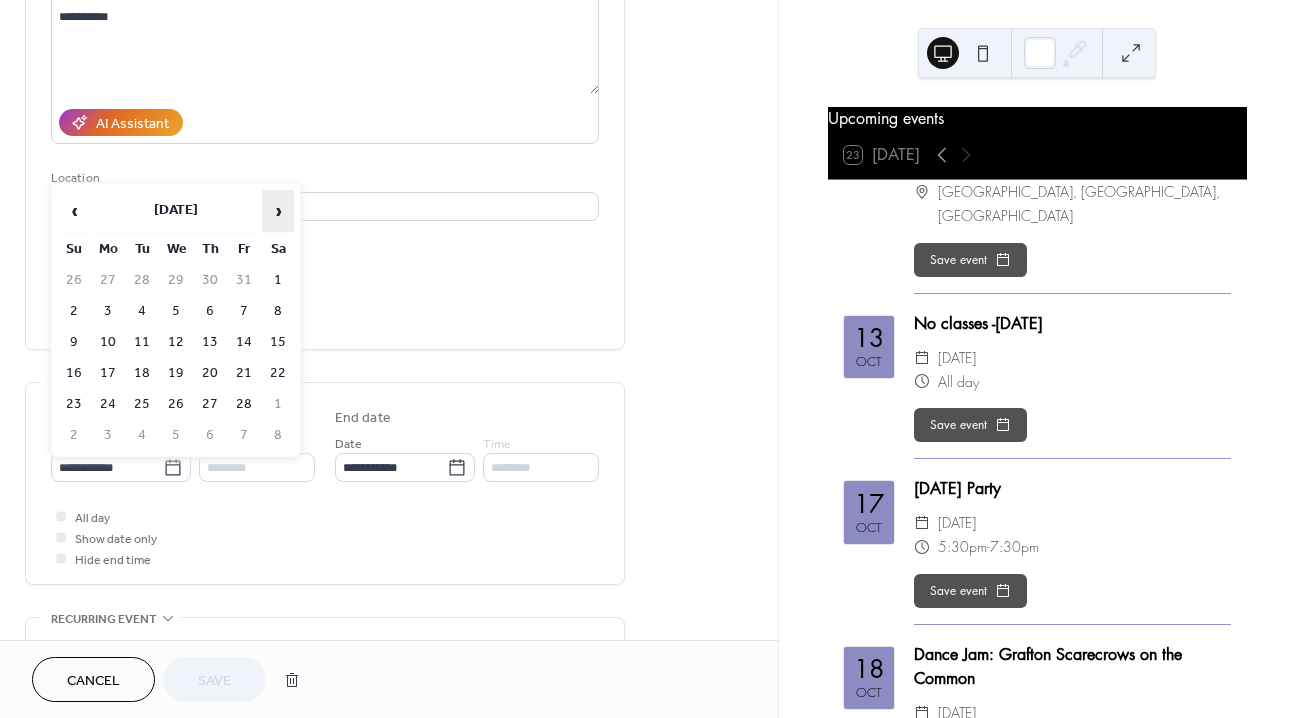 click on "›" at bounding box center [278, 211] 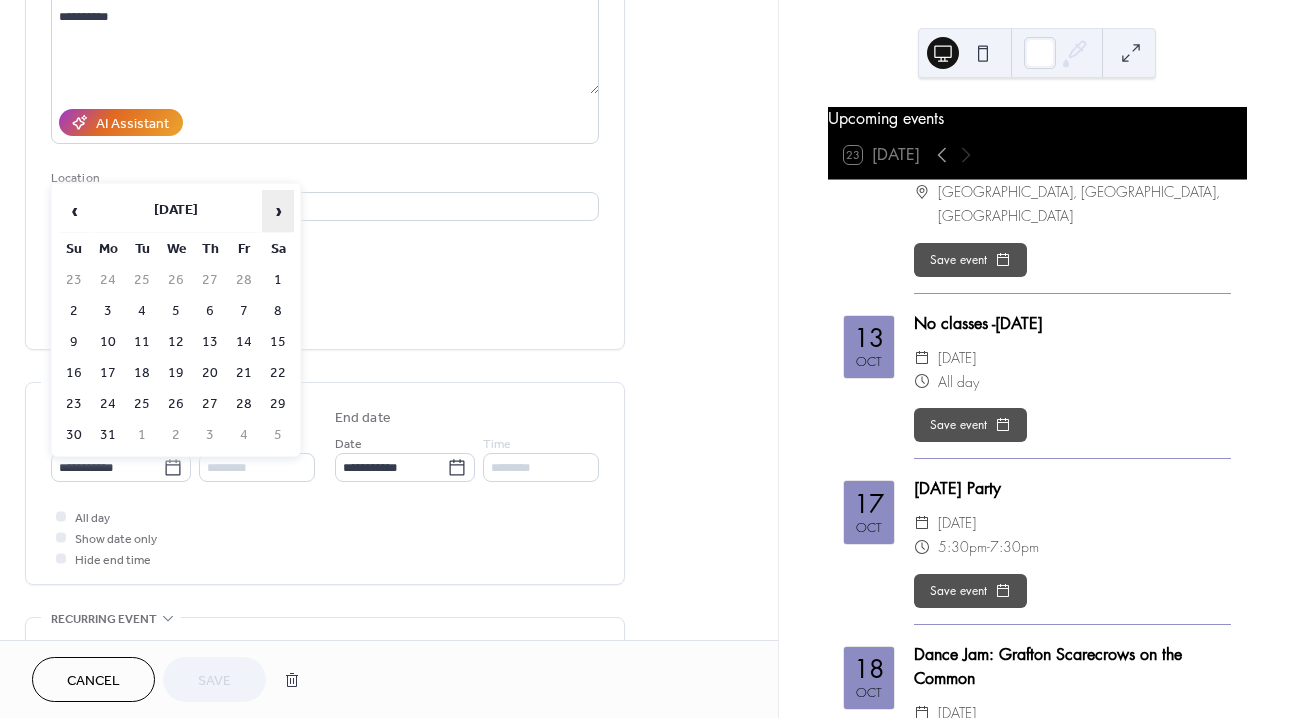 click on "›" at bounding box center (278, 211) 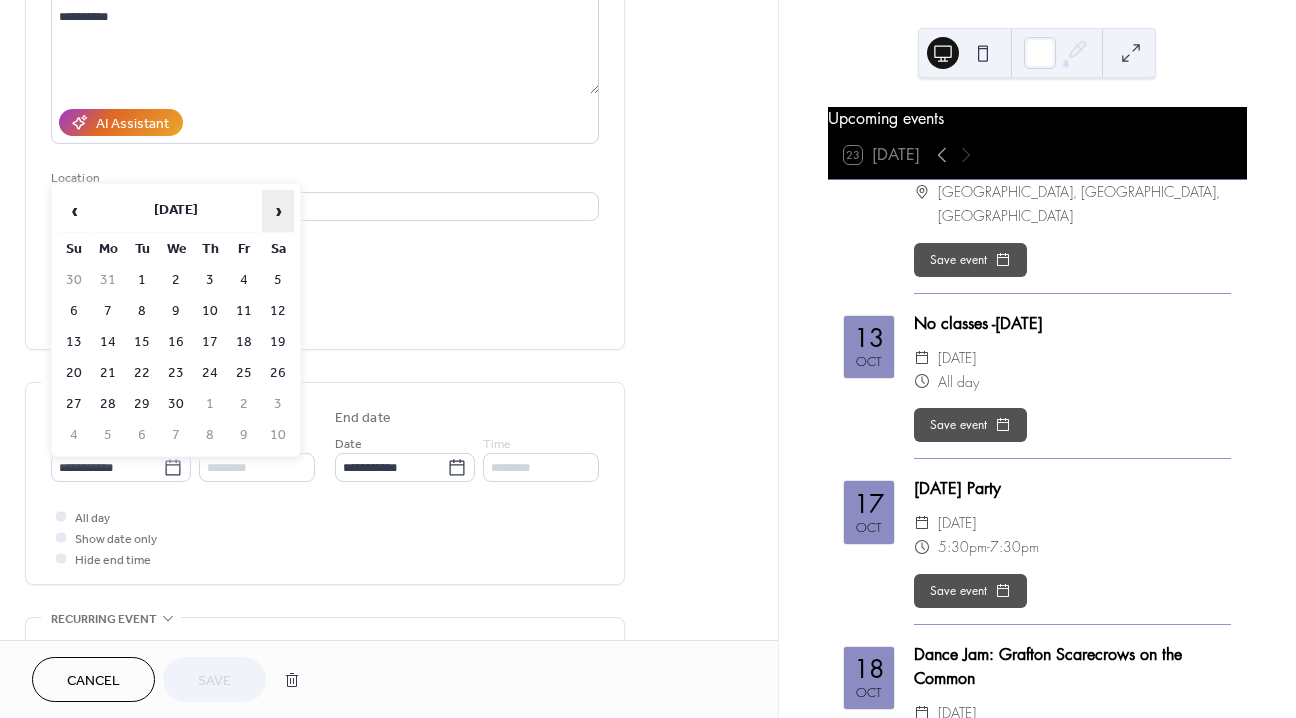 click on "›" at bounding box center [278, 211] 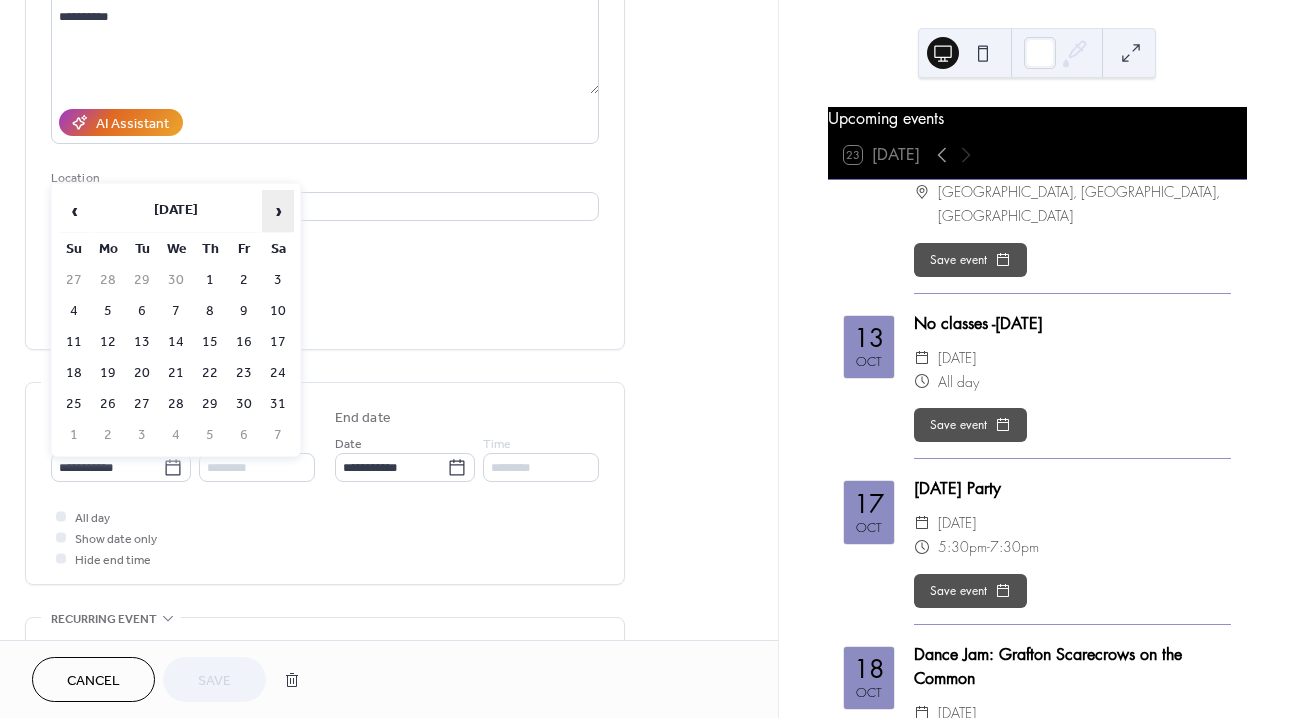 click on "›" at bounding box center (278, 211) 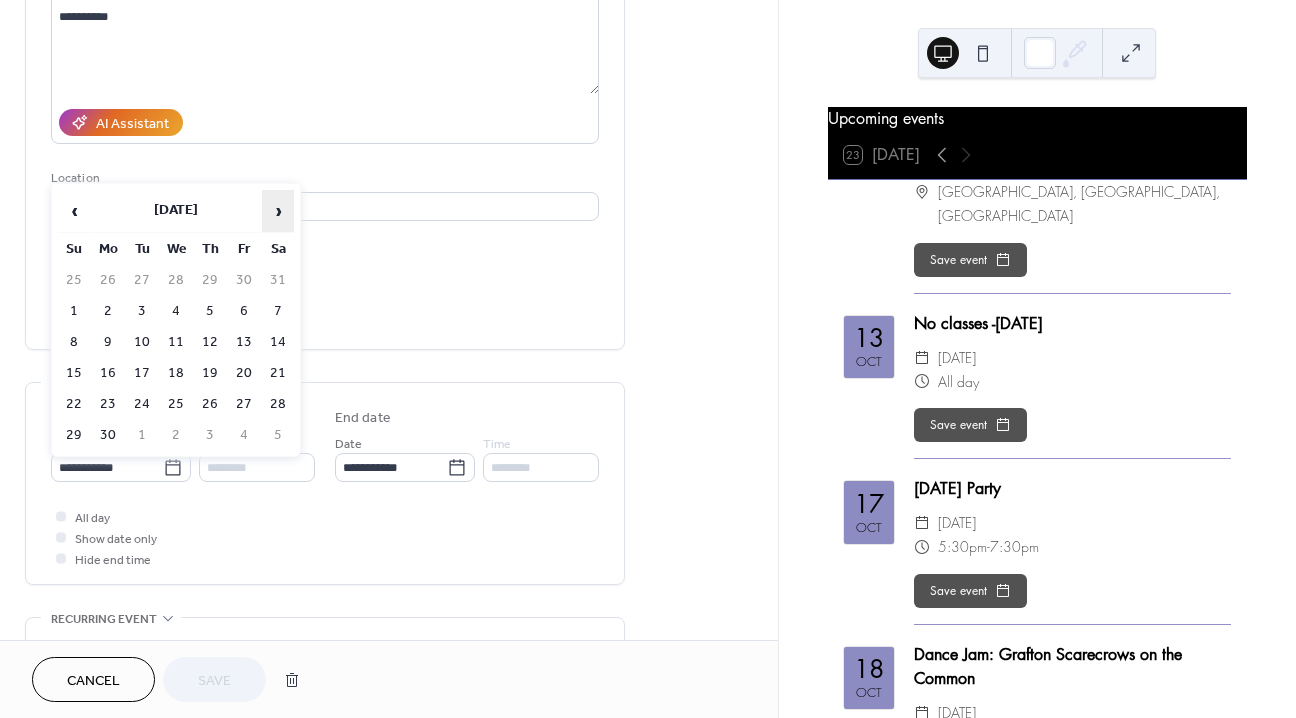 click on "›" at bounding box center (278, 211) 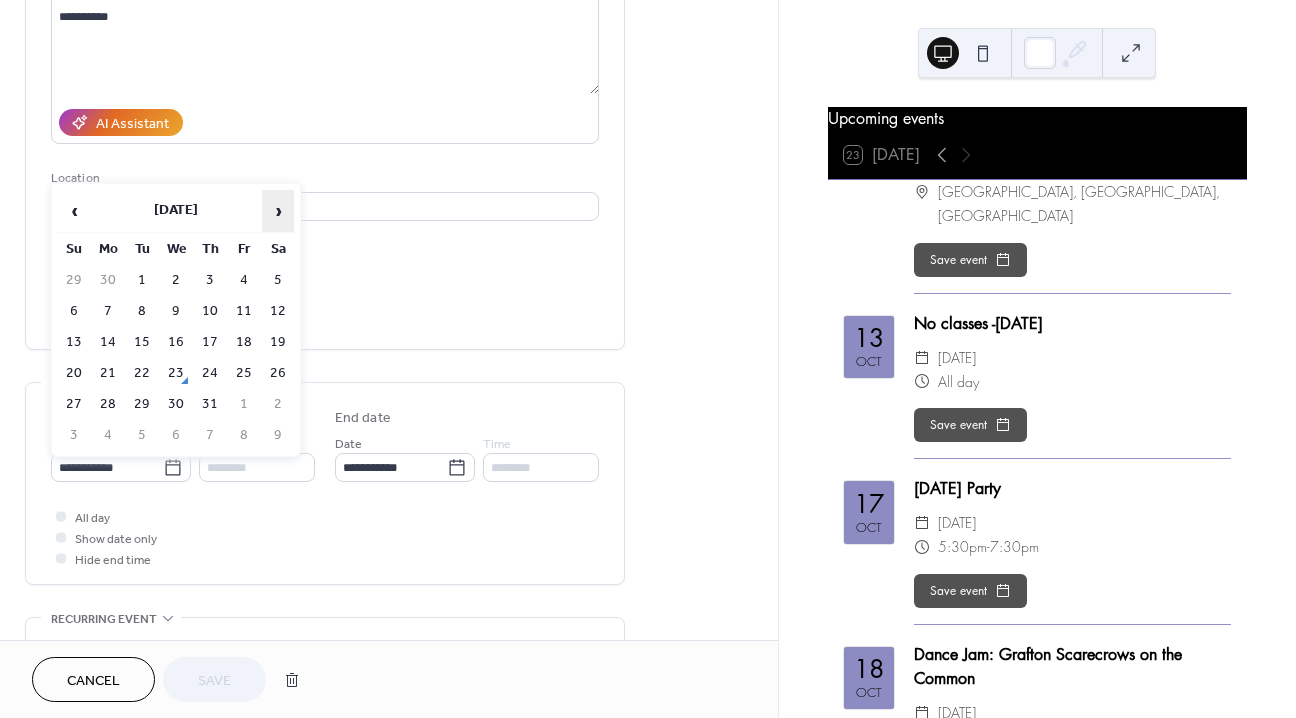 click on "›" at bounding box center (278, 211) 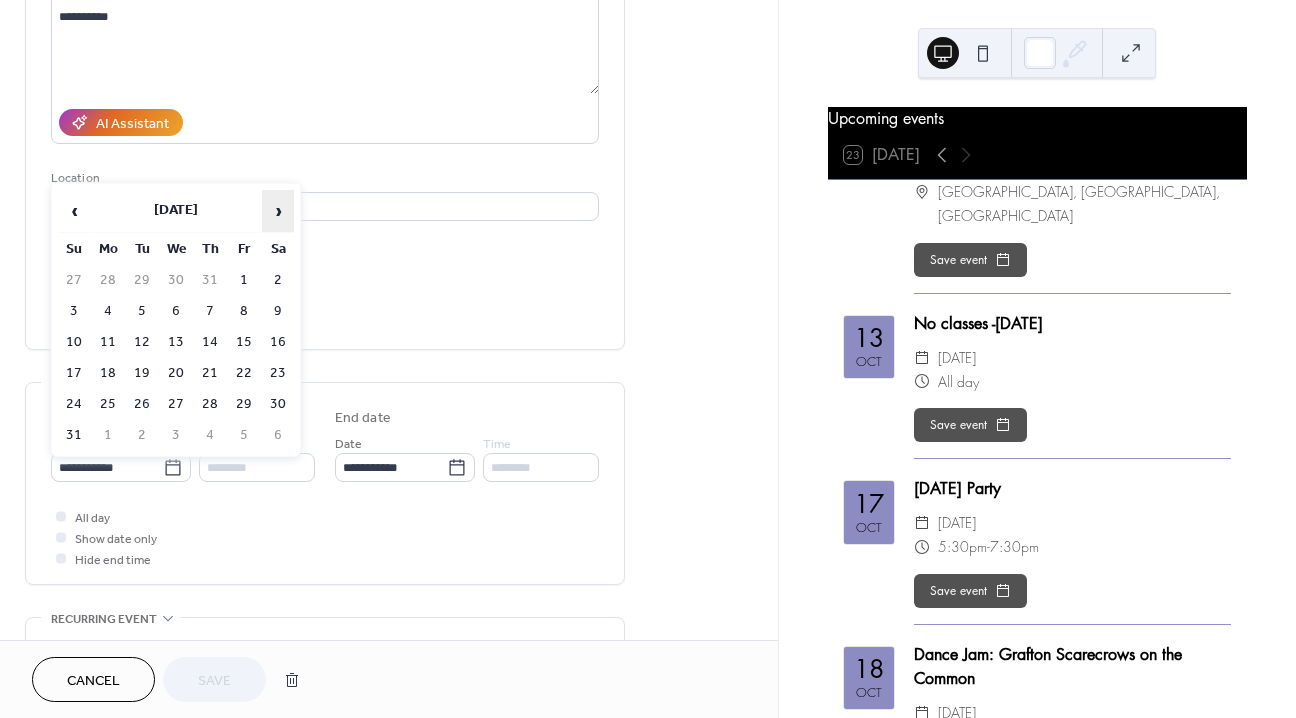 click on "›" at bounding box center (278, 211) 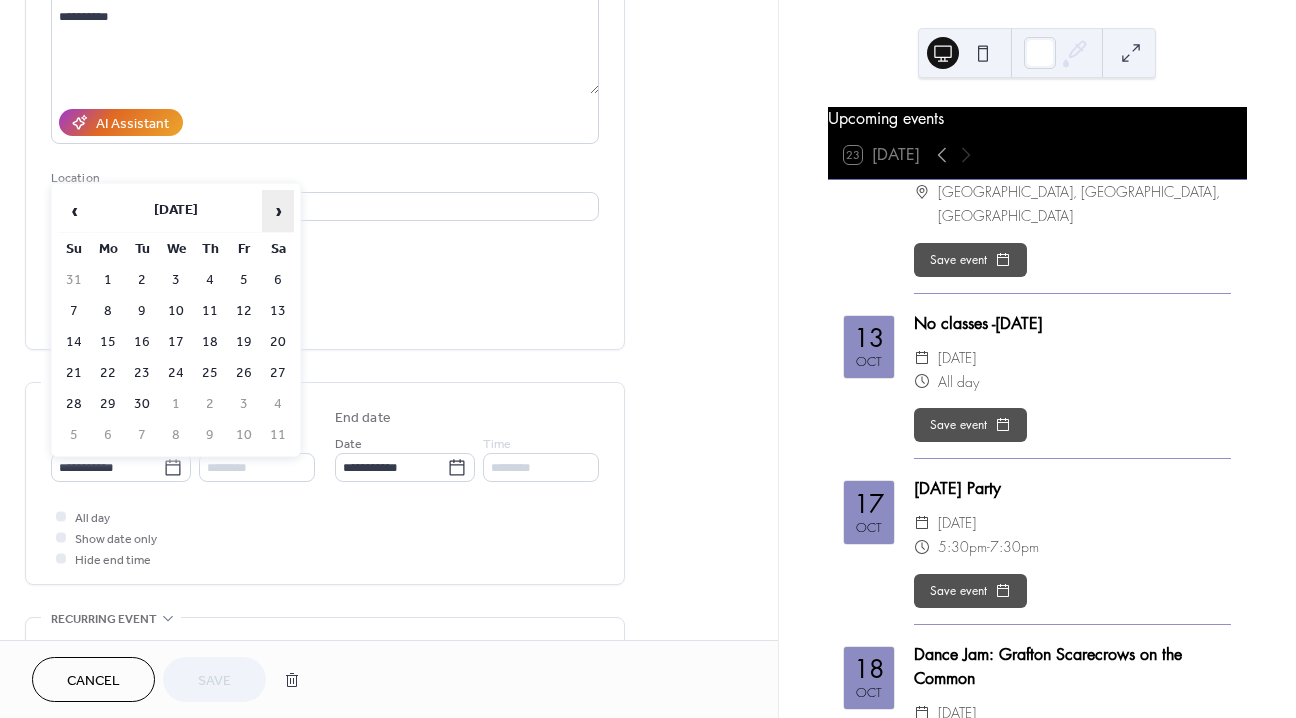 click on "›" at bounding box center (278, 211) 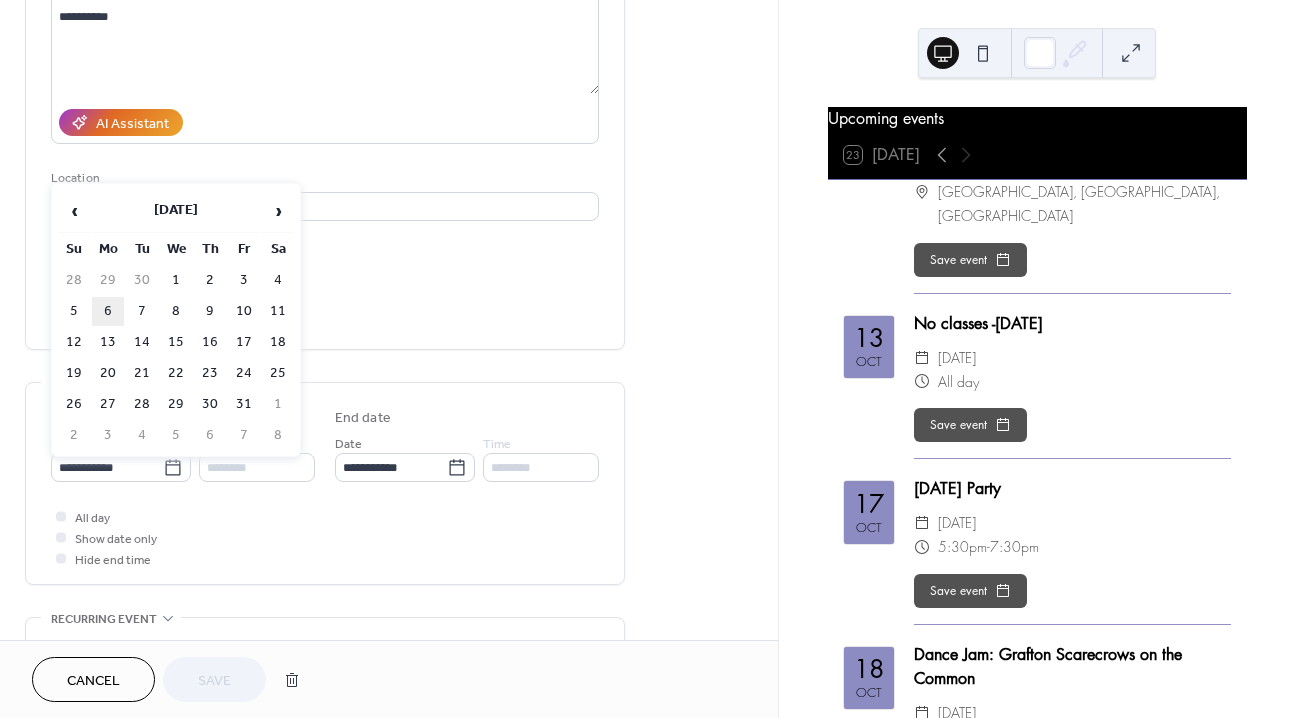 click on "6" at bounding box center (108, 311) 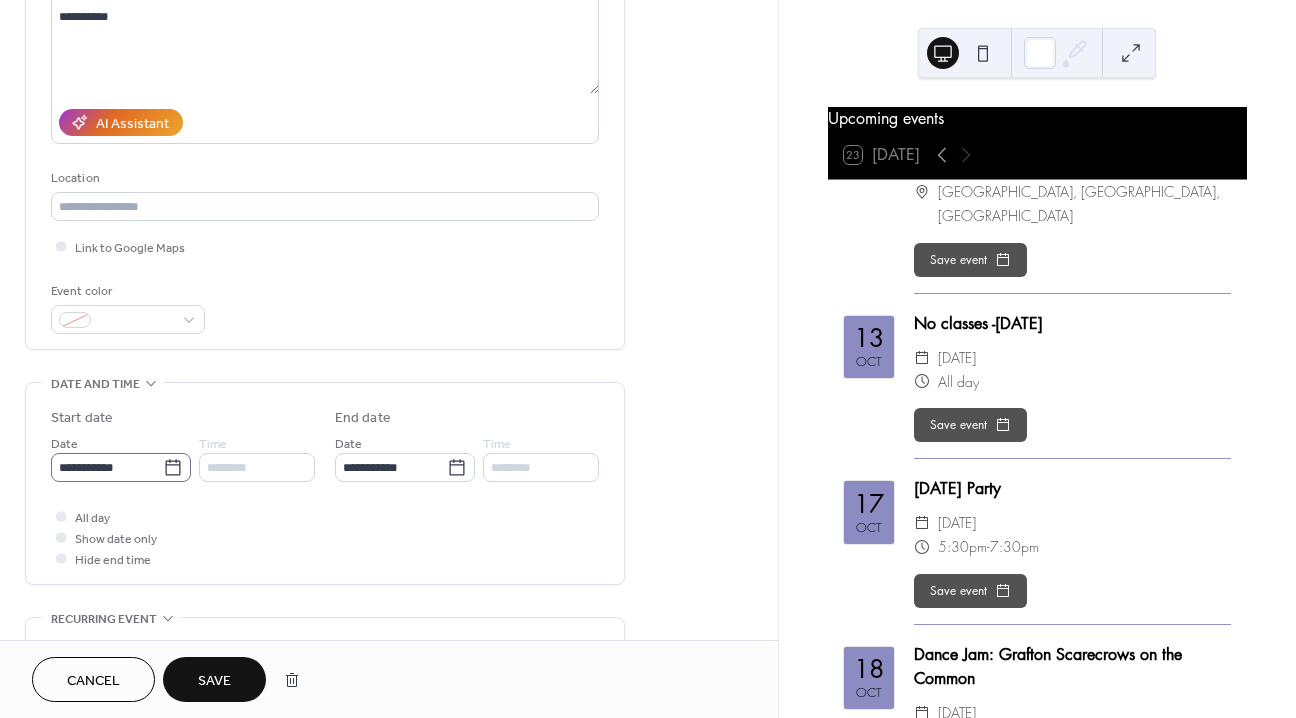 click 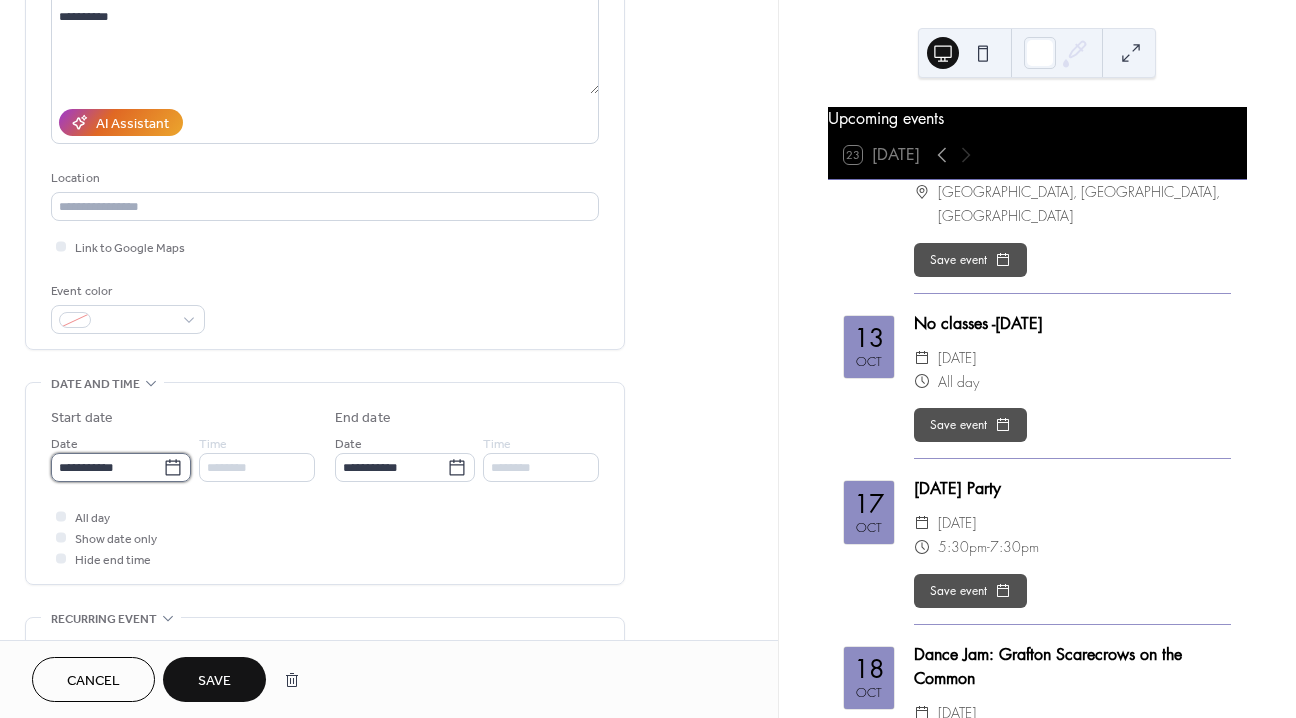 click on "**********" at bounding box center [107, 467] 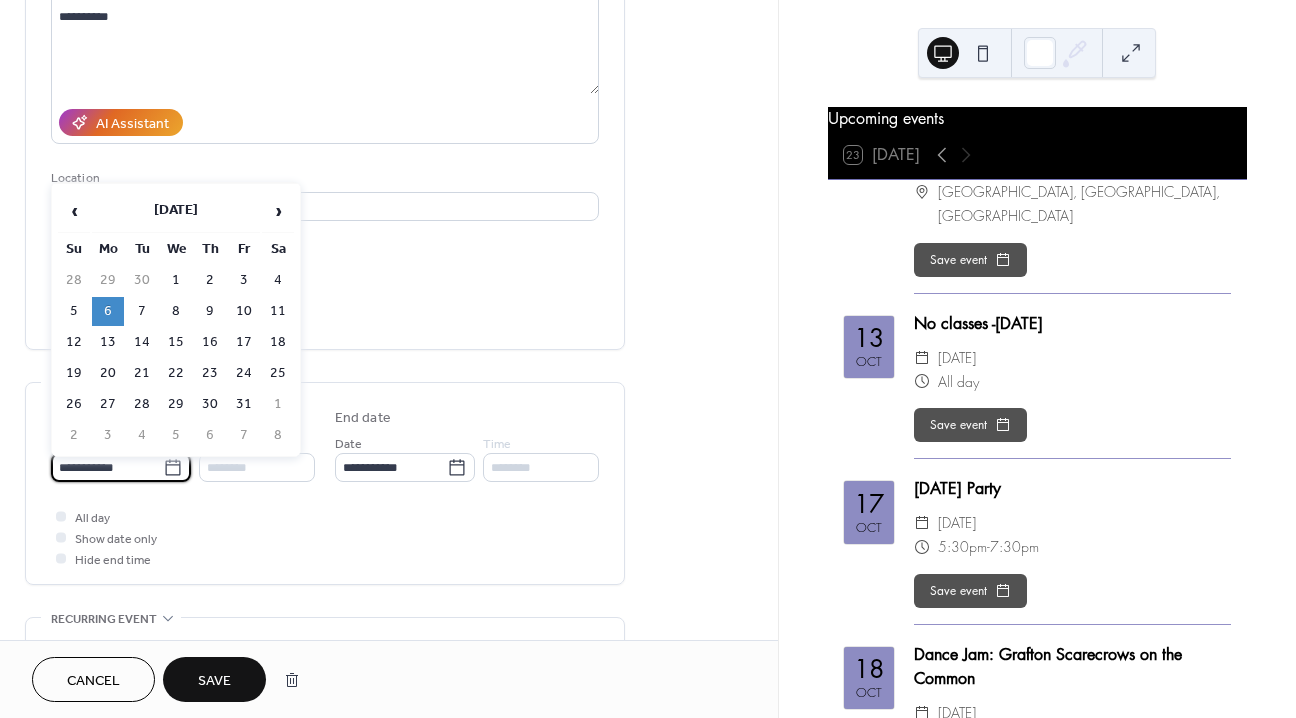 click on "All day Show date only Hide end time" at bounding box center (325, 537) 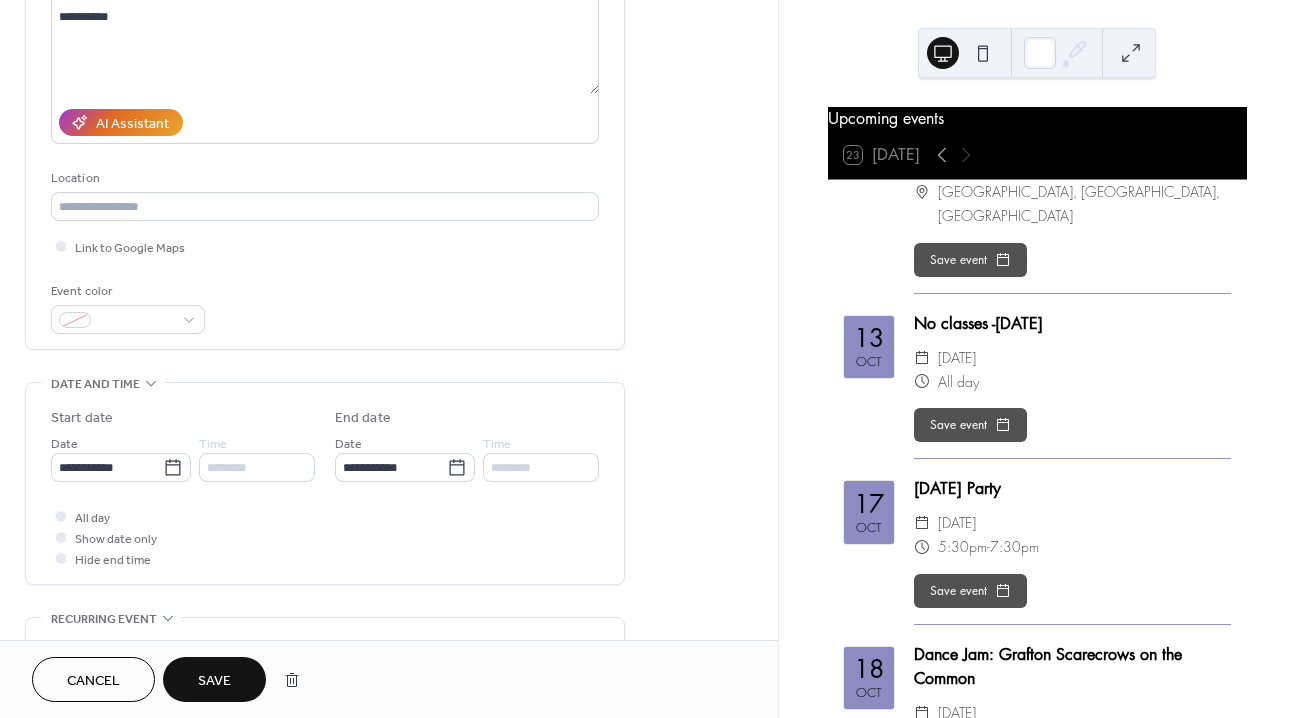 click on "Save" at bounding box center [214, 681] 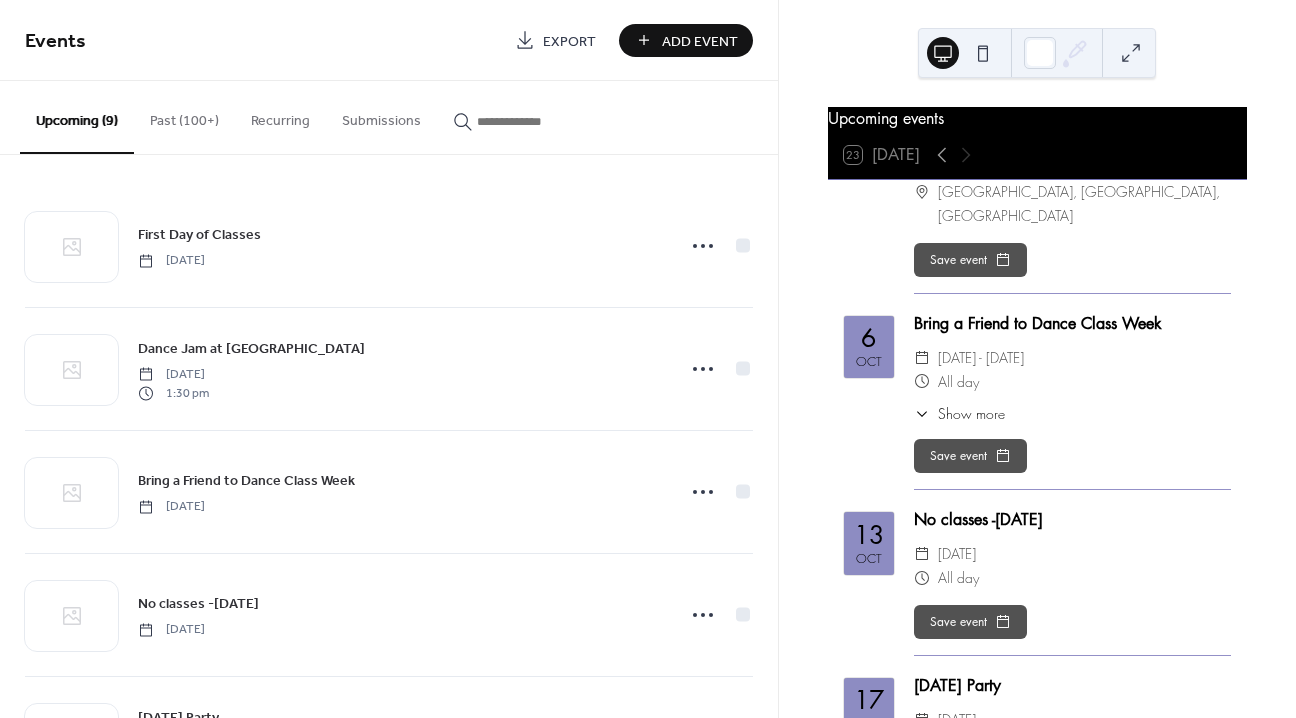 click on "Past (100+)" at bounding box center (184, 116) 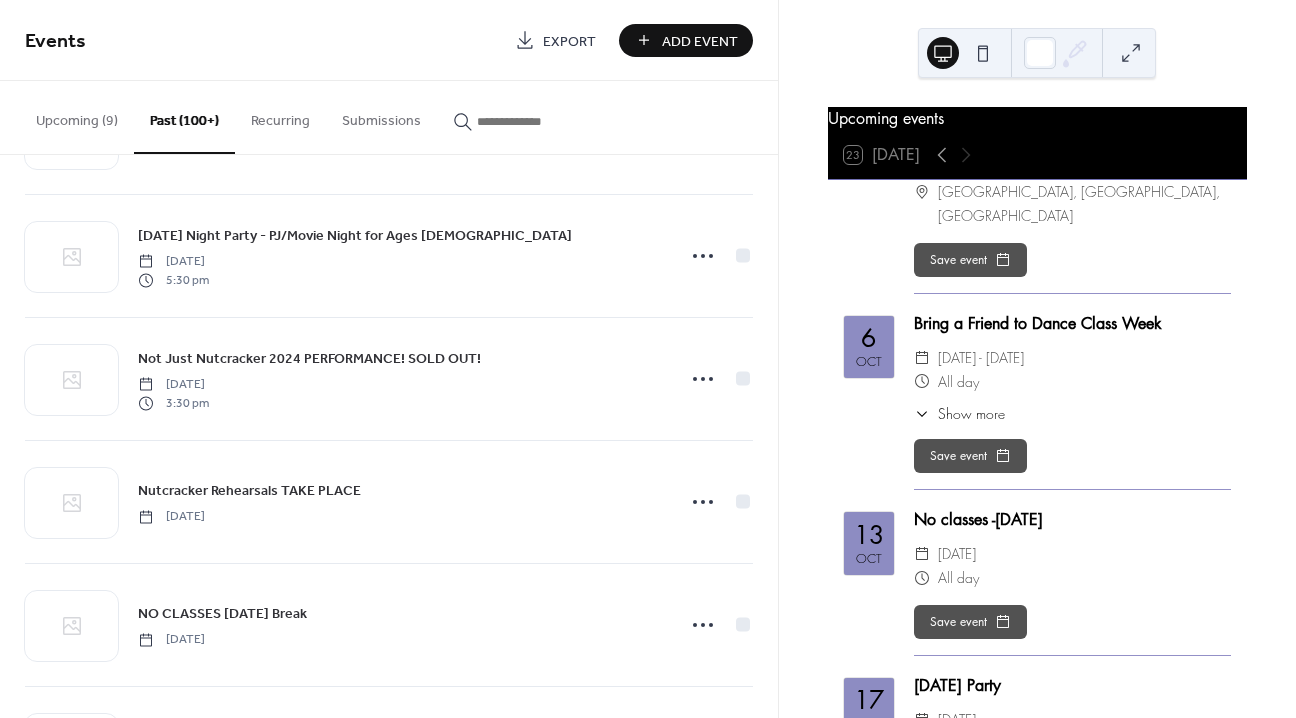 scroll, scrollTop: 2325, scrollLeft: 0, axis: vertical 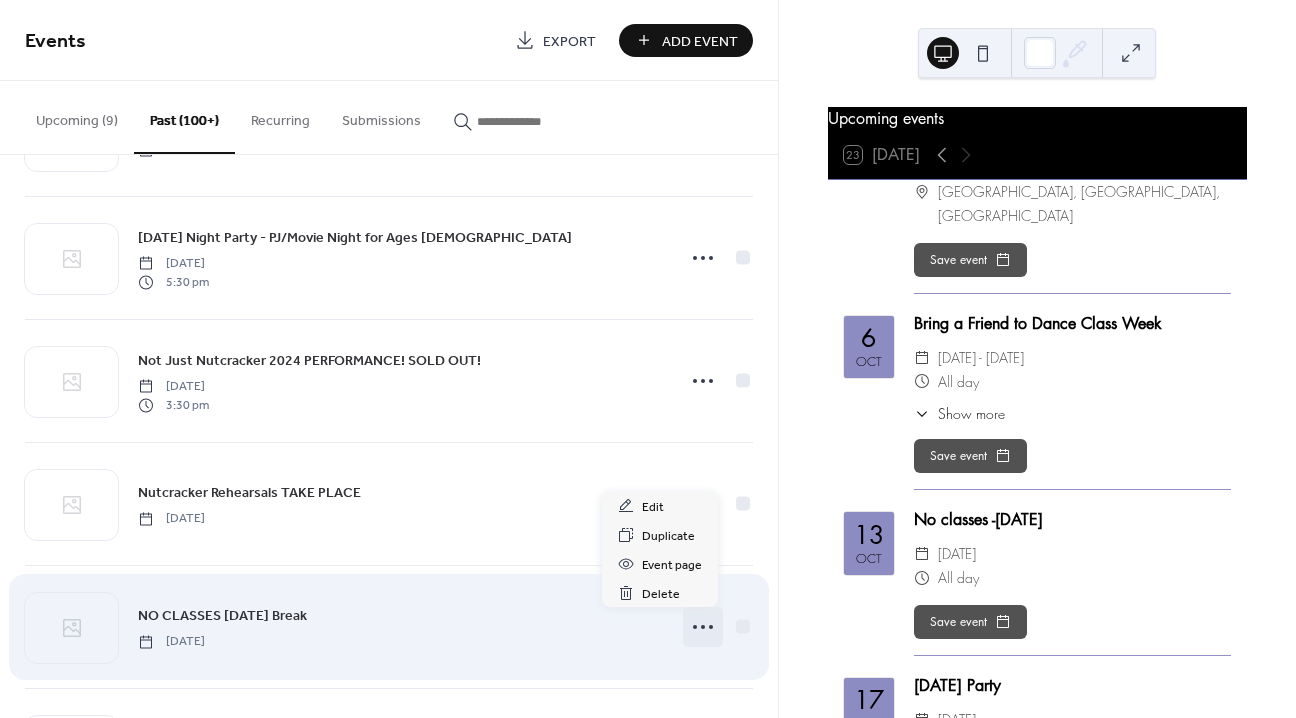 click 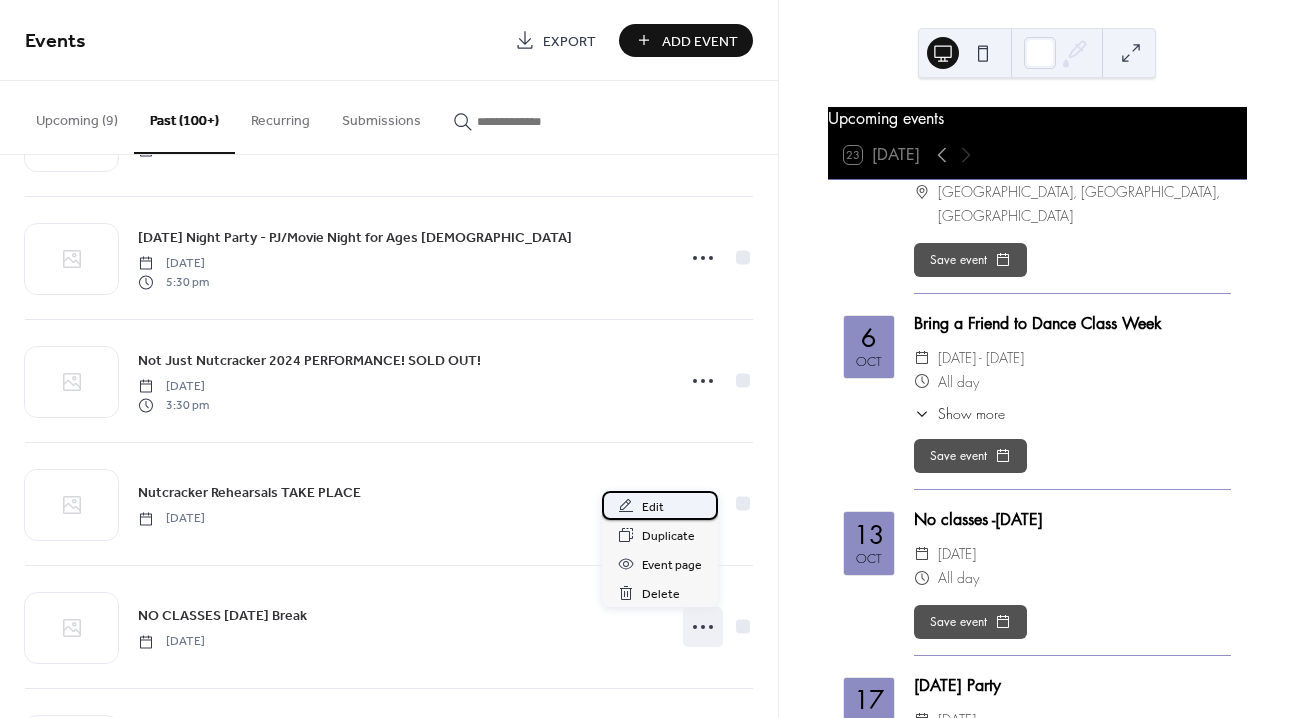 click on "Edit" at bounding box center [653, 507] 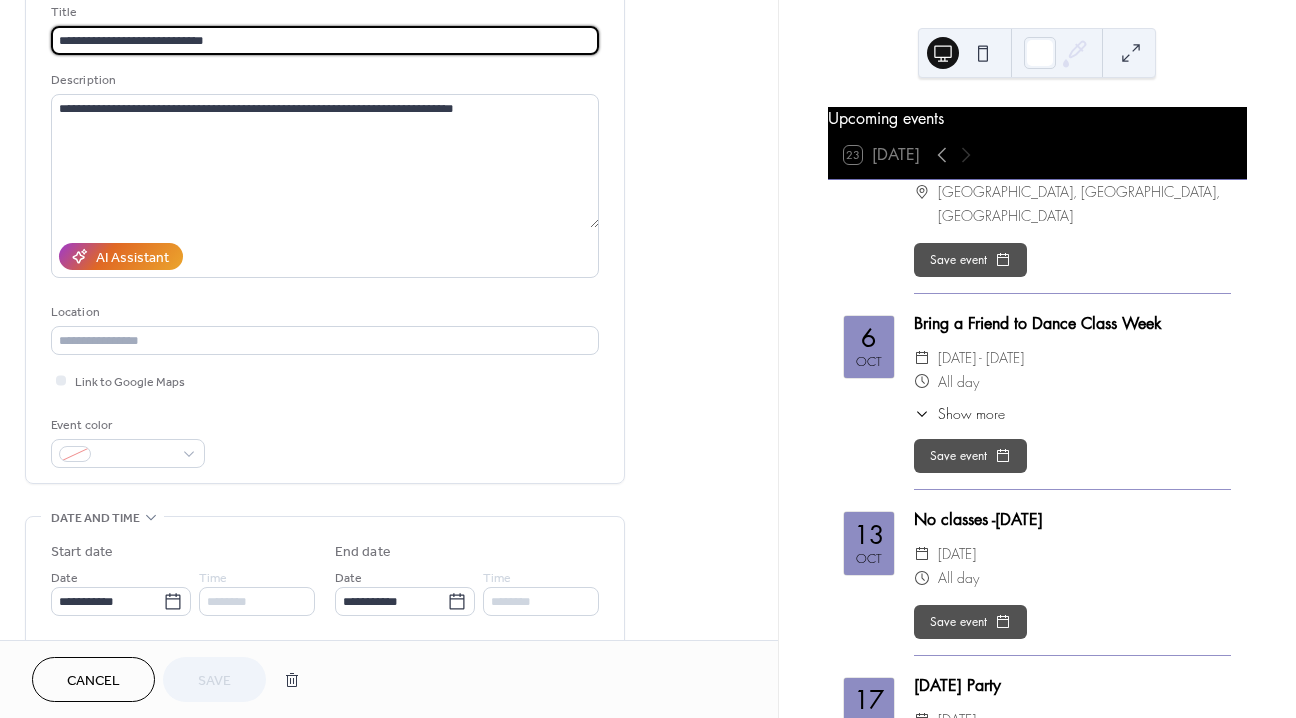 scroll, scrollTop: 152, scrollLeft: 0, axis: vertical 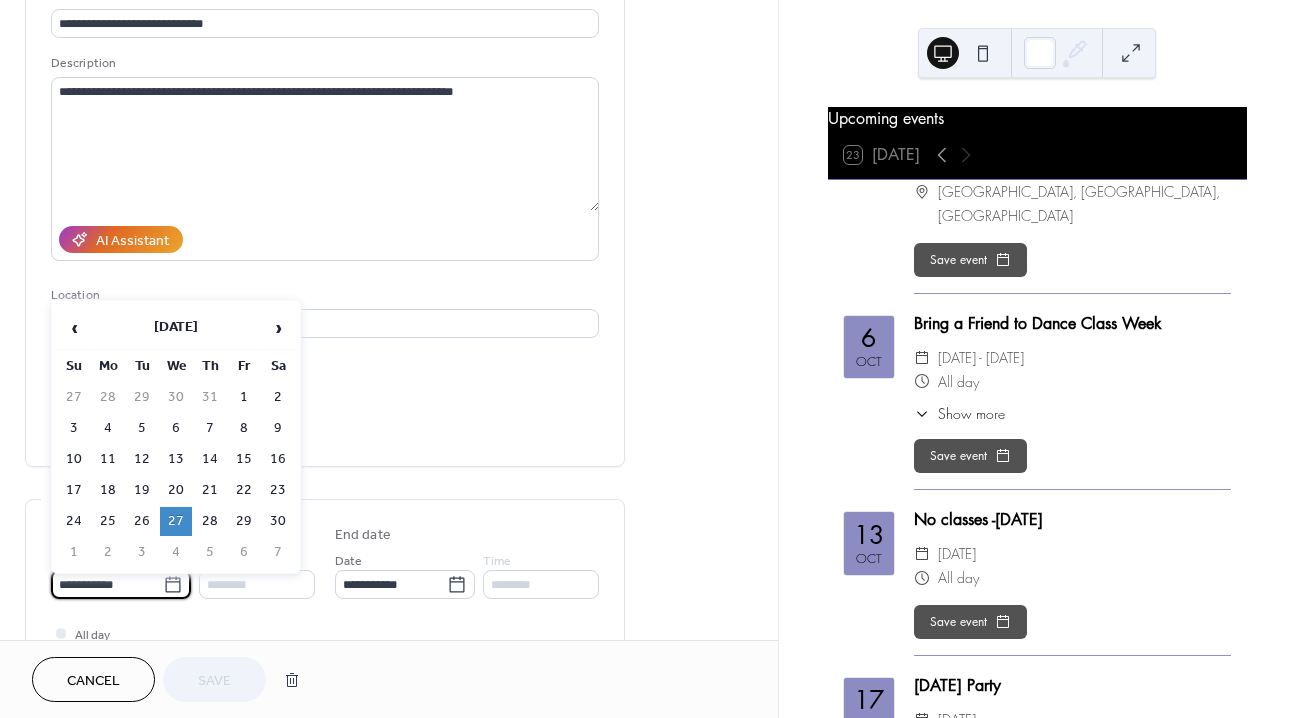 click on "**********" at bounding box center (107, 584) 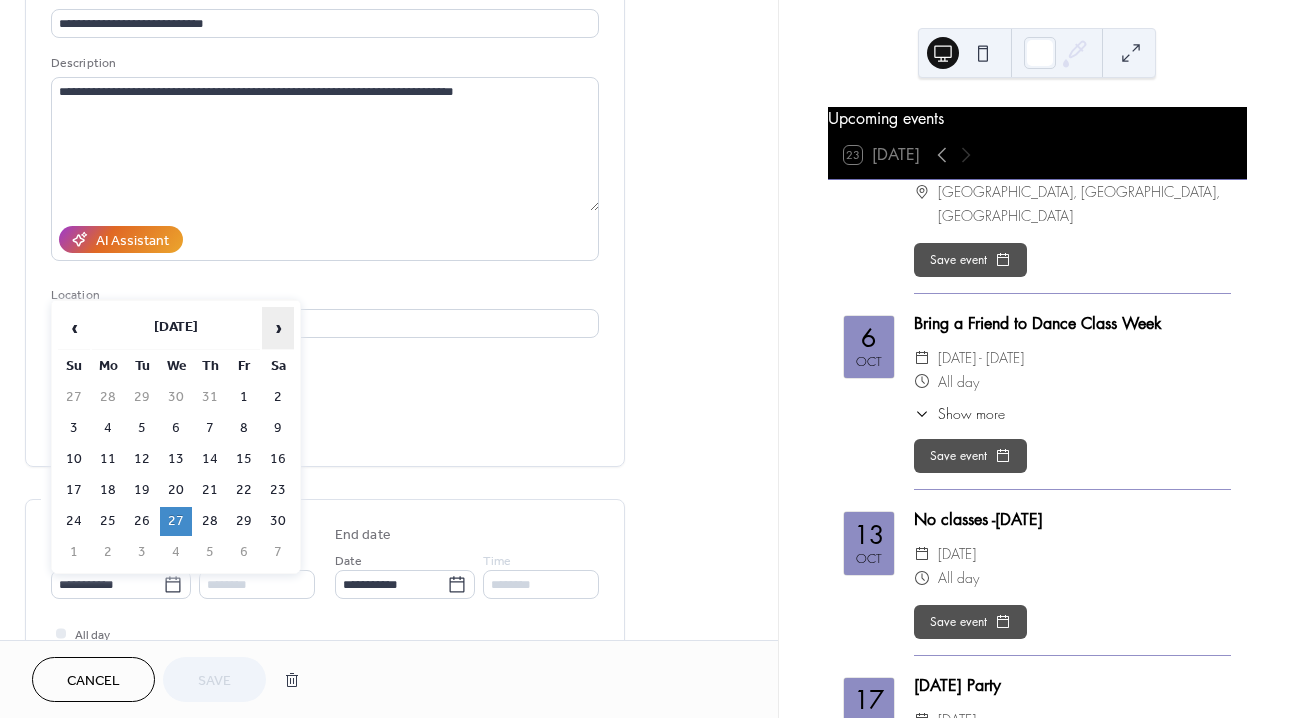 click on "›" at bounding box center (278, 328) 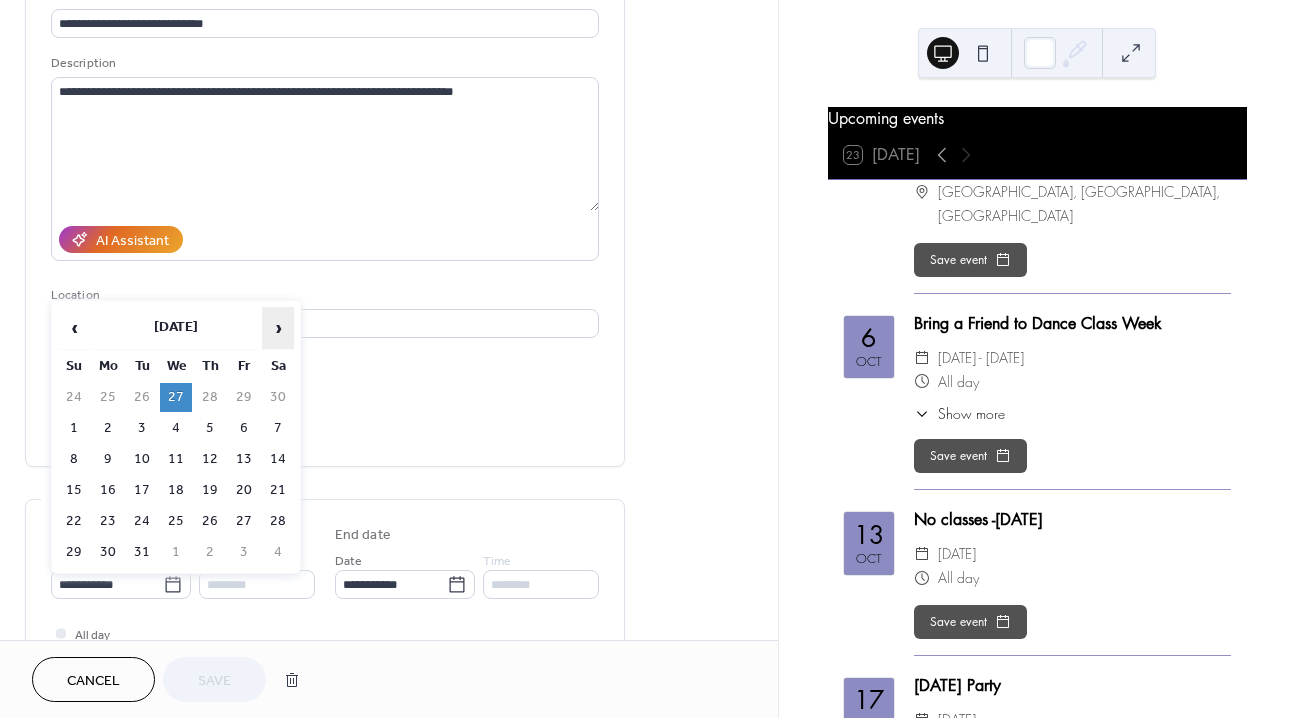 click on "›" at bounding box center (278, 328) 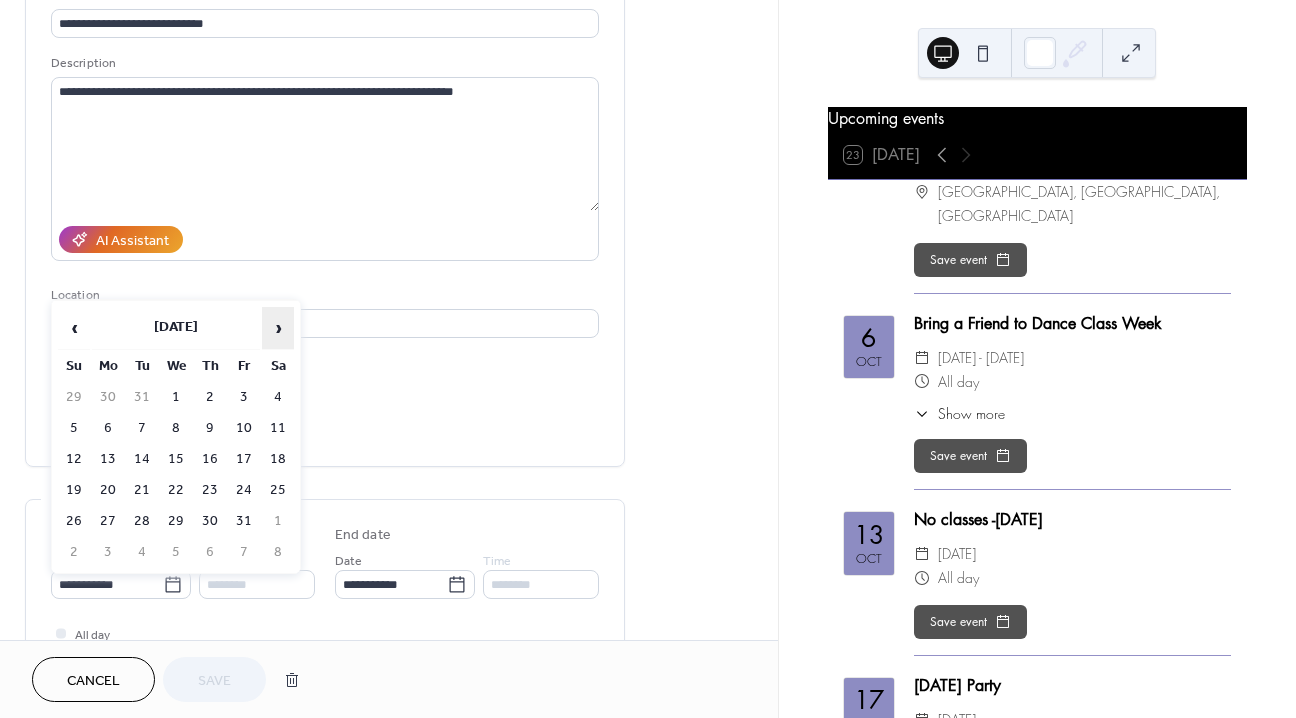click on "›" at bounding box center (278, 328) 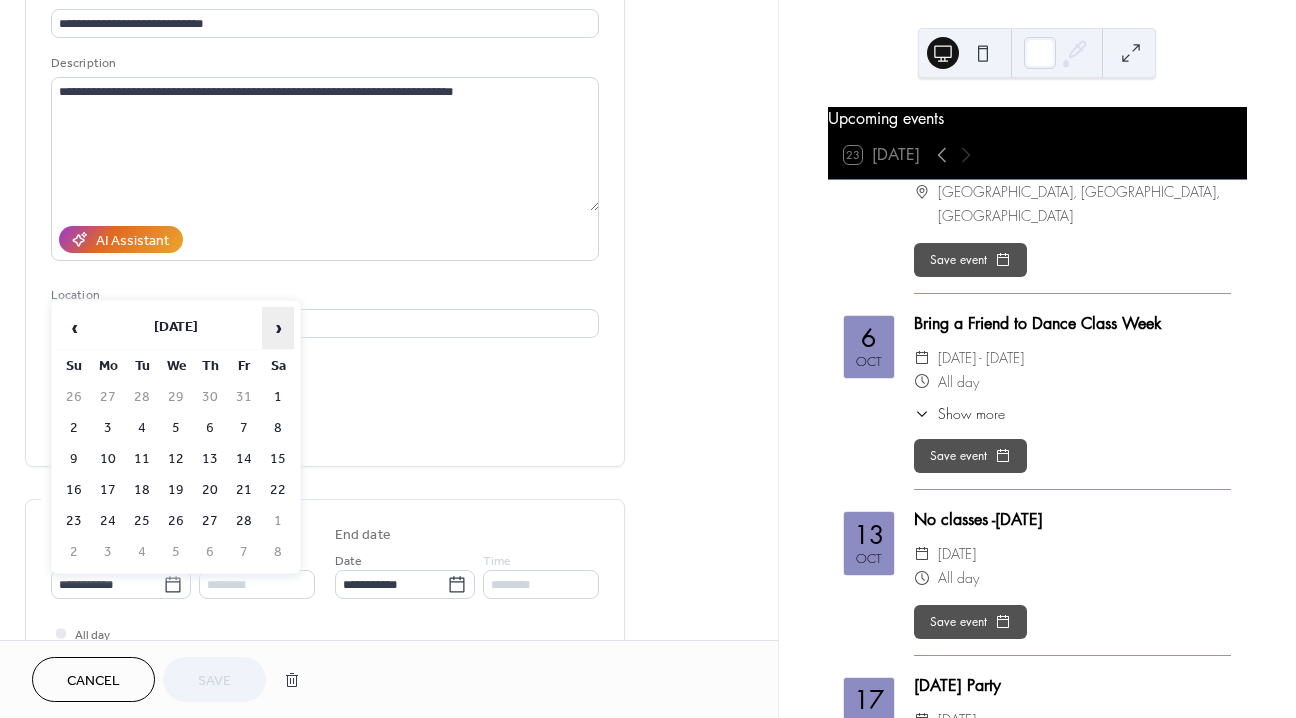 click on "›" at bounding box center (278, 328) 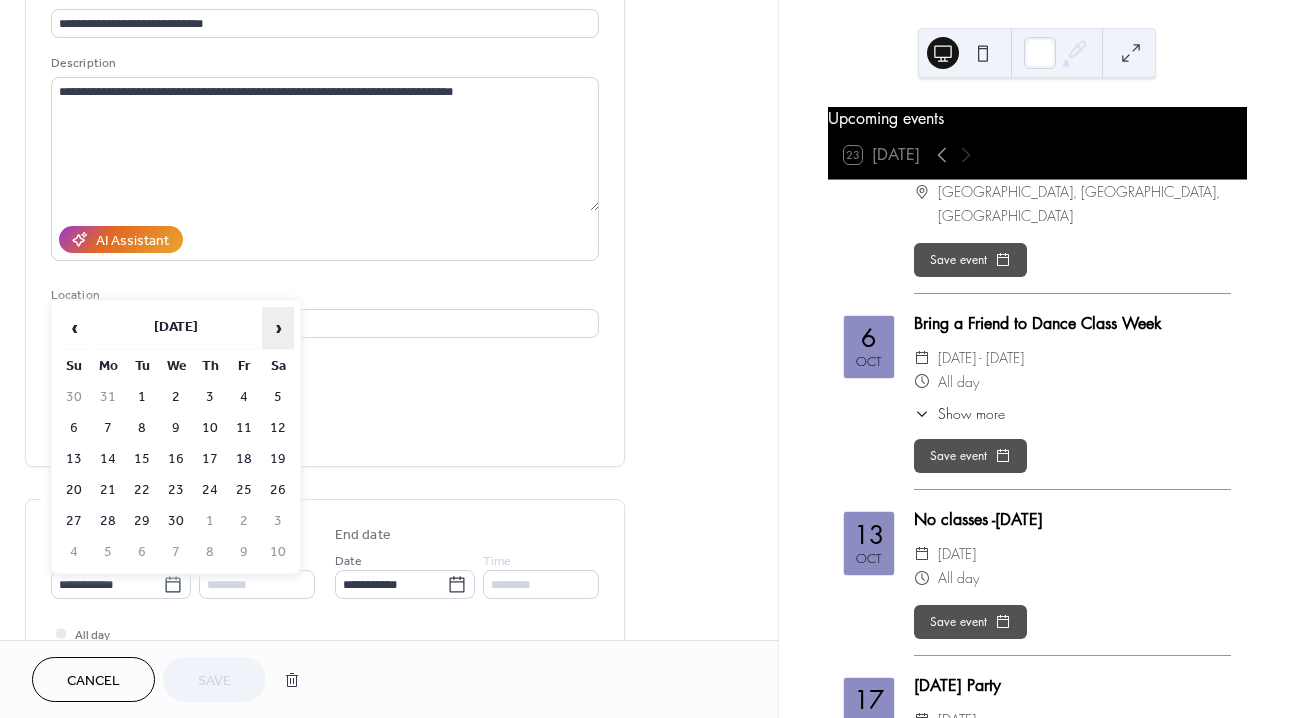 click on "›" at bounding box center (278, 328) 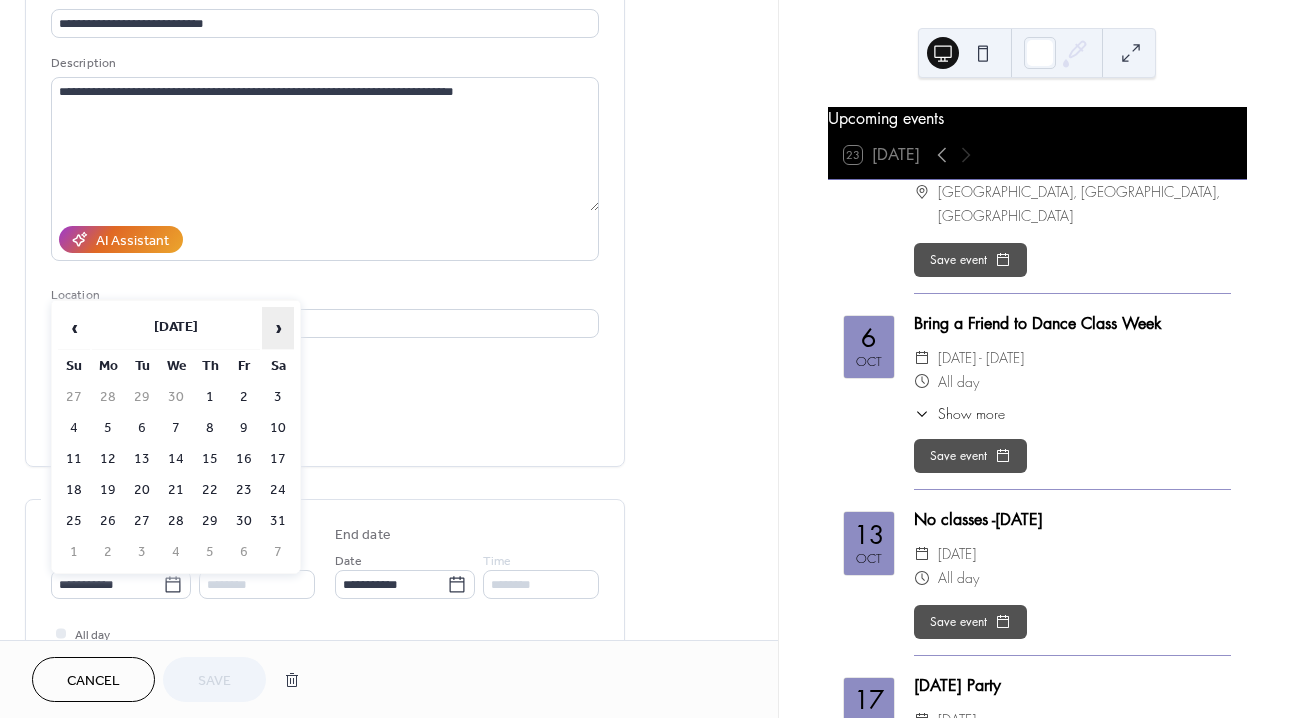 click on "›" at bounding box center (278, 328) 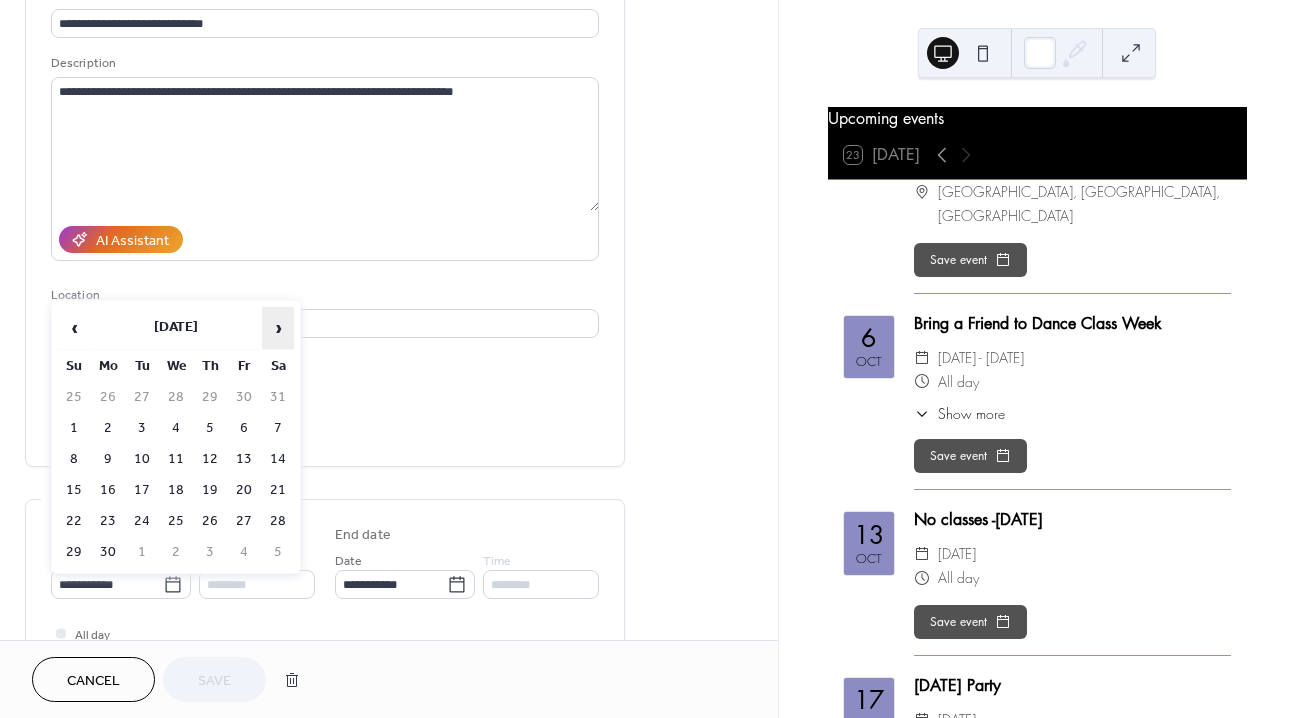 click on "›" at bounding box center (278, 328) 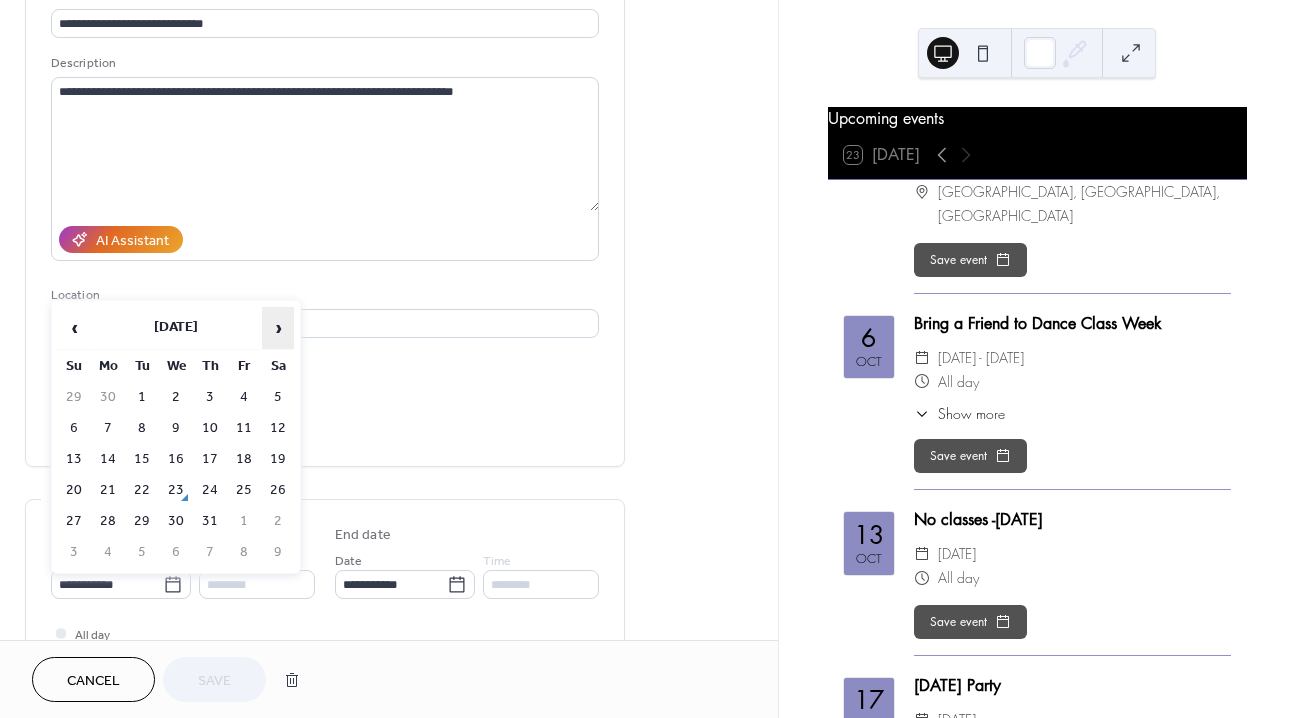 click on "›" at bounding box center [278, 328] 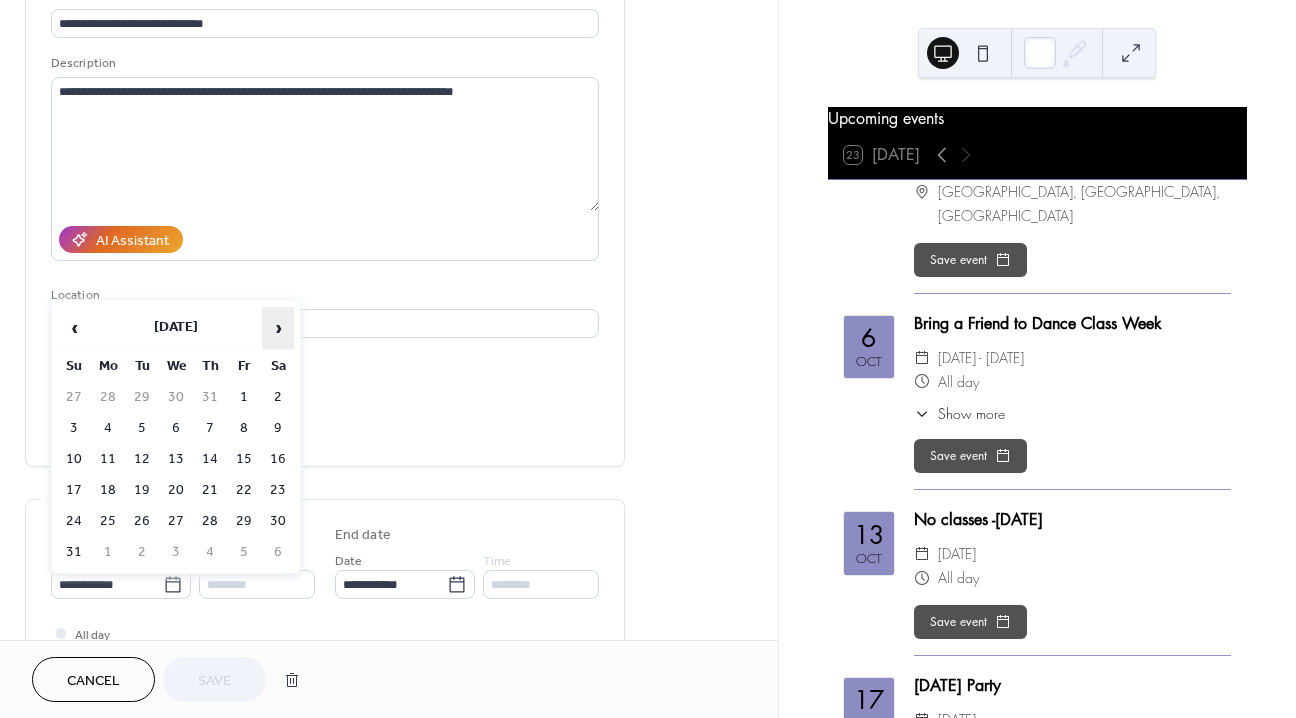 click on "›" at bounding box center (278, 328) 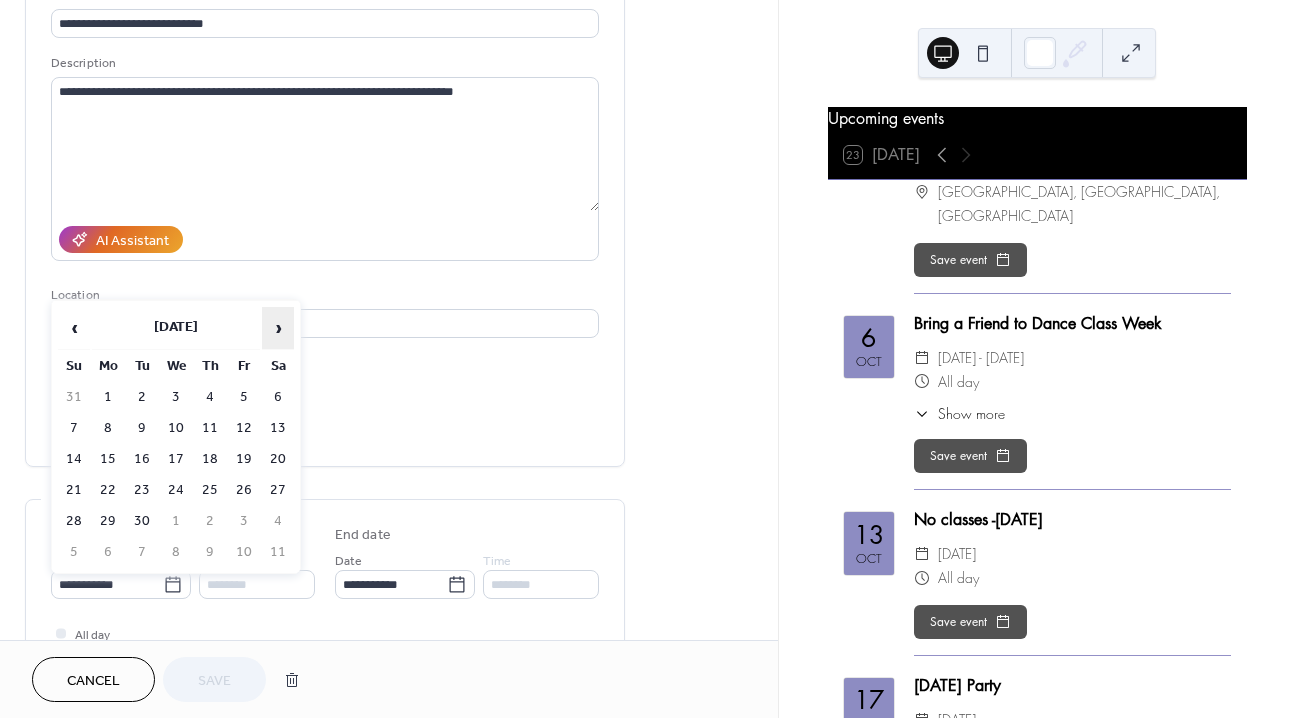click on "›" at bounding box center [278, 328] 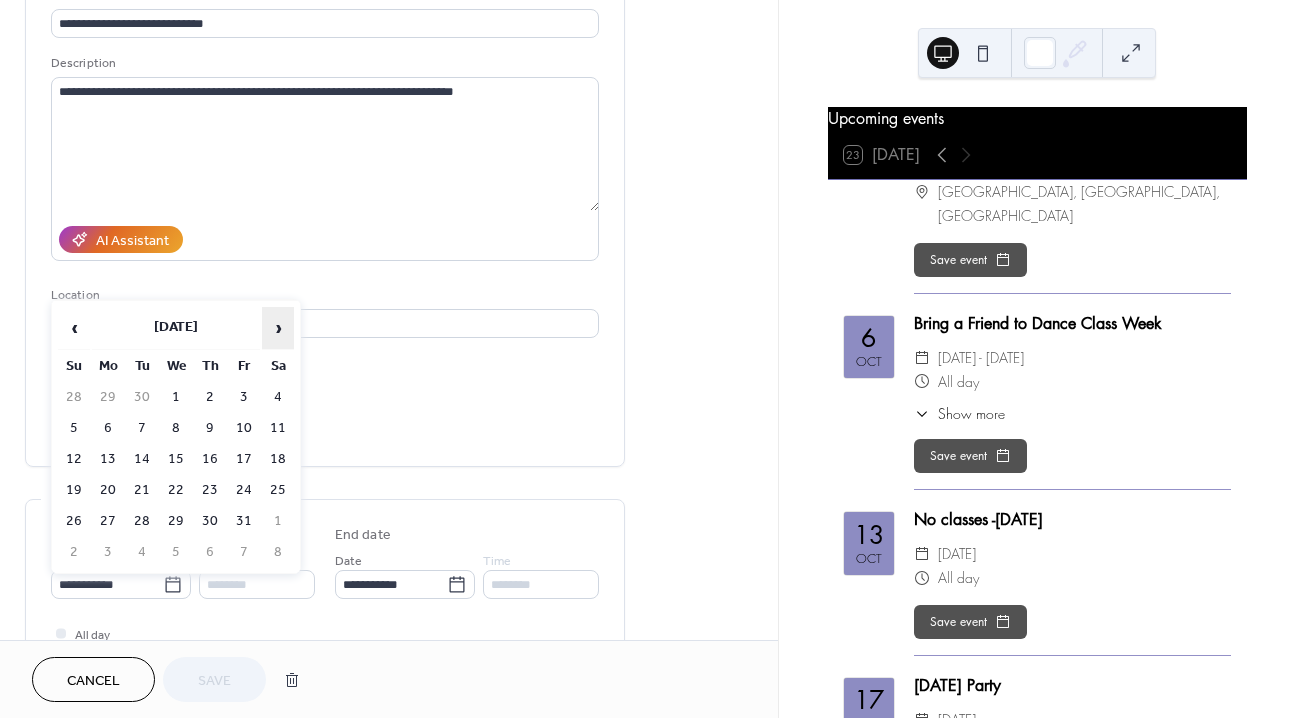 click on "›" at bounding box center [278, 328] 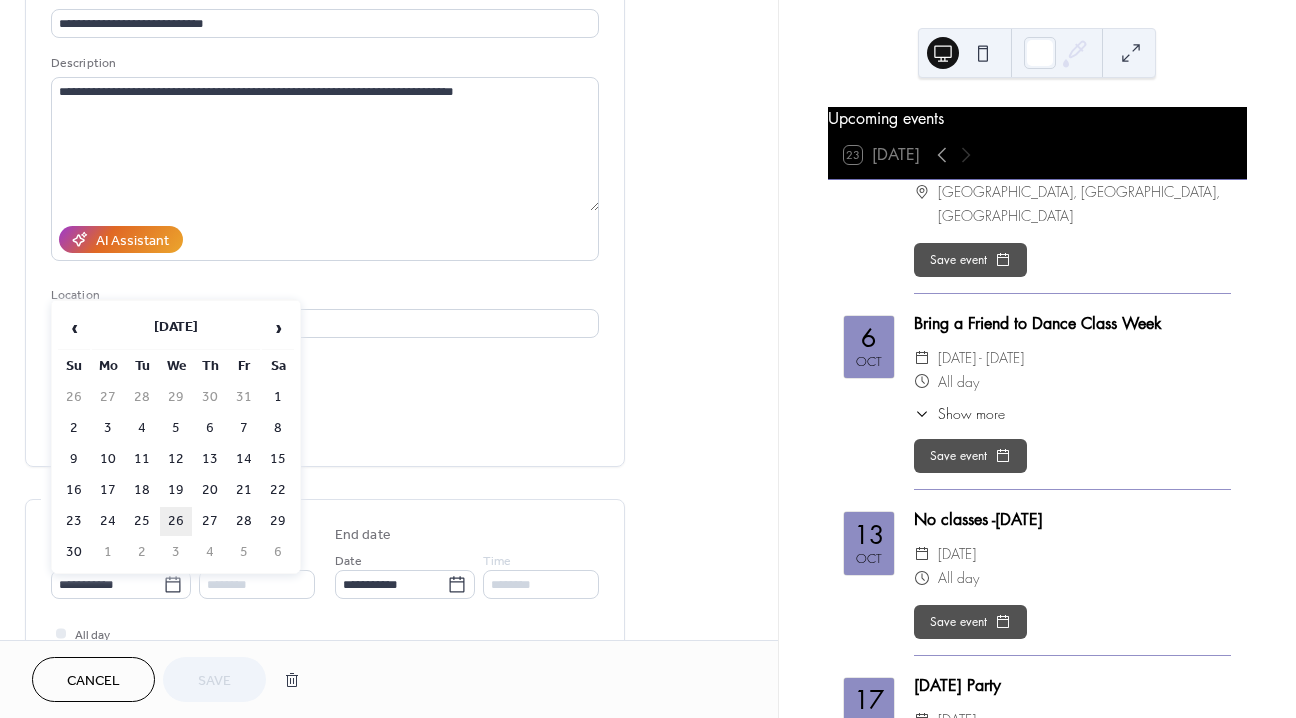 click on "26" at bounding box center [176, 521] 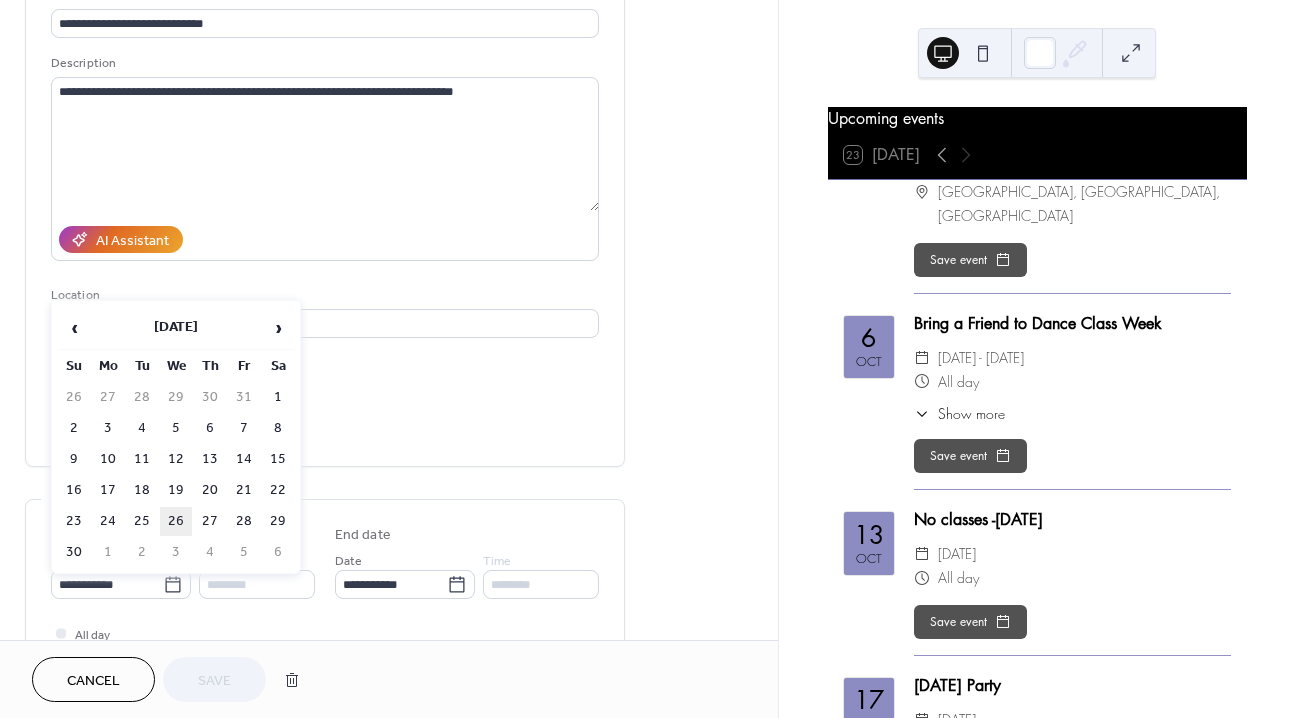 type on "**********" 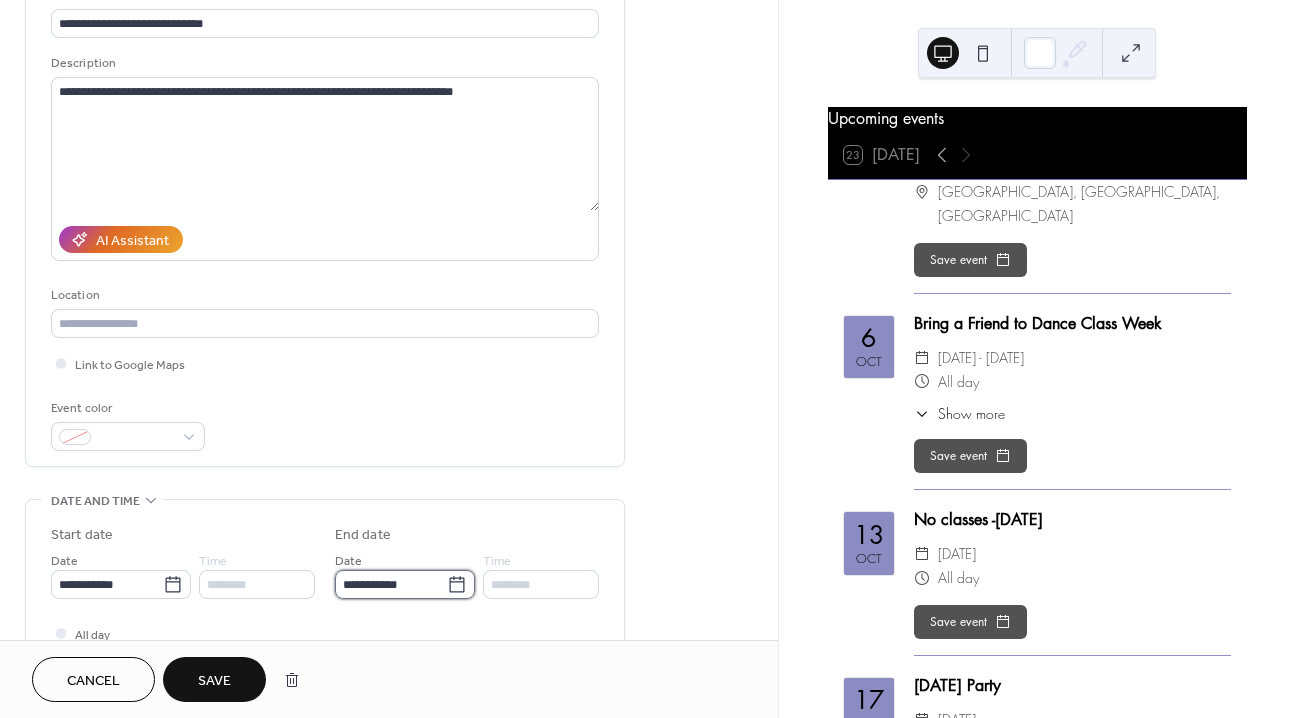 click on "**********" at bounding box center [391, 584] 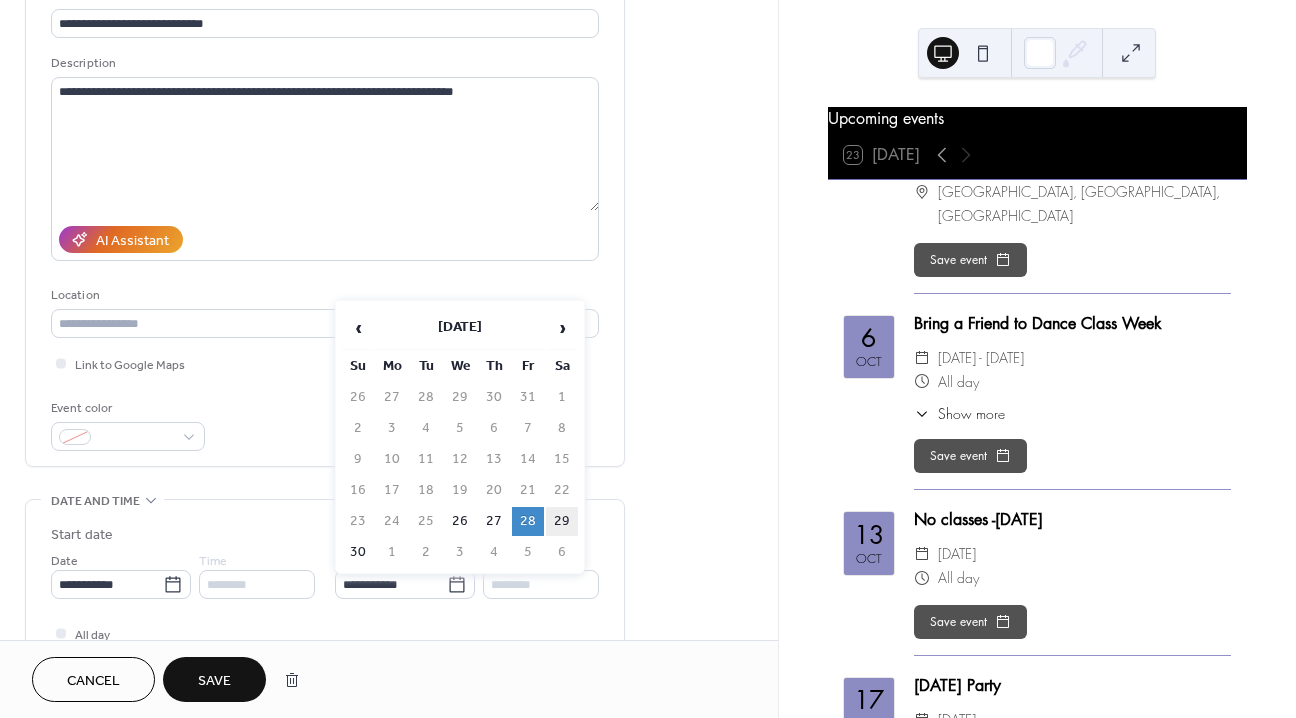 click on "29" at bounding box center (562, 521) 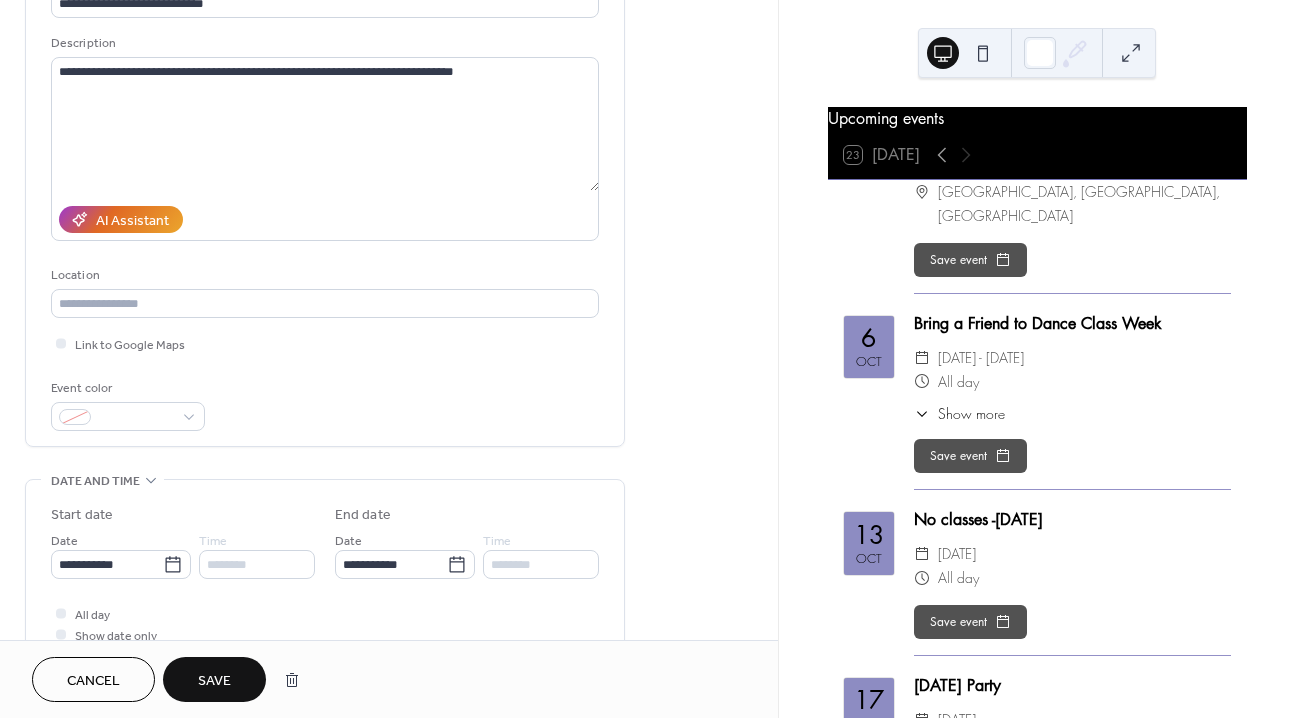 scroll, scrollTop: 272, scrollLeft: 0, axis: vertical 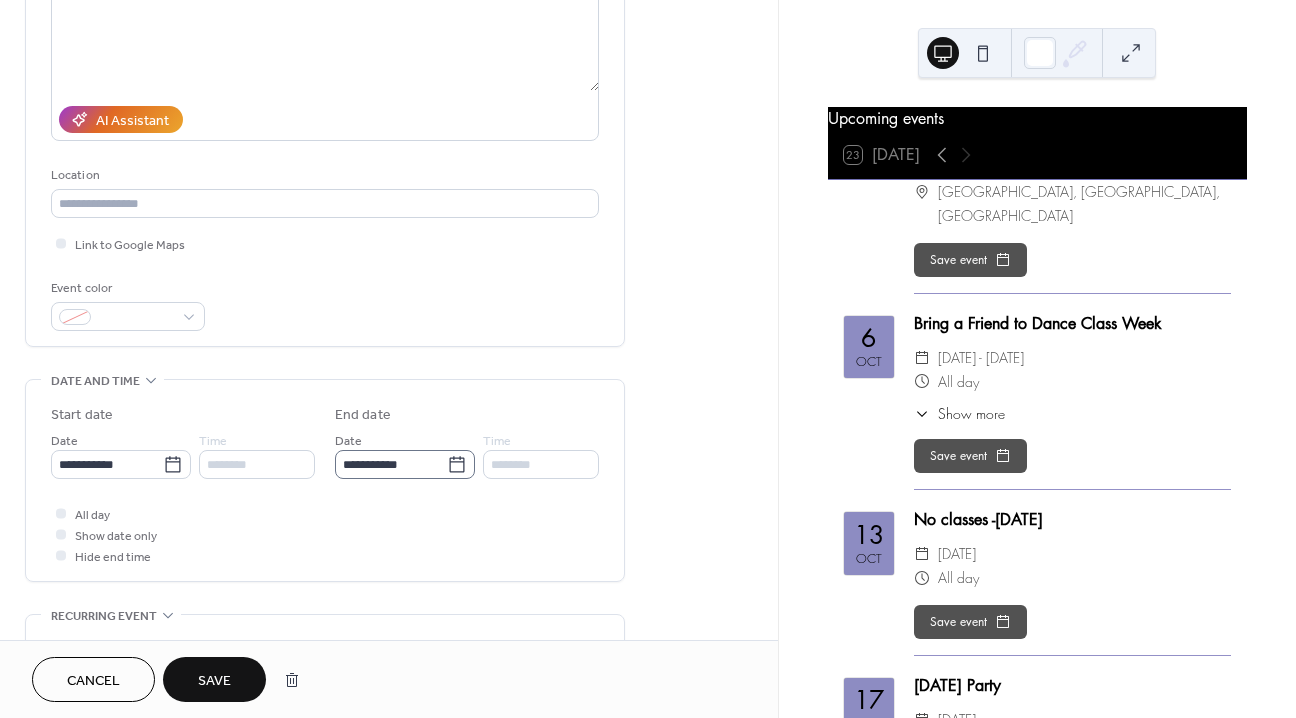 click 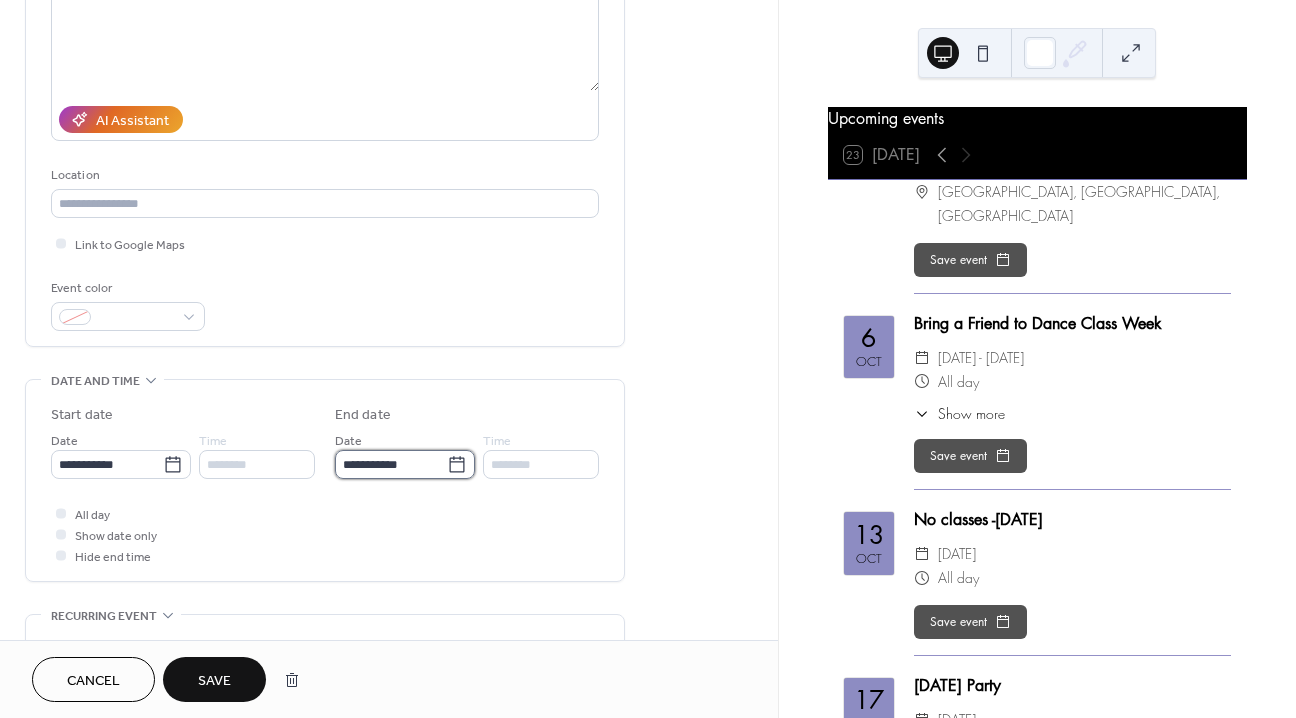 click on "**********" at bounding box center [391, 464] 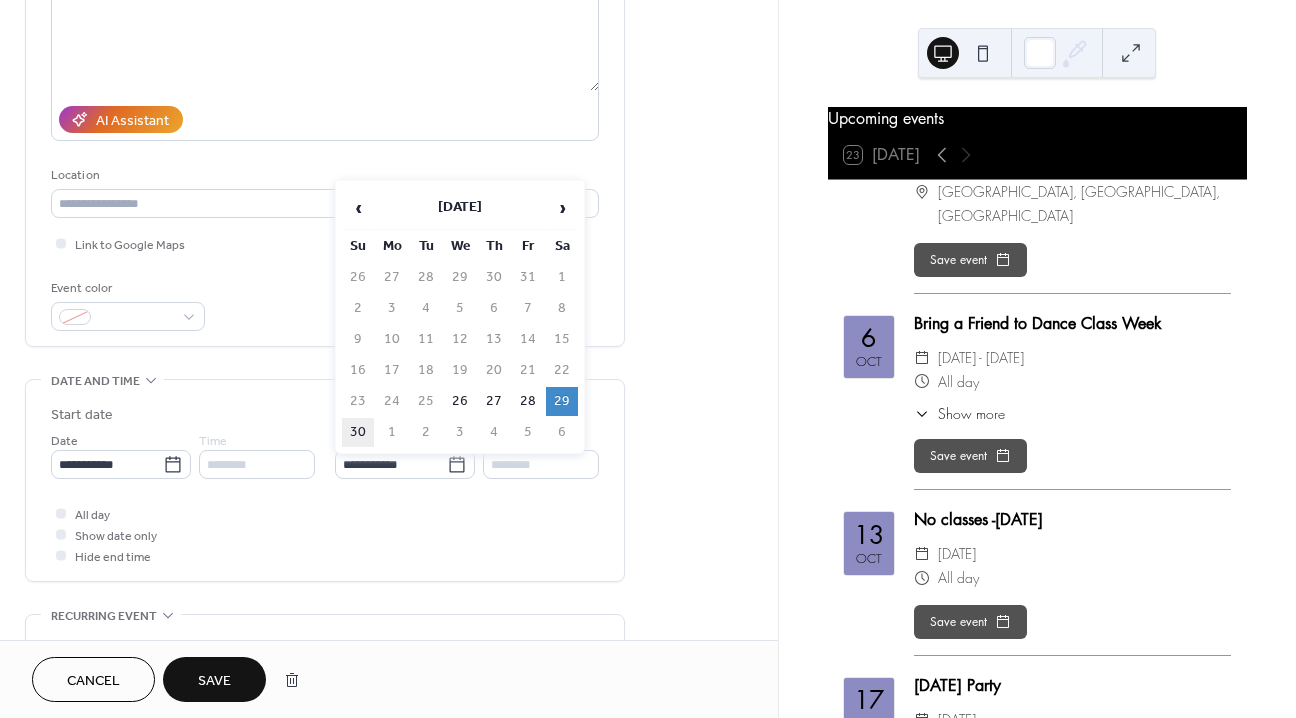 click on "30" at bounding box center (358, 432) 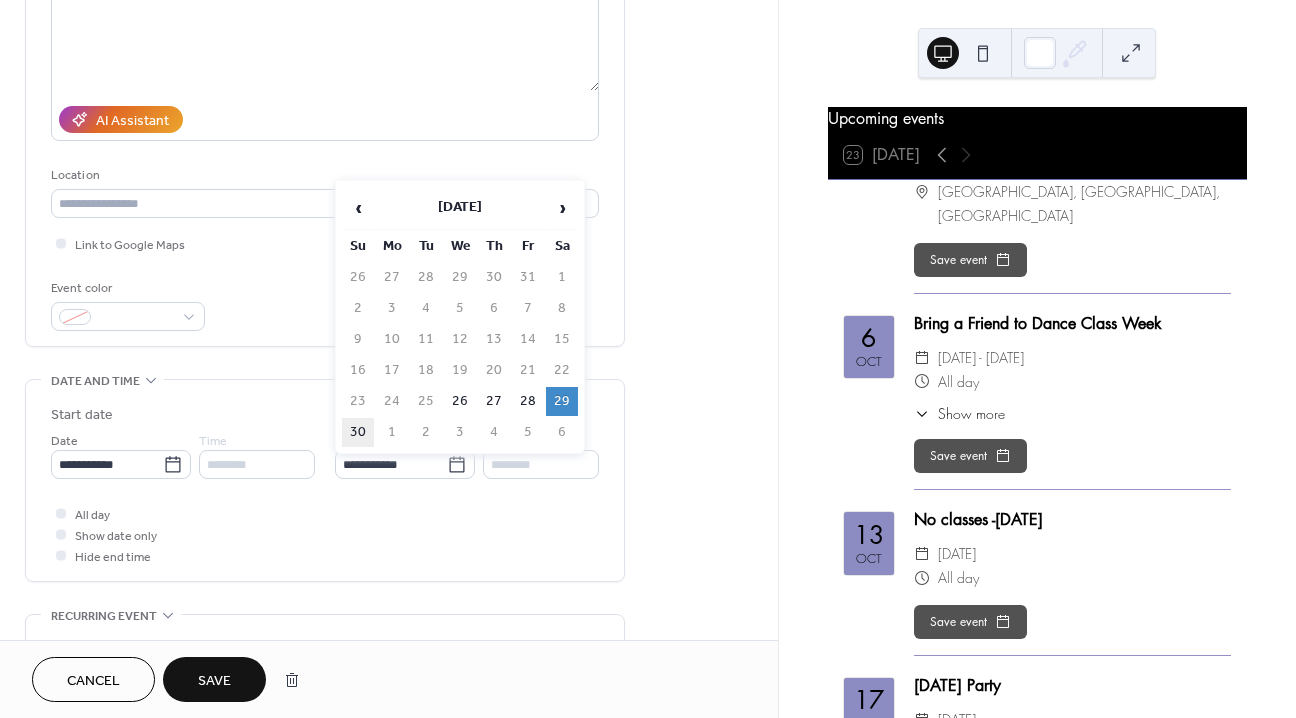 type on "**********" 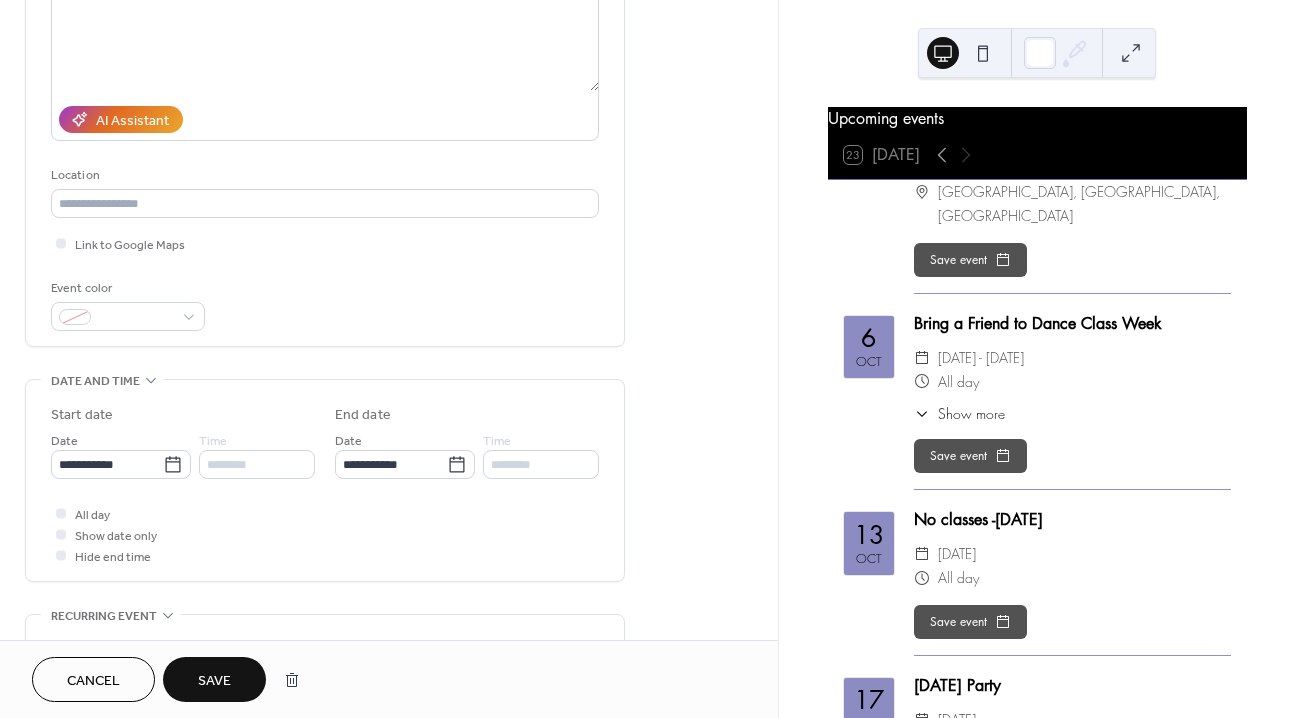 click on "Save" at bounding box center [214, 679] 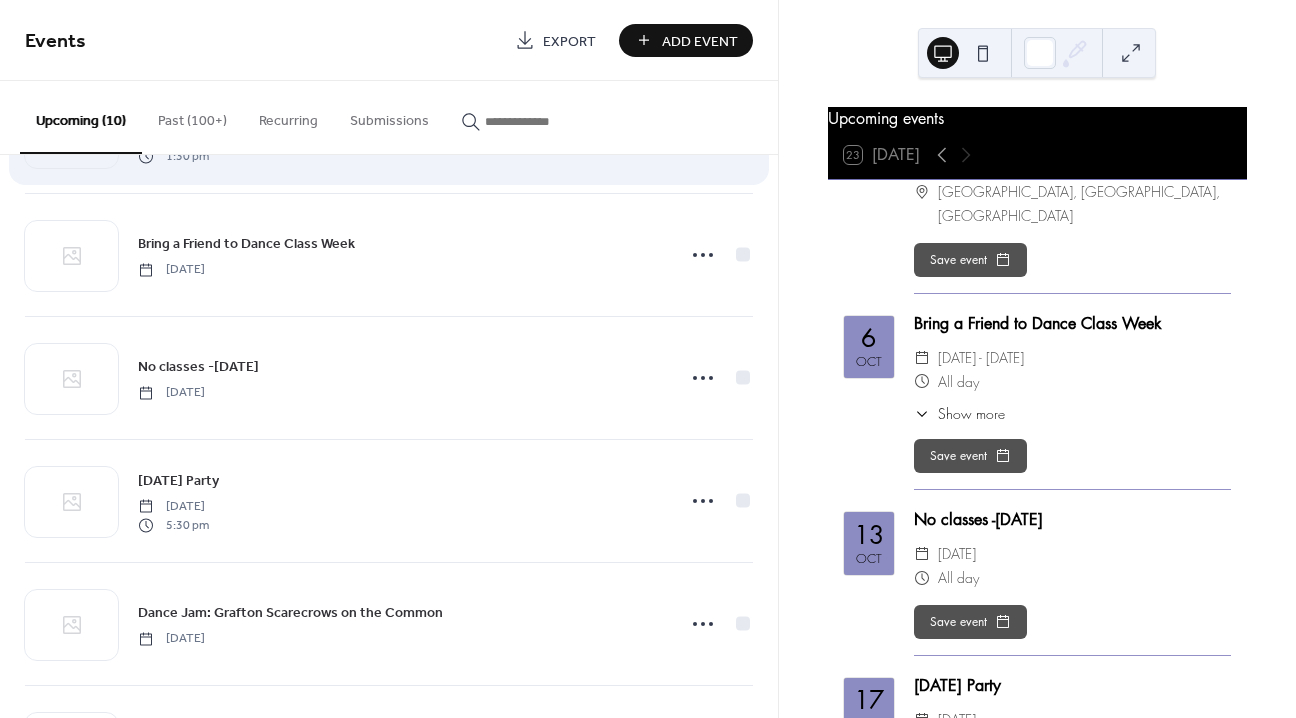 scroll, scrollTop: 241, scrollLeft: 0, axis: vertical 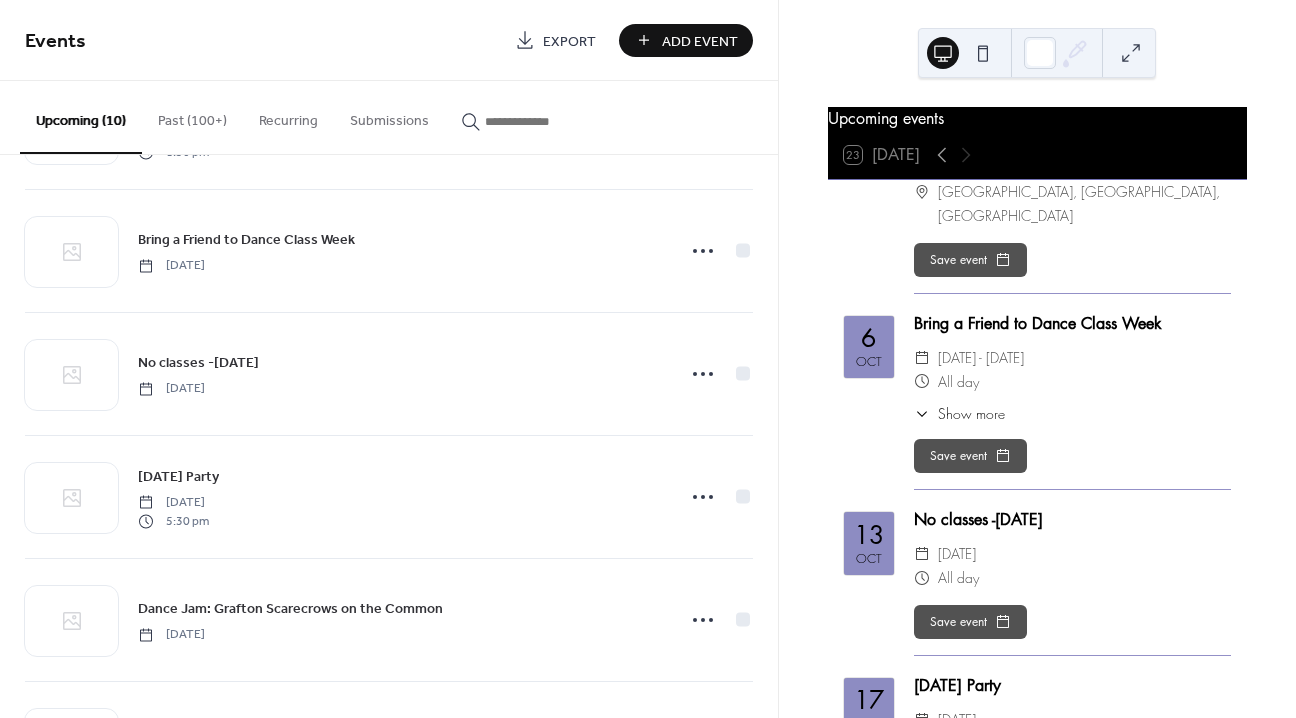 click on "Past (100+)" at bounding box center [192, 116] 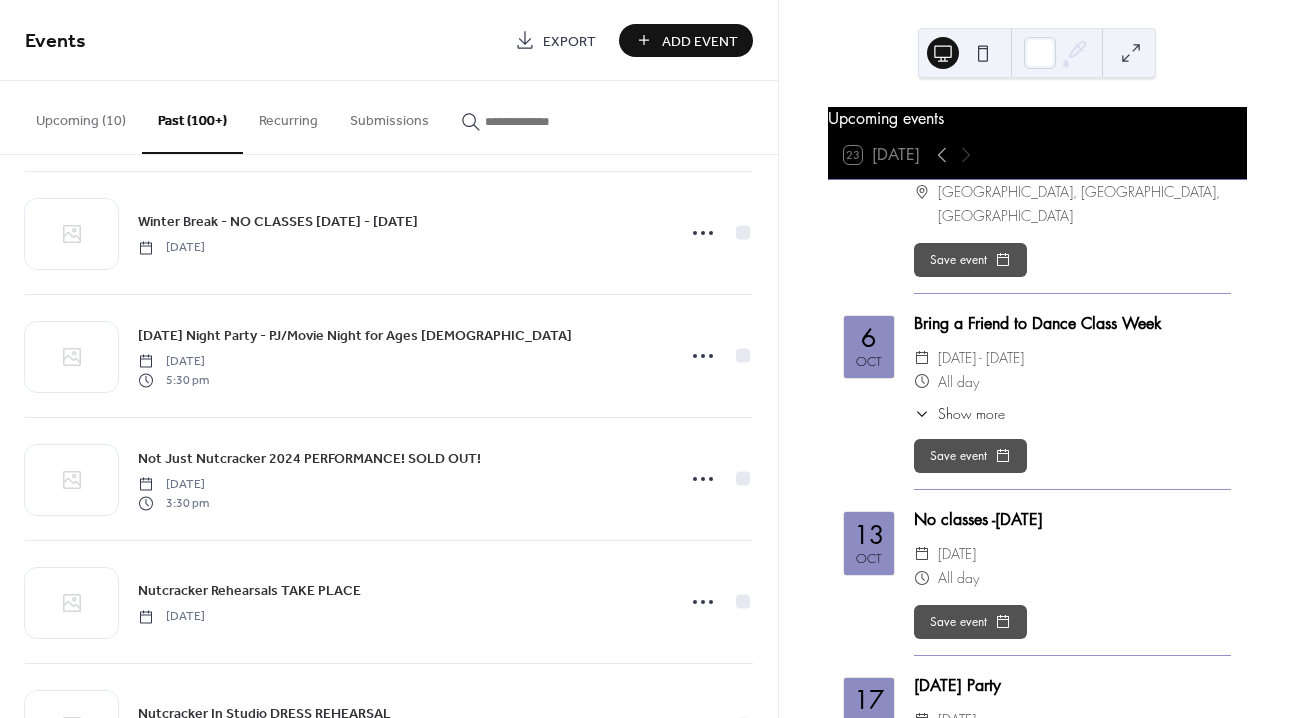 scroll, scrollTop: 2226, scrollLeft: 0, axis: vertical 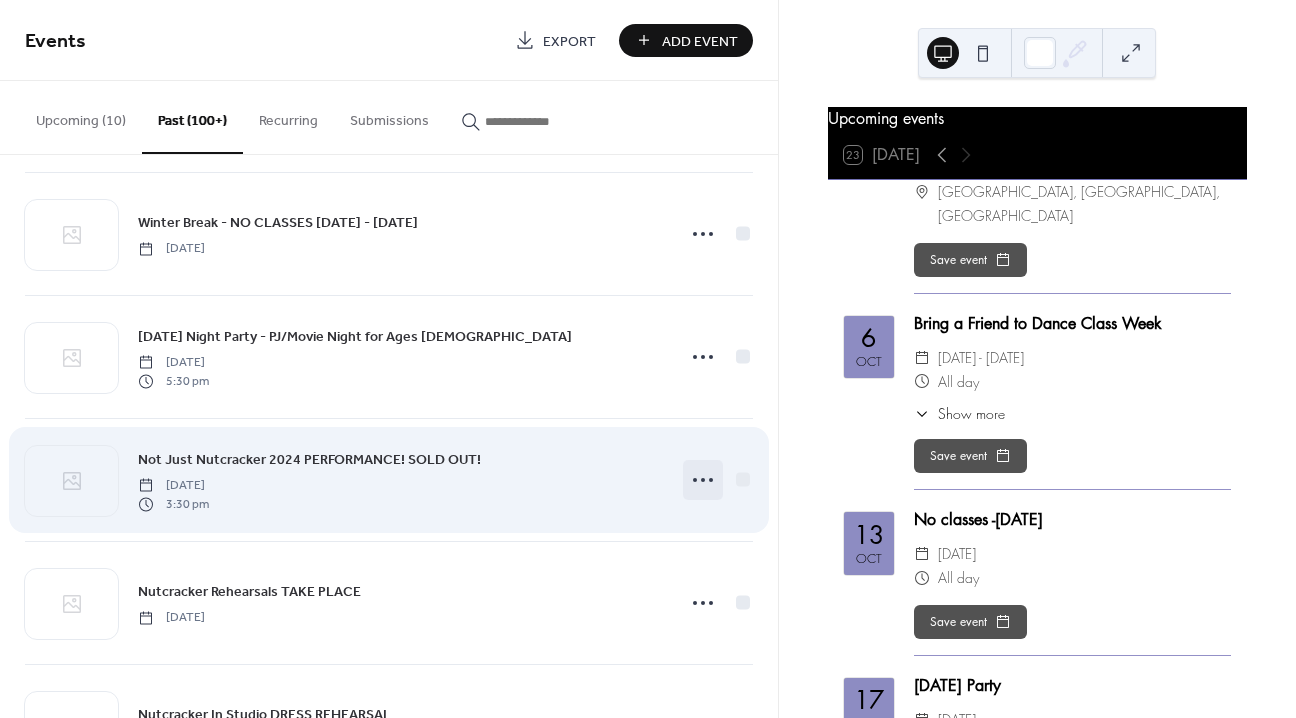 click 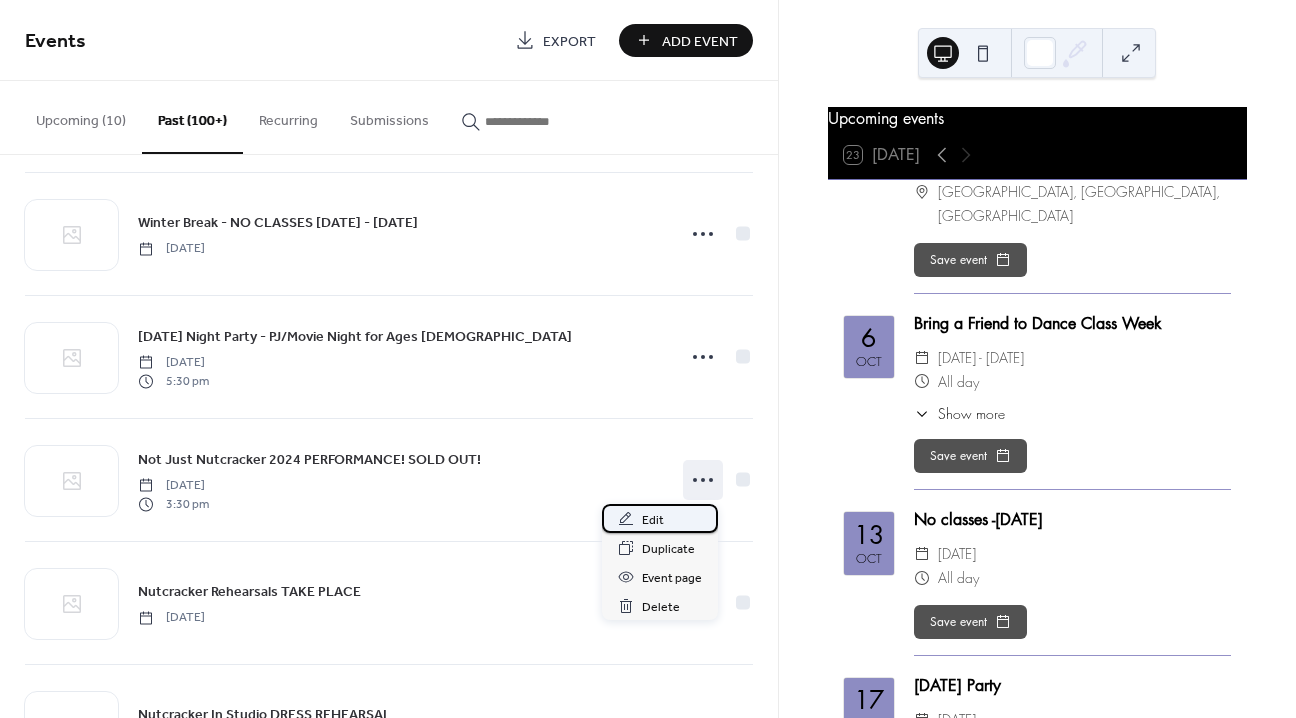 click on "Edit" at bounding box center (653, 520) 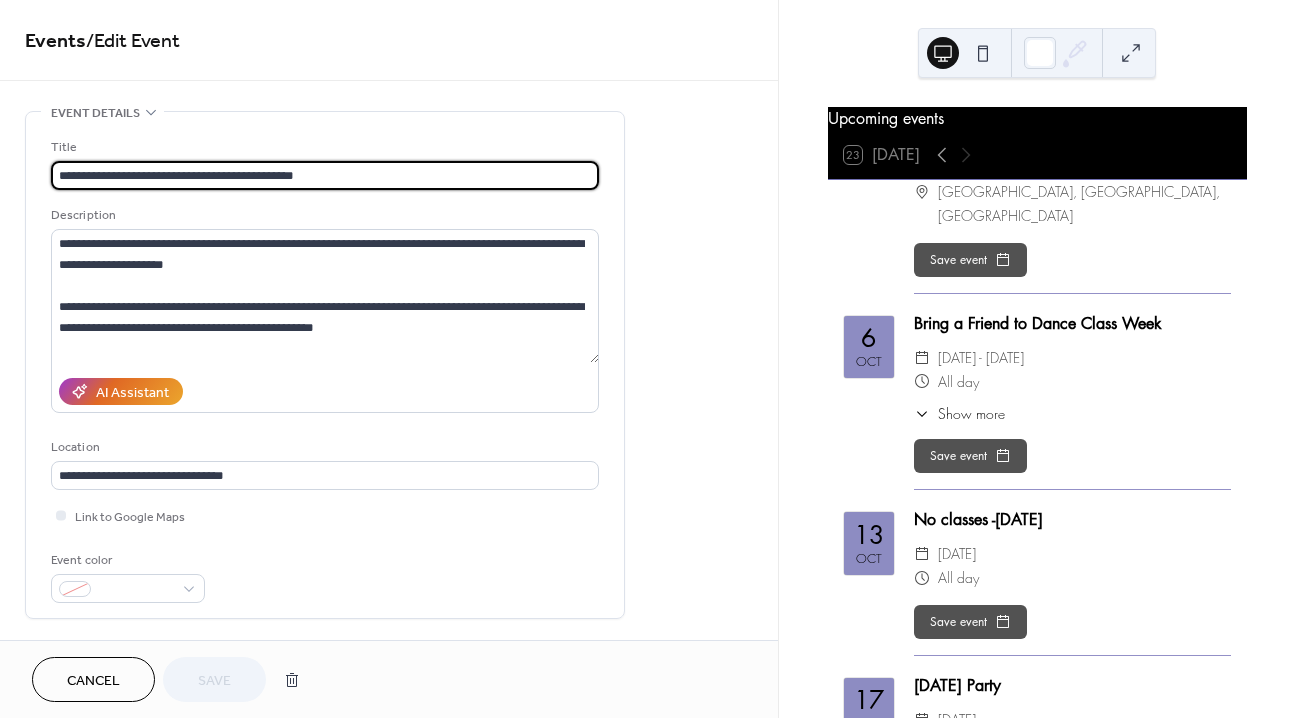 scroll, scrollTop: 1, scrollLeft: 0, axis: vertical 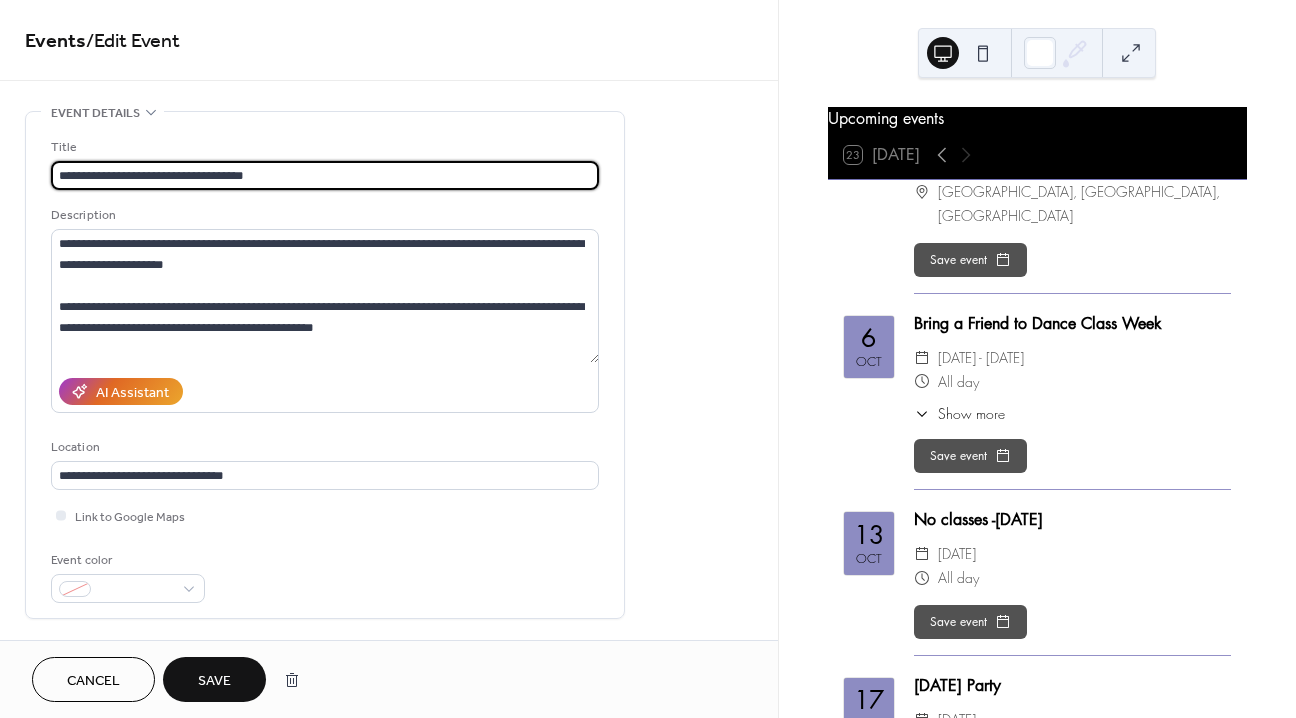 click on "**********" at bounding box center (325, 175) 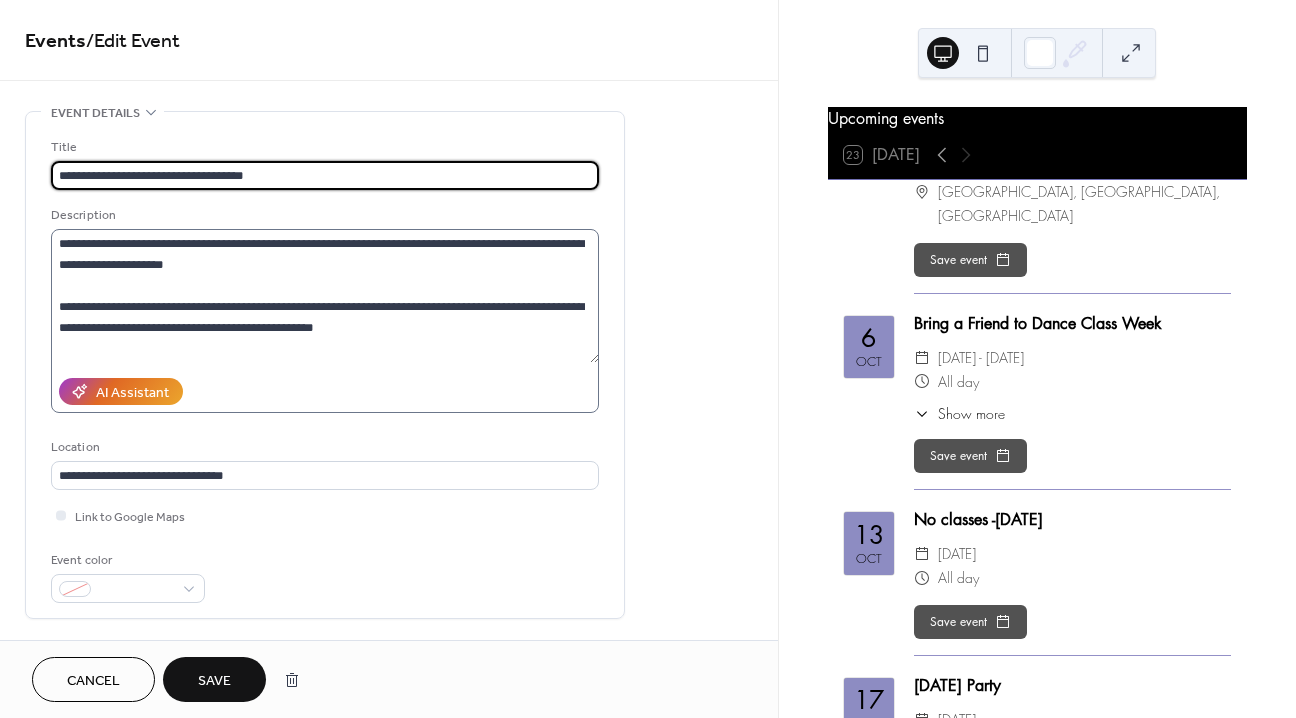 type on "**********" 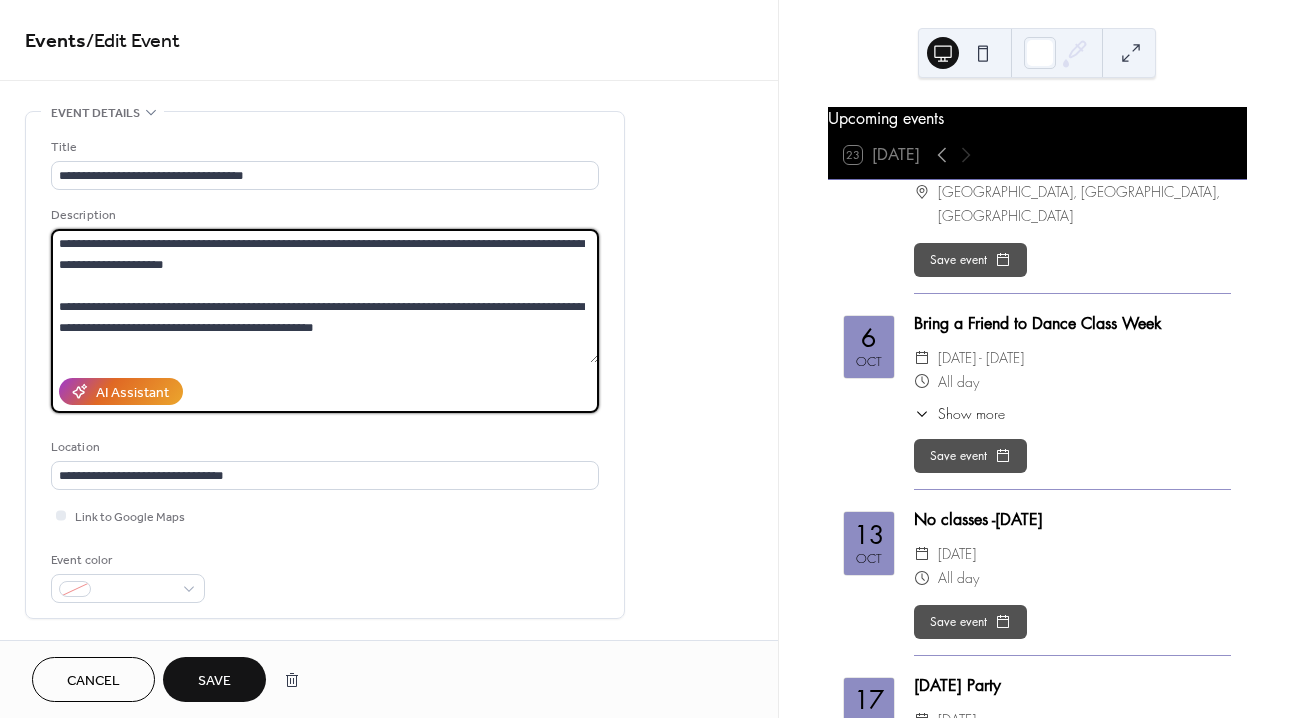 click on "**********" at bounding box center [325, 296] 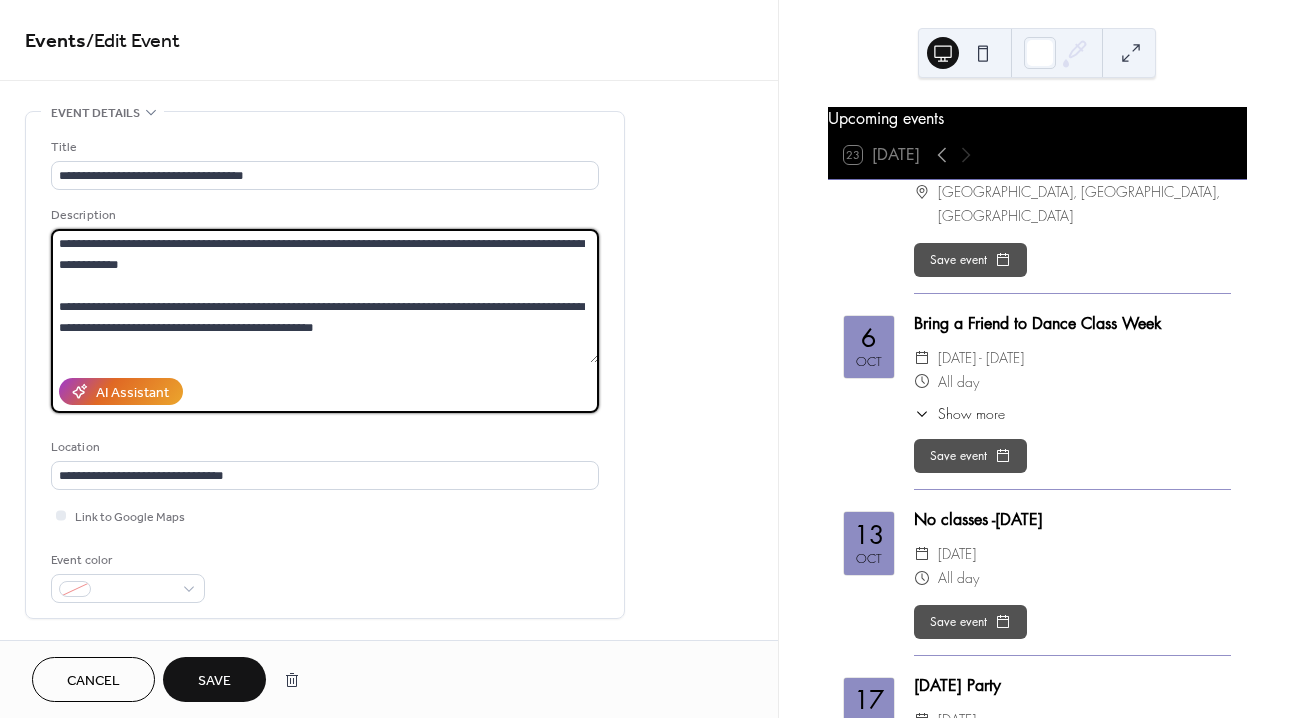 drag, startPoint x: 293, startPoint y: 248, endPoint x: 295, endPoint y: 266, distance: 18.110771 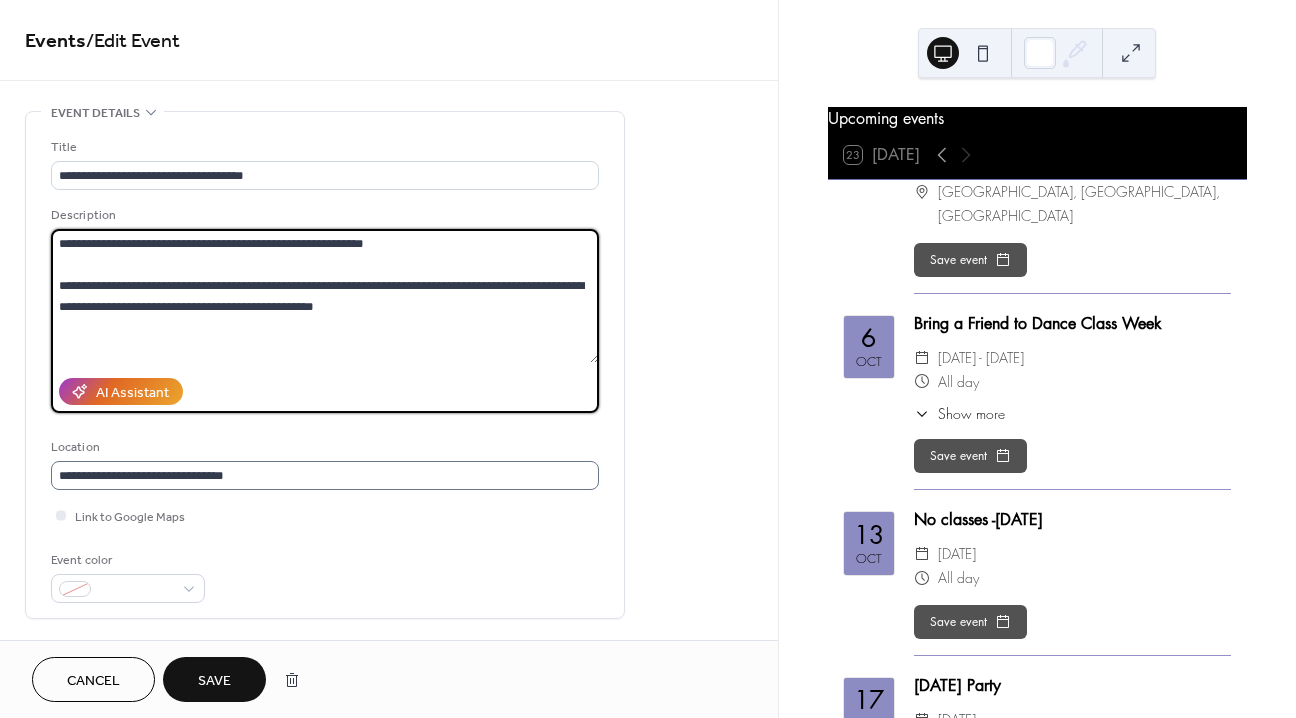 type on "**********" 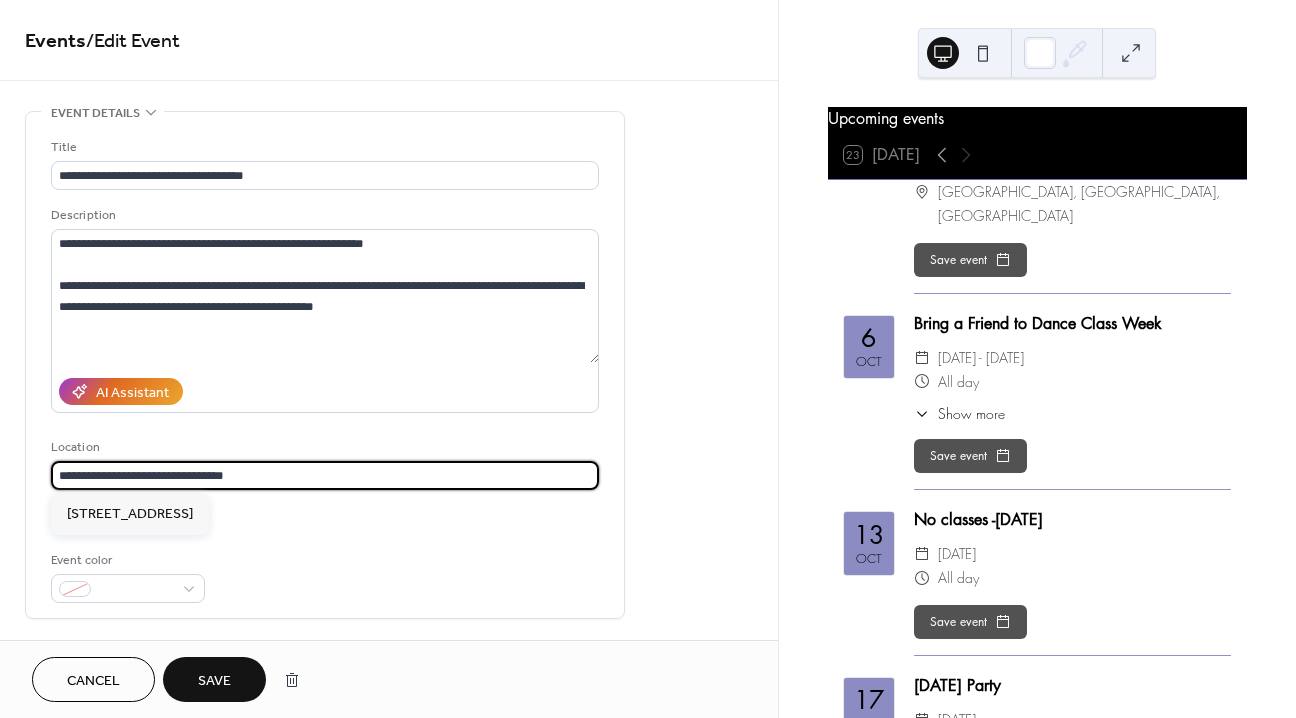 scroll, scrollTop: 0, scrollLeft: 0, axis: both 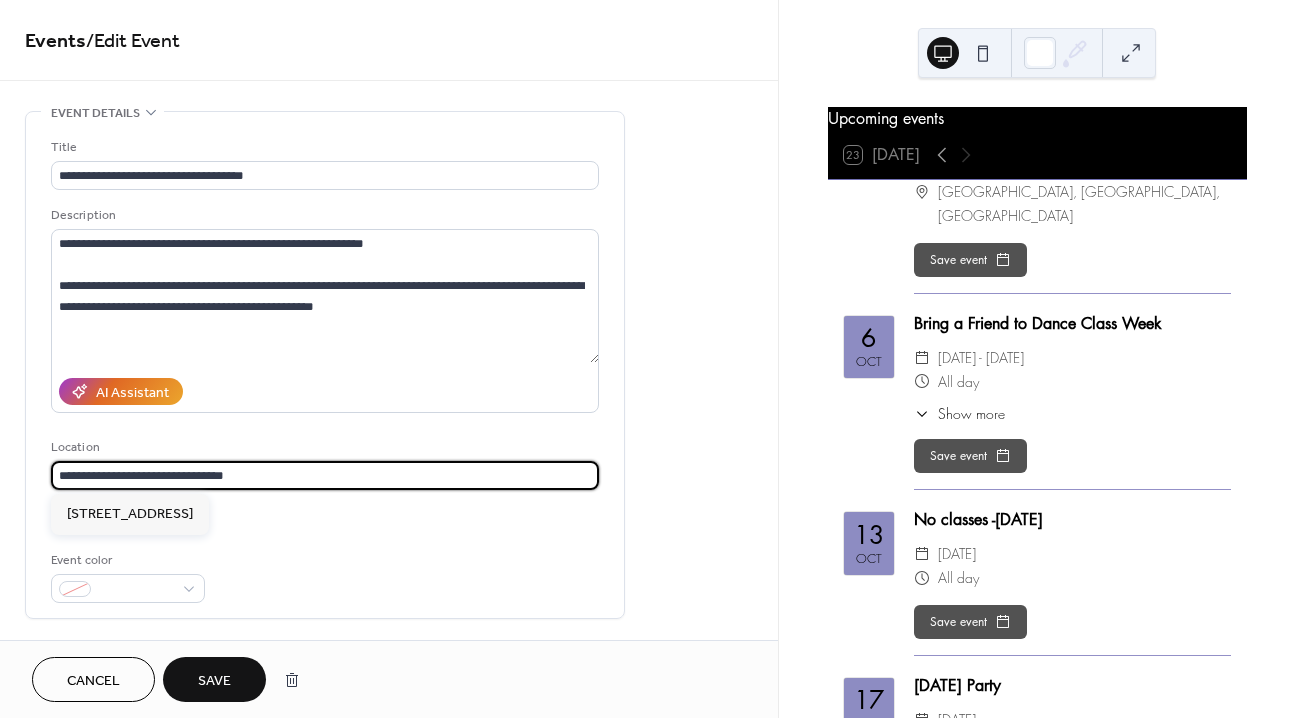 drag, startPoint x: 273, startPoint y: 483, endPoint x: 19, endPoint y: 454, distance: 255.65015 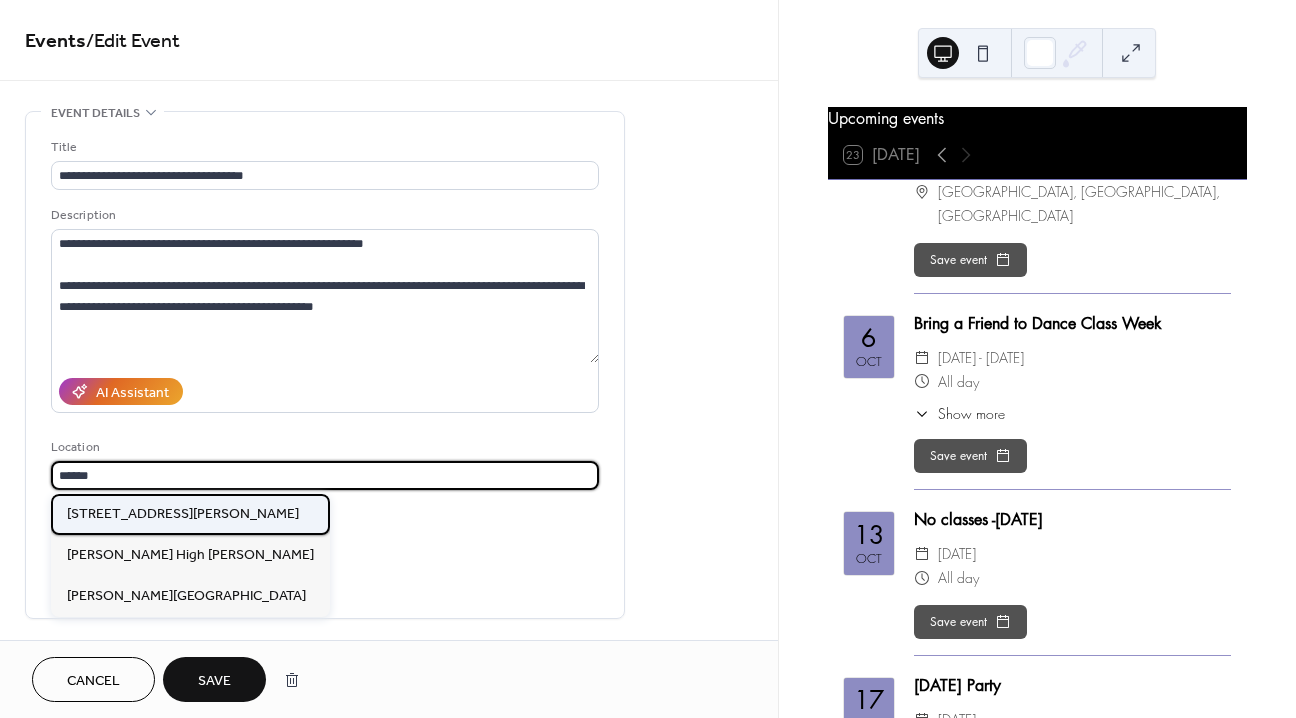 click on "[STREET_ADDRESS][PERSON_NAME]" at bounding box center (183, 514) 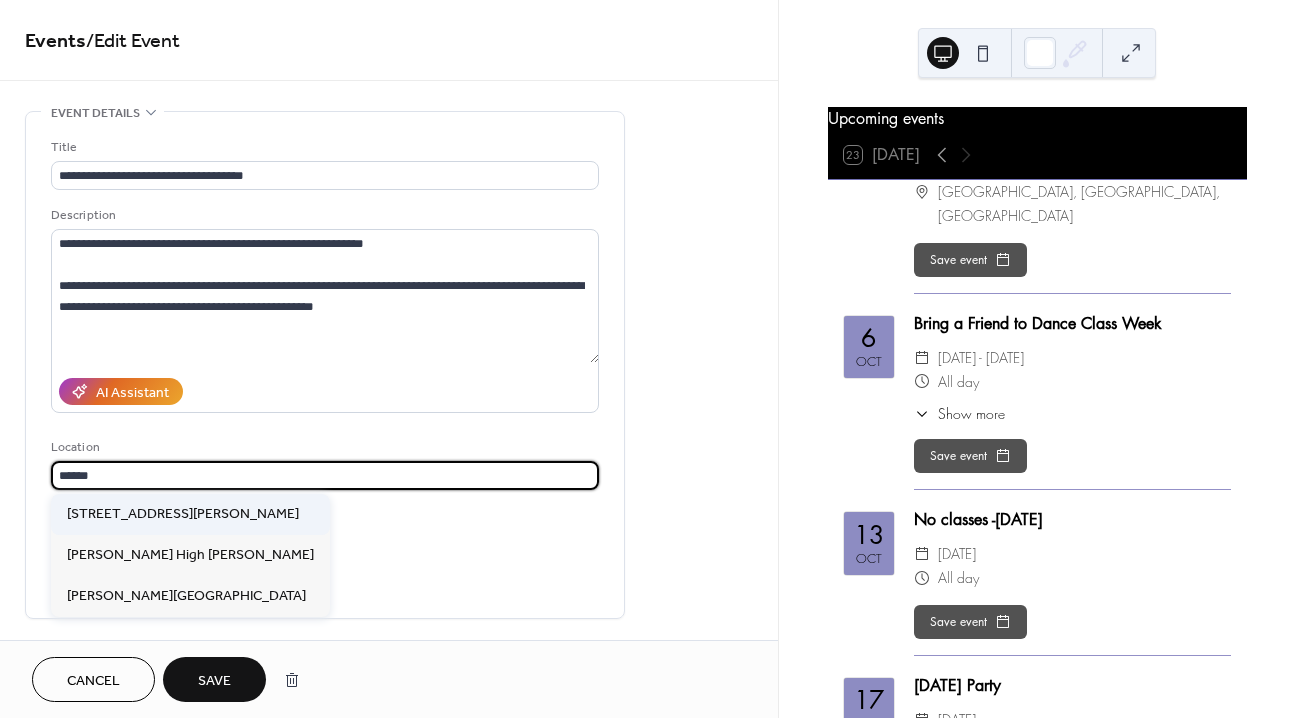 type on "**********" 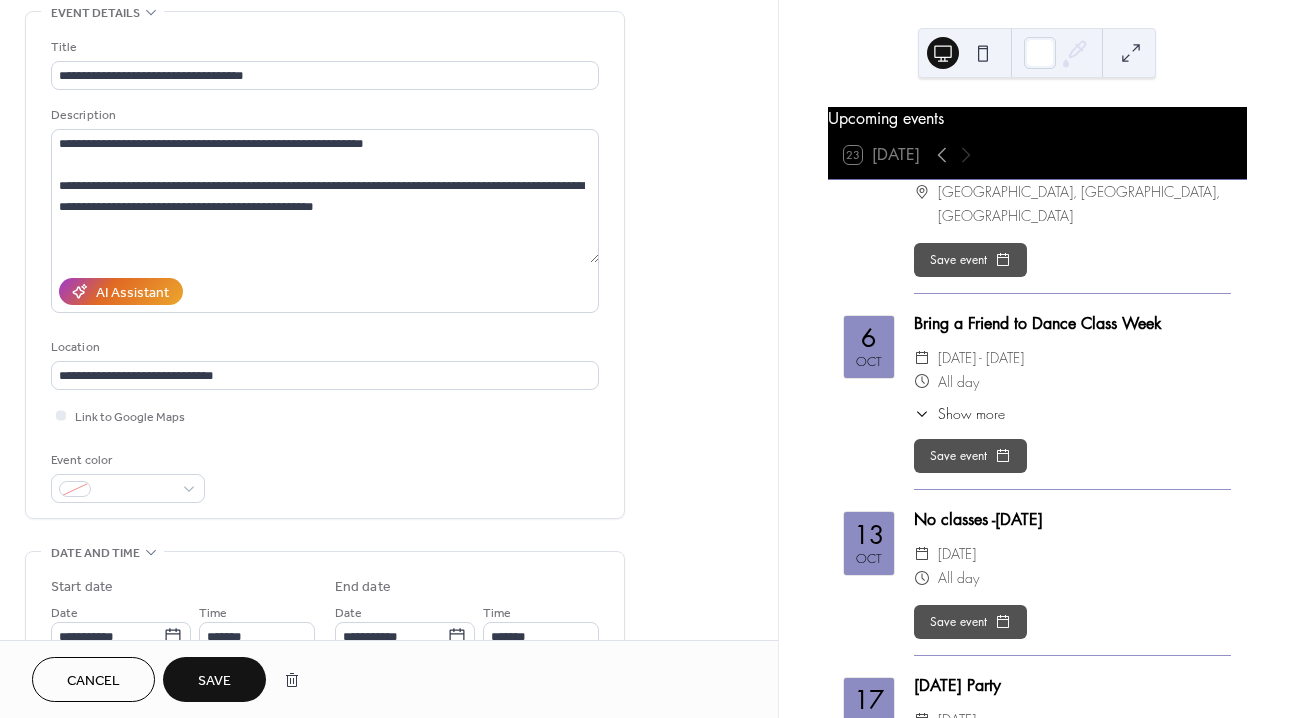 scroll, scrollTop: 179, scrollLeft: 0, axis: vertical 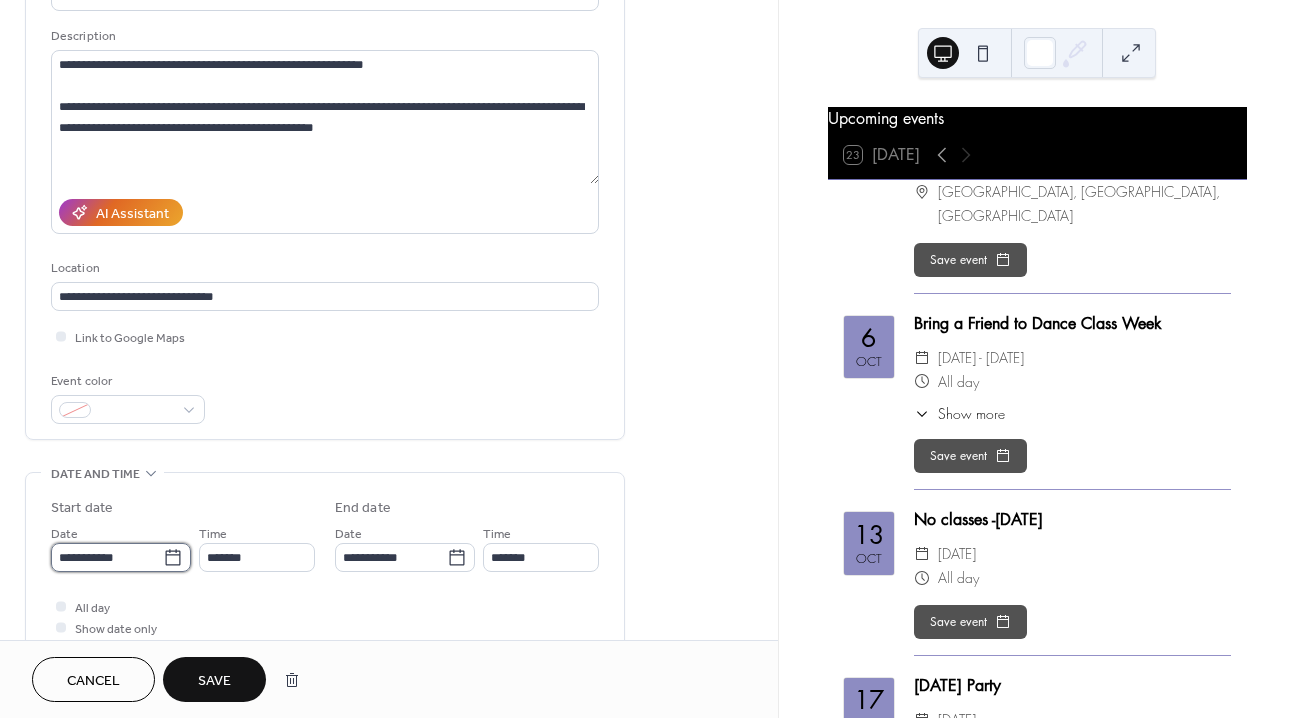 click on "**********" at bounding box center (107, 557) 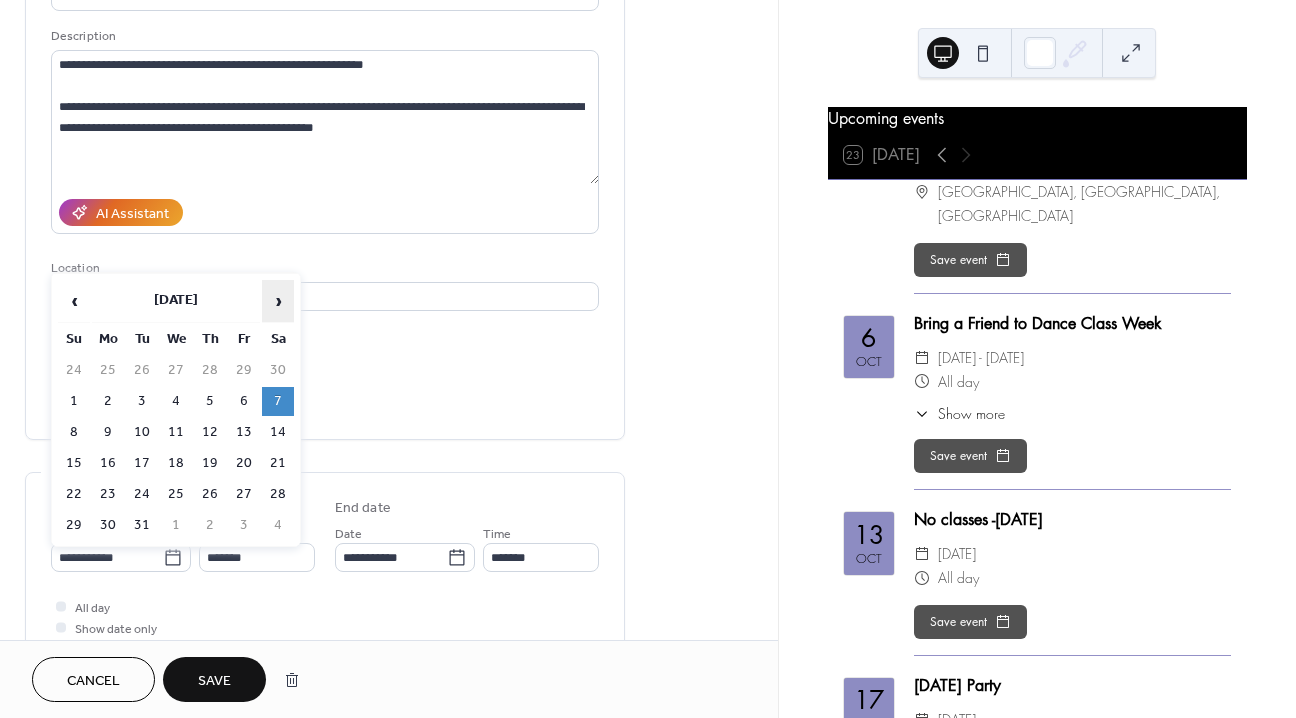 click on "›" at bounding box center (278, 301) 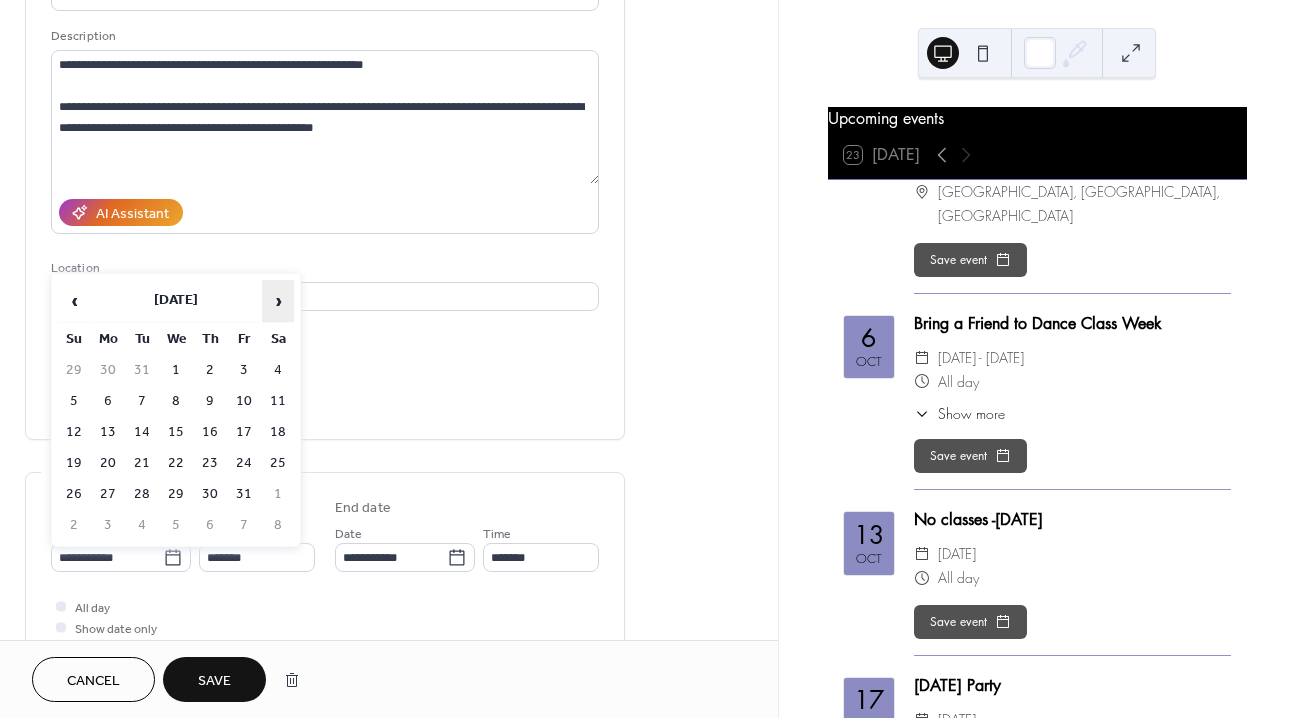 click on "›" at bounding box center (278, 301) 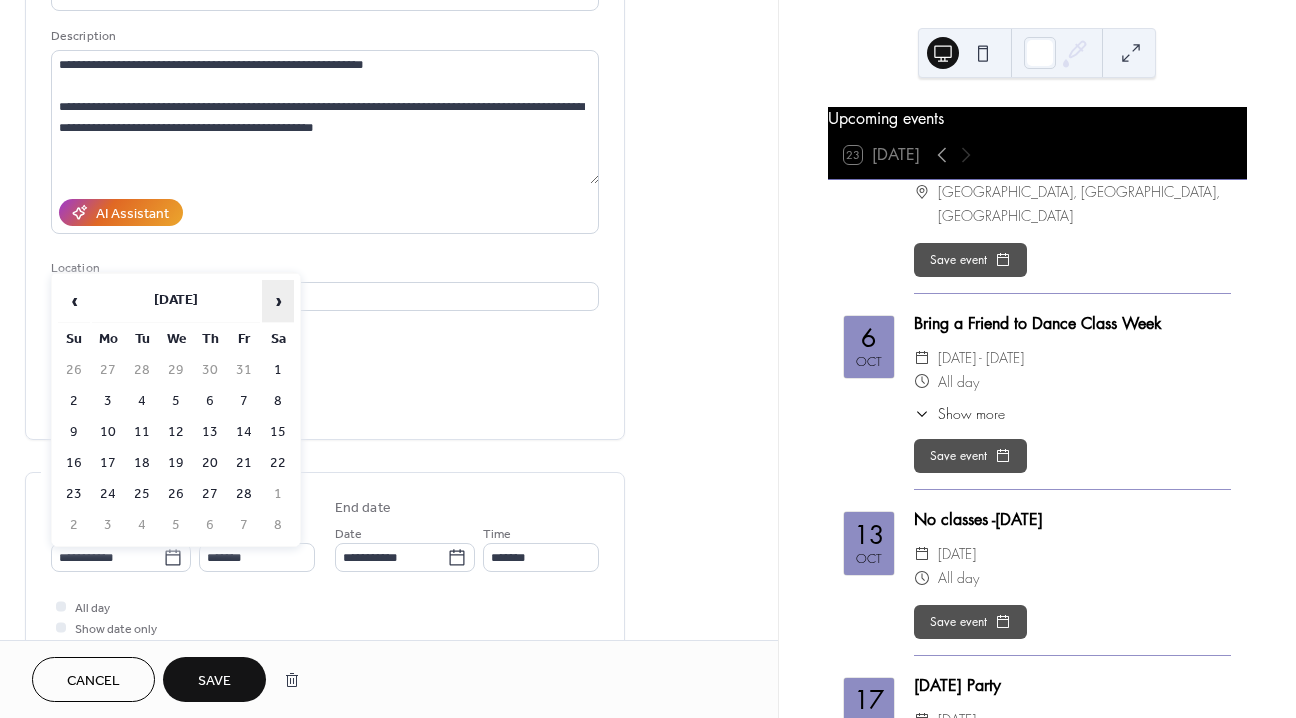 click on "›" at bounding box center [278, 301] 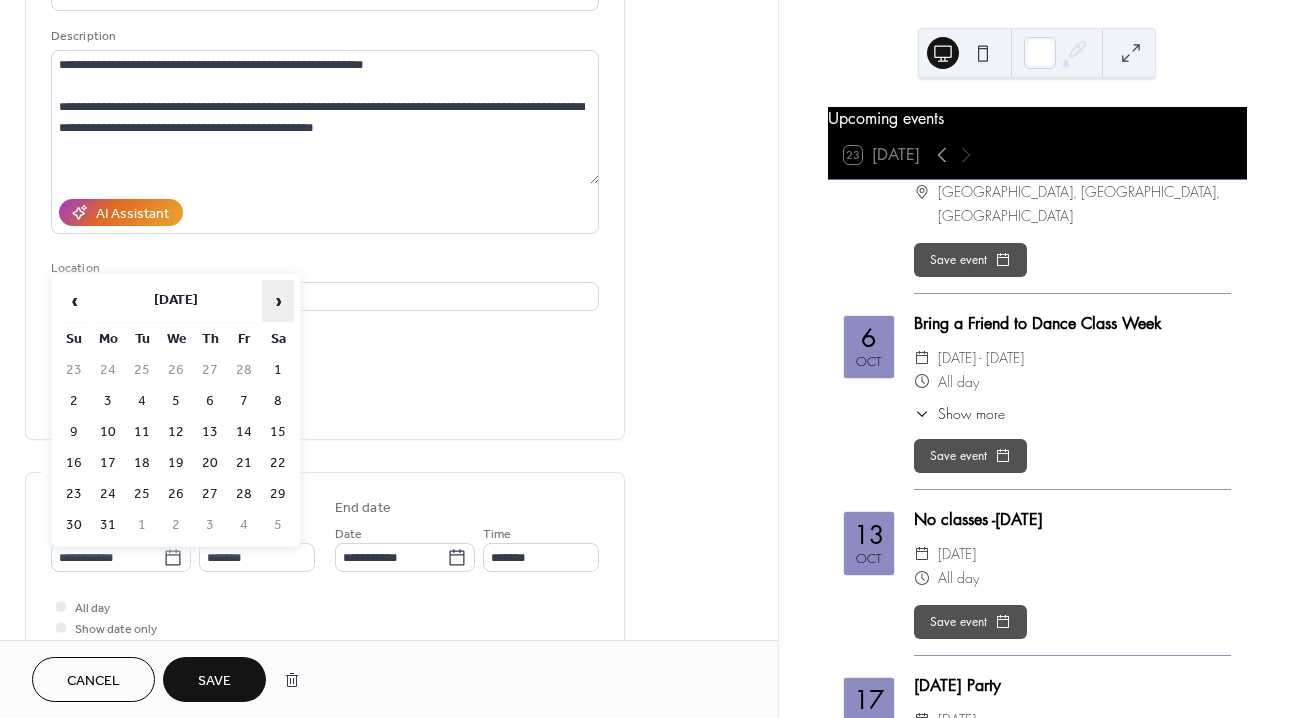 click on "›" at bounding box center [278, 301] 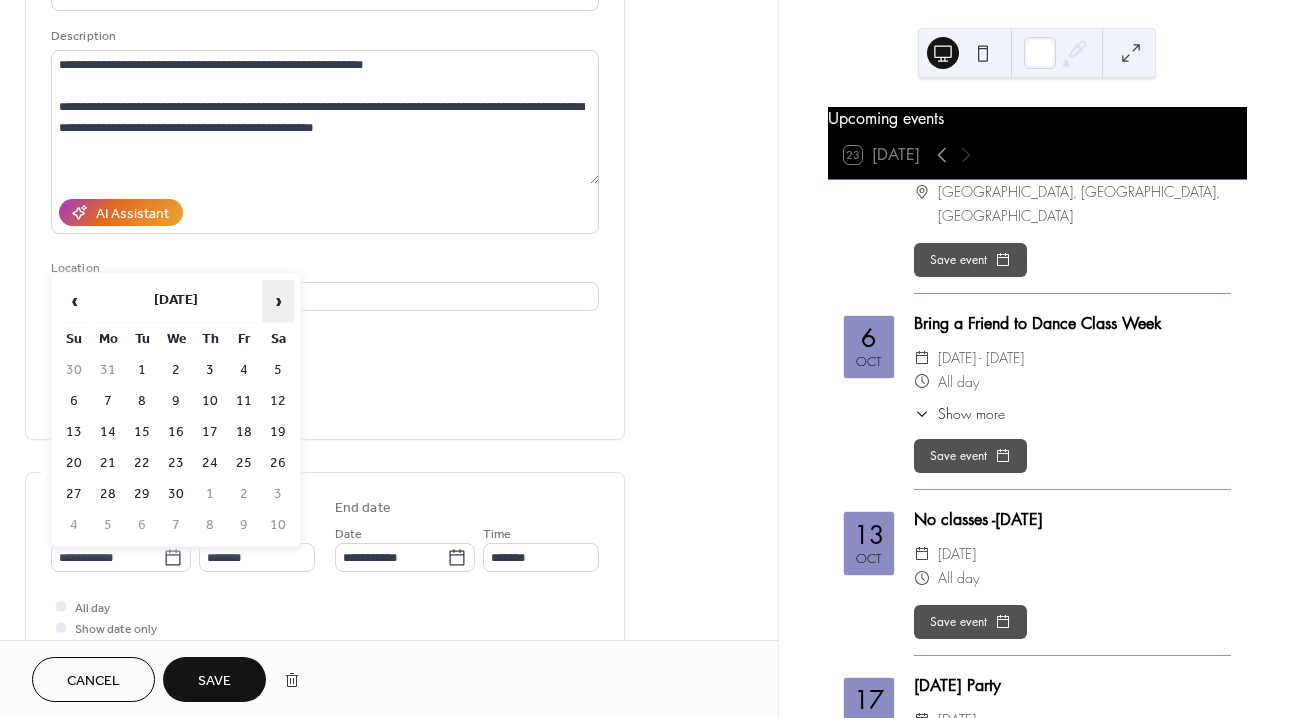 click on "›" at bounding box center (278, 301) 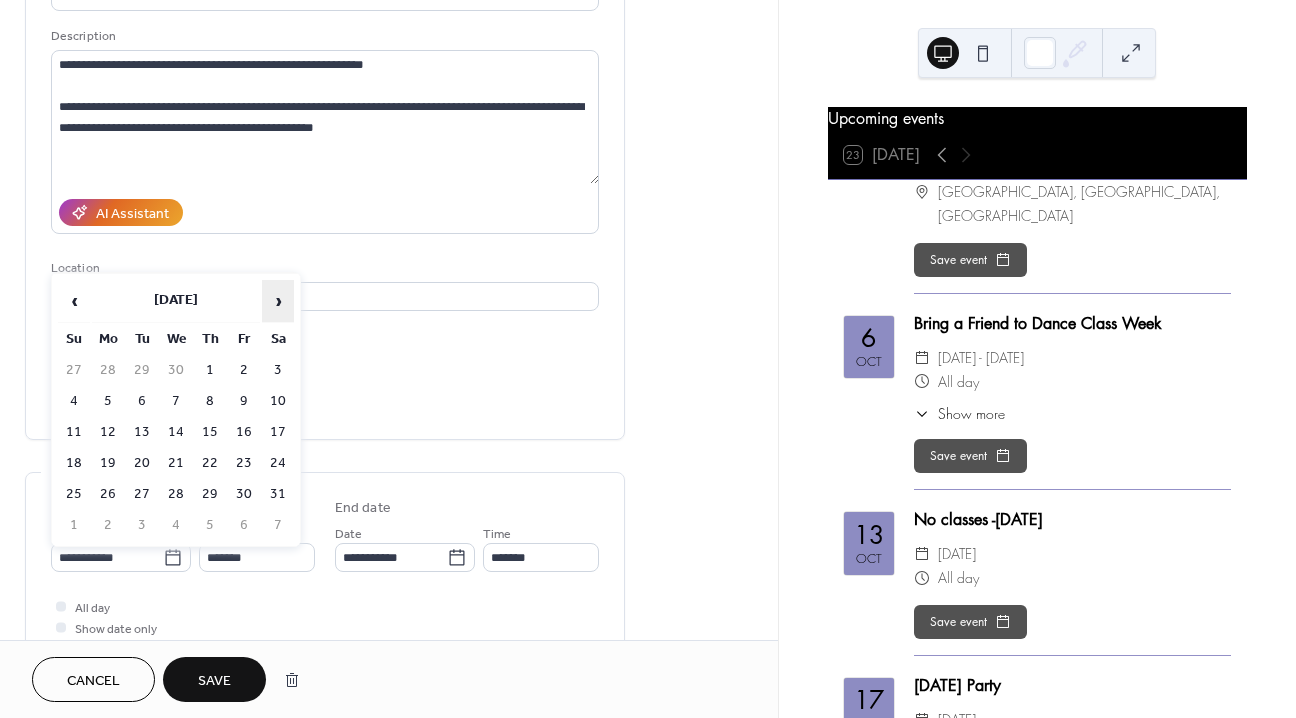 click on "›" at bounding box center (278, 301) 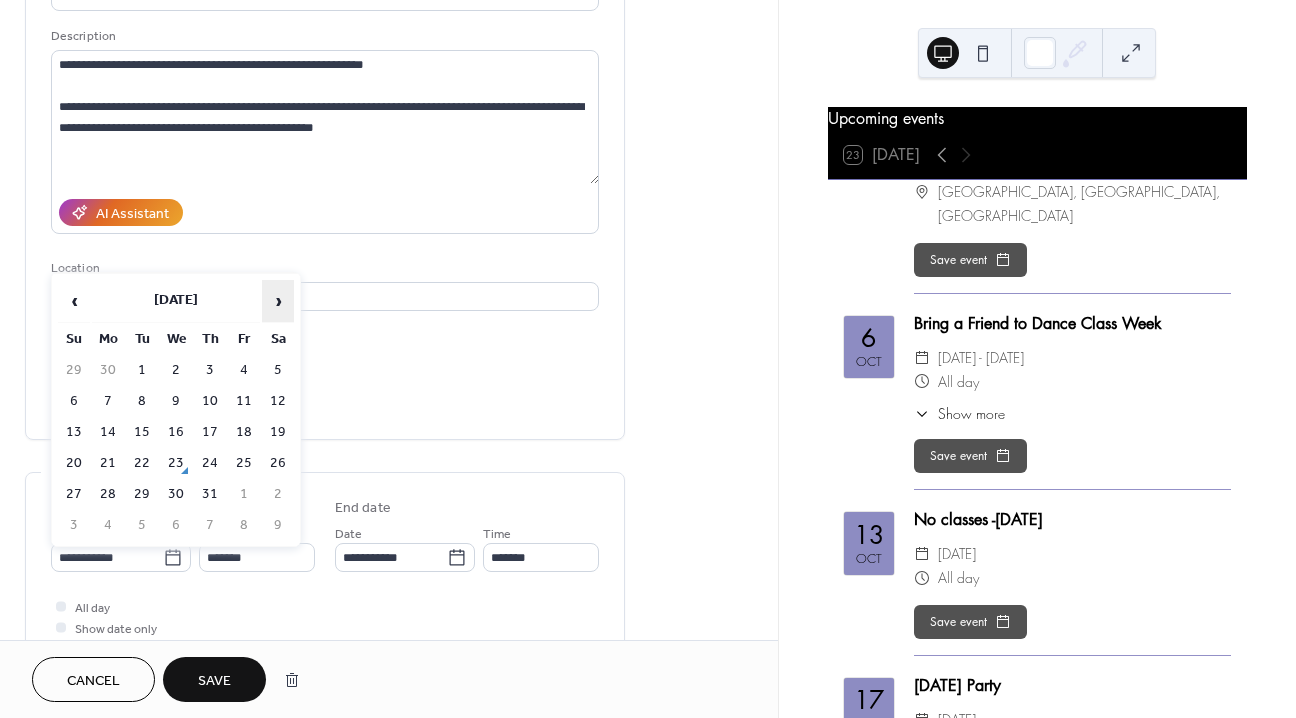 click on "›" at bounding box center [278, 301] 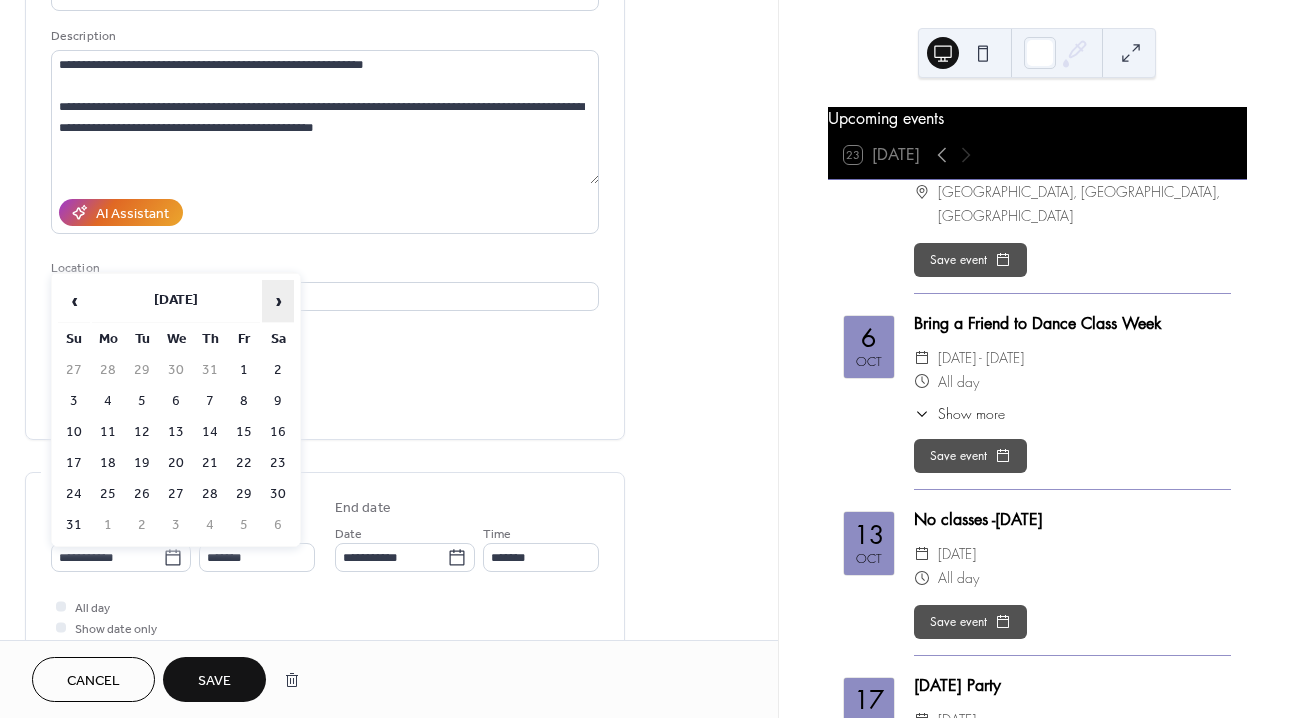 click on "›" at bounding box center [278, 301] 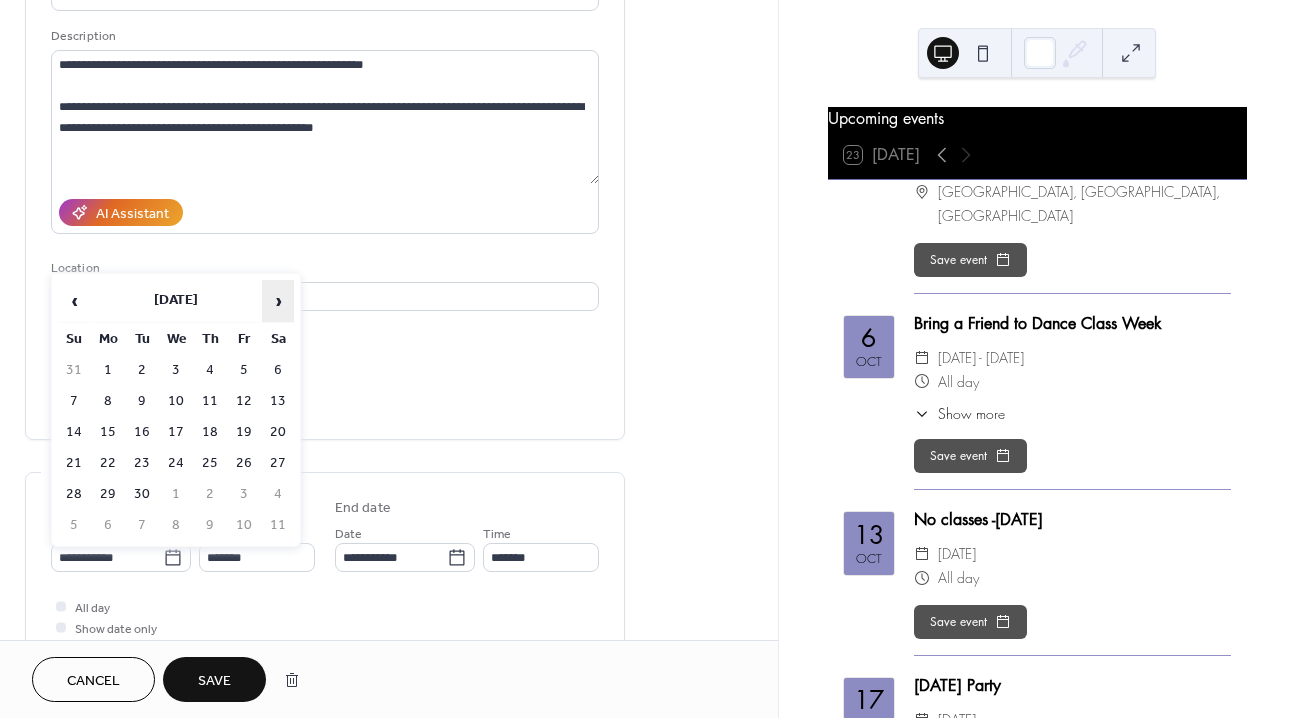 click on "›" at bounding box center (278, 301) 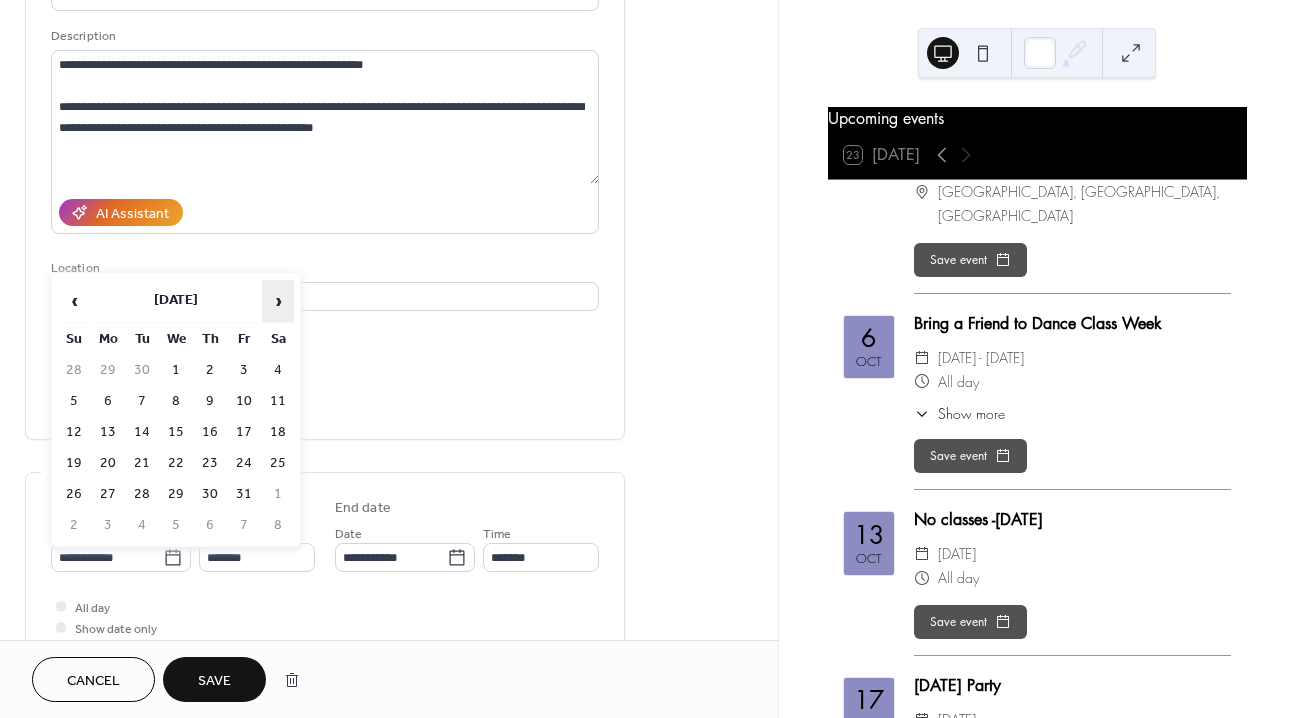 click on "›" at bounding box center (278, 301) 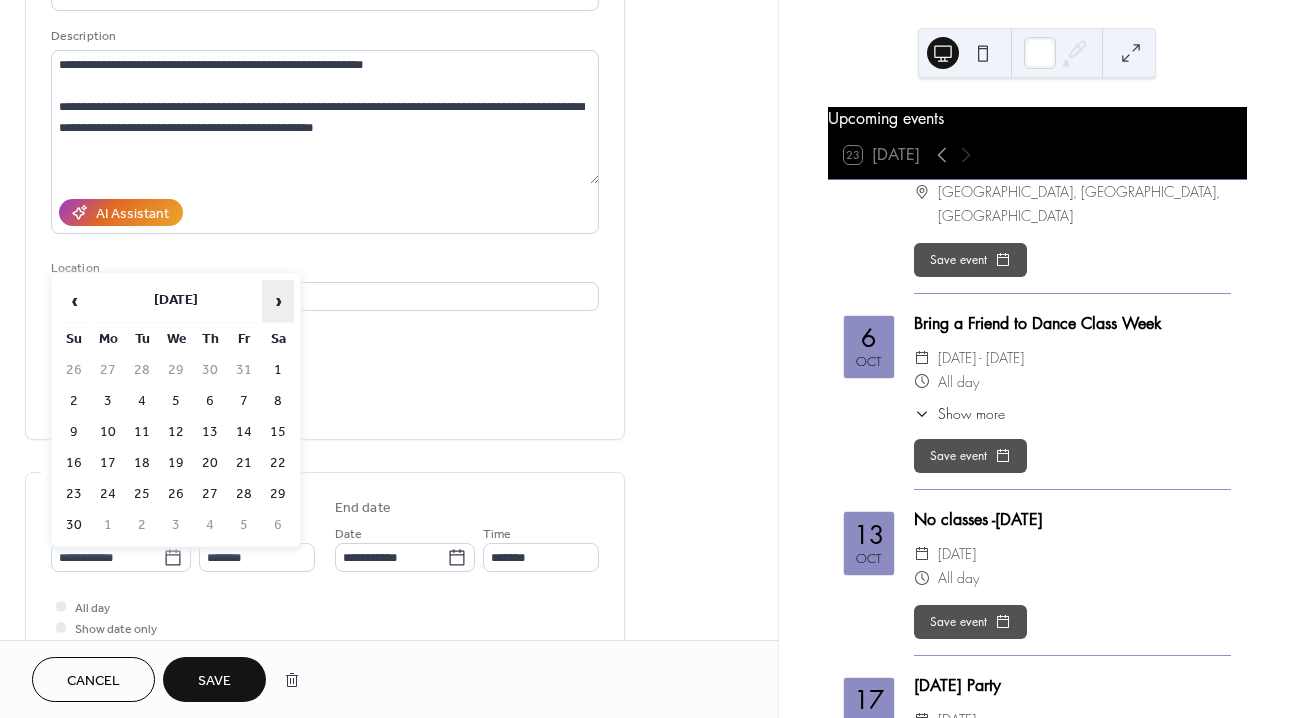 click on "›" at bounding box center (278, 301) 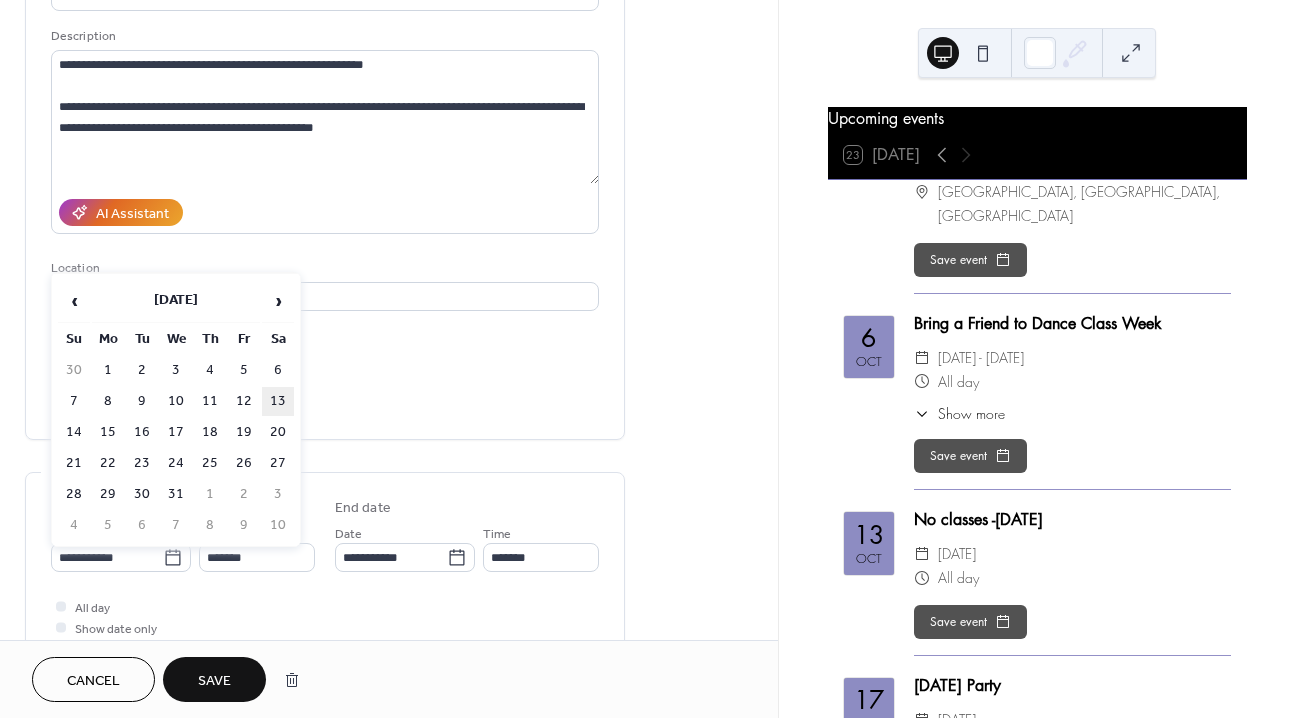 click on "13" at bounding box center [278, 401] 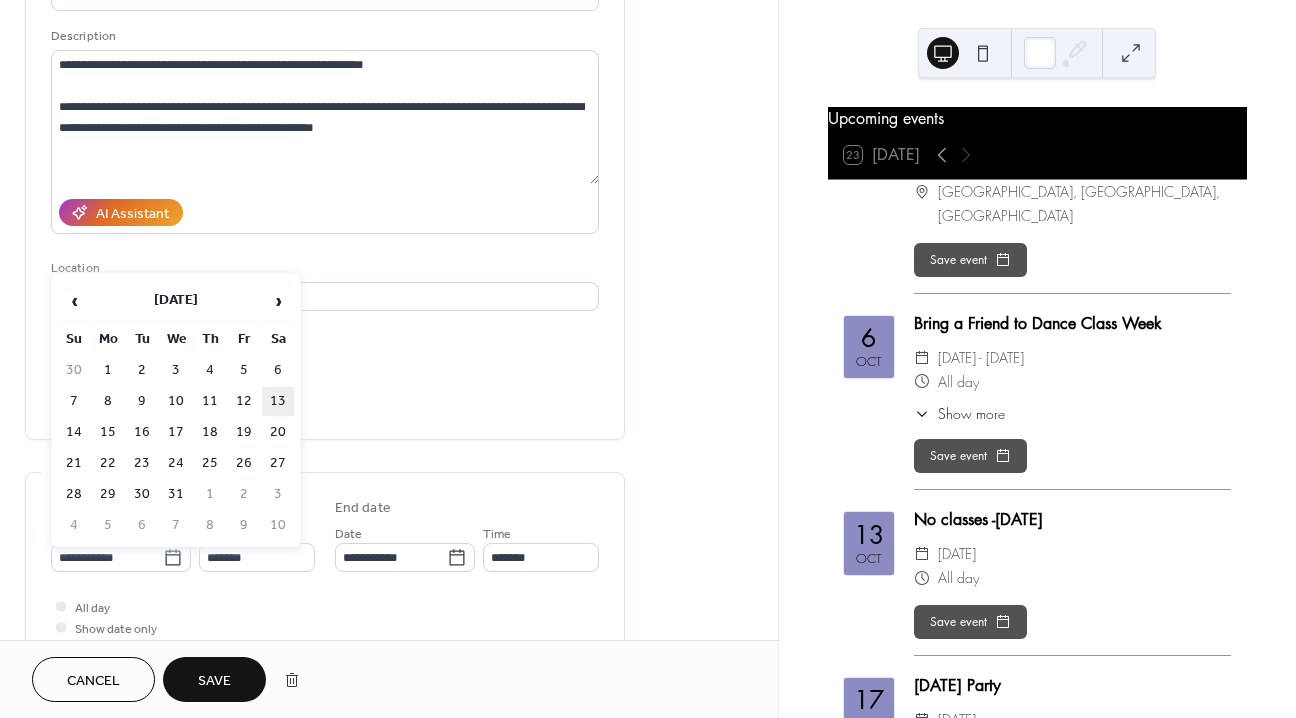 type on "**********" 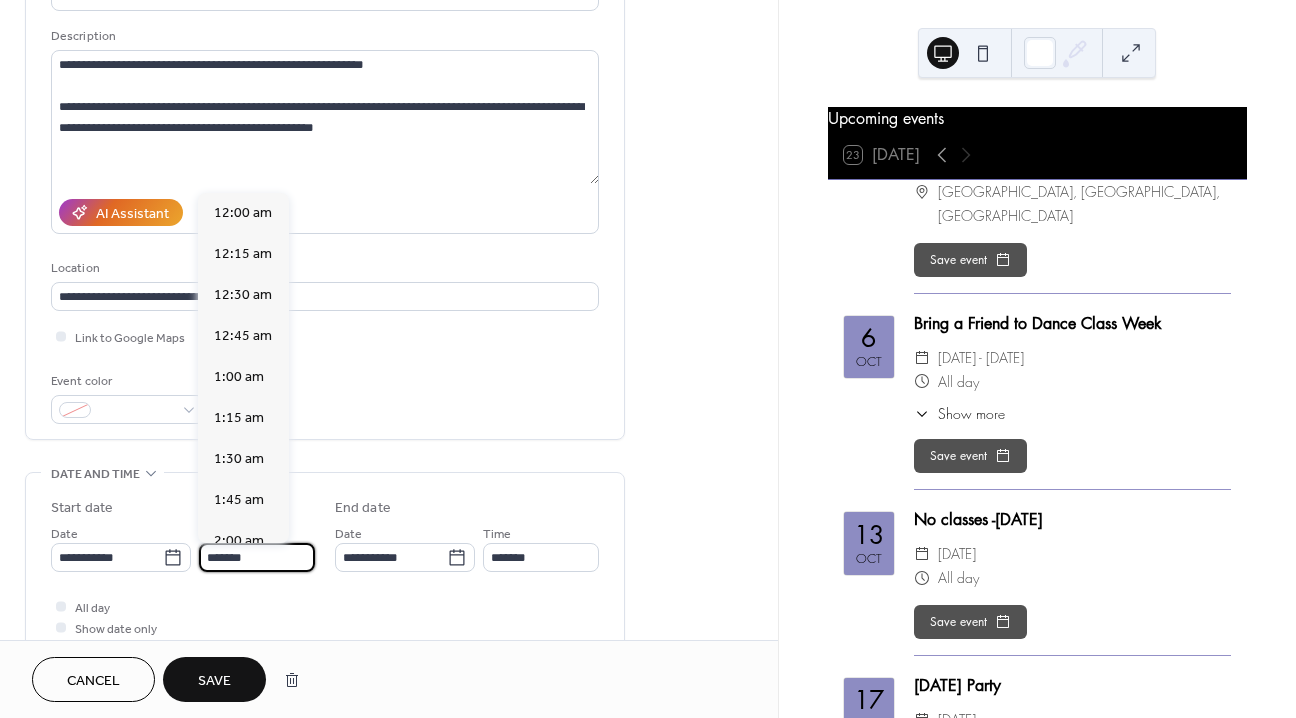 click on "*******" at bounding box center (257, 557) 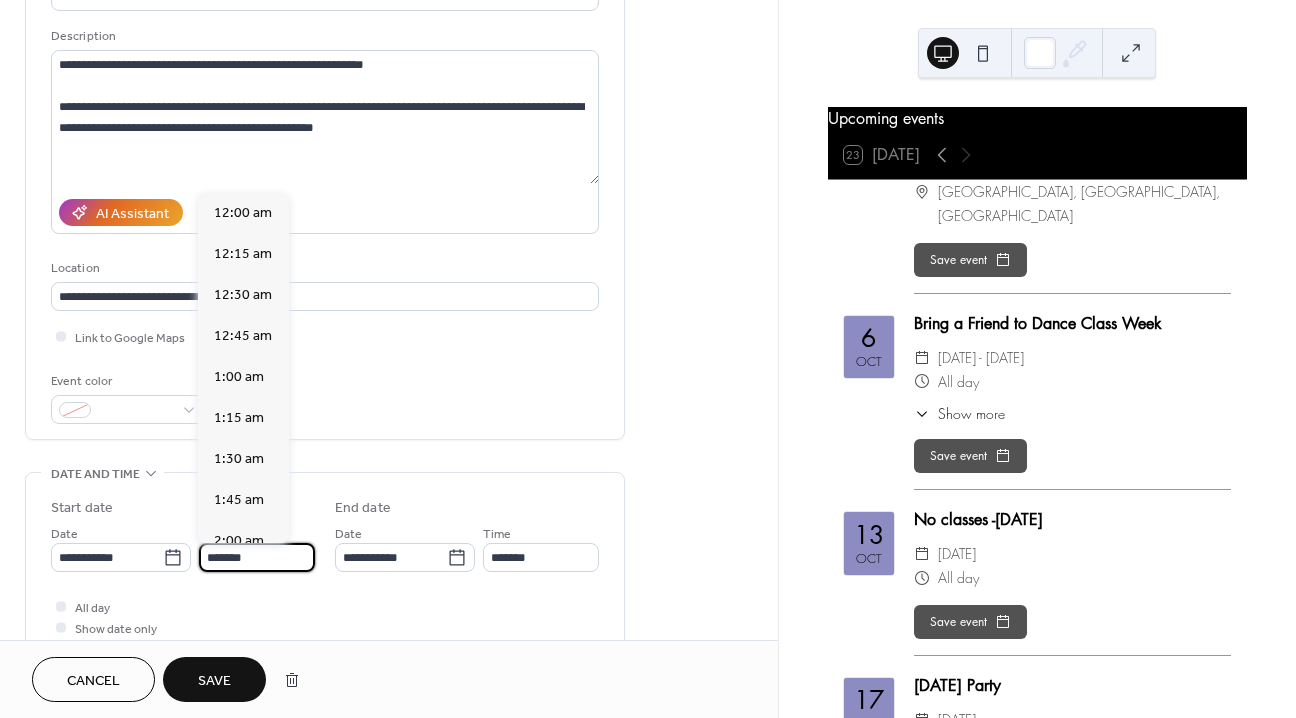 scroll, scrollTop: 2511, scrollLeft: 0, axis: vertical 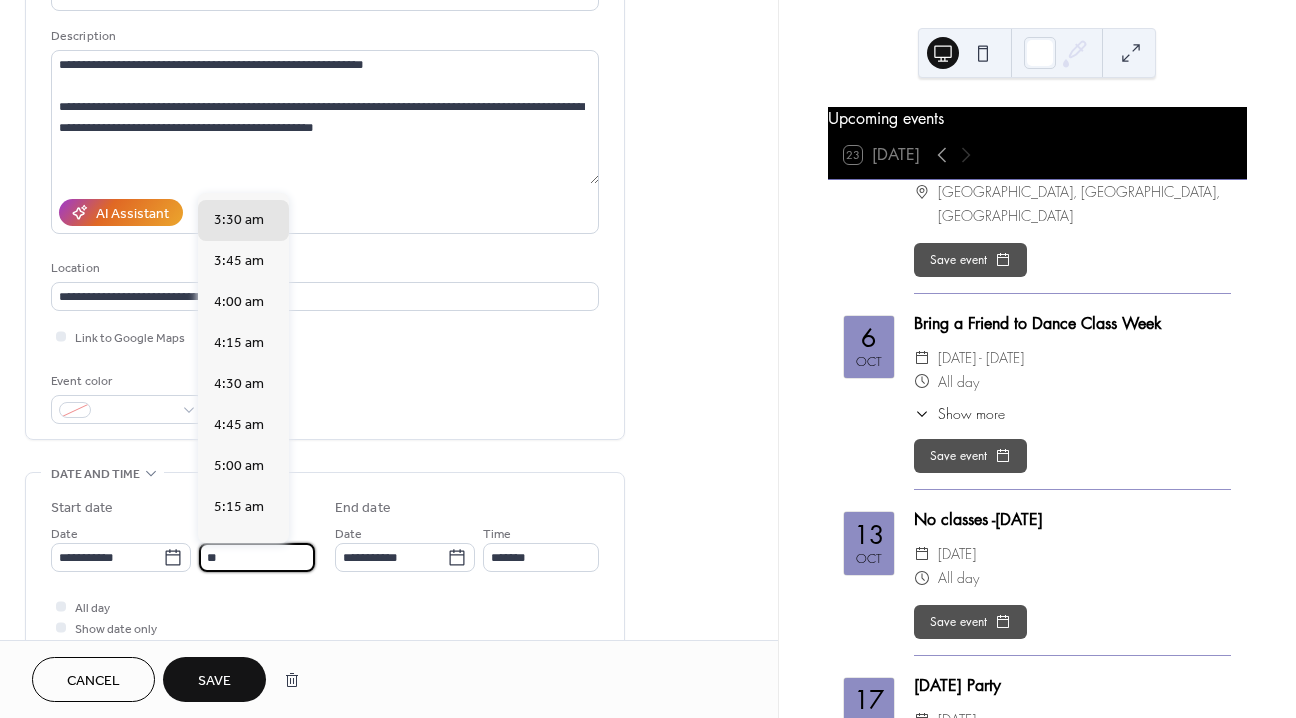 type on "*" 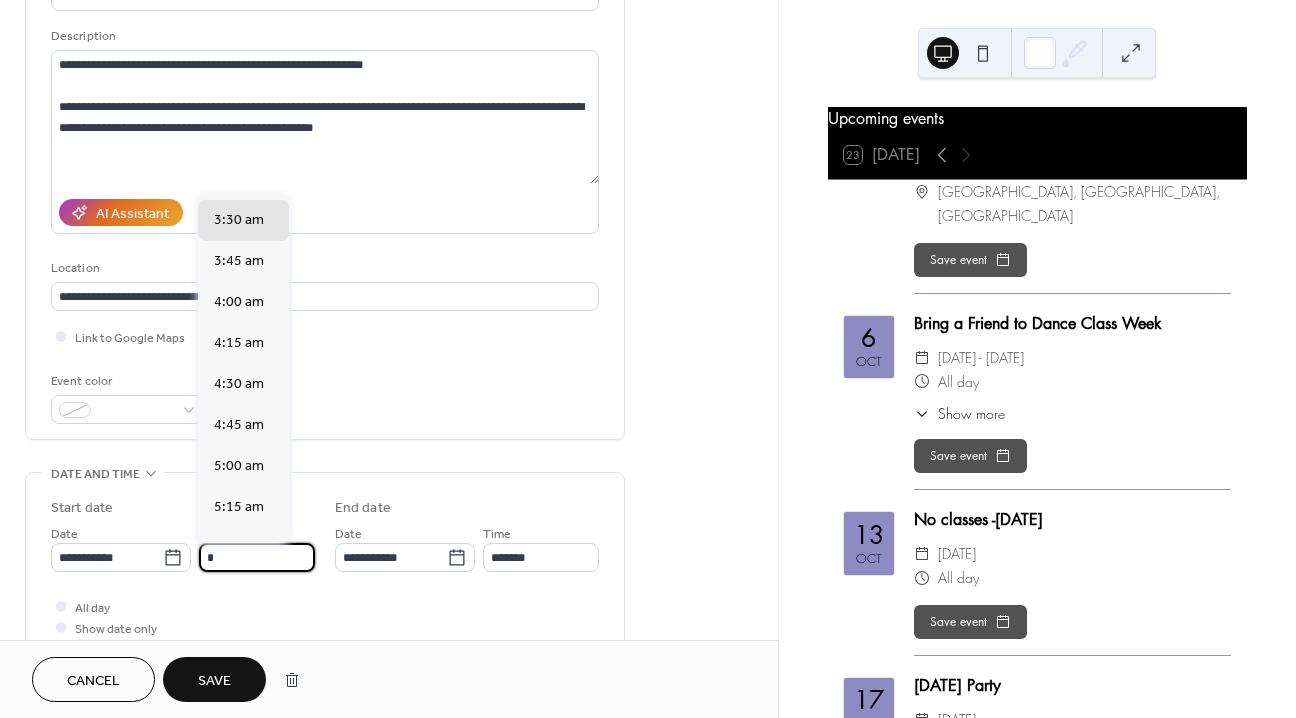 scroll, scrollTop: 486, scrollLeft: 0, axis: vertical 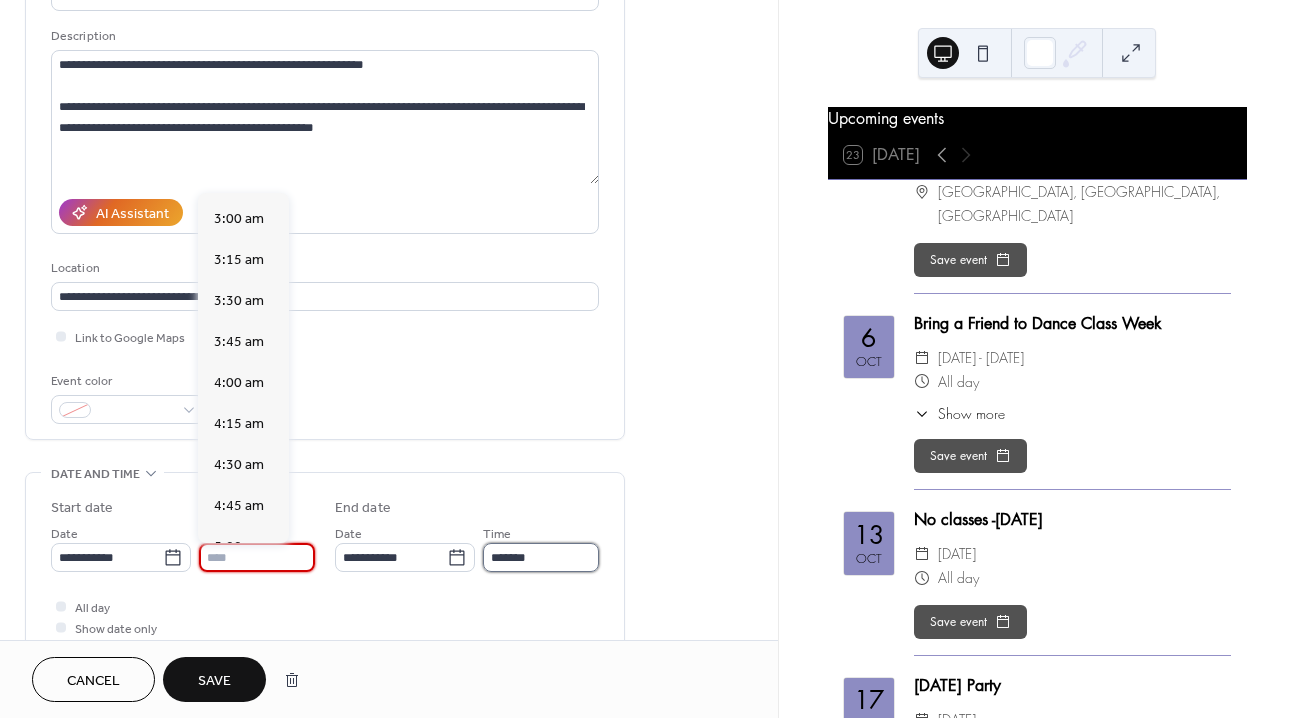 type on "*******" 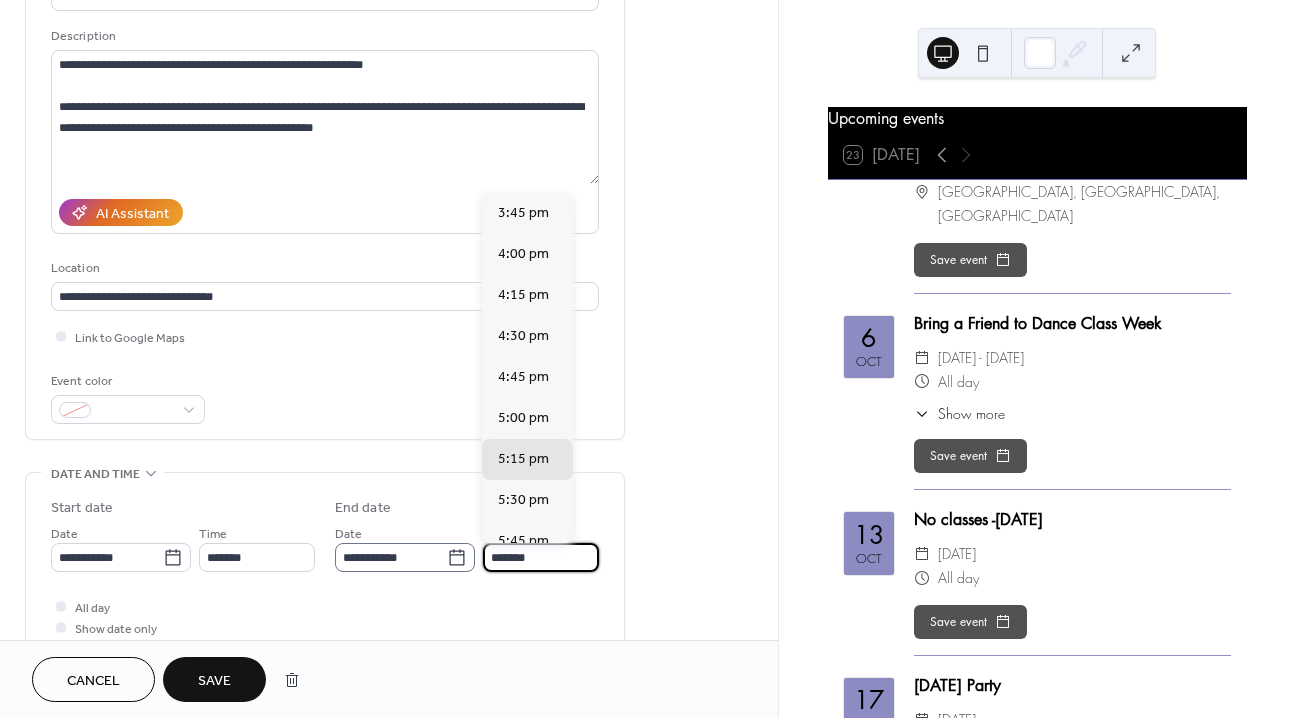 scroll, scrollTop: 1, scrollLeft: 0, axis: vertical 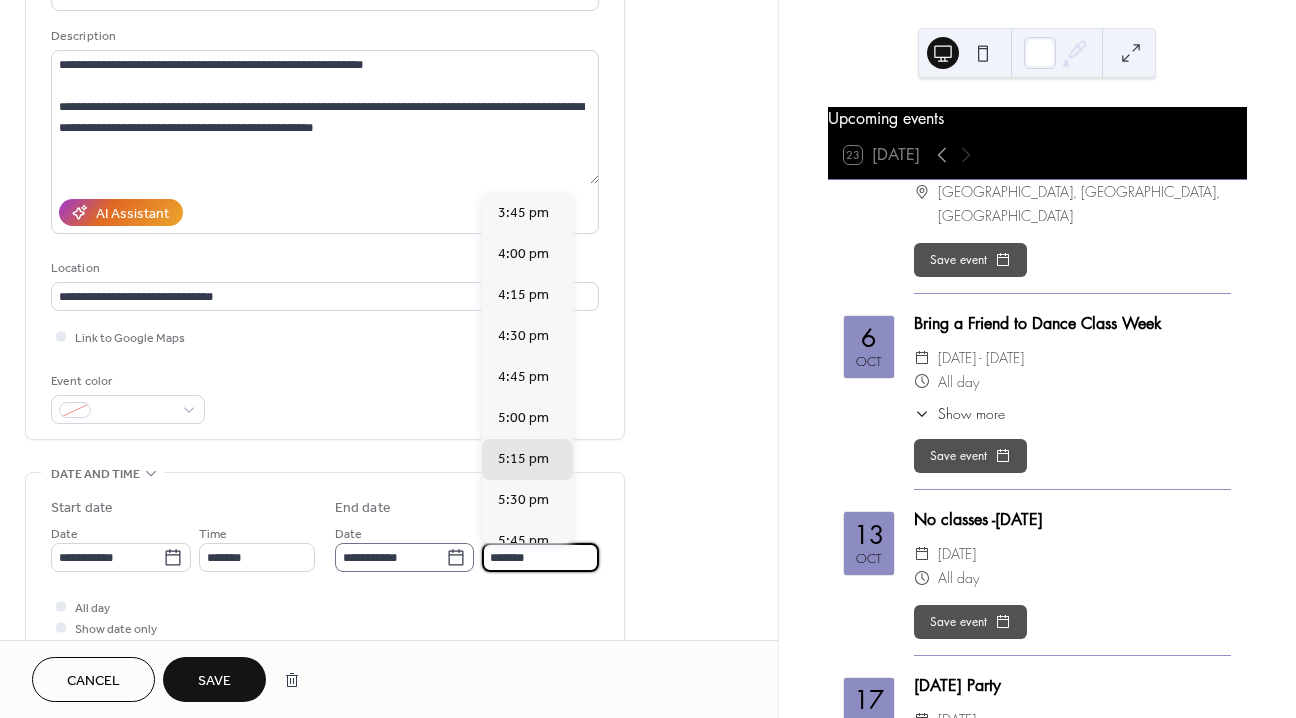 drag, startPoint x: 549, startPoint y: 559, endPoint x: 463, endPoint y: 560, distance: 86.00581 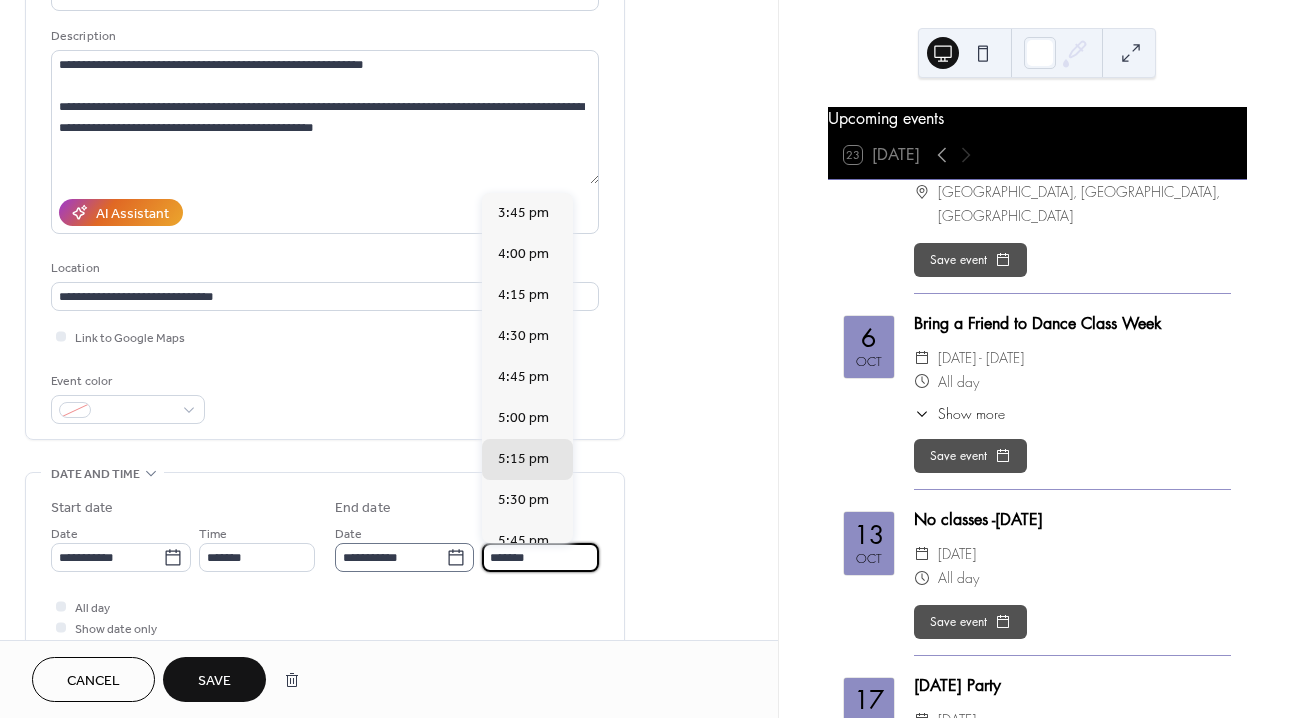 click on "**********" at bounding box center [467, 547] 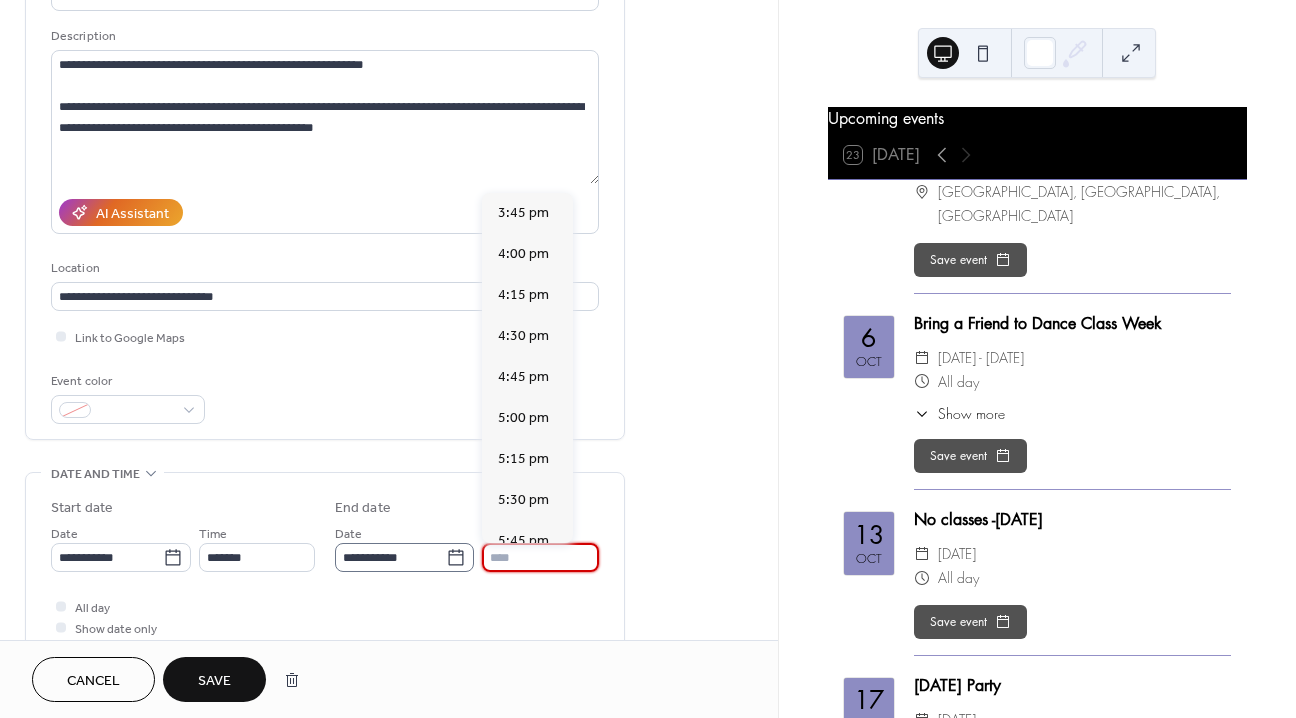 scroll, scrollTop: 0, scrollLeft: 0, axis: both 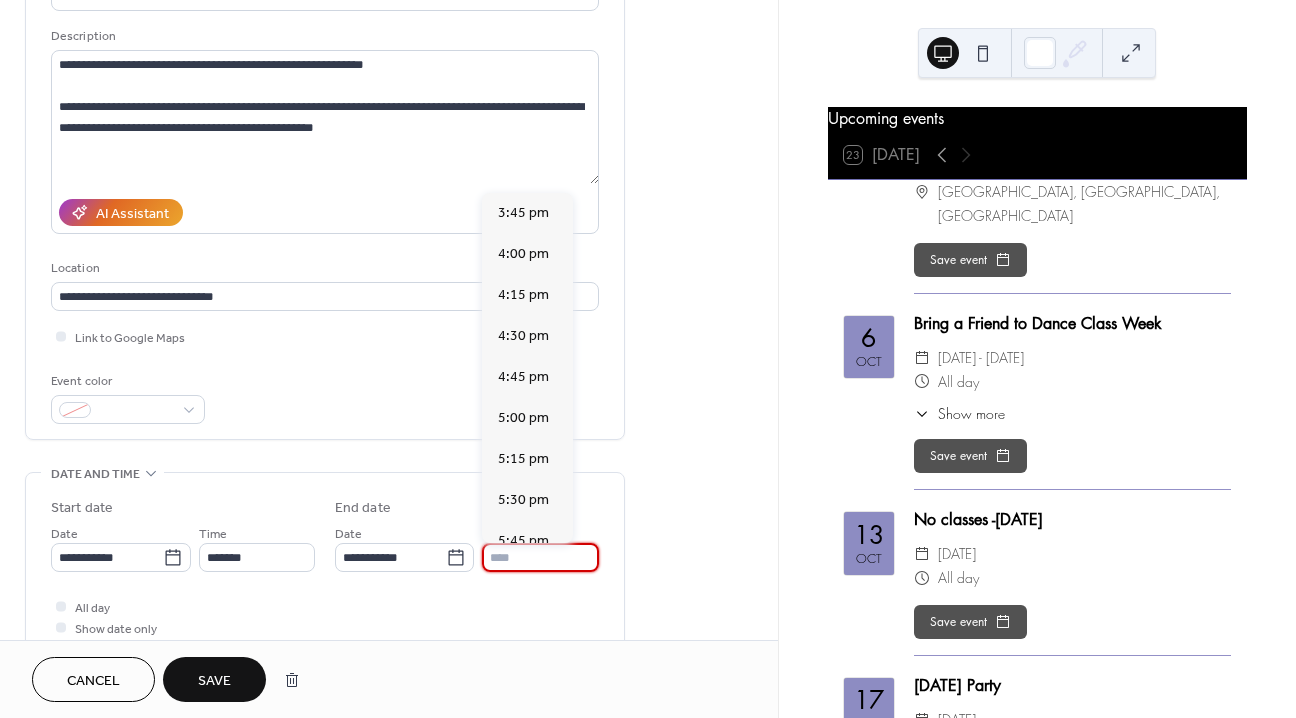 type on "*******" 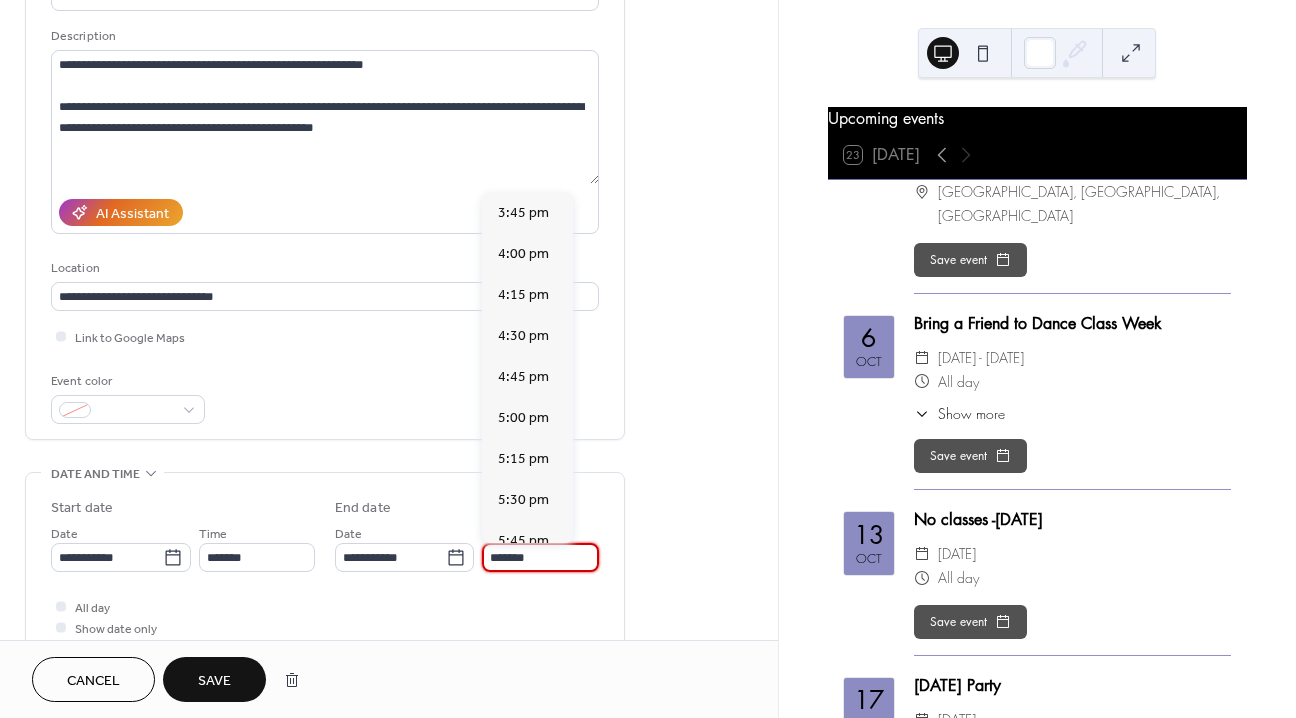 click on "All day Show date only Hide end time" at bounding box center [325, 627] 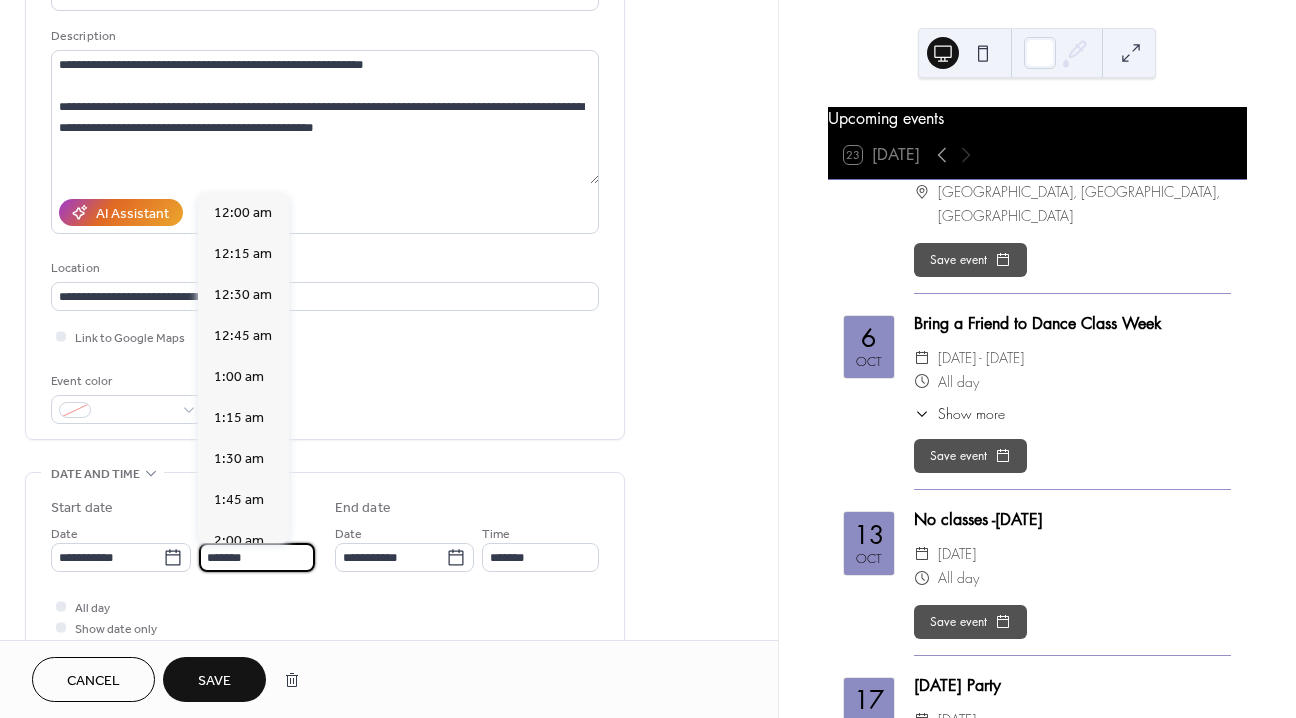 click on "*******" at bounding box center (257, 557) 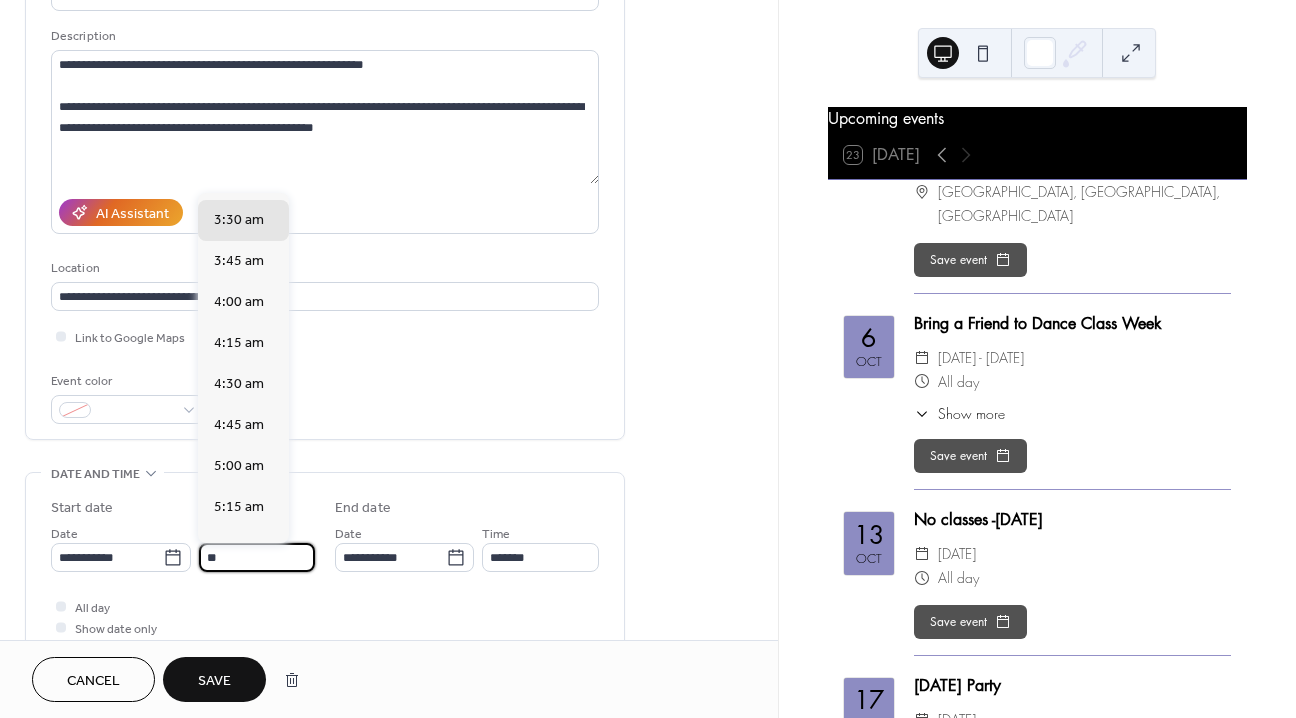 scroll, scrollTop: 486, scrollLeft: 0, axis: vertical 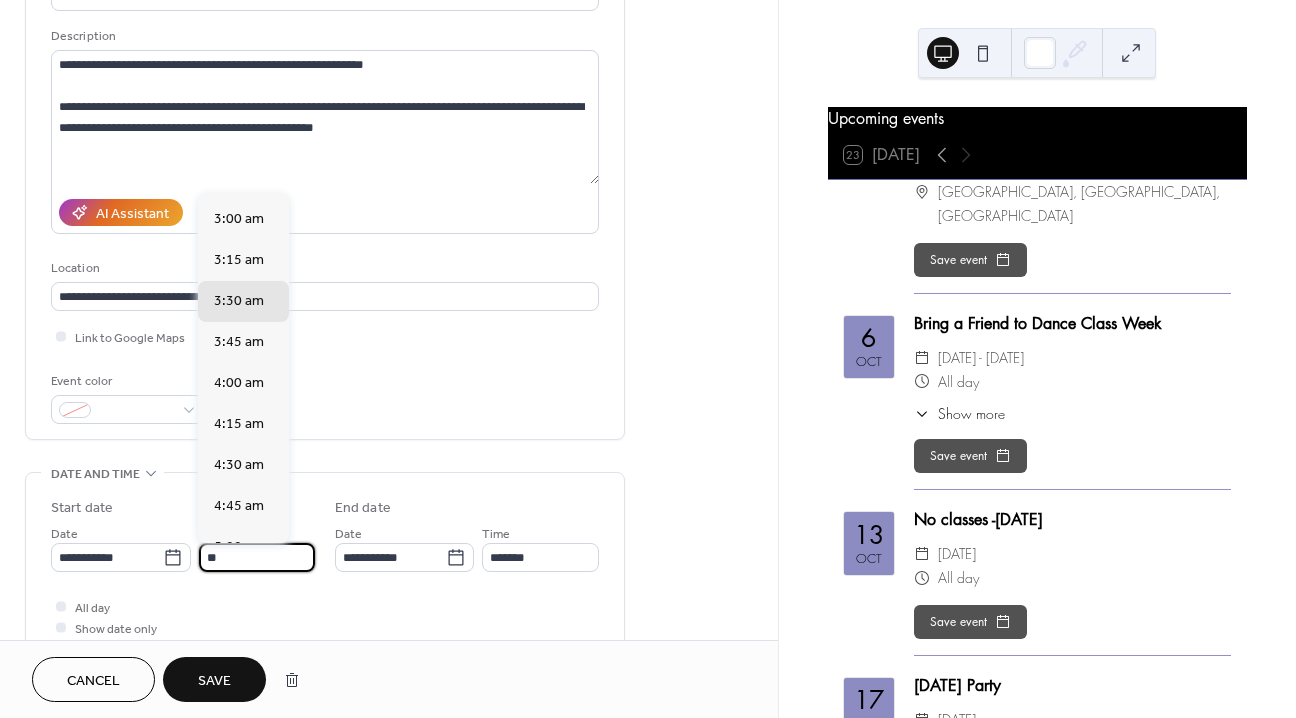 type on "*" 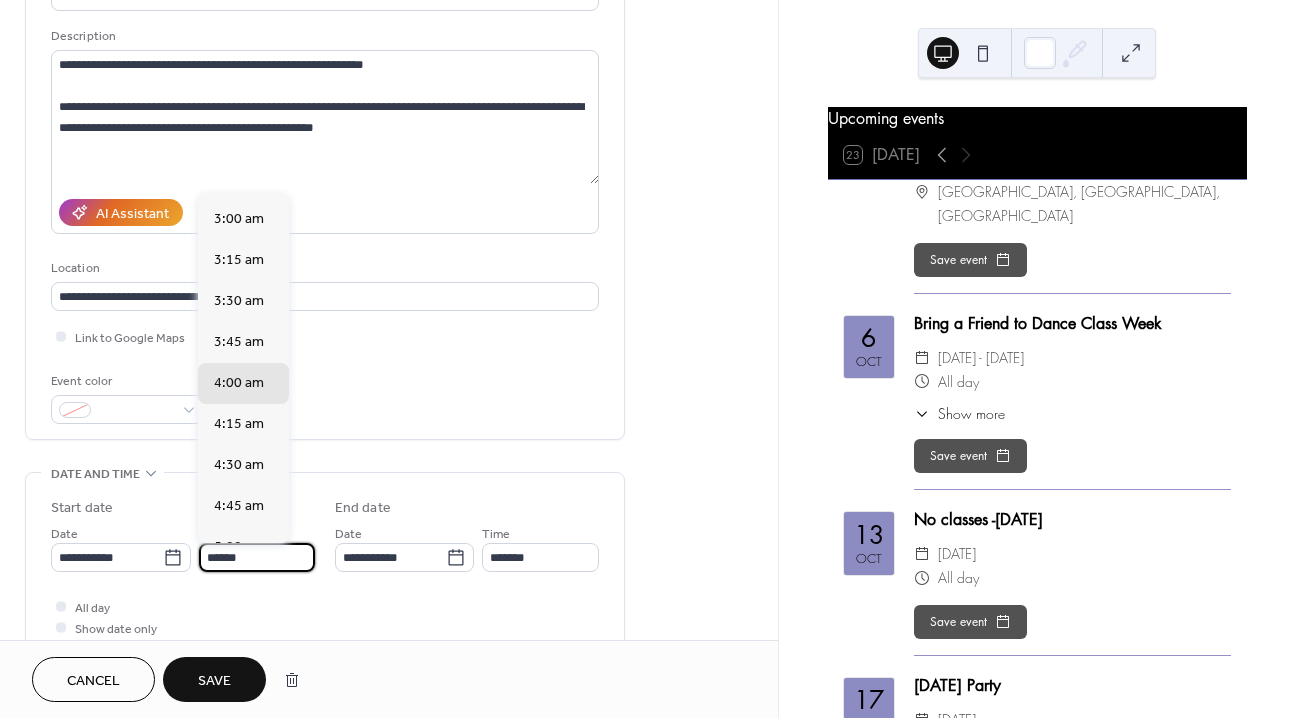 scroll, scrollTop: 2592, scrollLeft: 0, axis: vertical 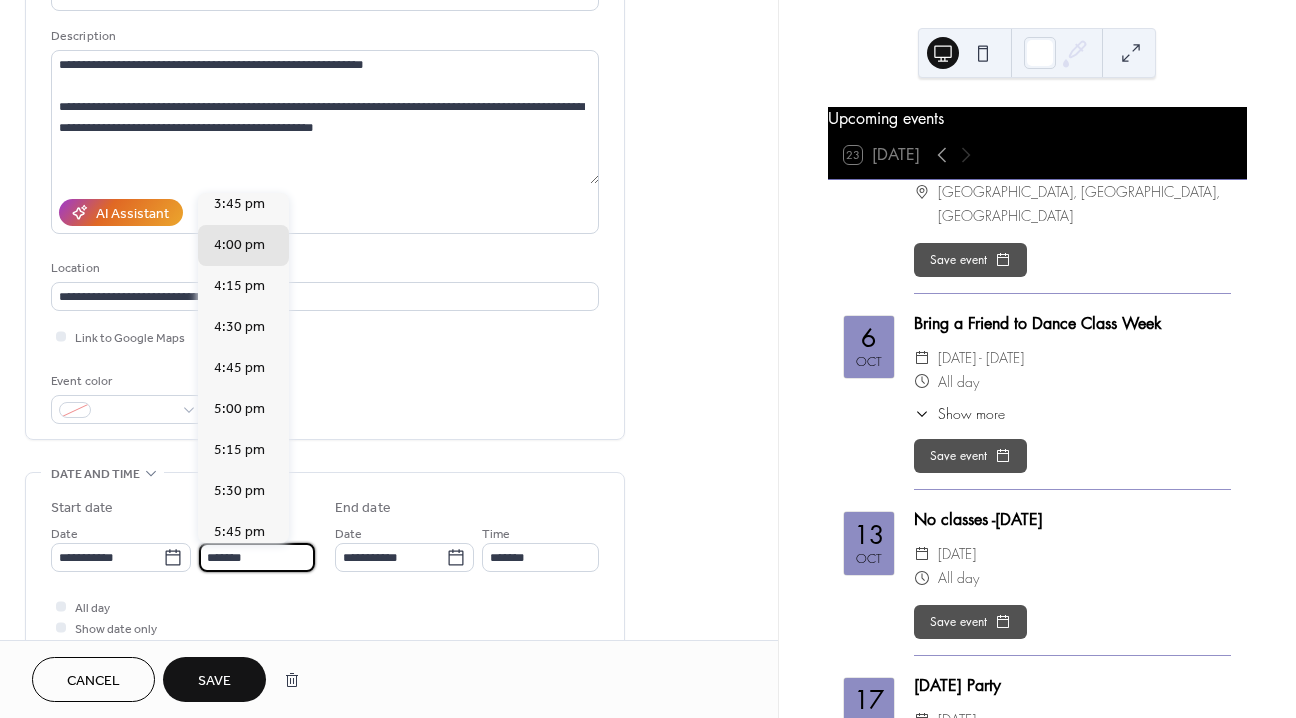 type on "*******" 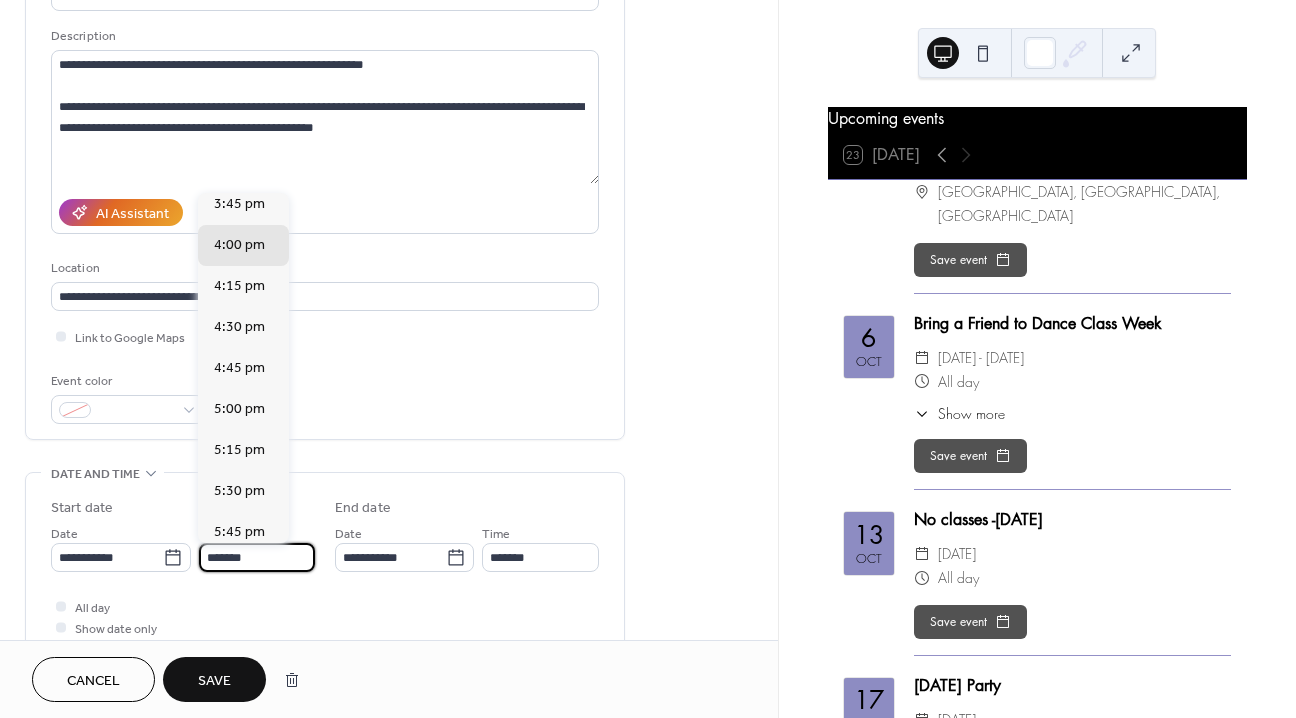 click on "All day Show date only Hide end time" at bounding box center (325, 627) 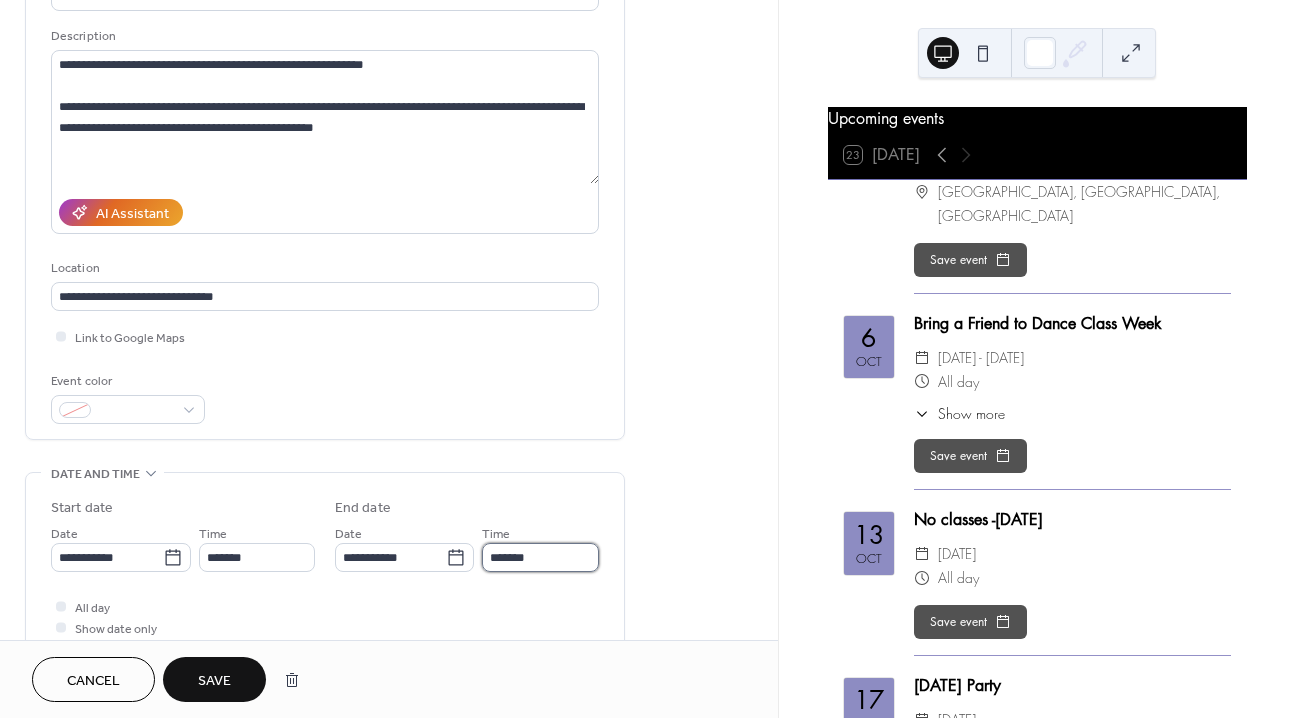 click on "*******" at bounding box center (540, 557) 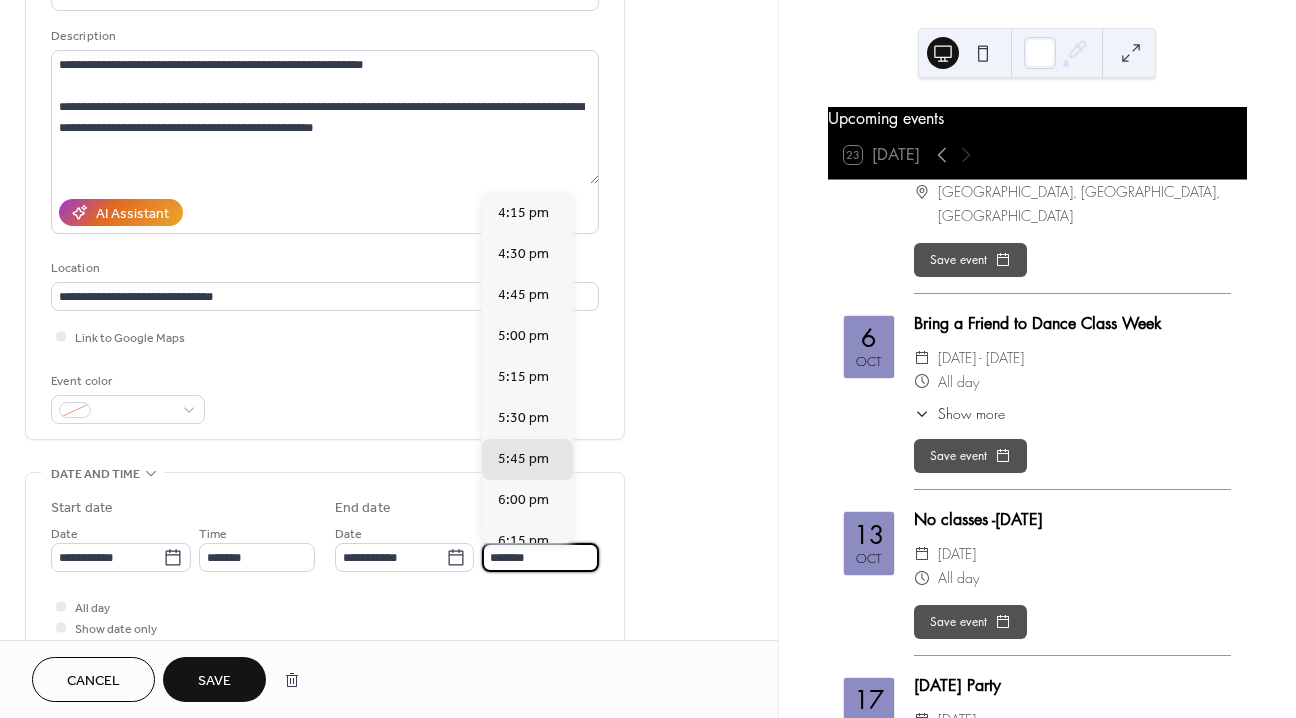 click on "*******" at bounding box center (540, 557) 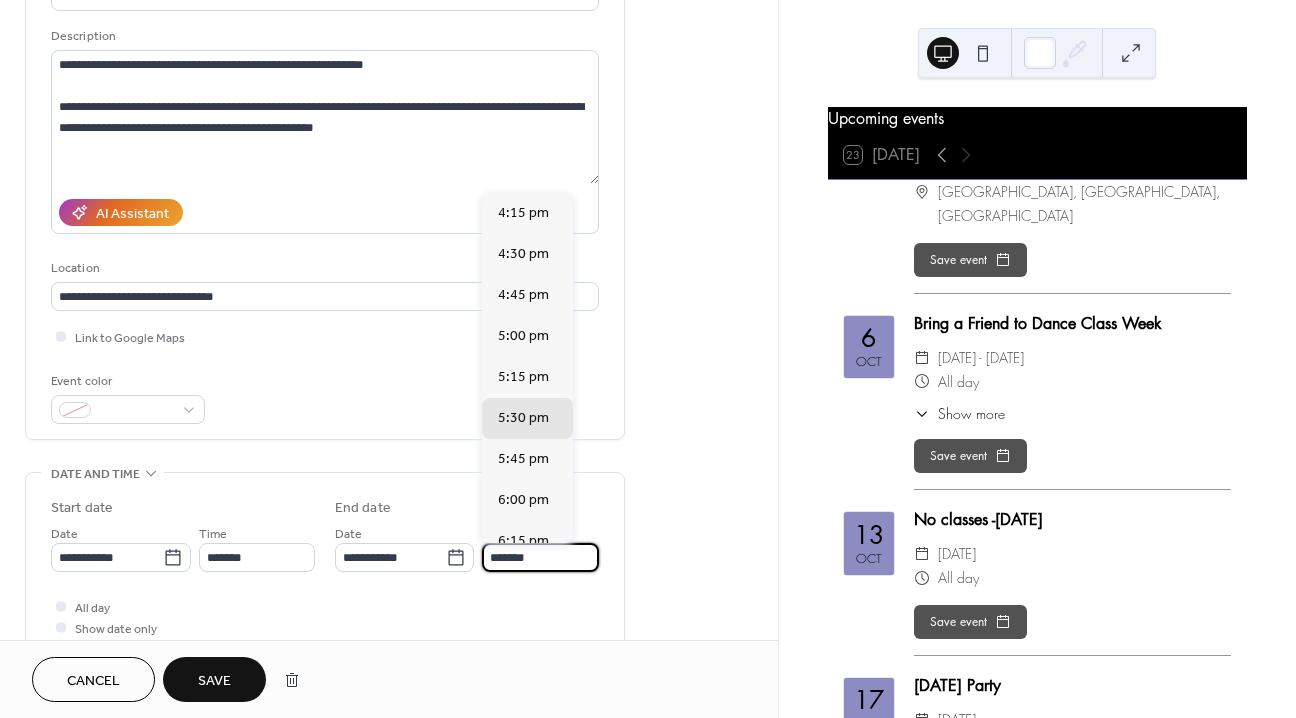 type on "*******" 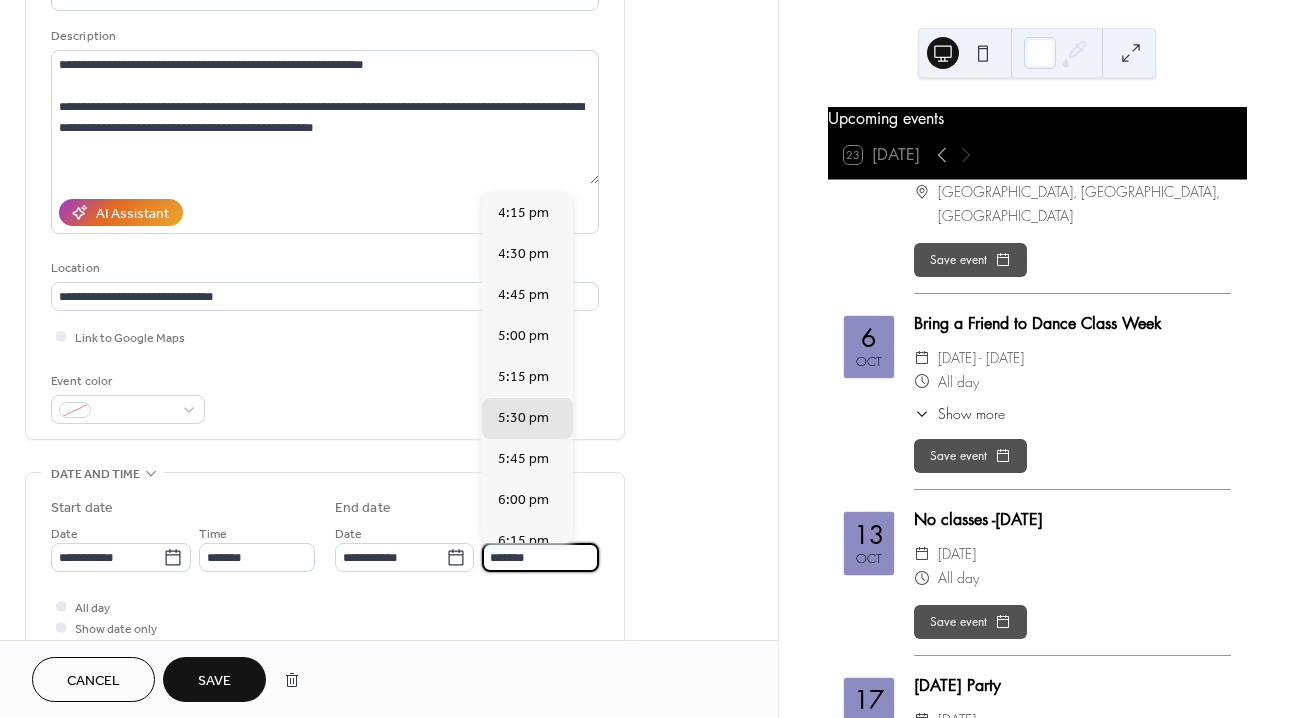 click on "All day Show date only Hide end time" at bounding box center [325, 627] 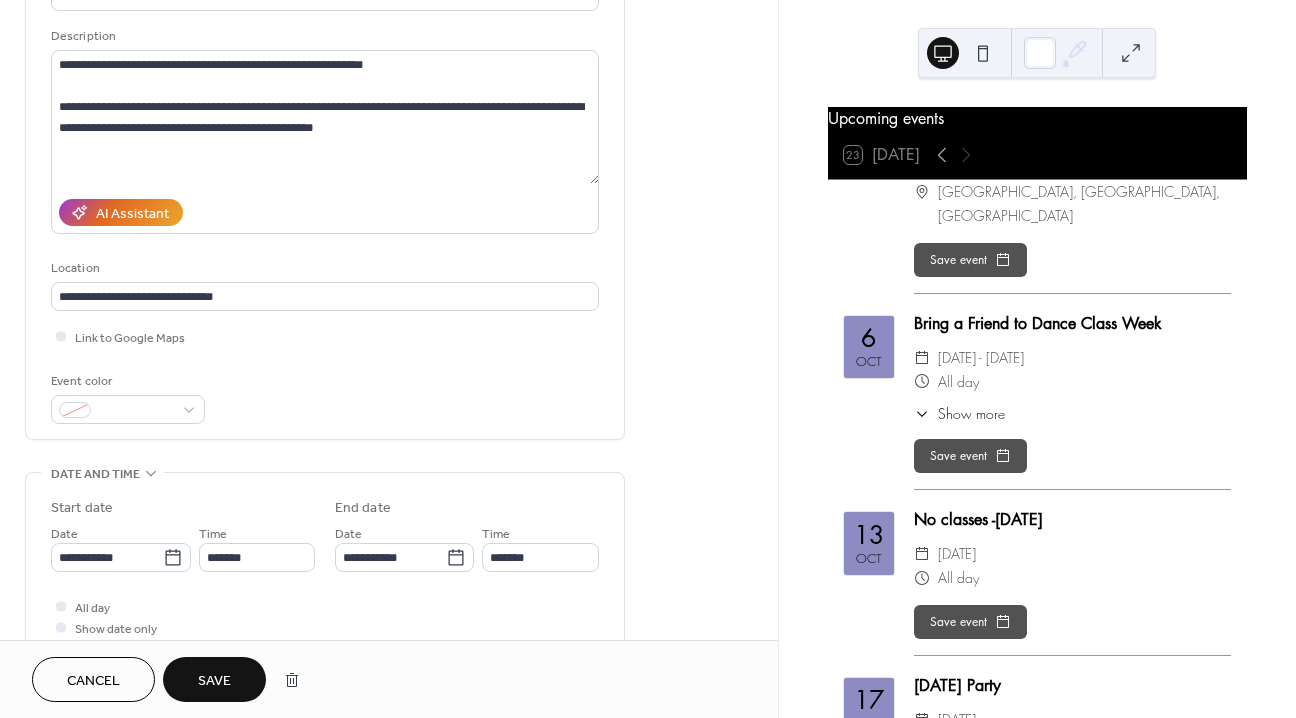 click on "Save" at bounding box center (214, 681) 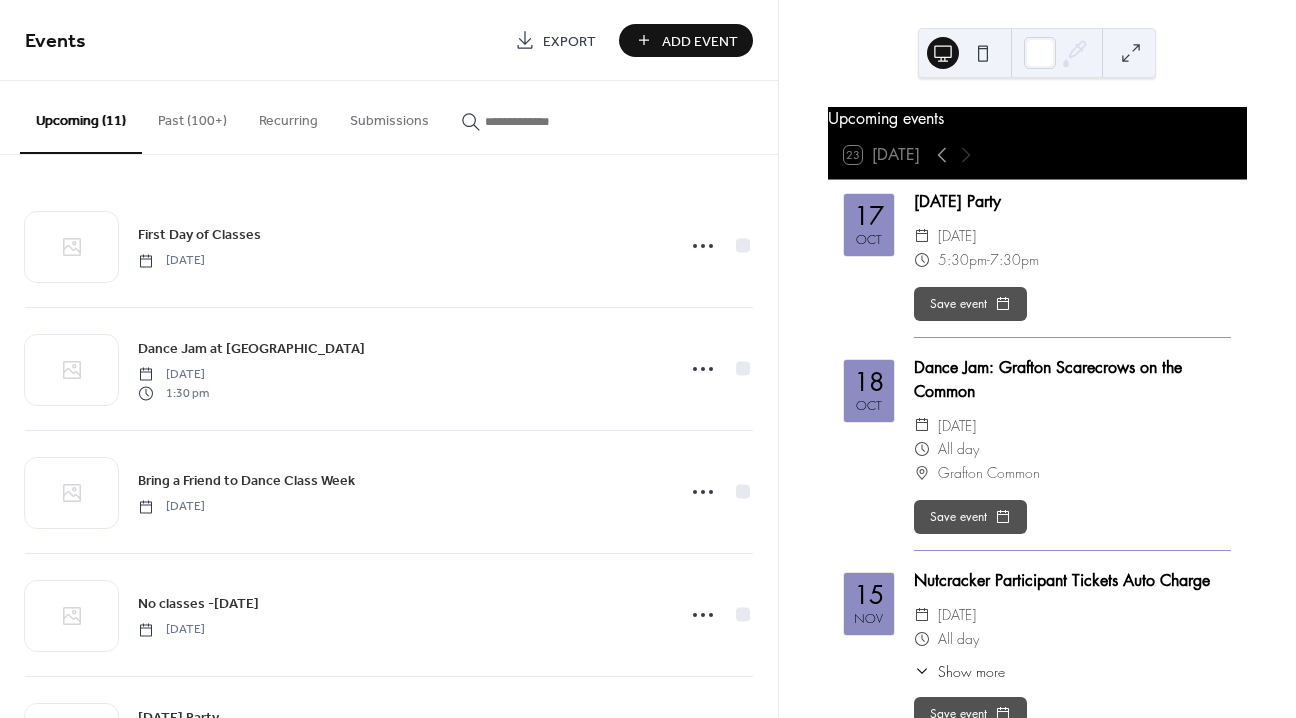 scroll, scrollTop: 773, scrollLeft: 0, axis: vertical 